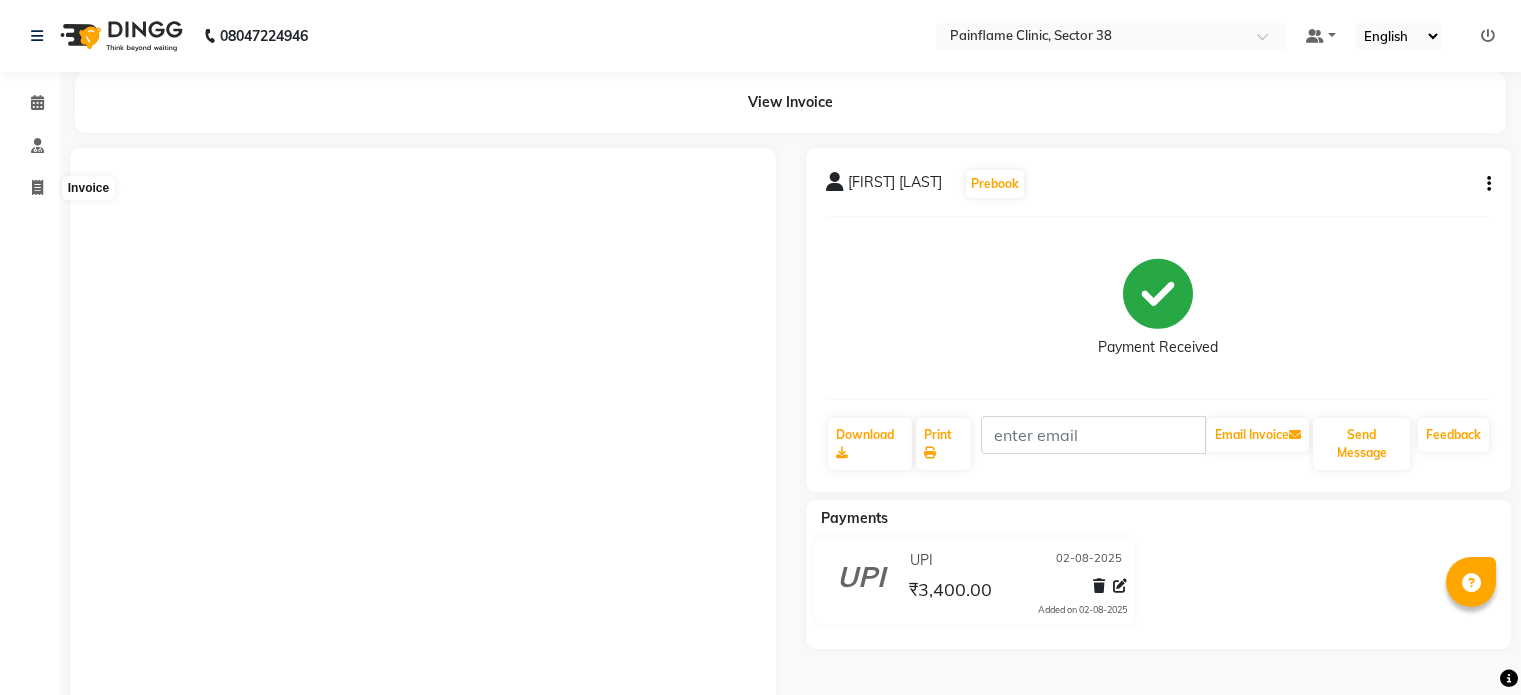 scroll, scrollTop: 0, scrollLeft: 0, axis: both 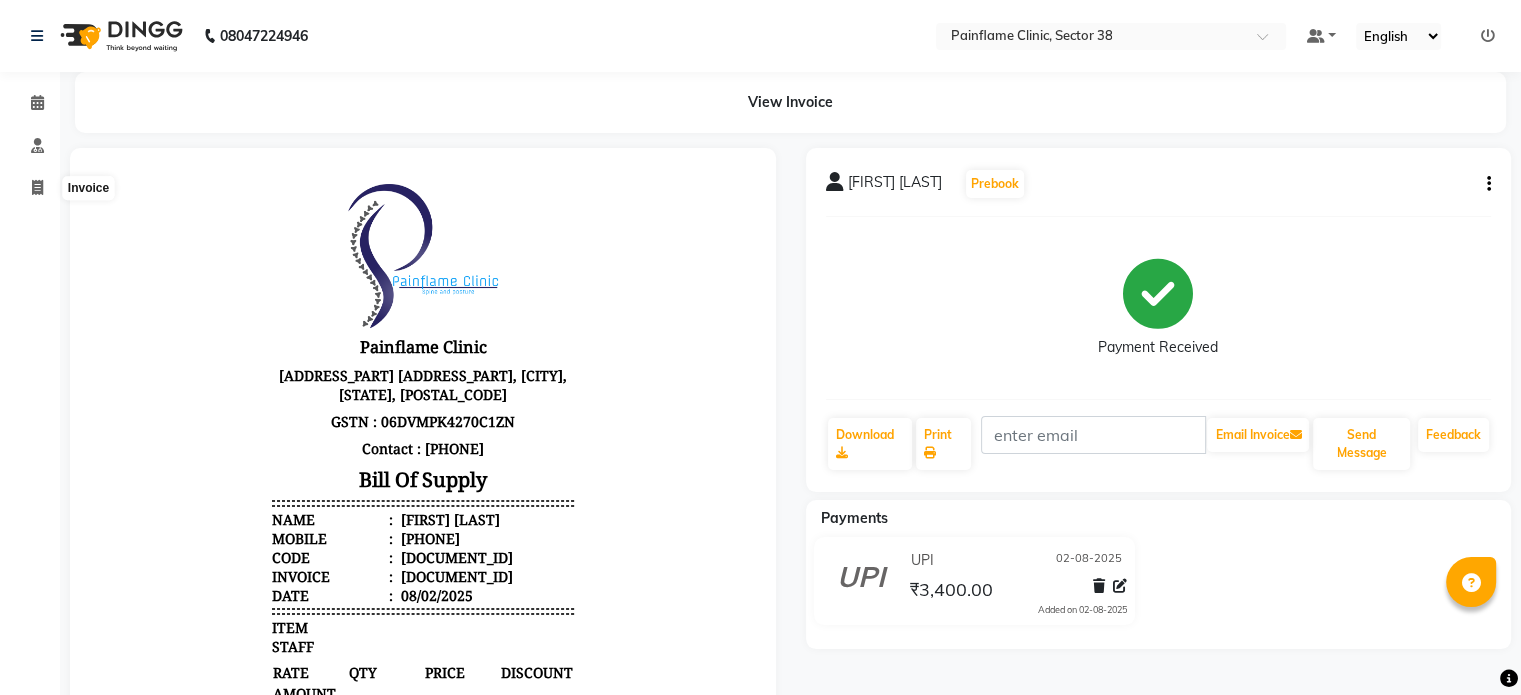 click 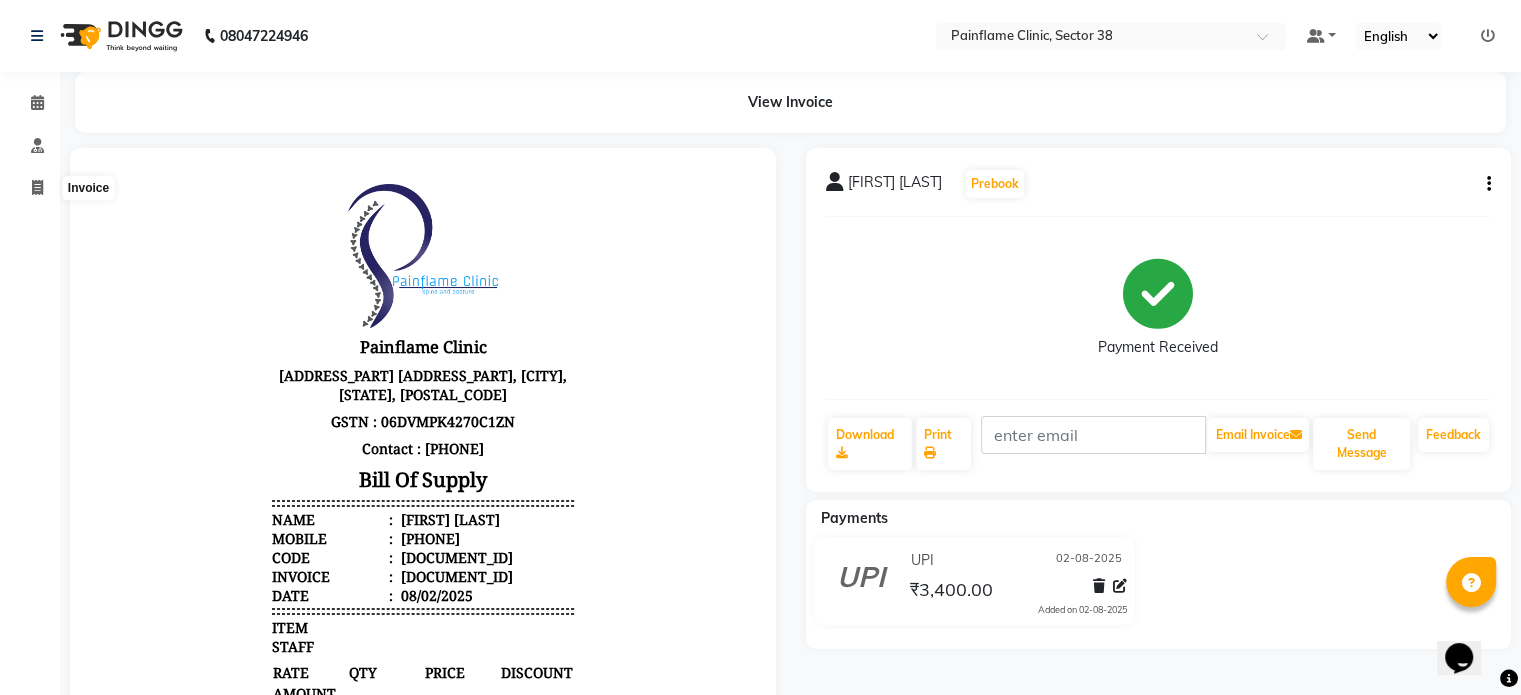 scroll, scrollTop: 0, scrollLeft: 0, axis: both 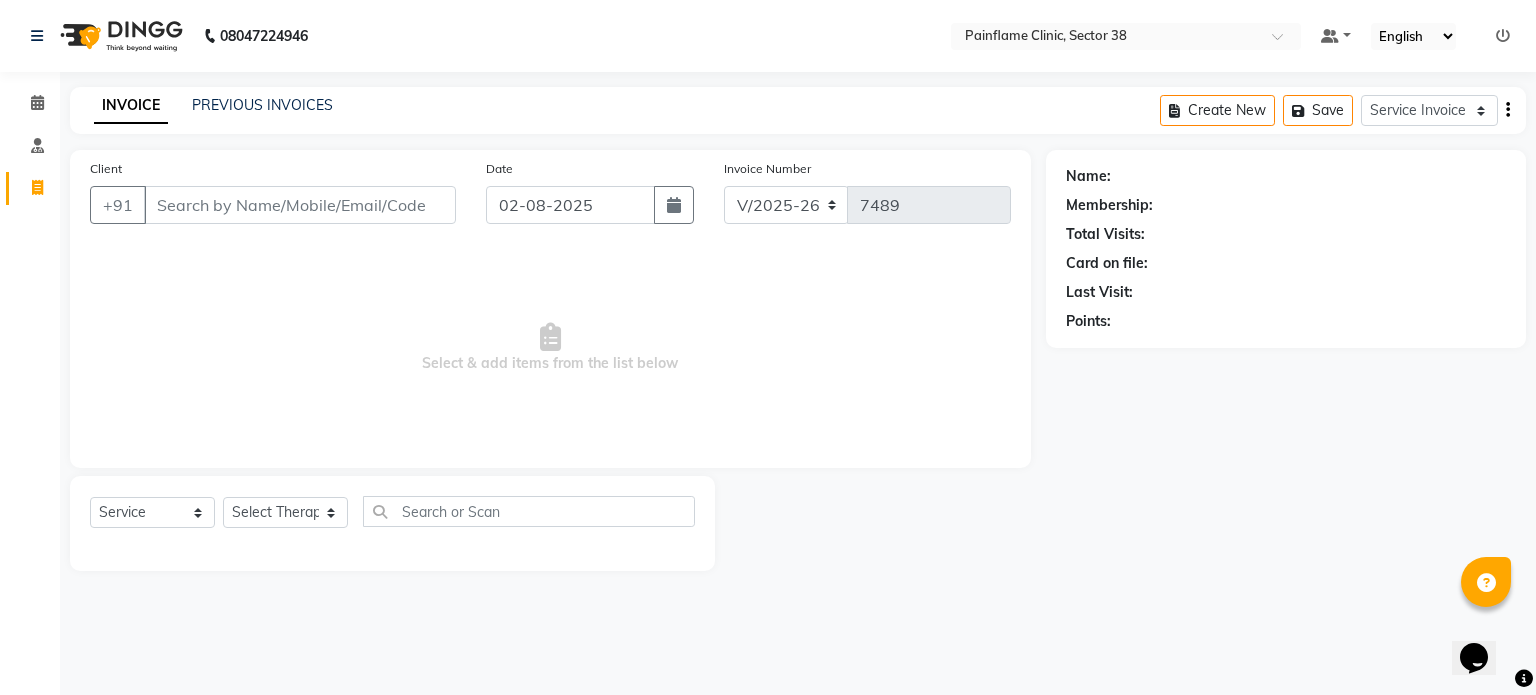 click on "Client" at bounding box center (300, 205) 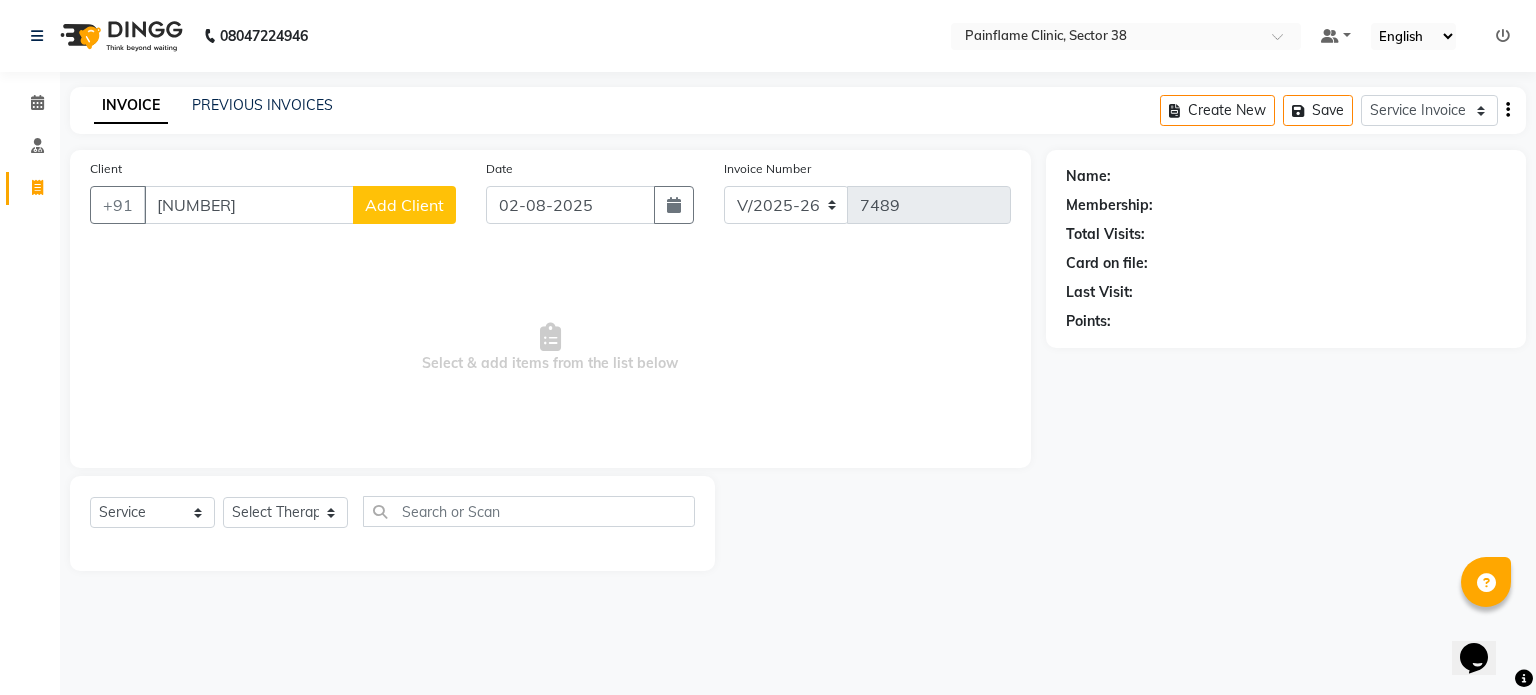 click on "958975" at bounding box center (249, 205) 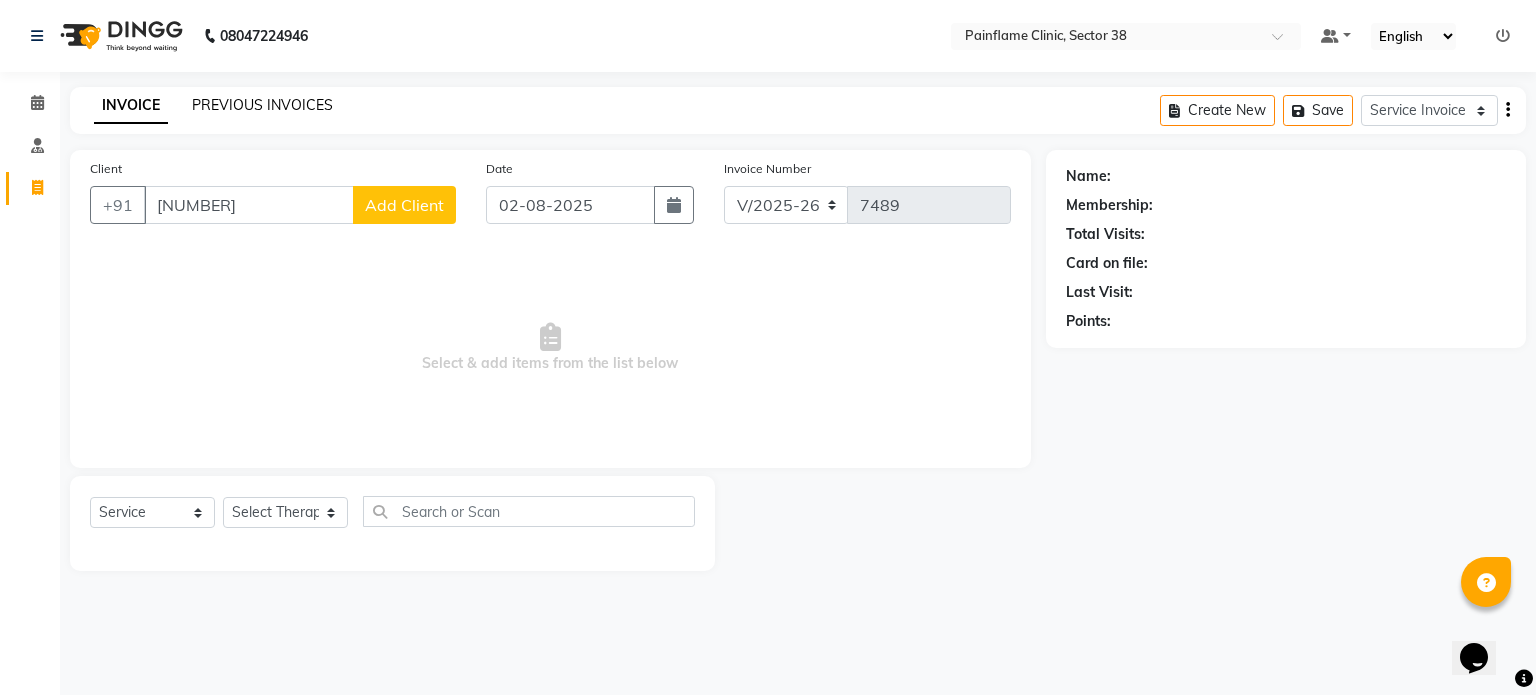click on "PREVIOUS INVOICES" 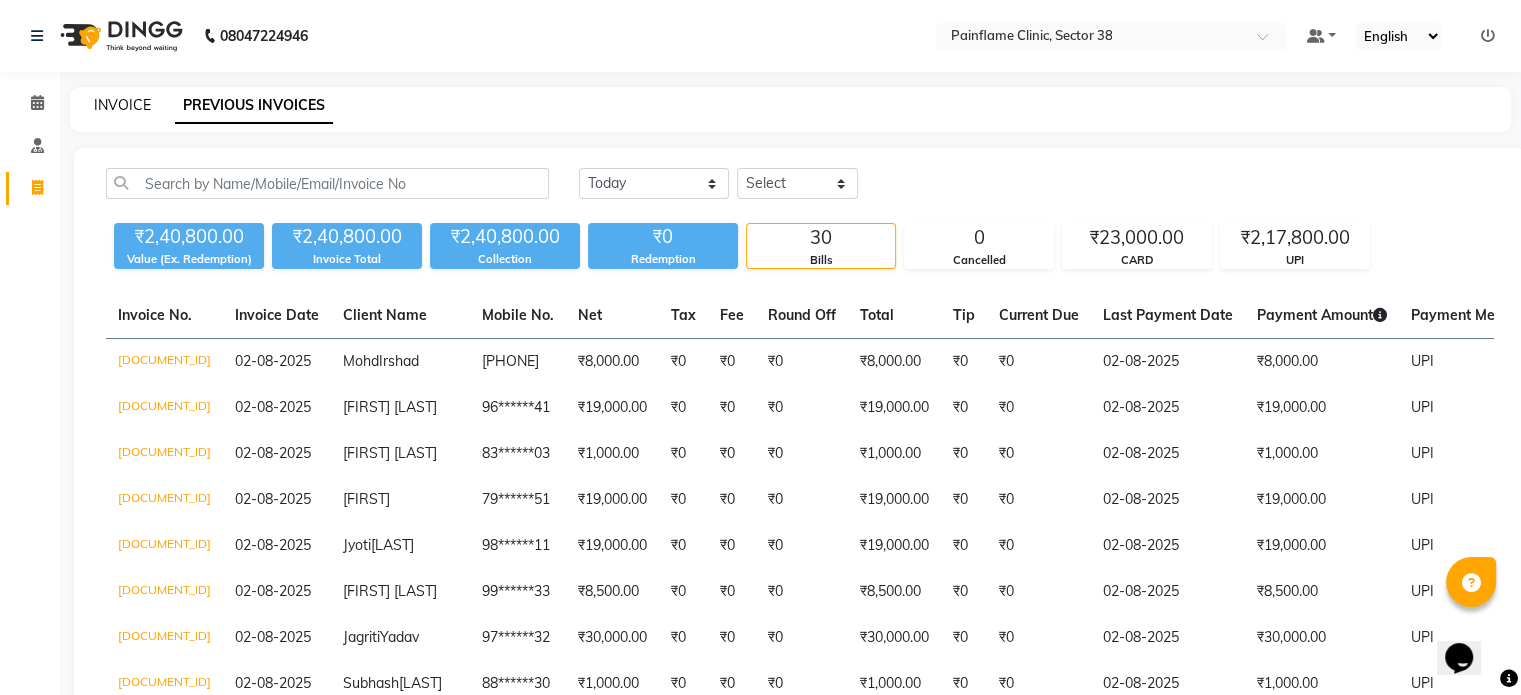 click on "INVOICE" 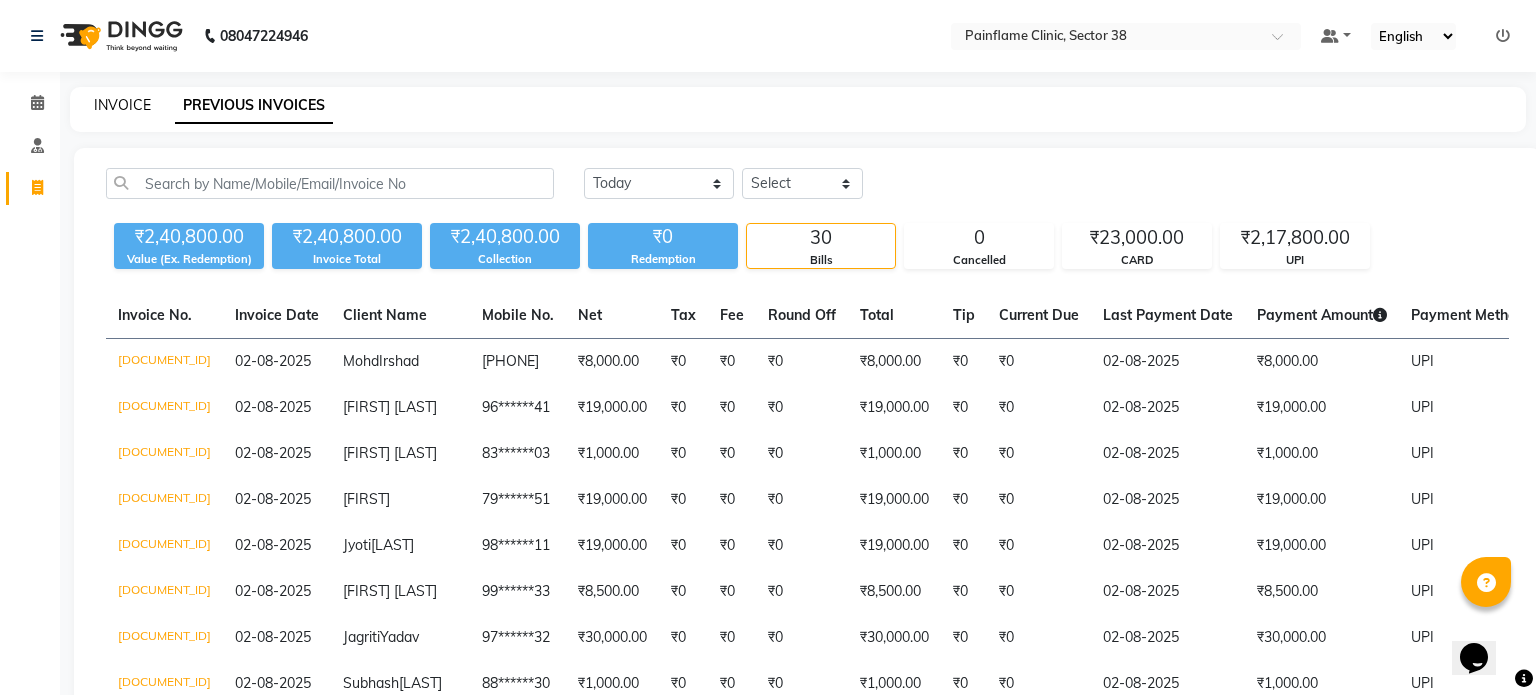 select on "3964" 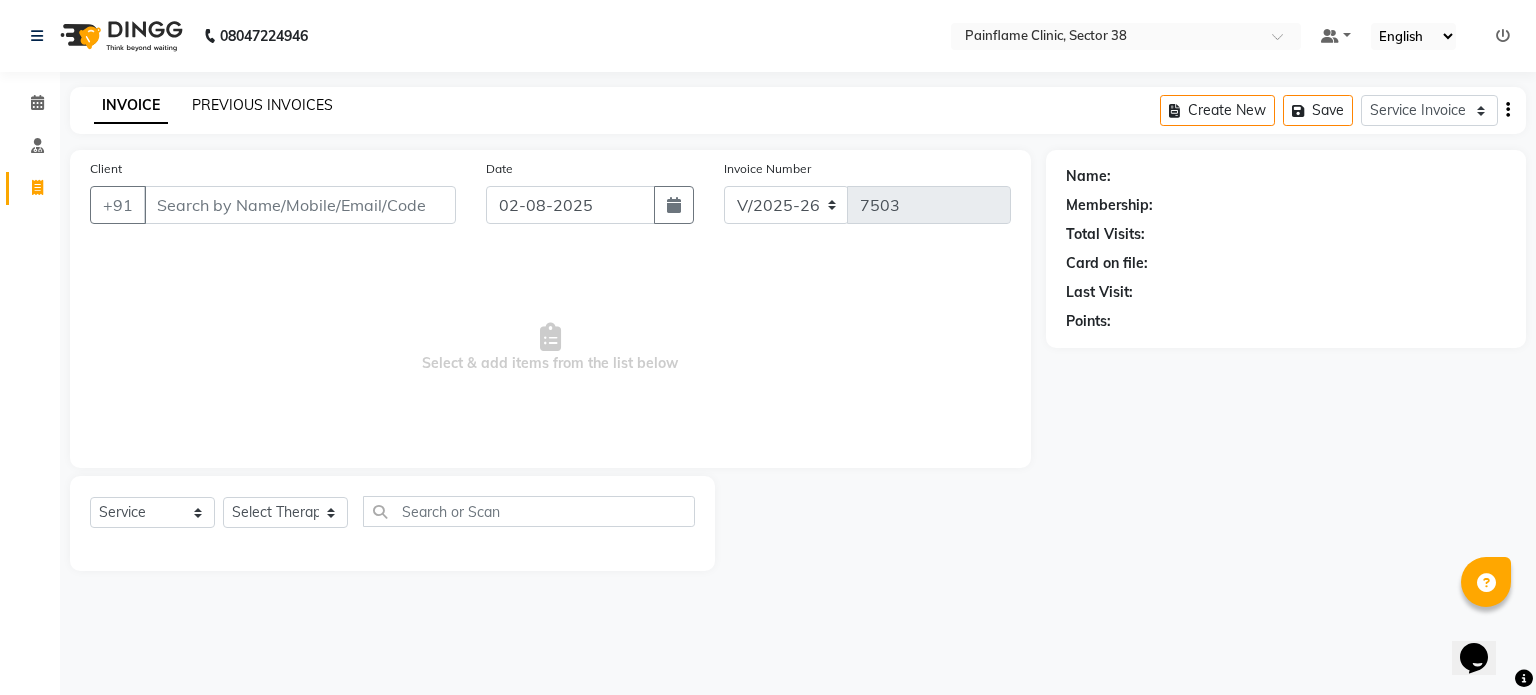 click on "PREVIOUS INVOICES" 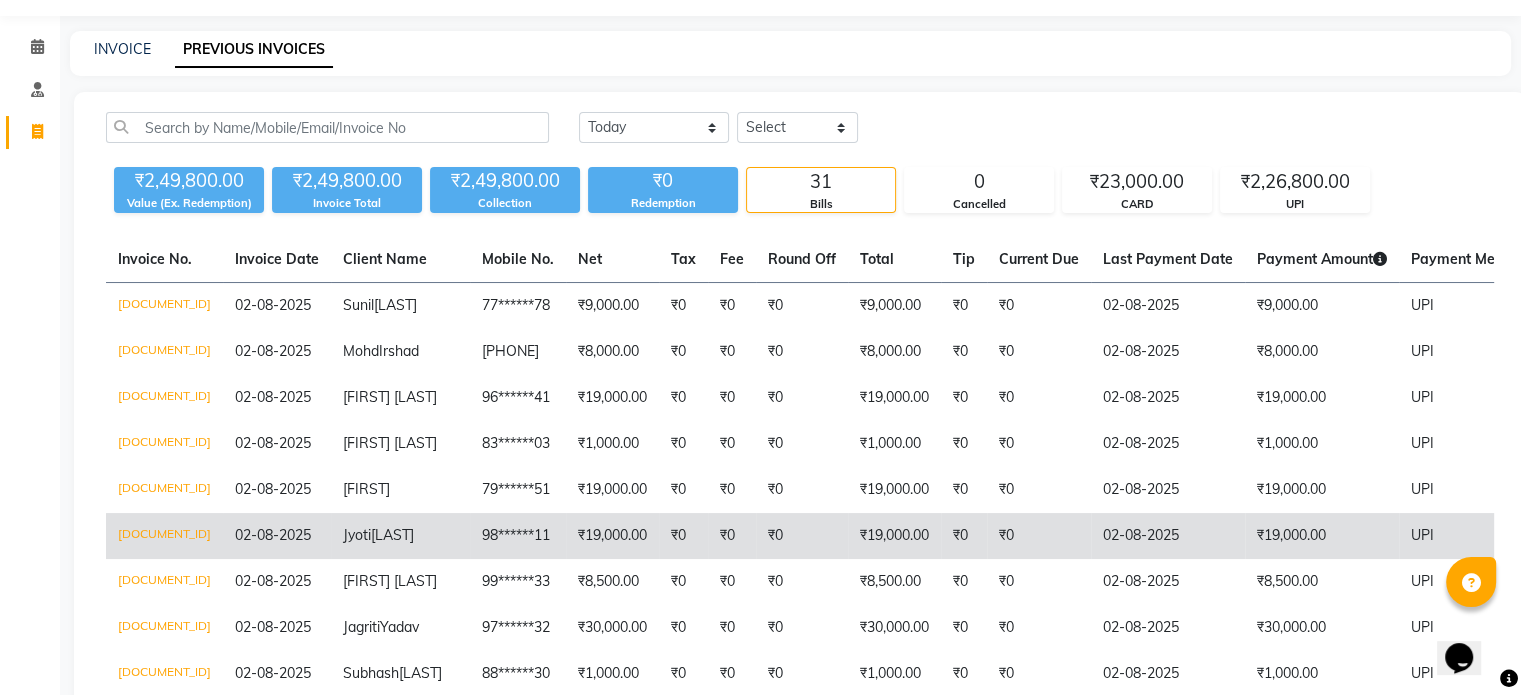 scroll, scrollTop: 0, scrollLeft: 0, axis: both 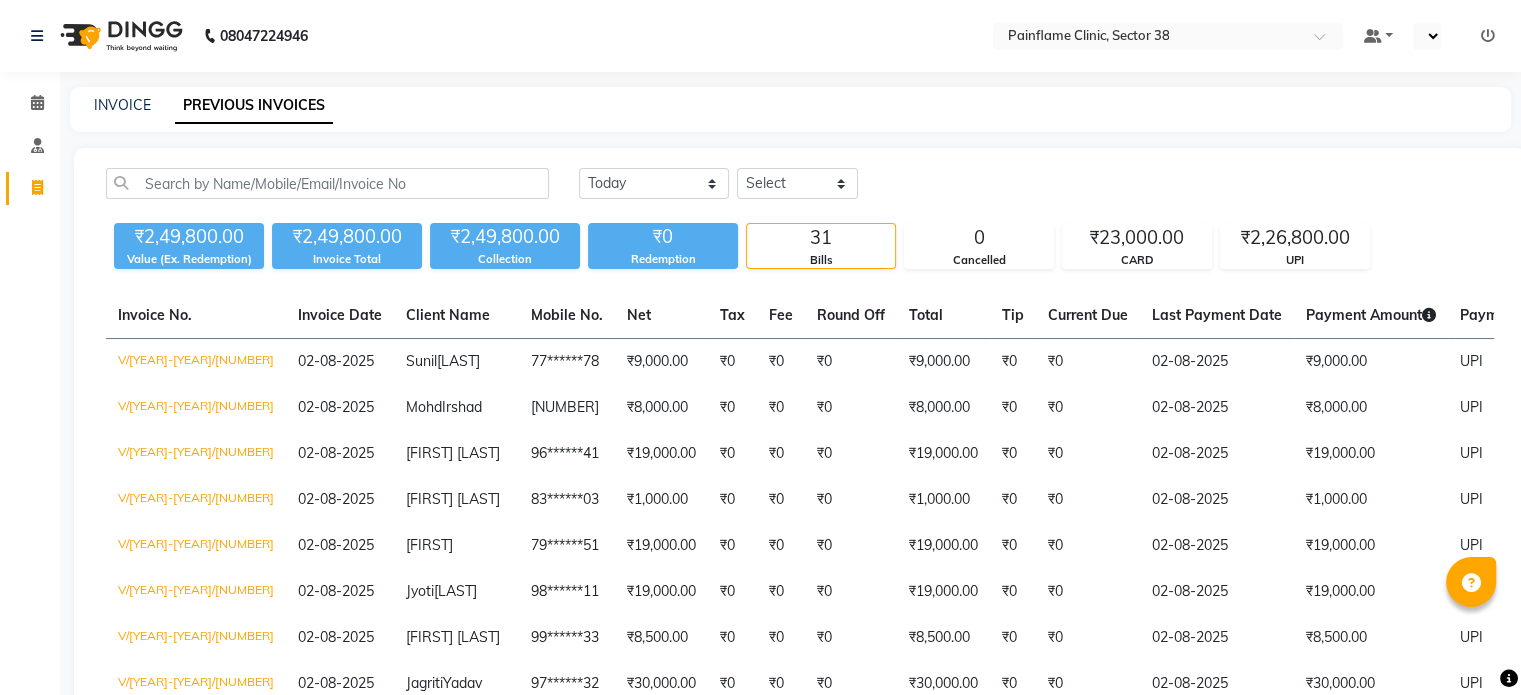 select on "en" 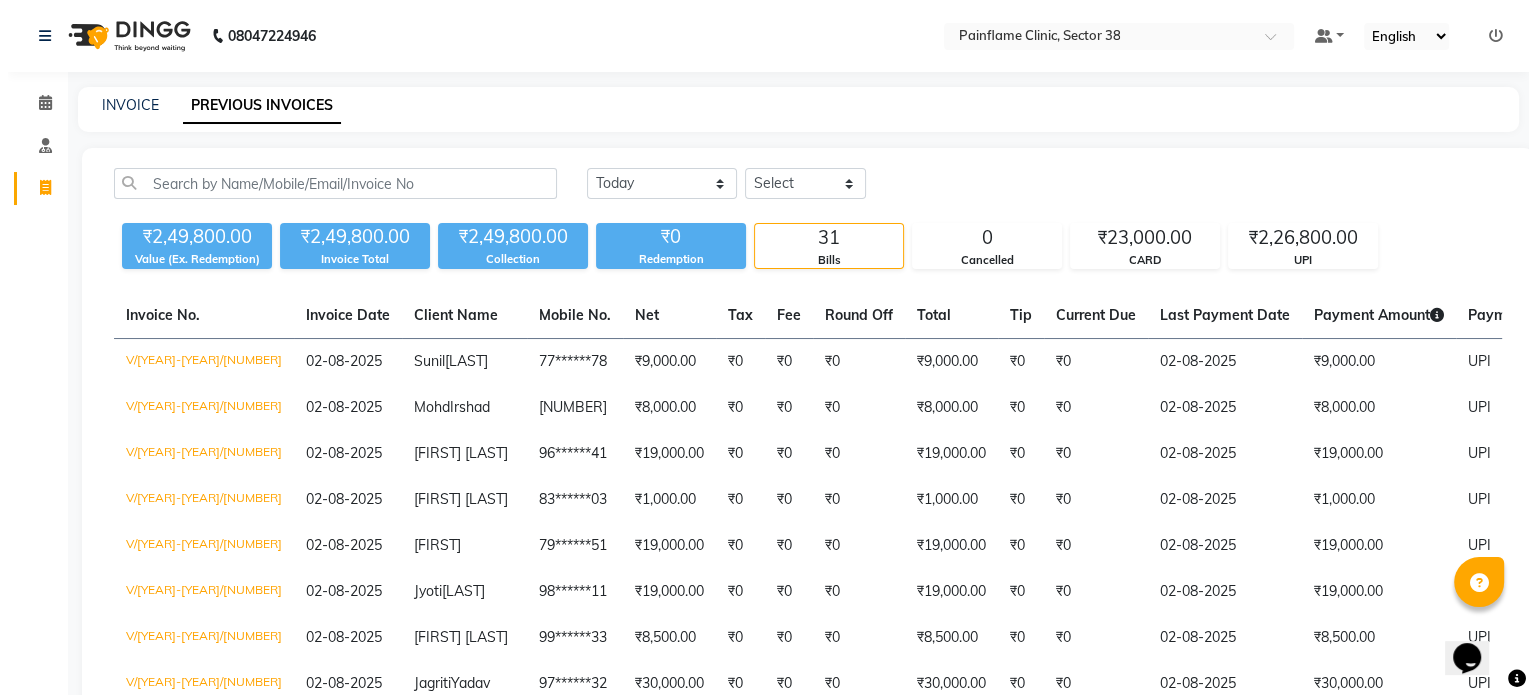 scroll, scrollTop: 0, scrollLeft: 0, axis: both 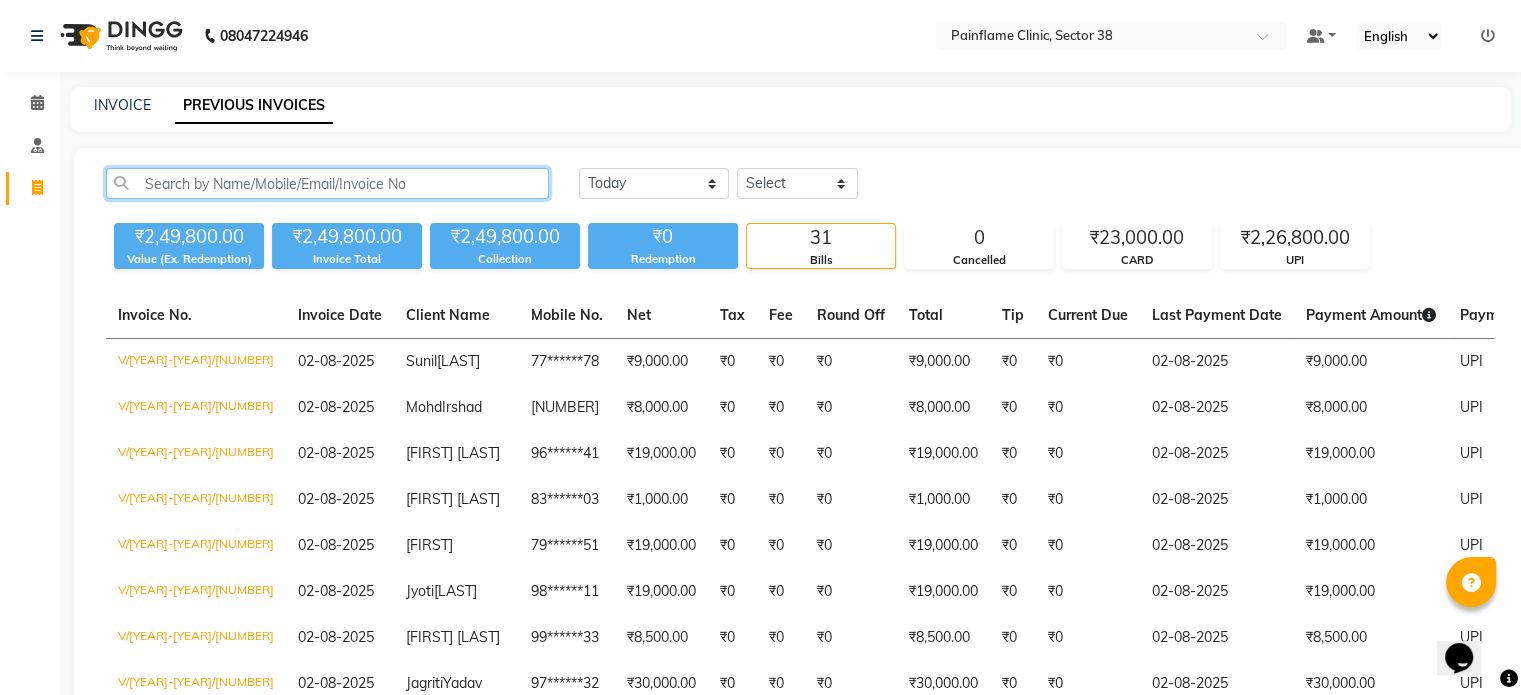click 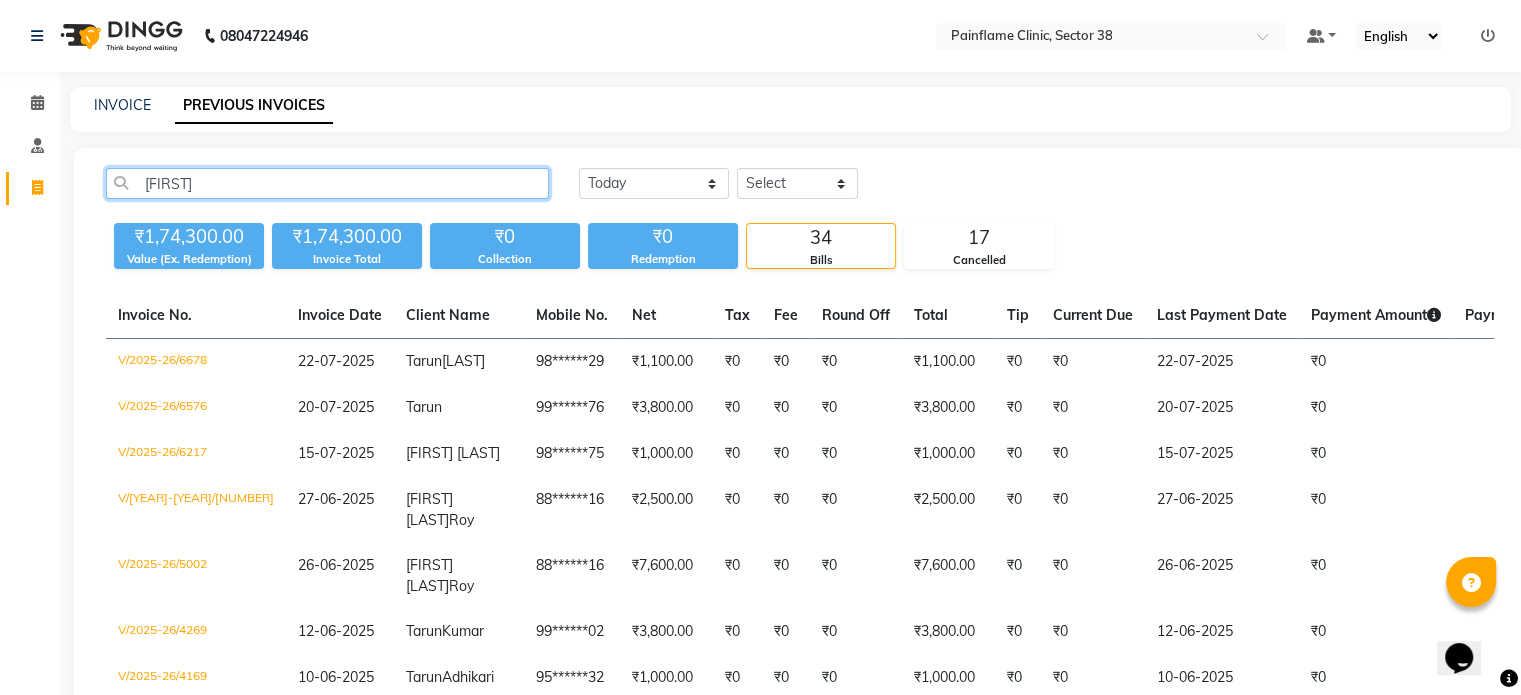 click on "[FIRST]" 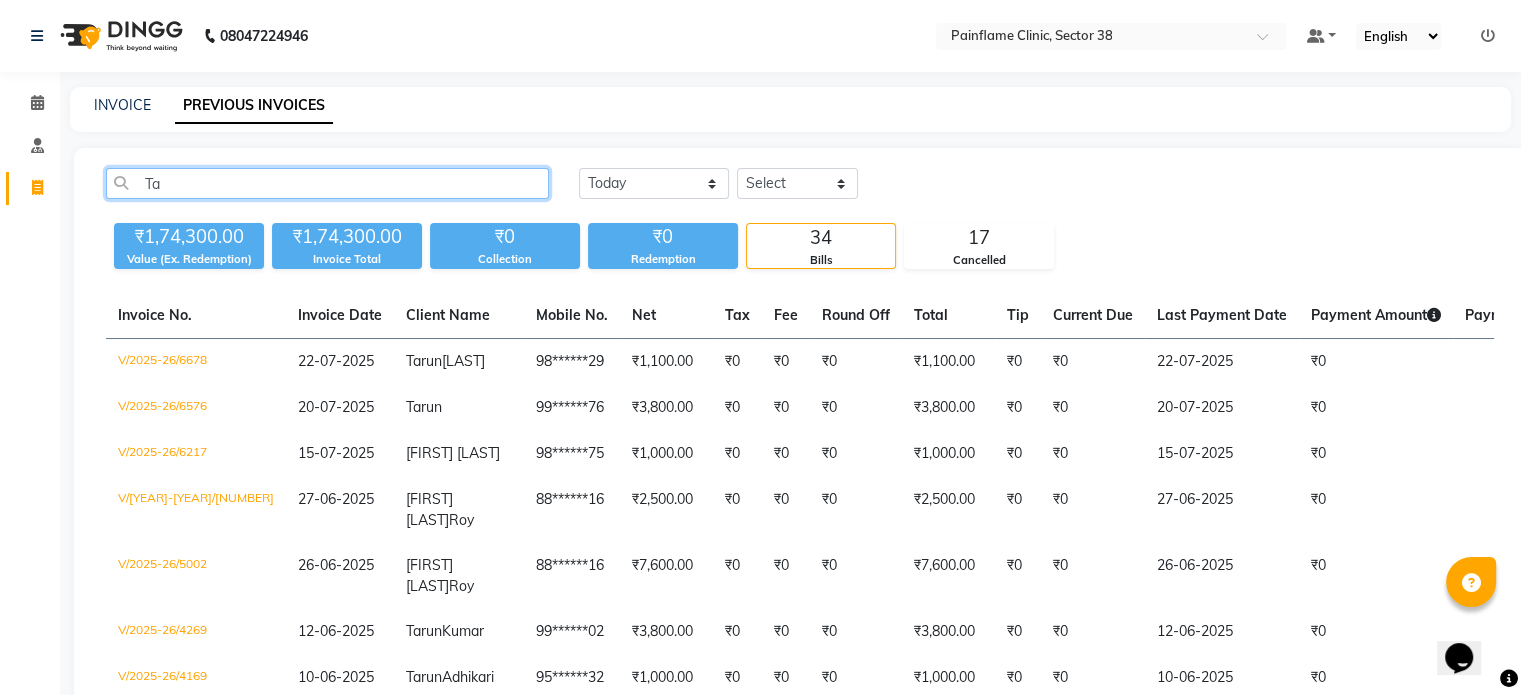 type on "T" 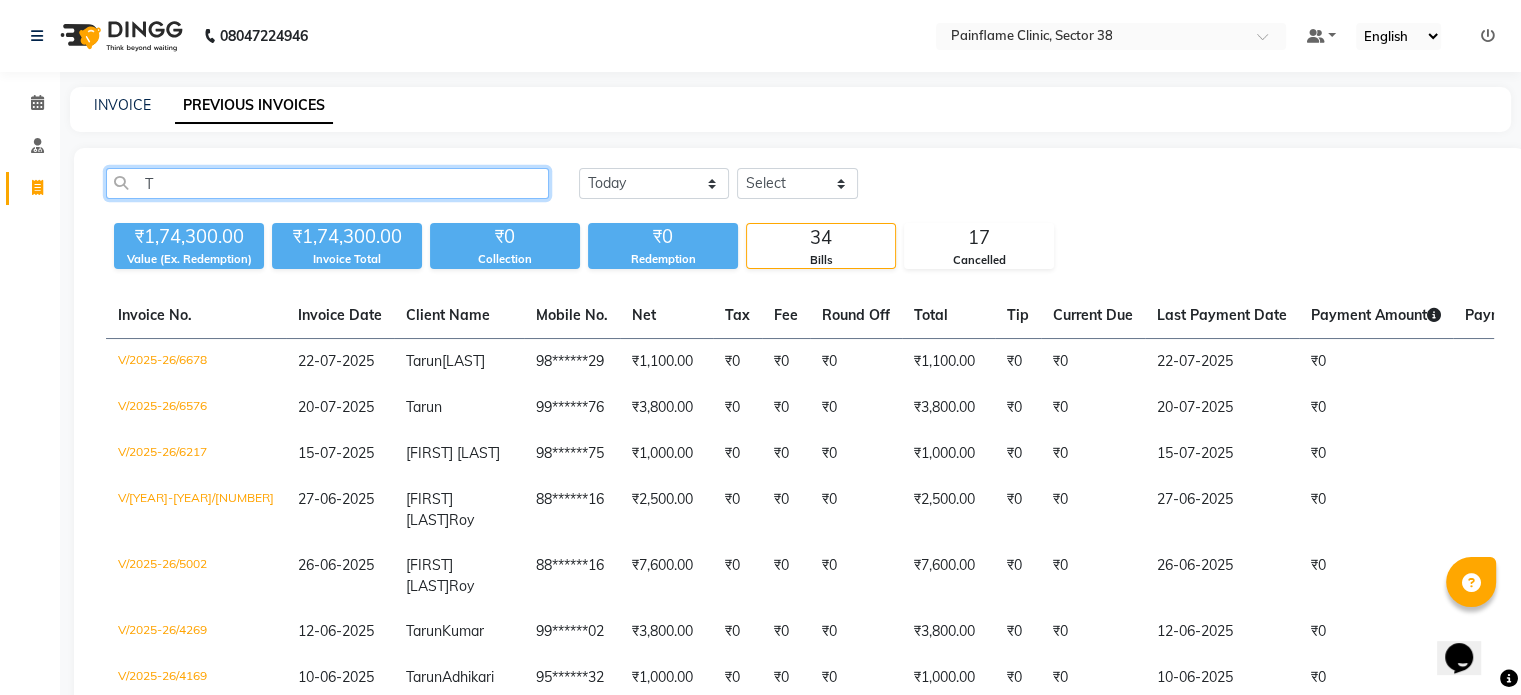 type 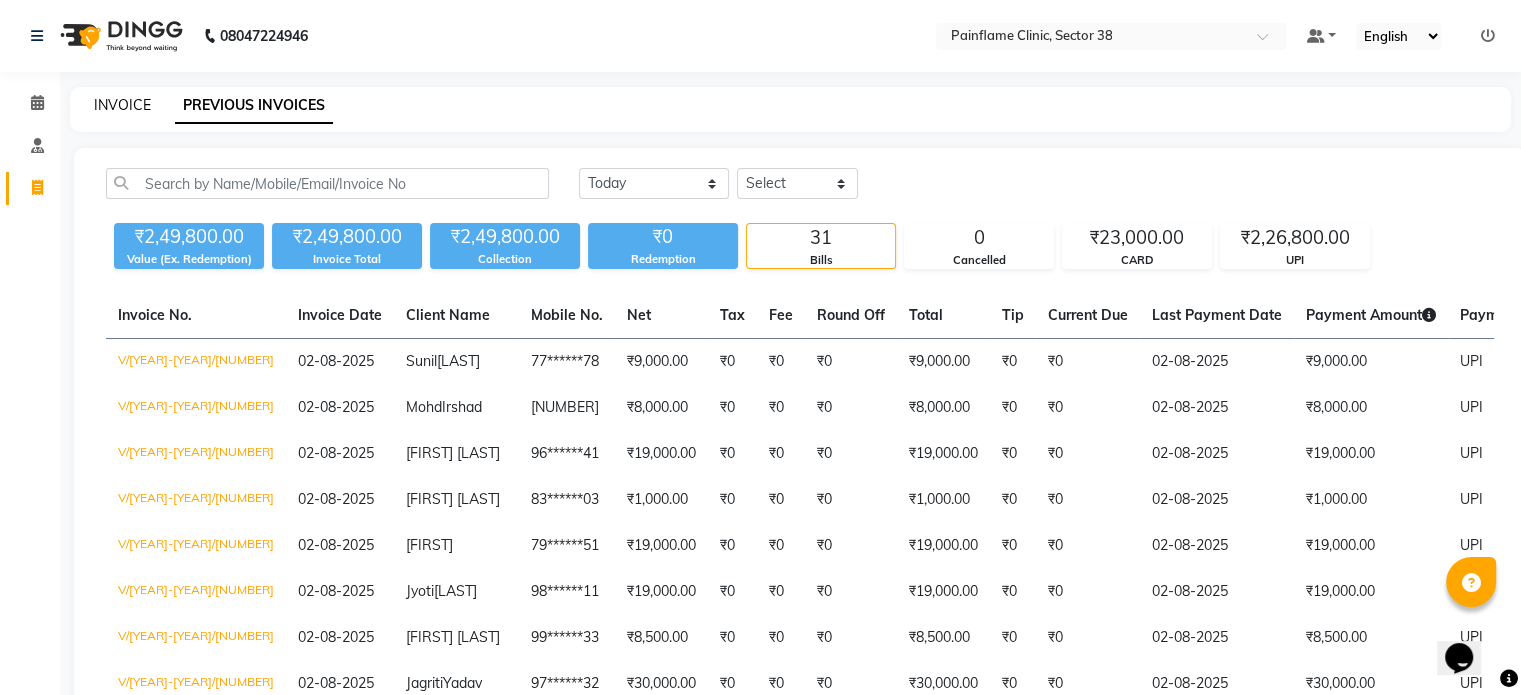 click on "INVOICE" 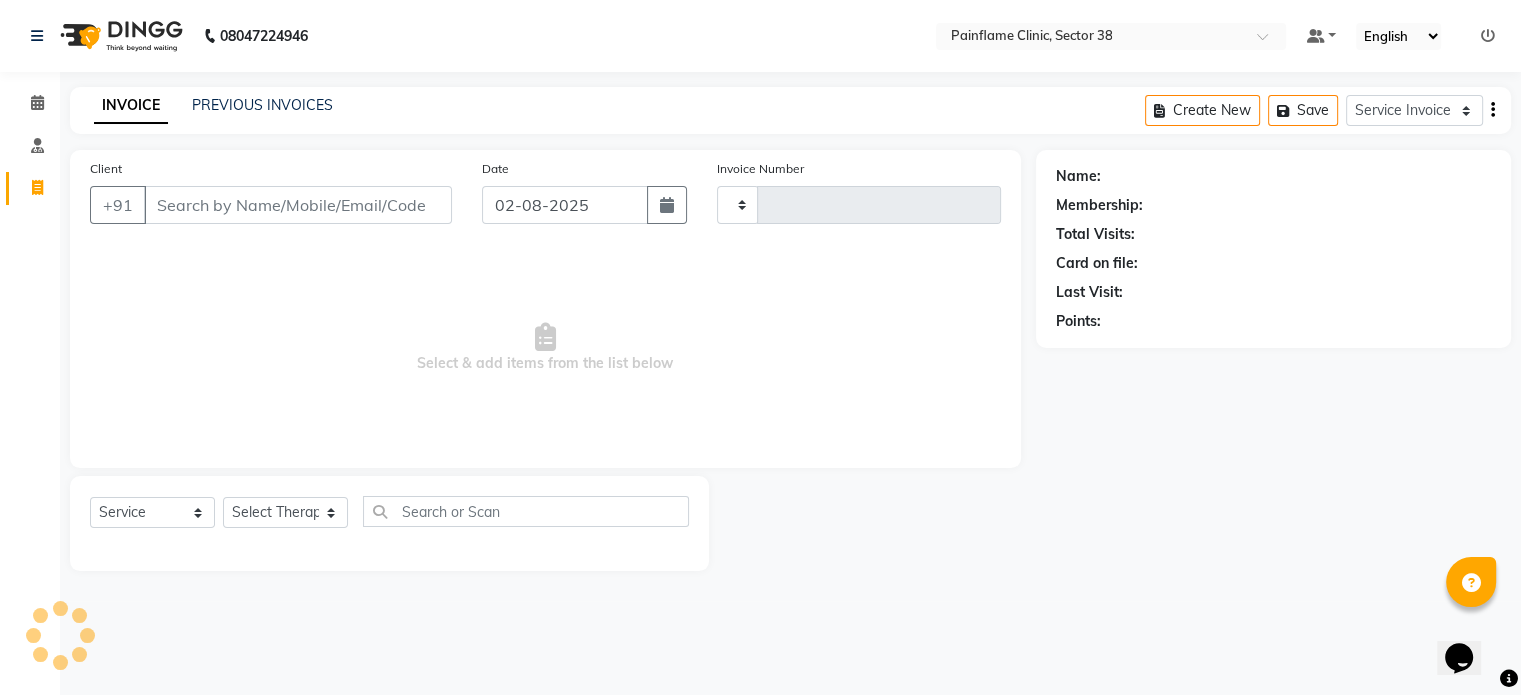 type on "7504" 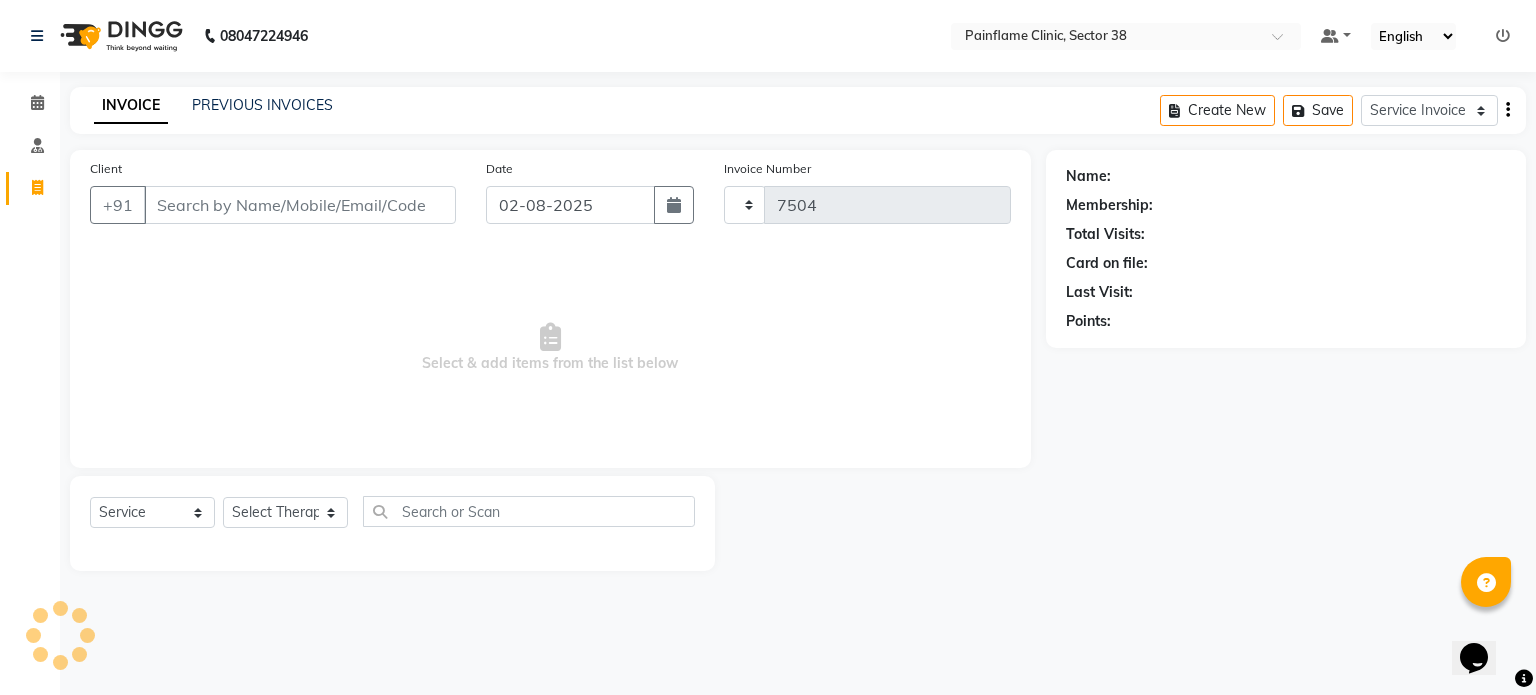 select on "3964" 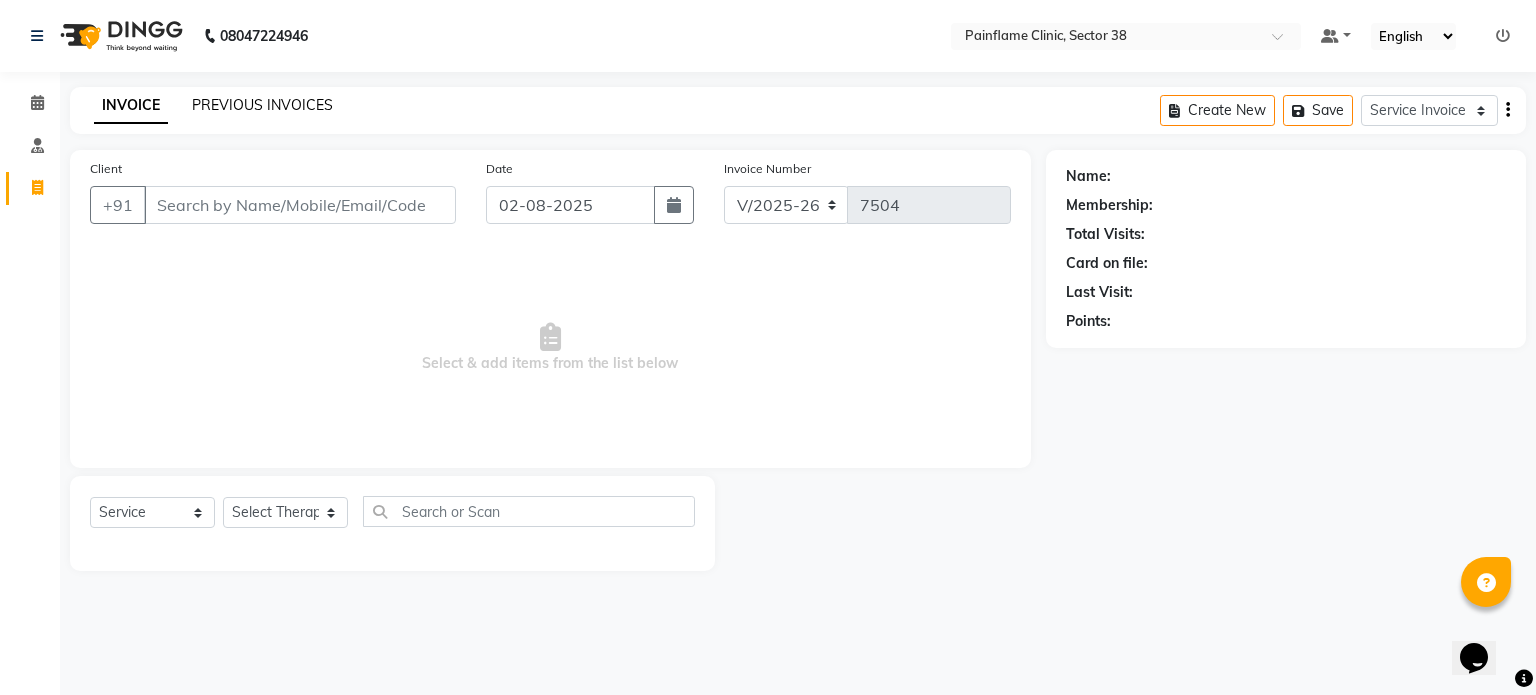 click on "PREVIOUS INVOICES" 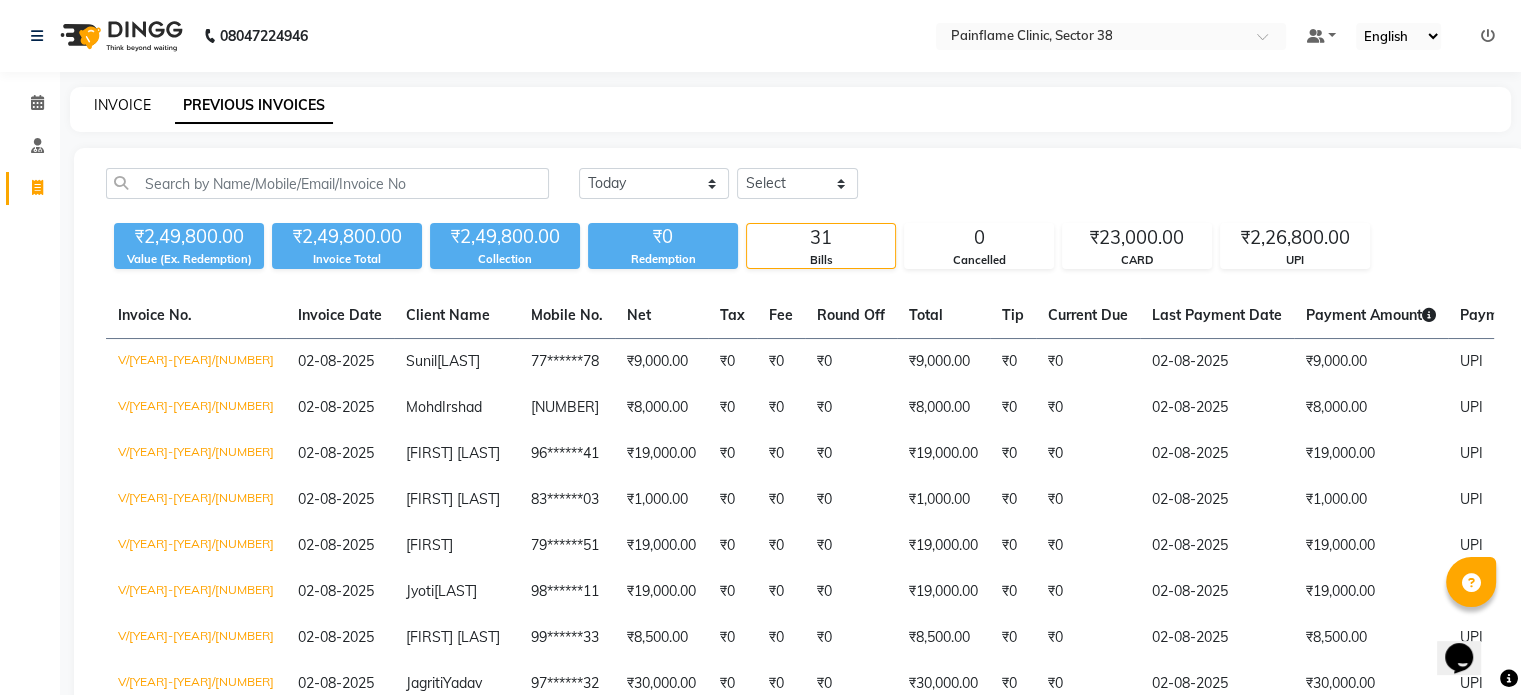 click on "INVOICE" 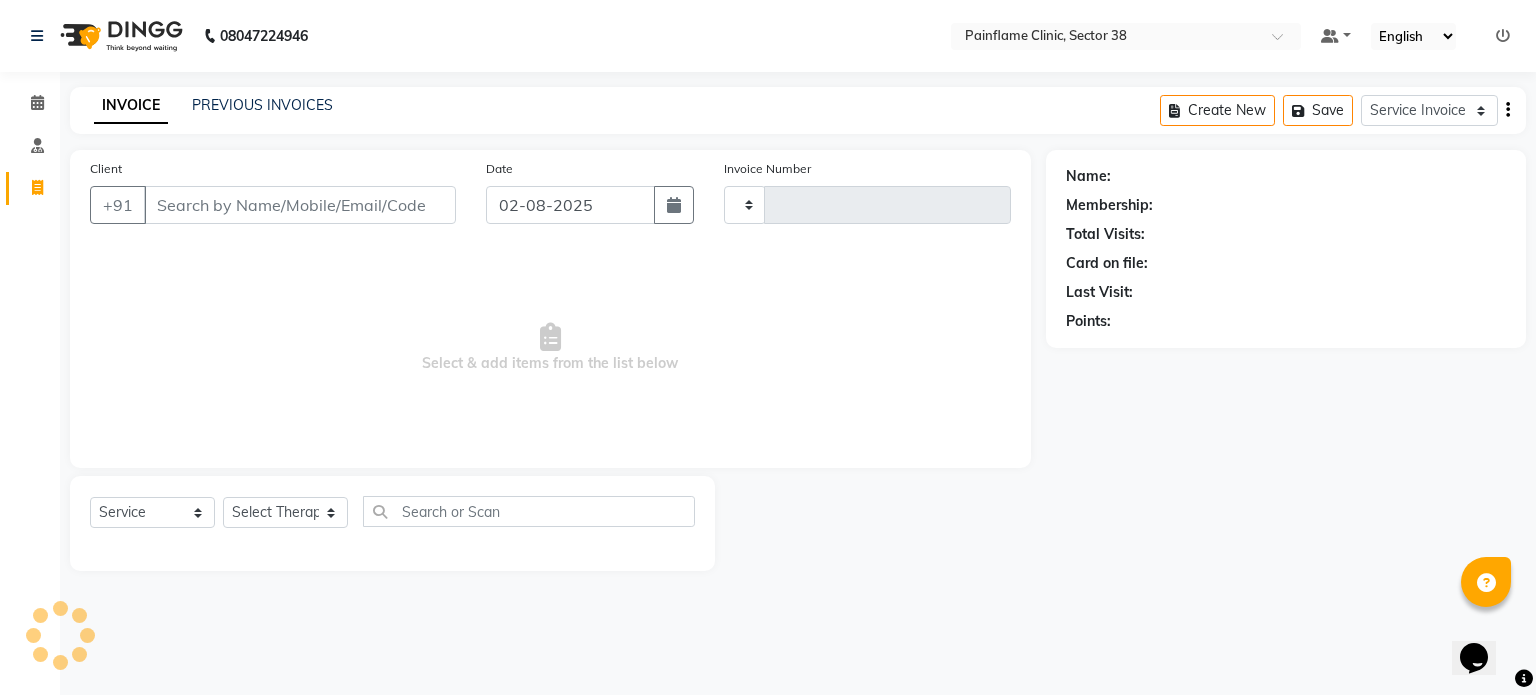 type on "7504" 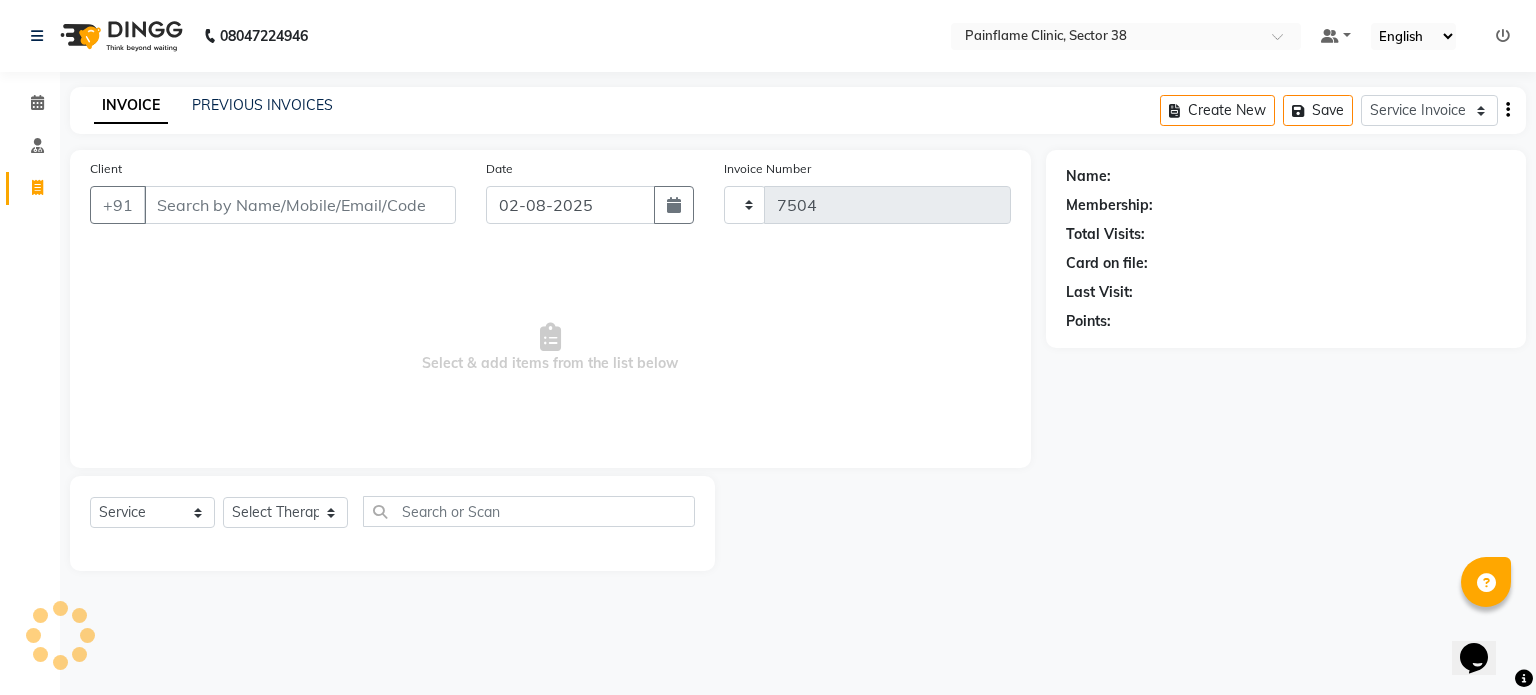 select on "3964" 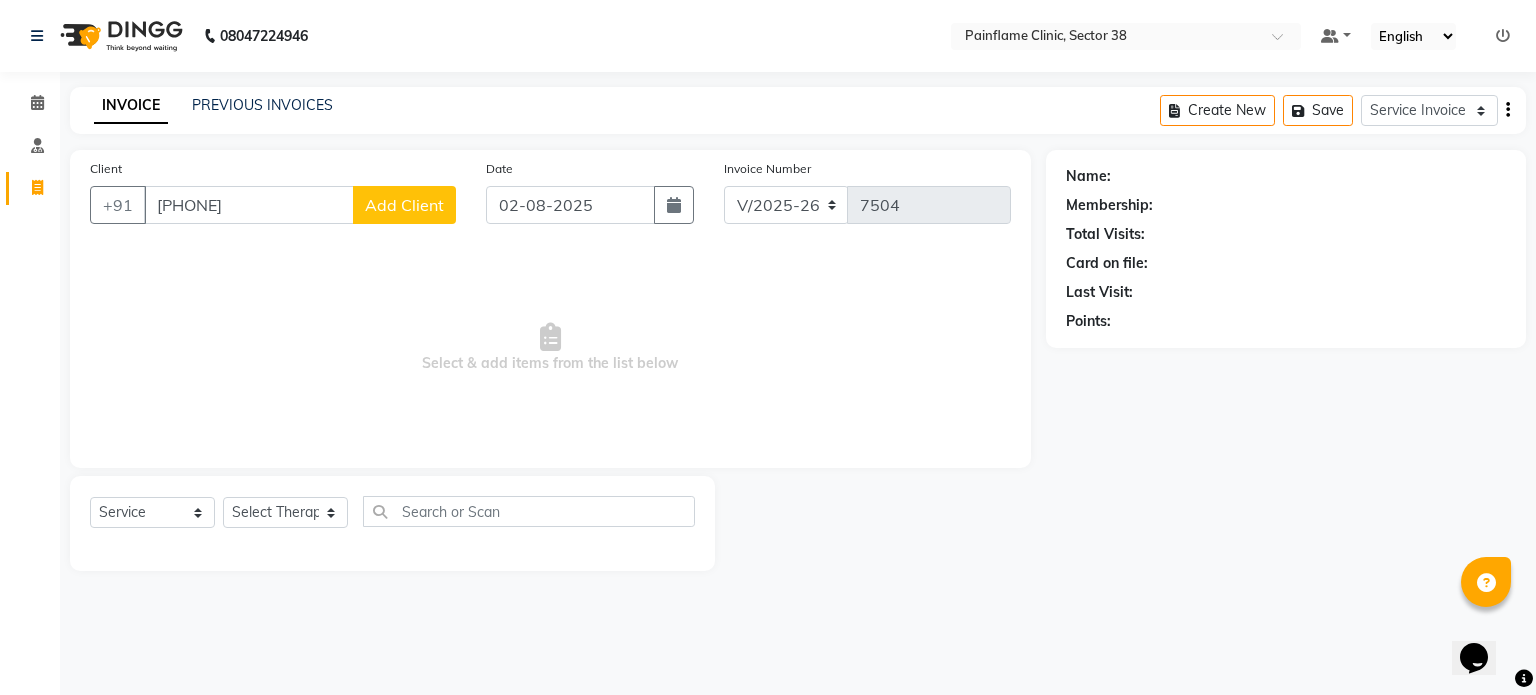 type on "[PHONE]" 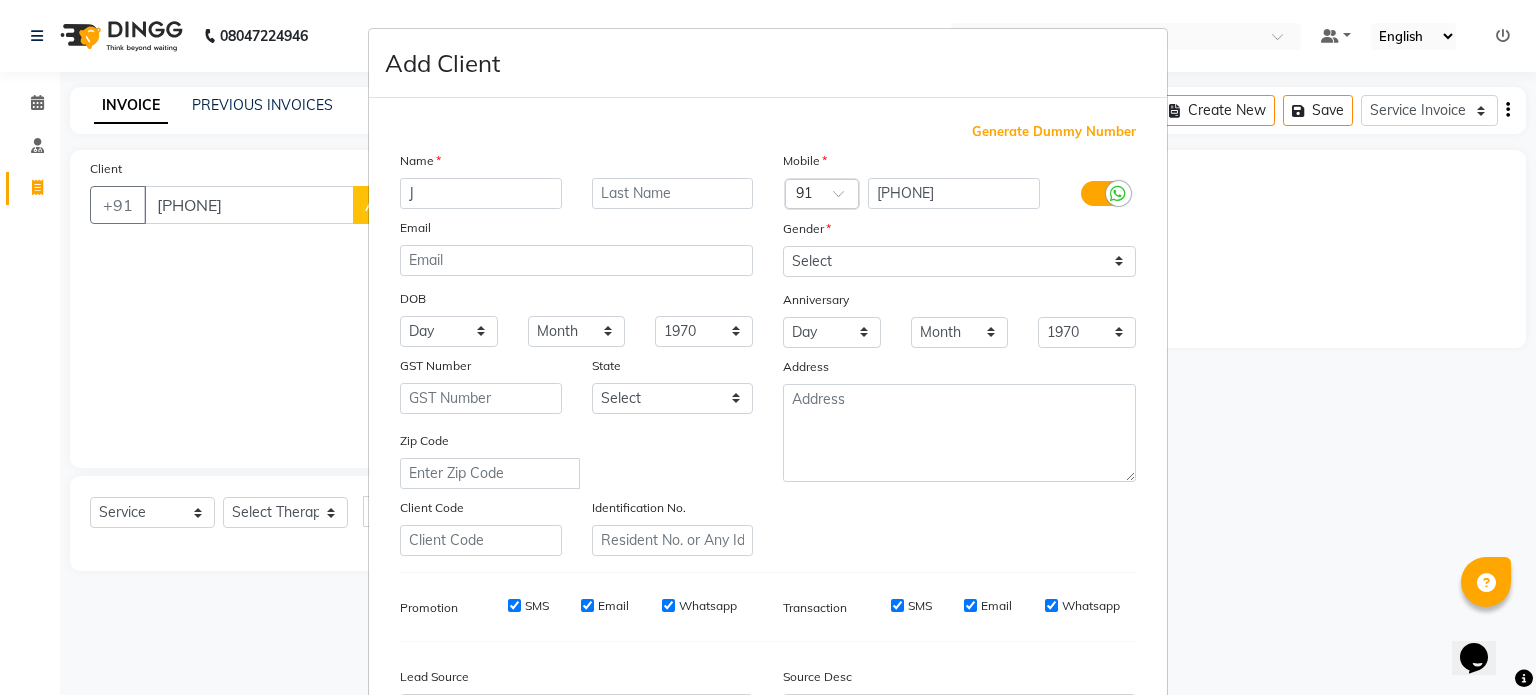 type on "J" 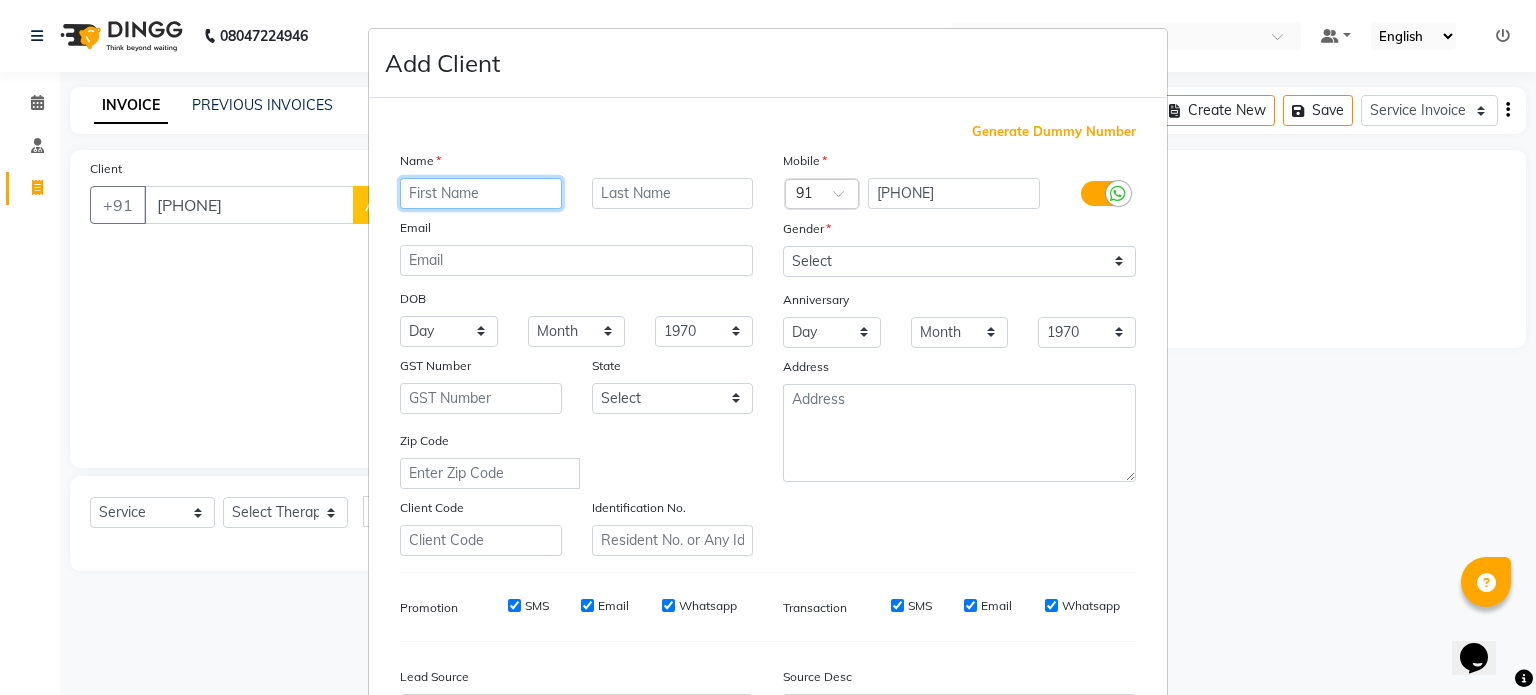 type 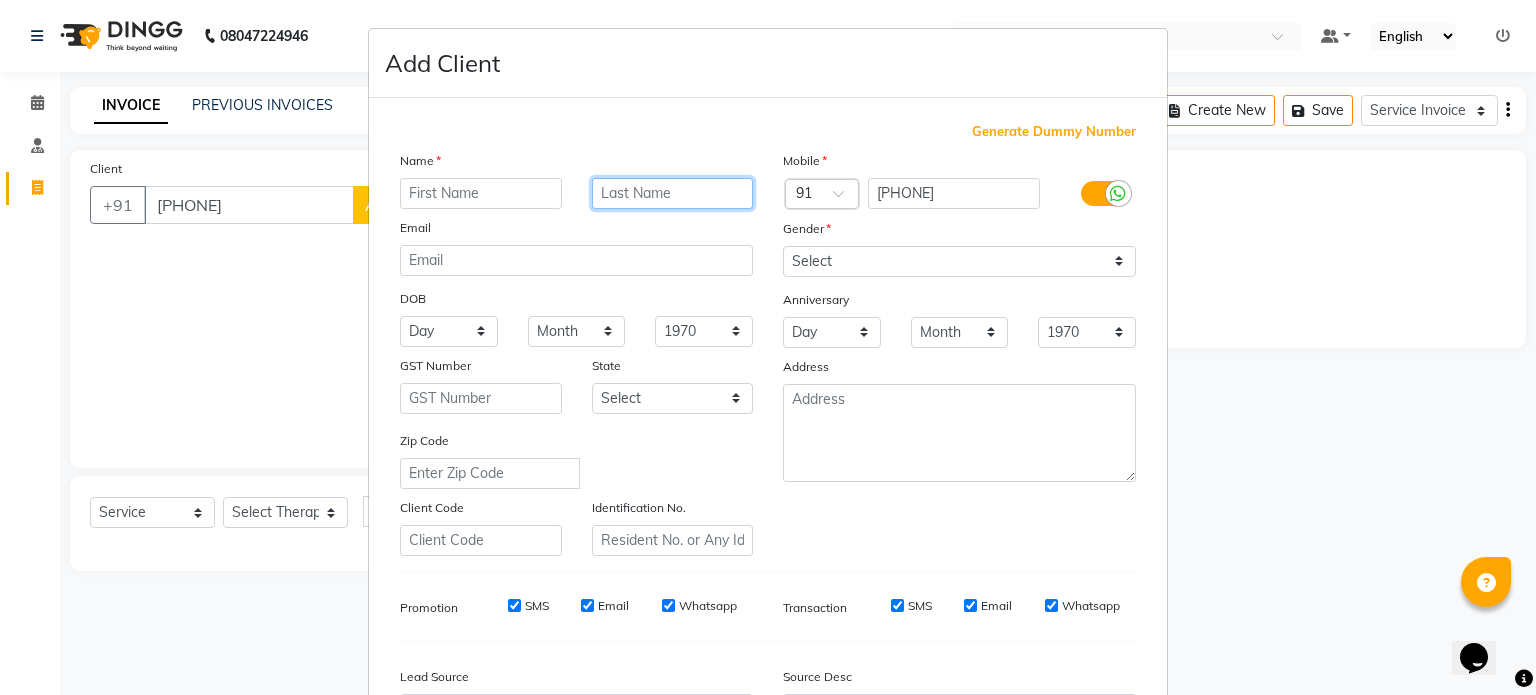 click at bounding box center [673, 193] 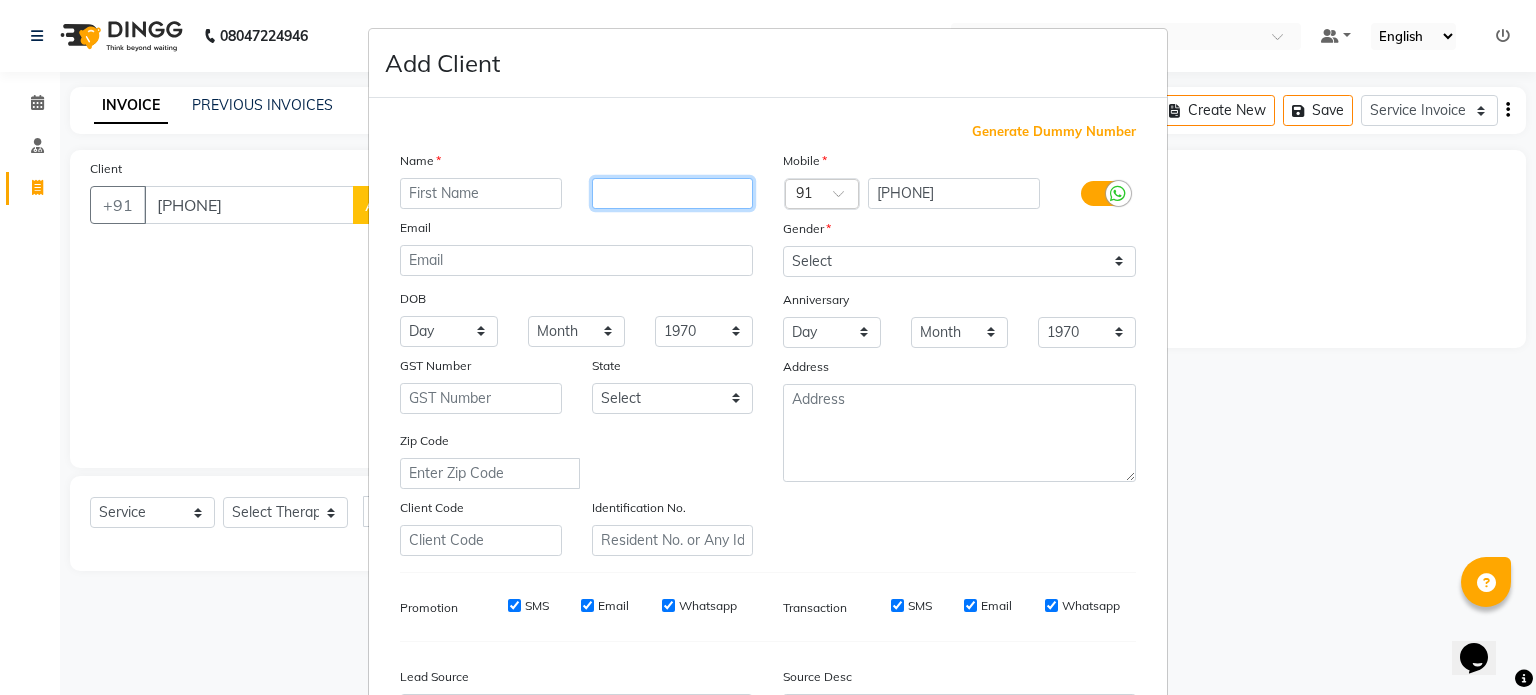 type 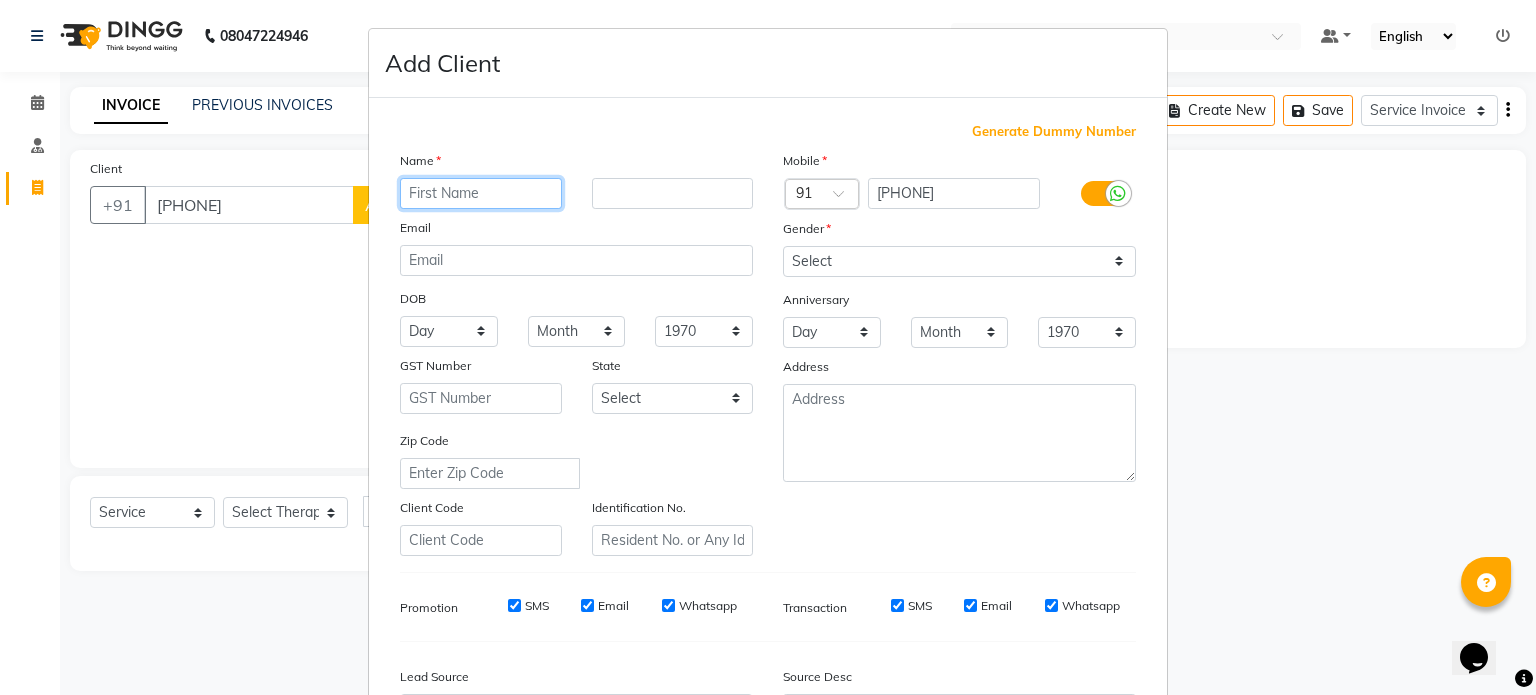 click at bounding box center [481, 193] 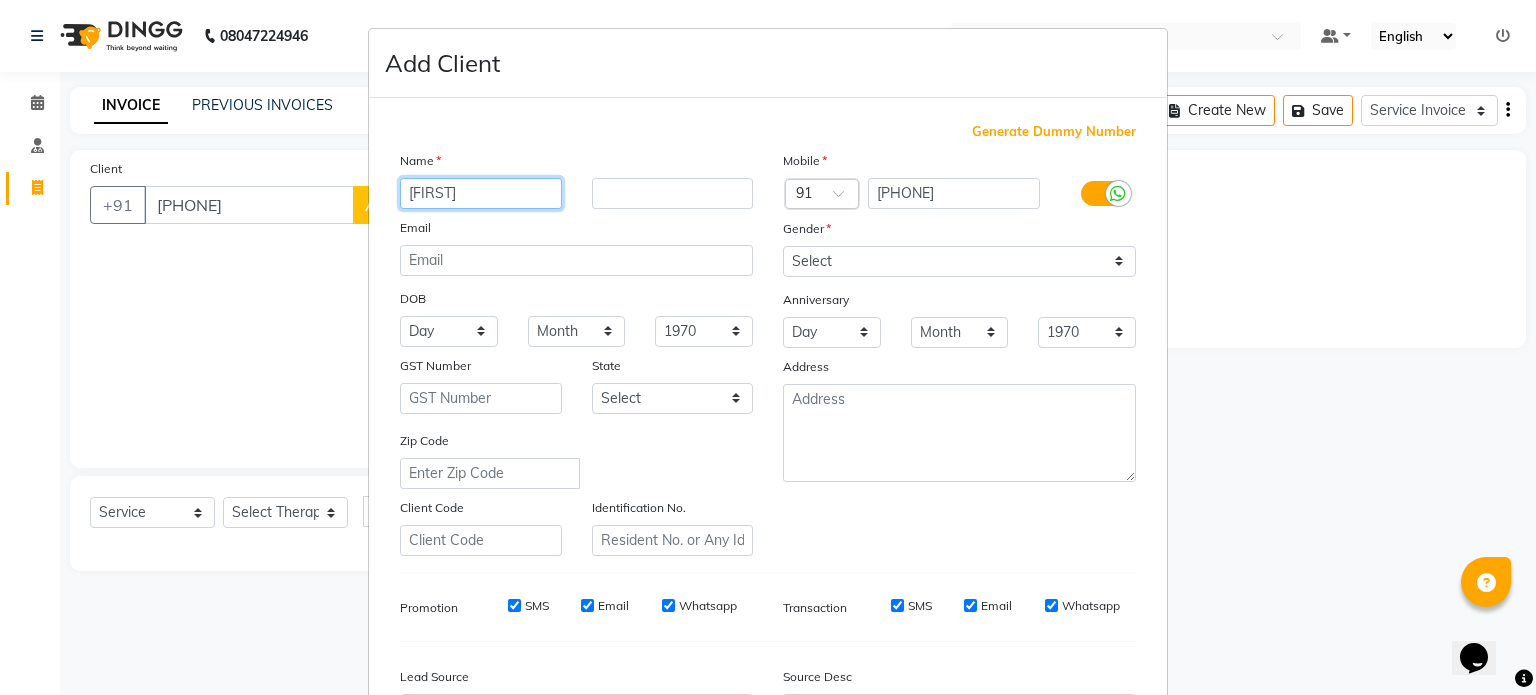 type on "[FIRST]" 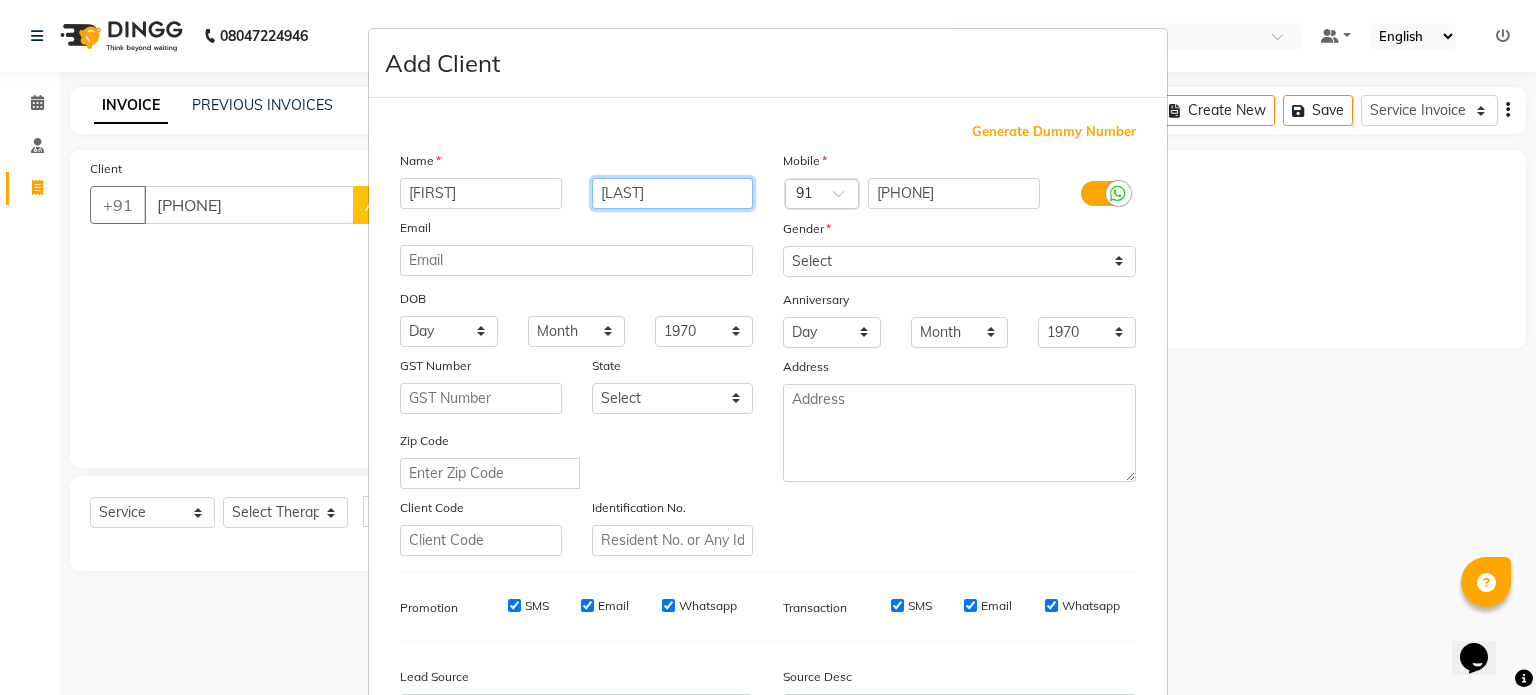 type on "[LAST]" 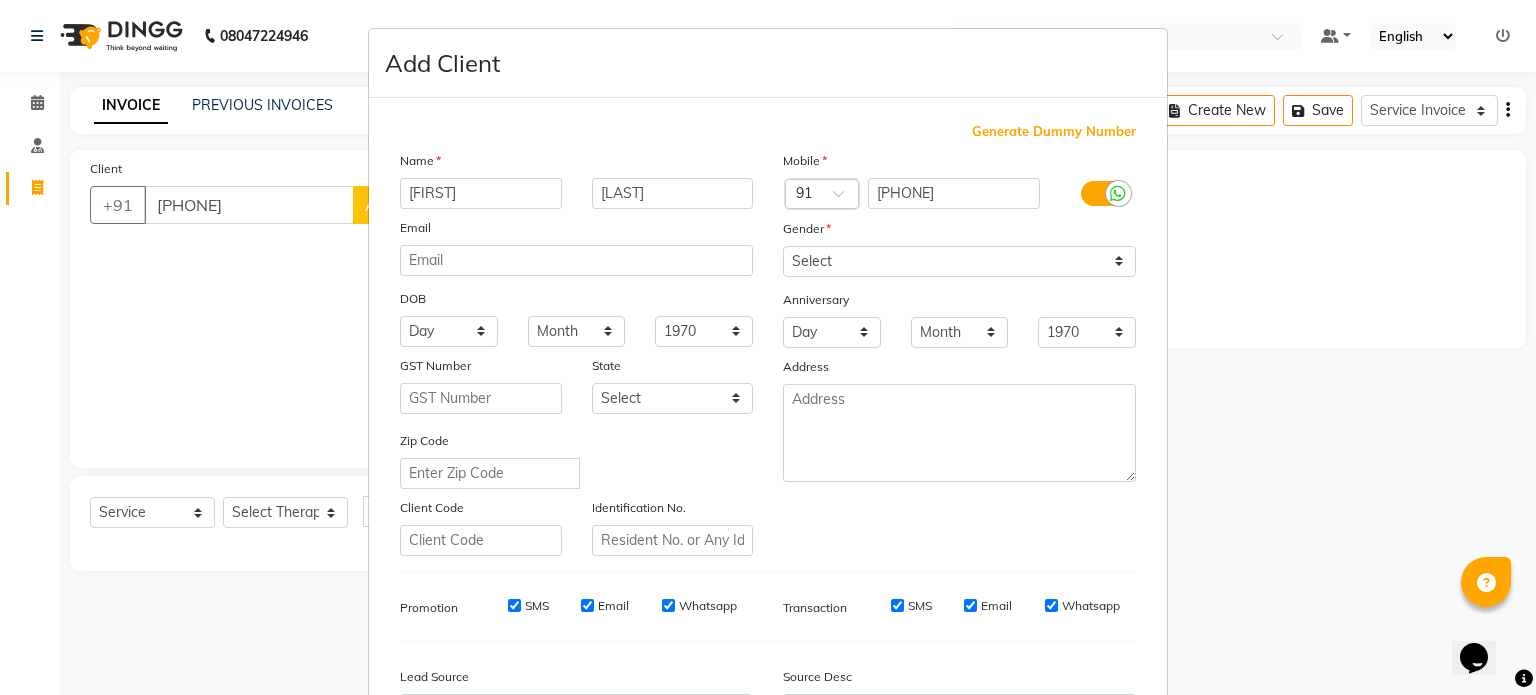 click on "Gender" at bounding box center [959, 232] 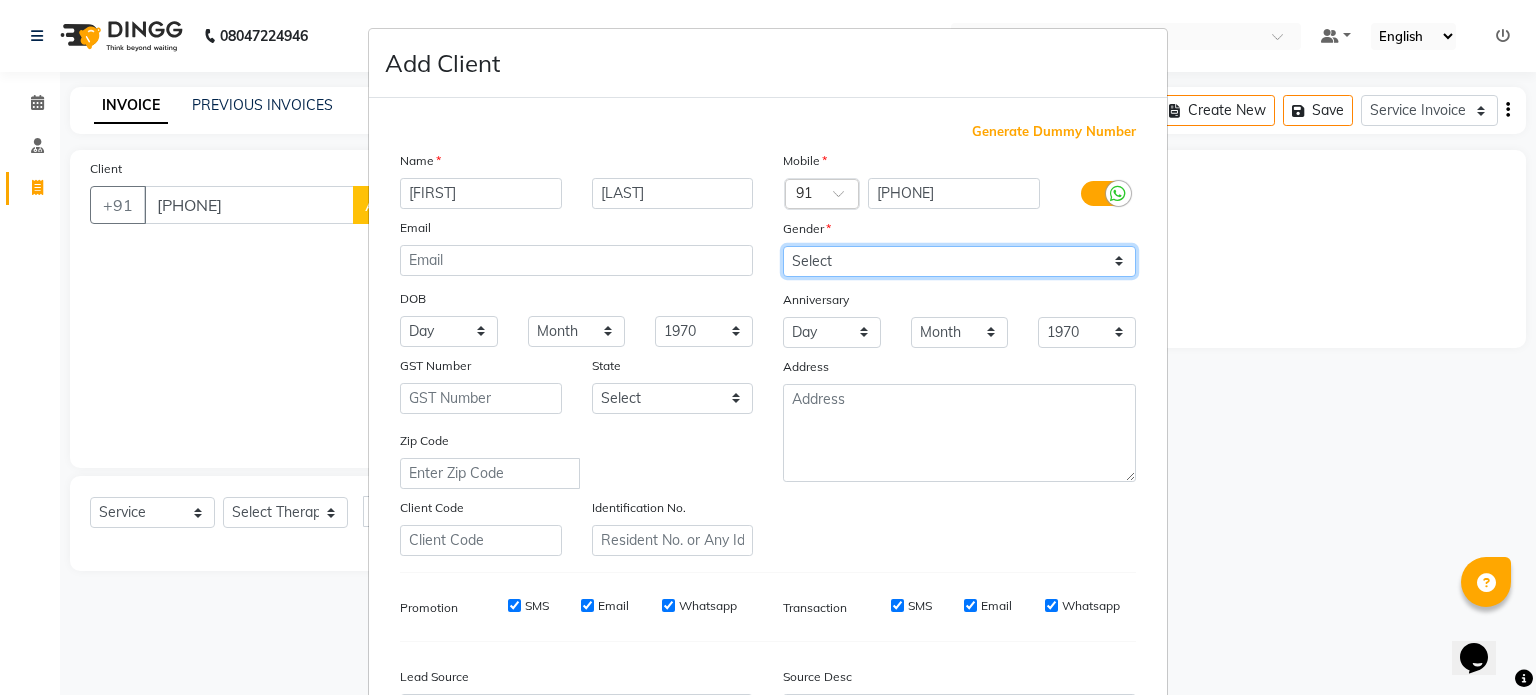 drag, startPoint x: 872, startPoint y: 263, endPoint x: 838, endPoint y: 319, distance: 65.51336 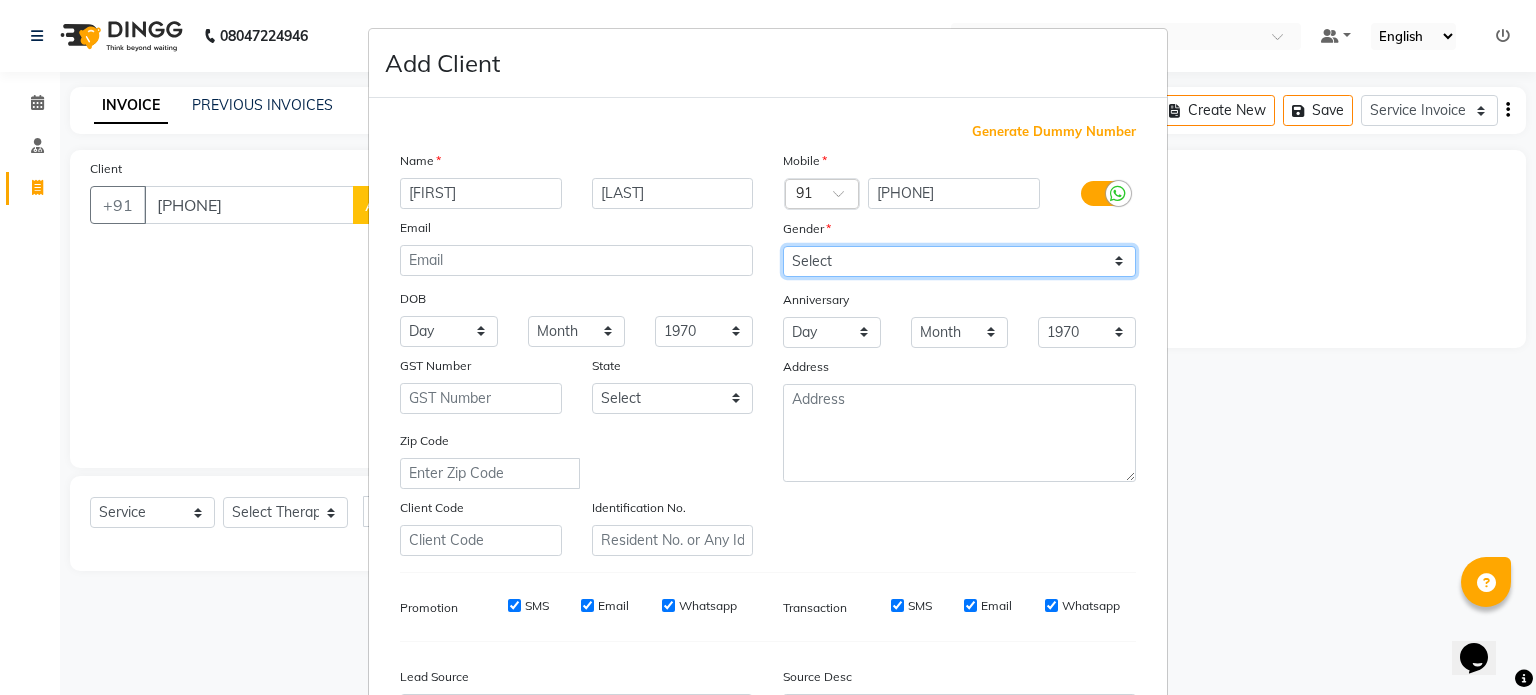 click on "Mobile Country Code × 91 [PHONE] Gender Select Male Female Other Prefer Not To Say Anniversary Day 01 02 03 04 05 06 07 08 09 10 11 12 13 14 15 16 17 18 19 20 21 22 23 24 25 26 27 28 29 30 31 Month January February March April May June July August September October November December 1970 1971 1972 1973 1974 1975 1976 1977 1978 1979 1980 1981 1982 1983 1984 1985 1986 1987 1988 1989 1990 1991 1992 1993 1994 1995 1996 1997 1998 1999 2000 2001 2002 2003 2004 2005 2006 2007 2008 2009 2010 2011 2012 2013 2014 2015 2016 2017 2018 2019 2020 2021 2022 2023 2024 2025 Address" at bounding box center [959, 353] 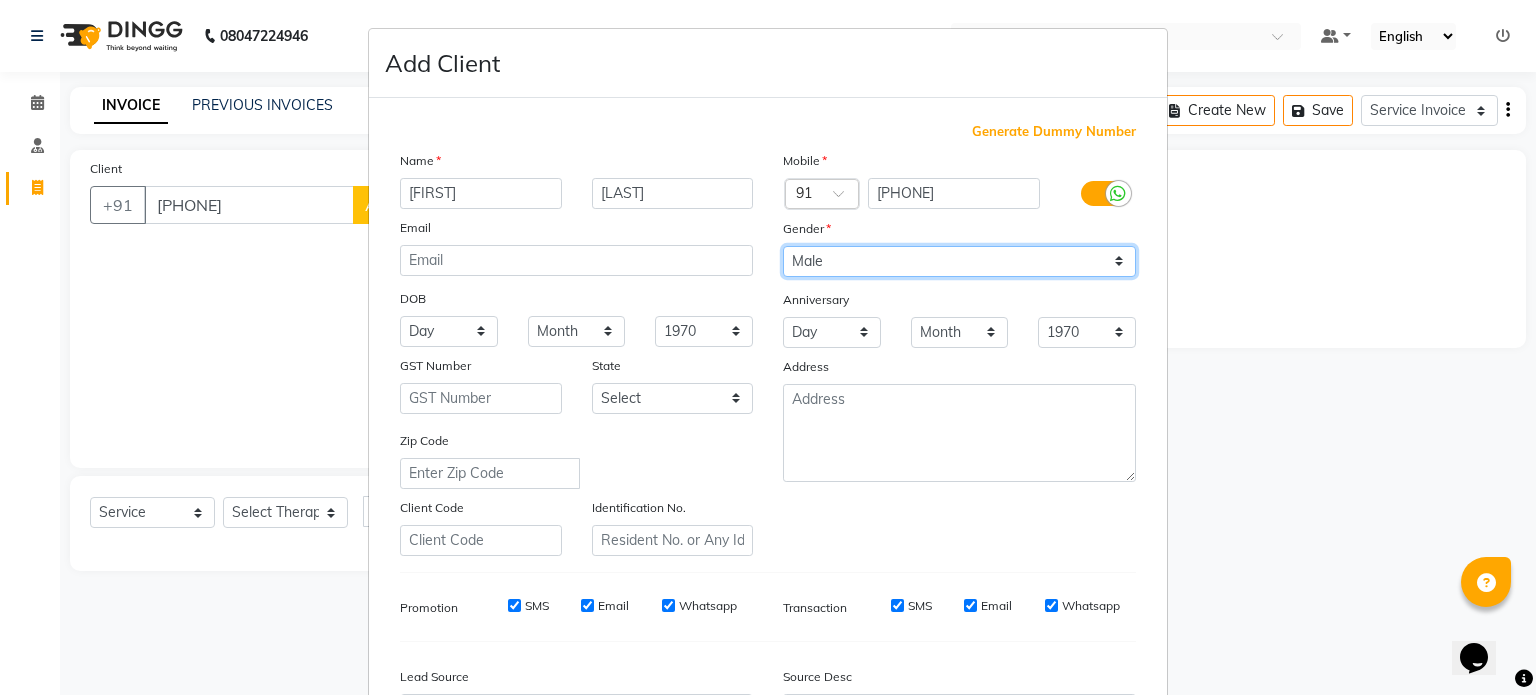 click on "Select Male Female Other Prefer Not To Say" at bounding box center [959, 261] 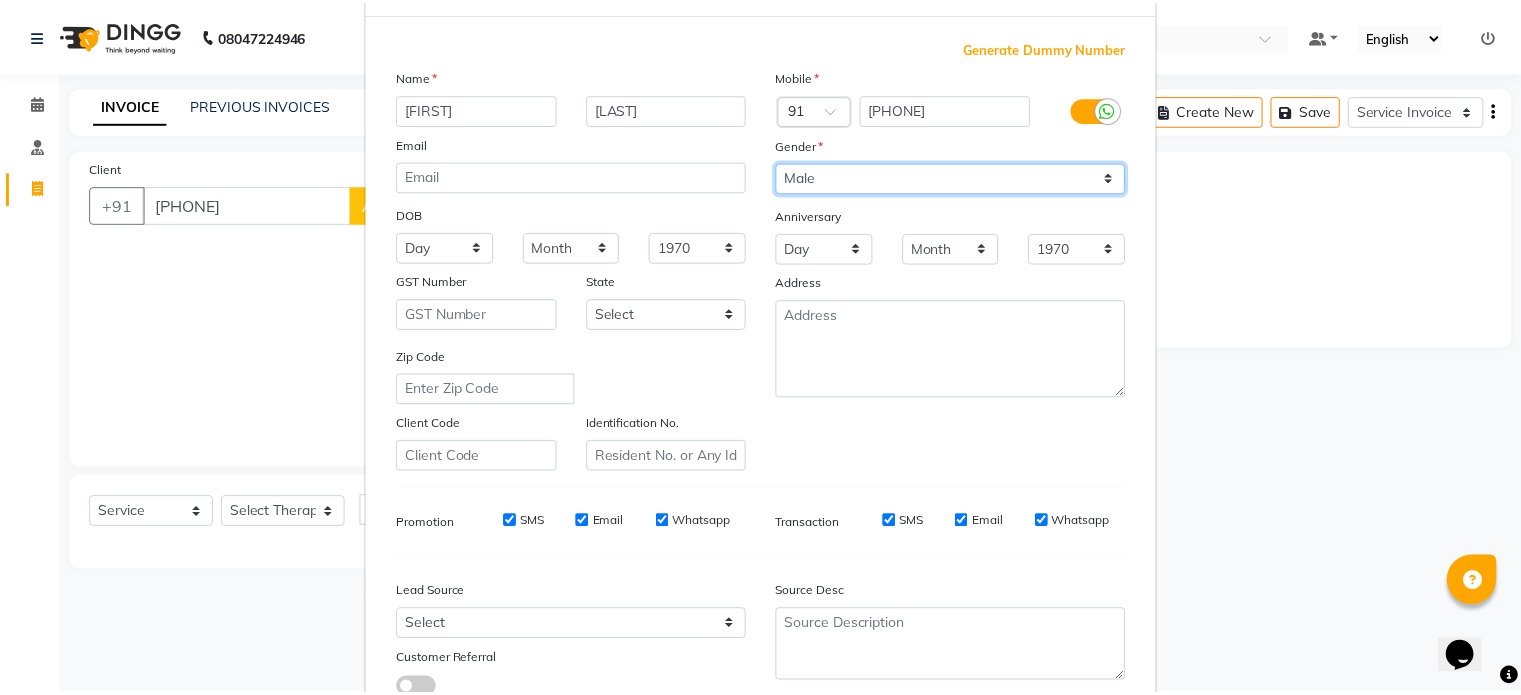 scroll, scrollTop: 237, scrollLeft: 0, axis: vertical 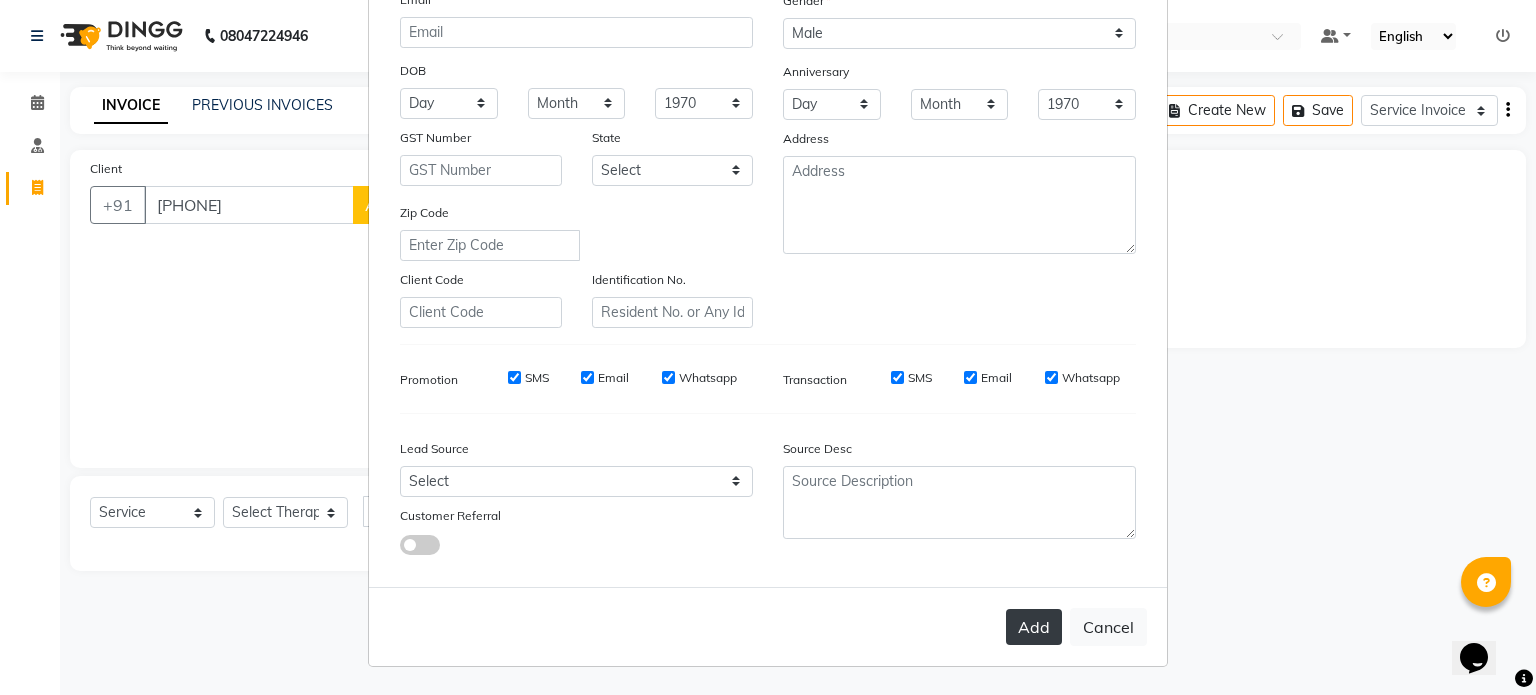 click on "Add" at bounding box center (1034, 627) 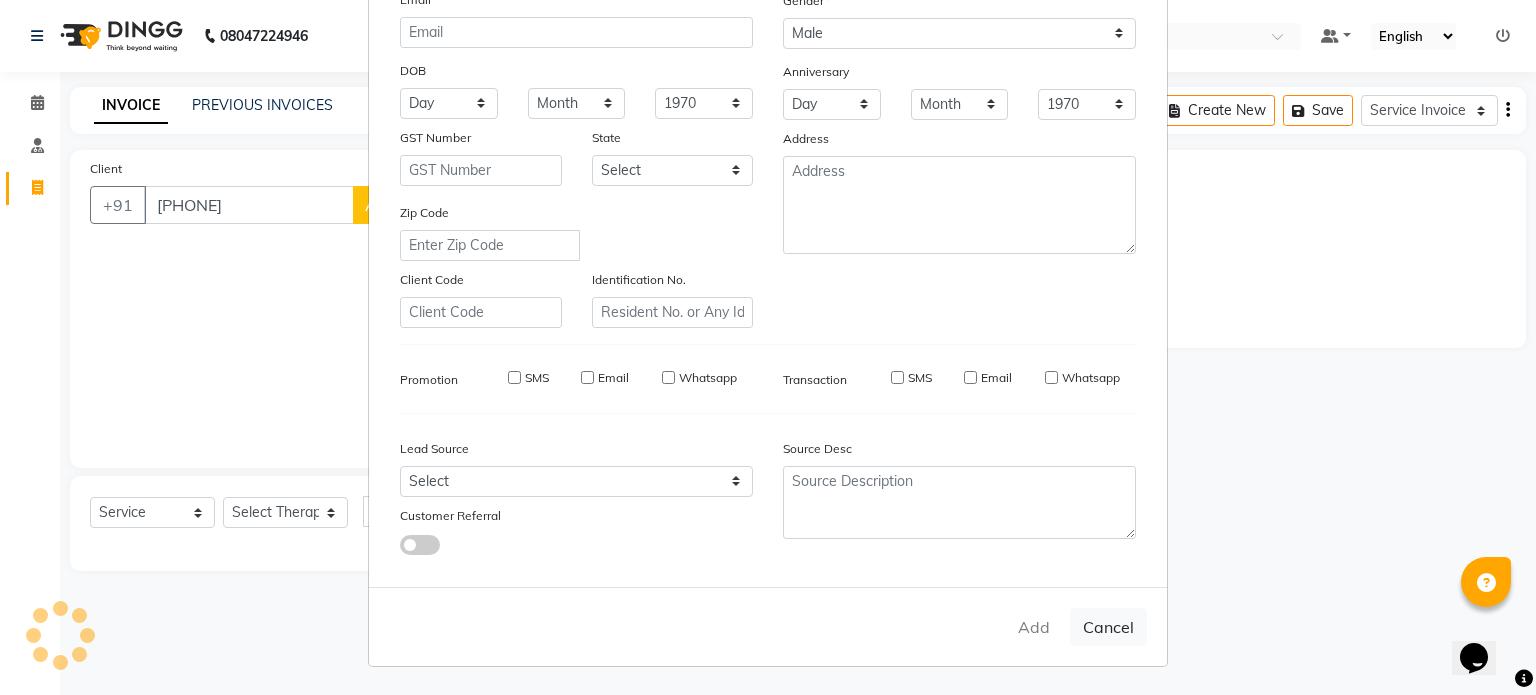 type on "74******64" 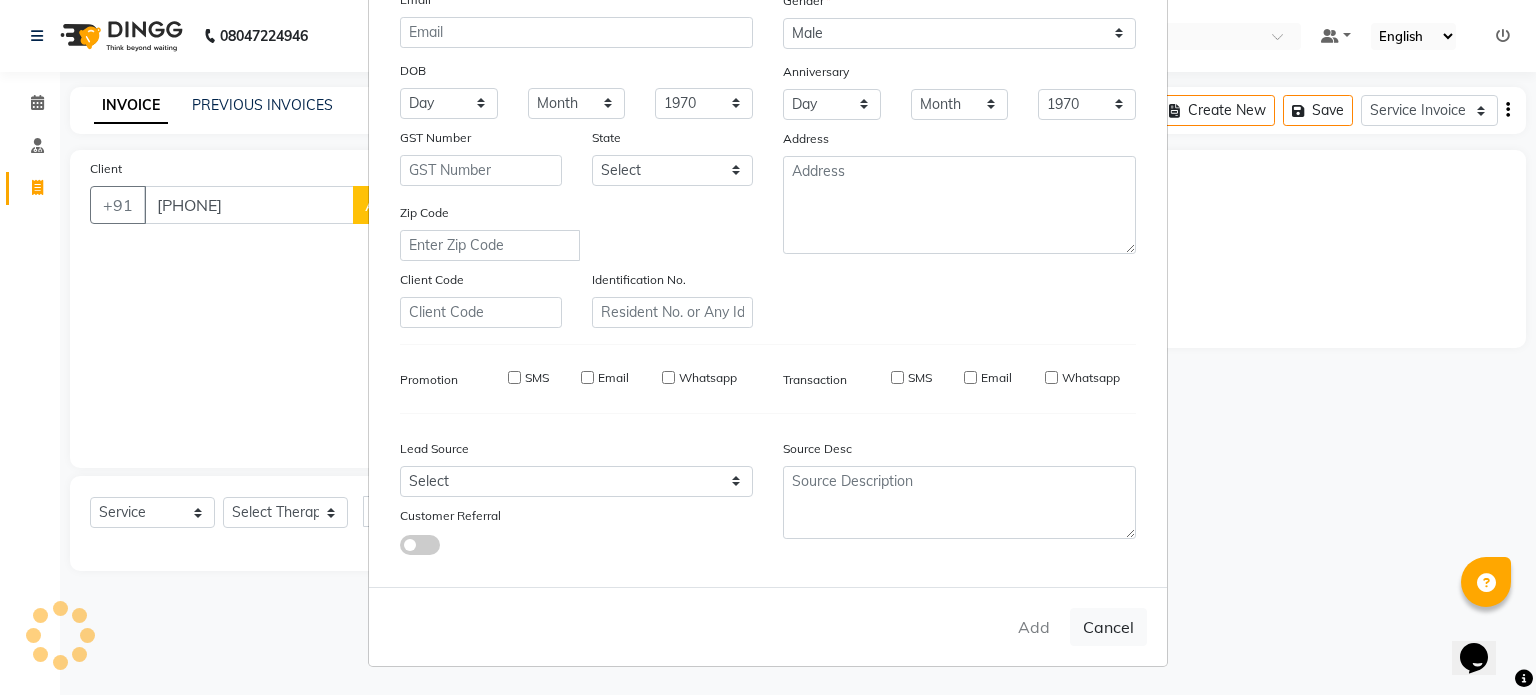 type 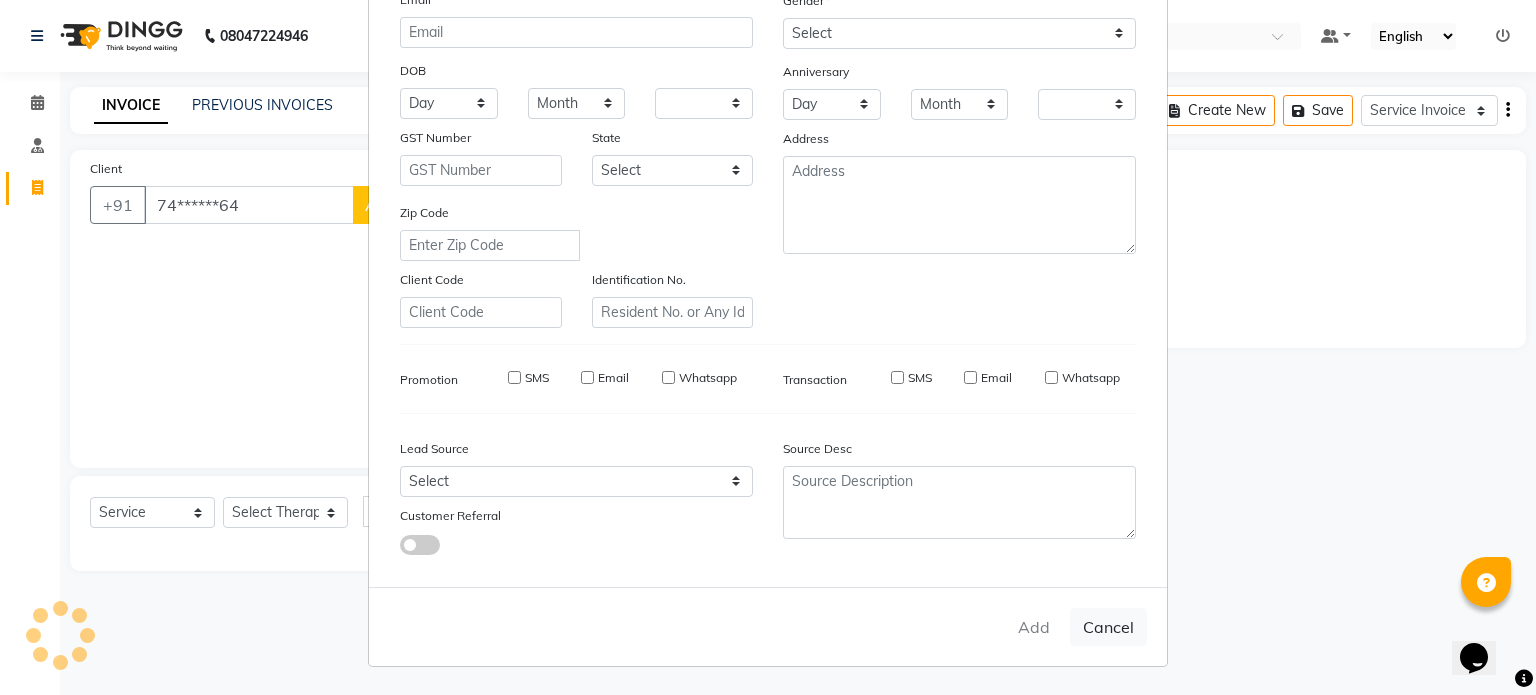 checkbox on "false" 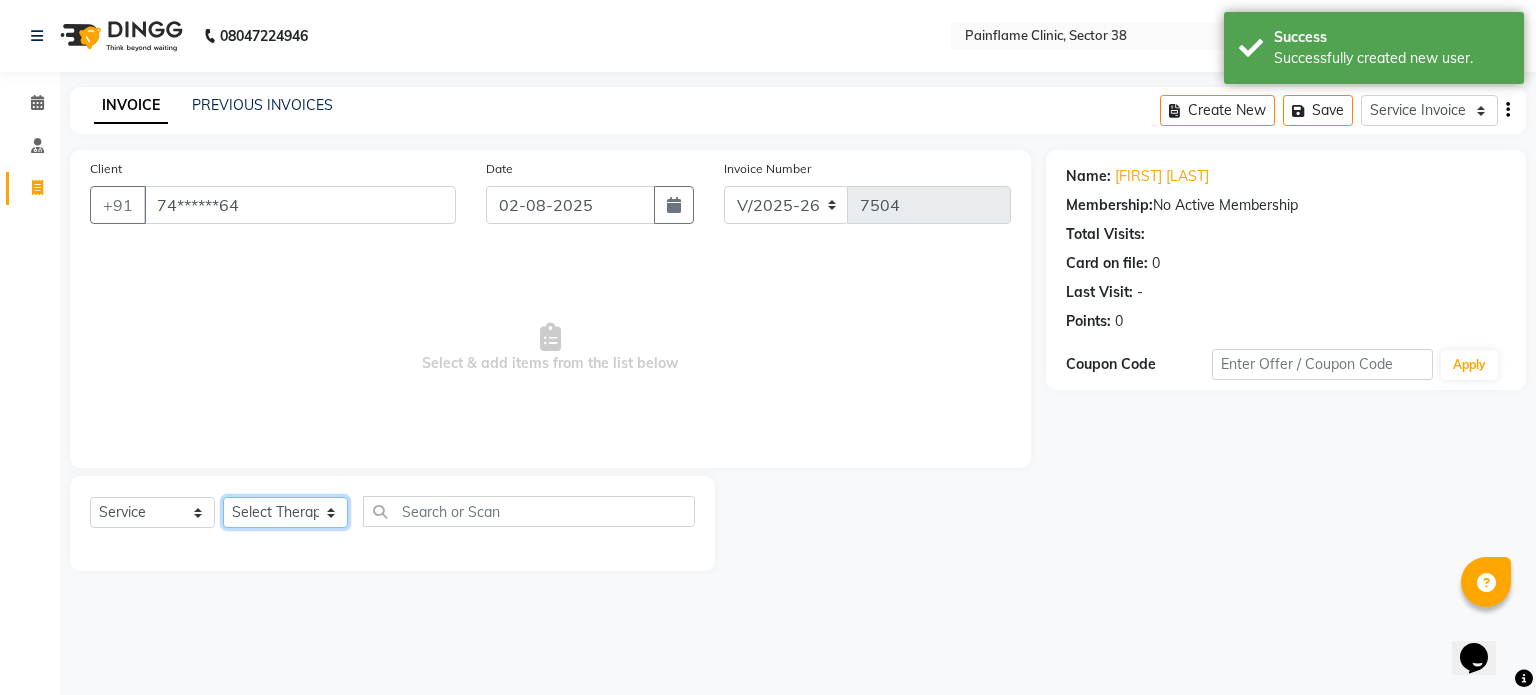 click on "Select Therapist Dr Durgesh Dr Harish Dr Ranjana Dr Saurabh Dr. Suraj Dr. Tejpal Mehlawat KUSHAL MOHIT SEMWAL [FIRST] [LAST] Reception 1 Reception 2 Reception 3" 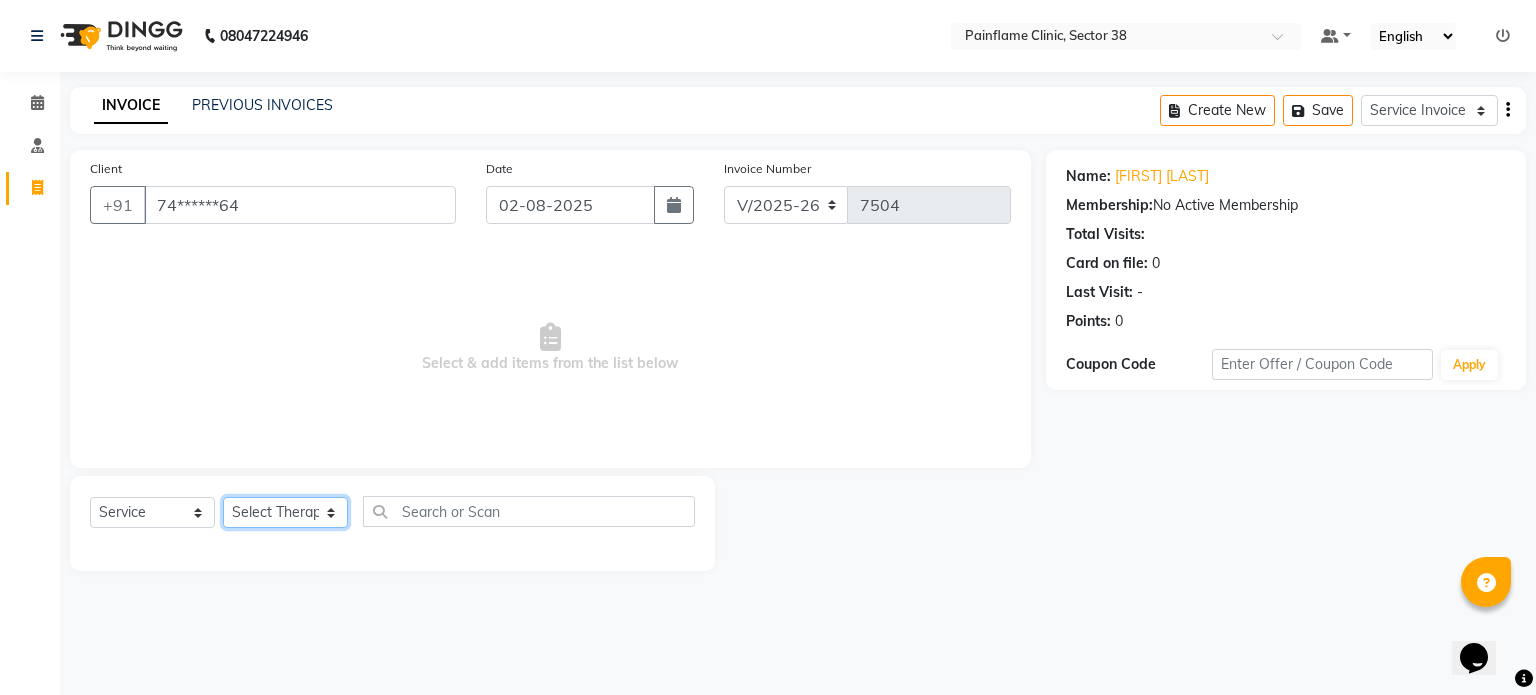 select on "20212" 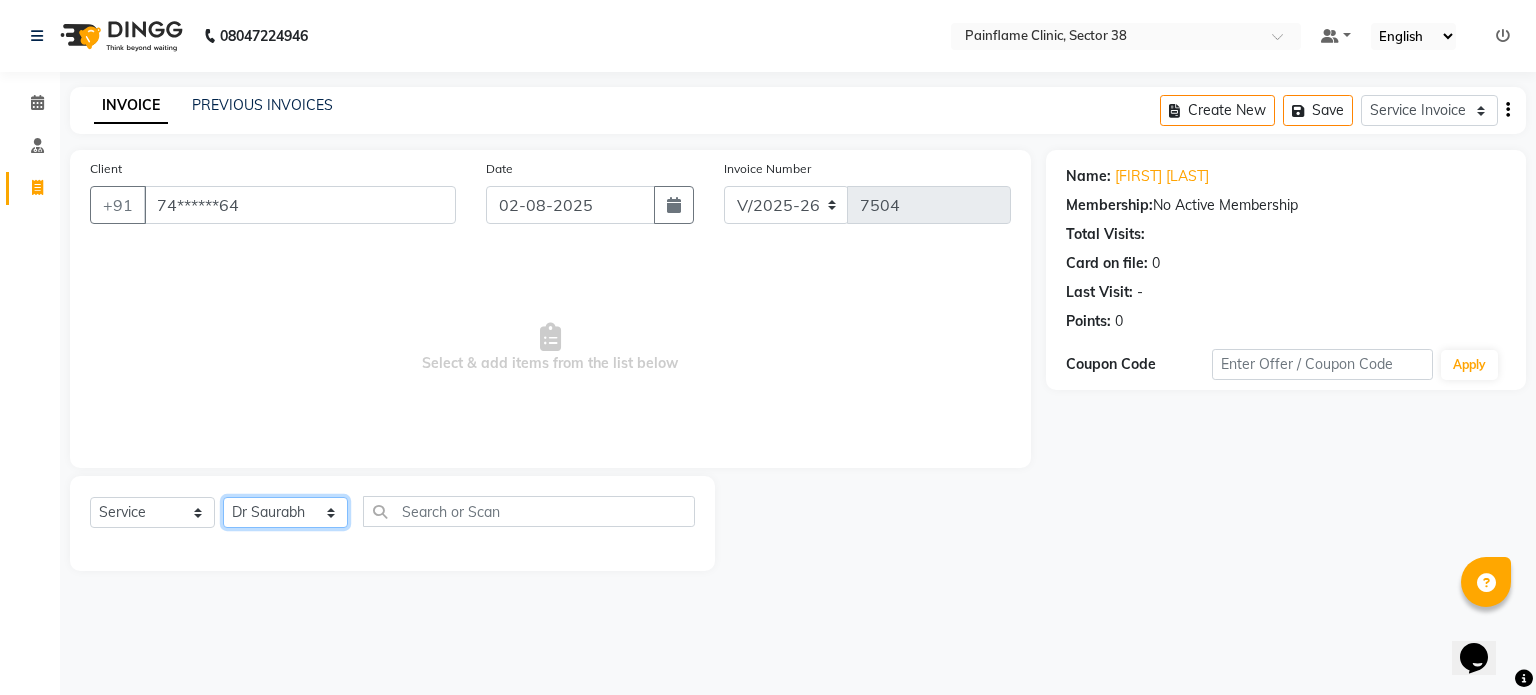 click on "Select Therapist Dr Durgesh Dr Harish Dr Ranjana Dr Saurabh Dr. Suraj Dr. Tejpal Mehlawat KUSHAL MOHIT SEMWAL [FIRST] [LAST] Reception 1 Reception 2 Reception 3" 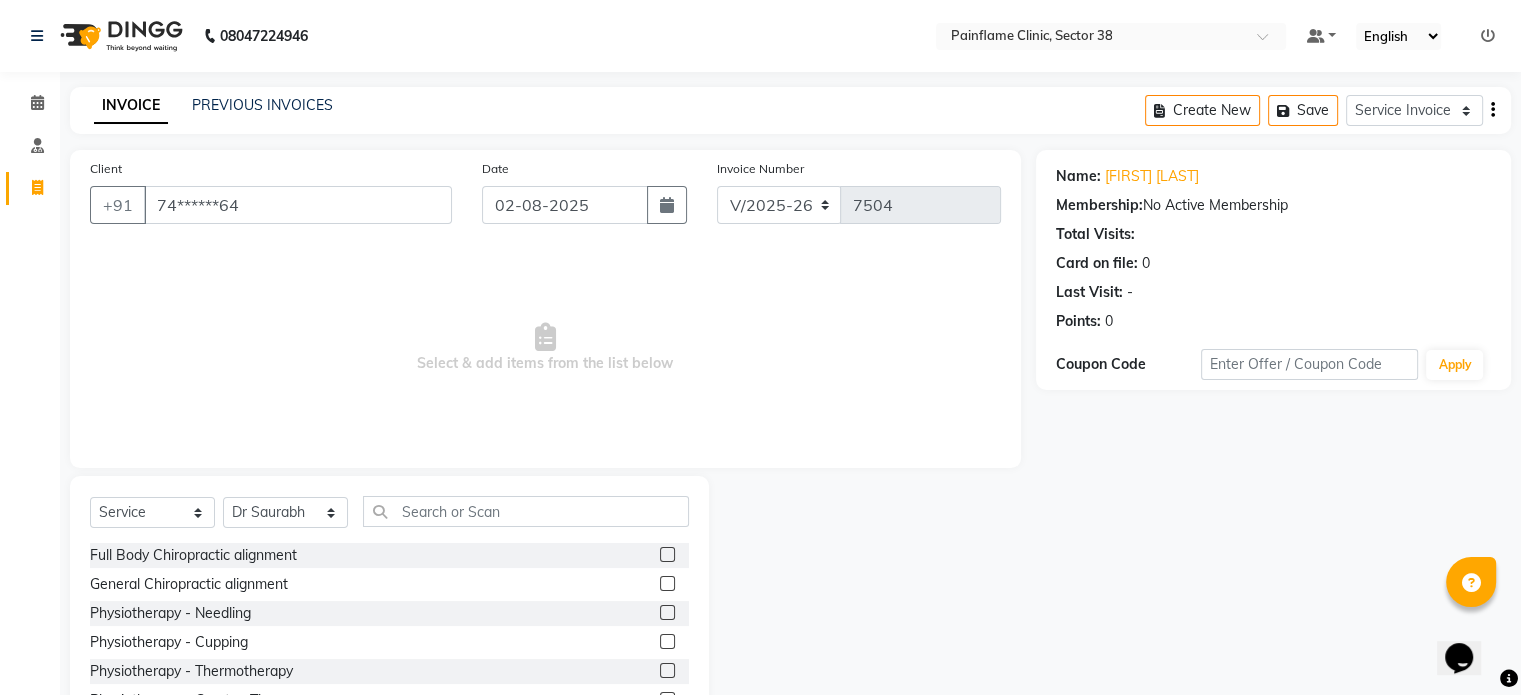 click 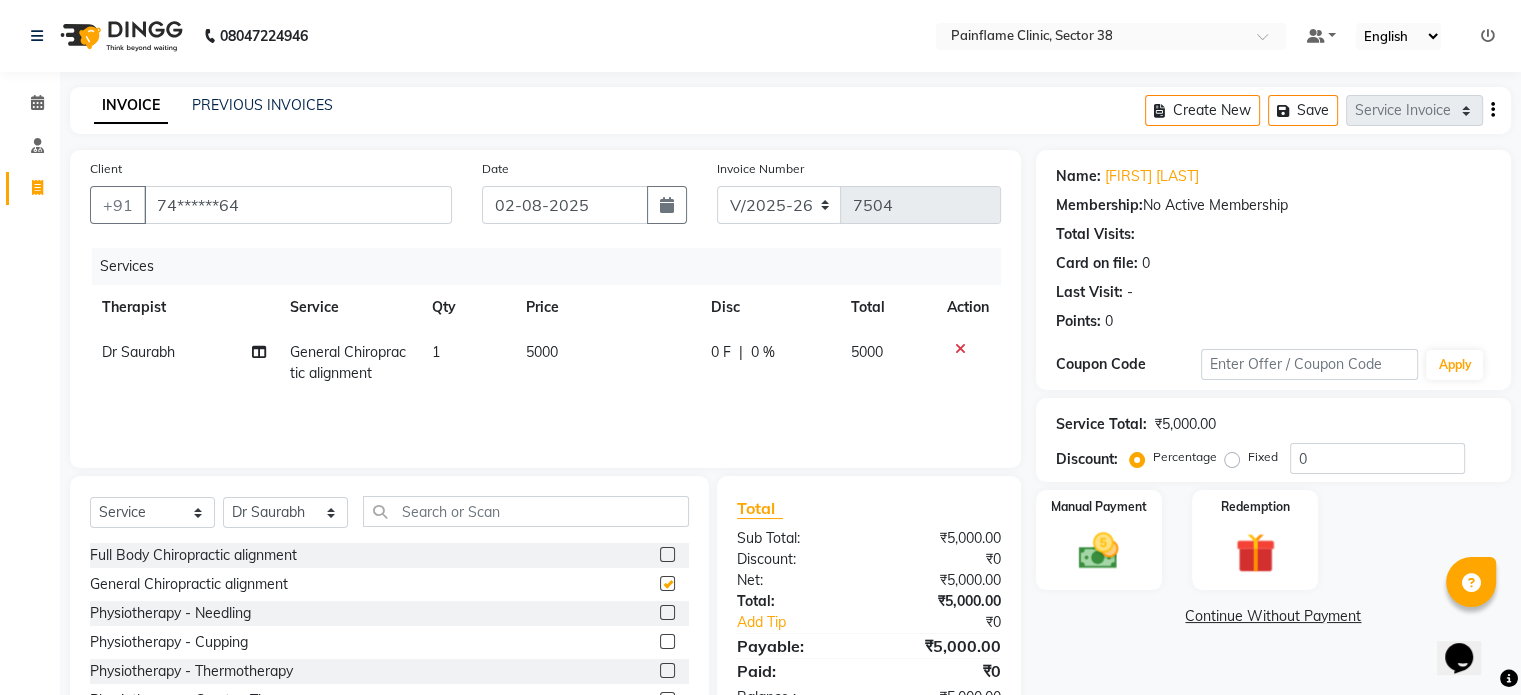 checkbox on "false" 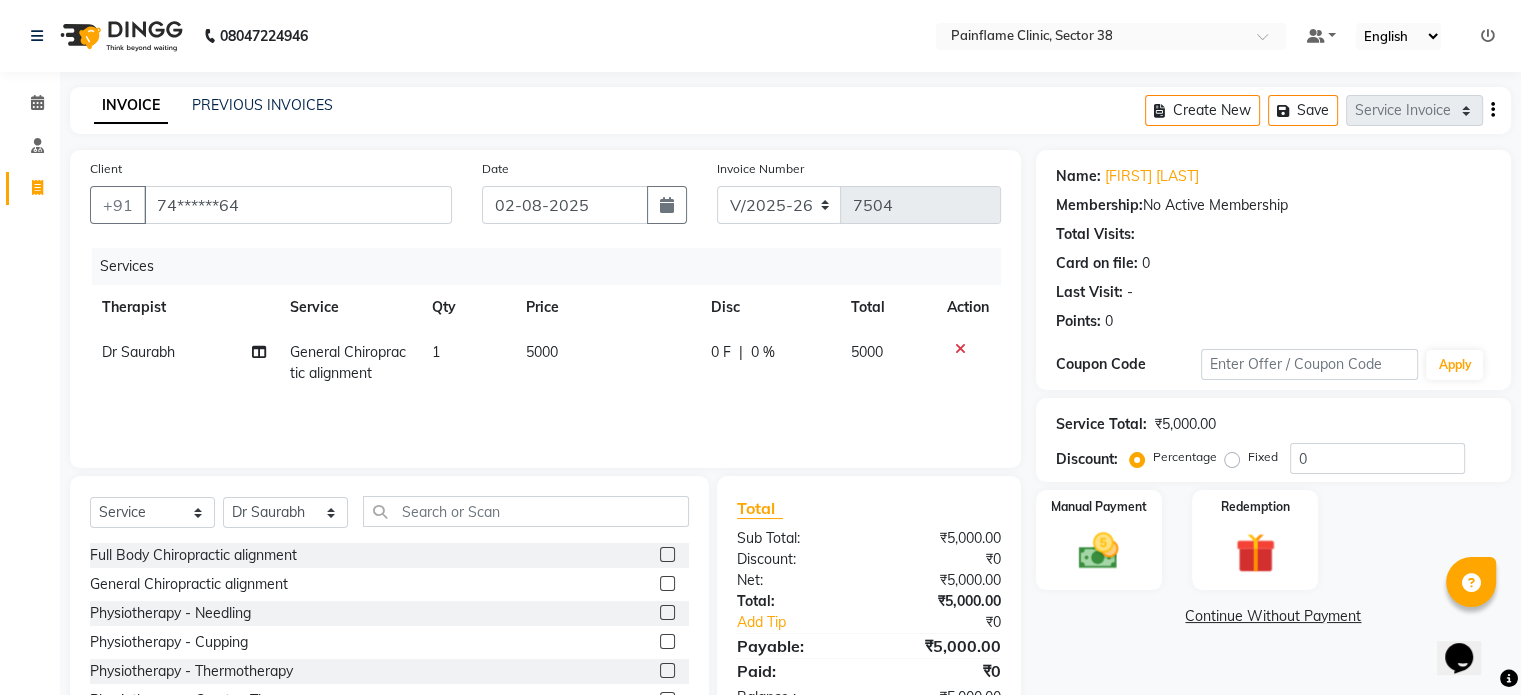click on "5000" 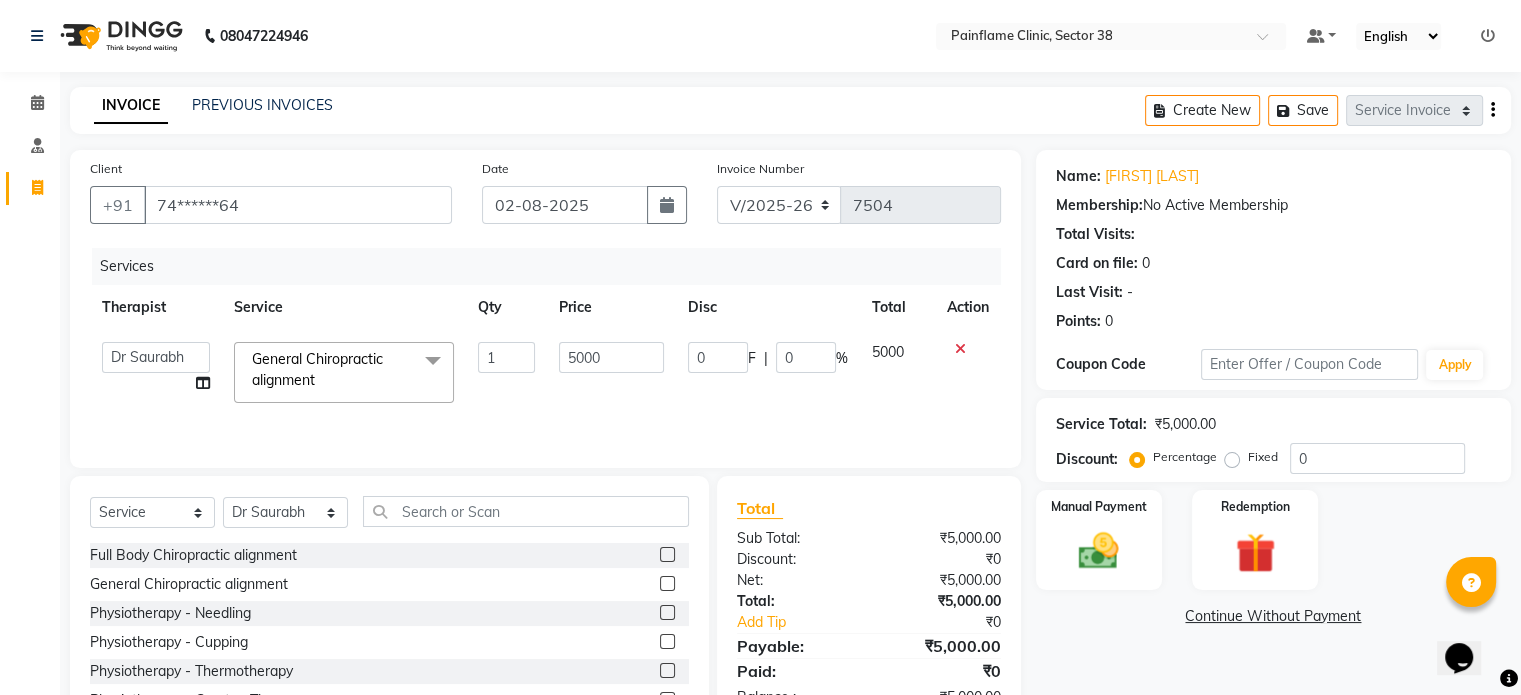 click on "5000" 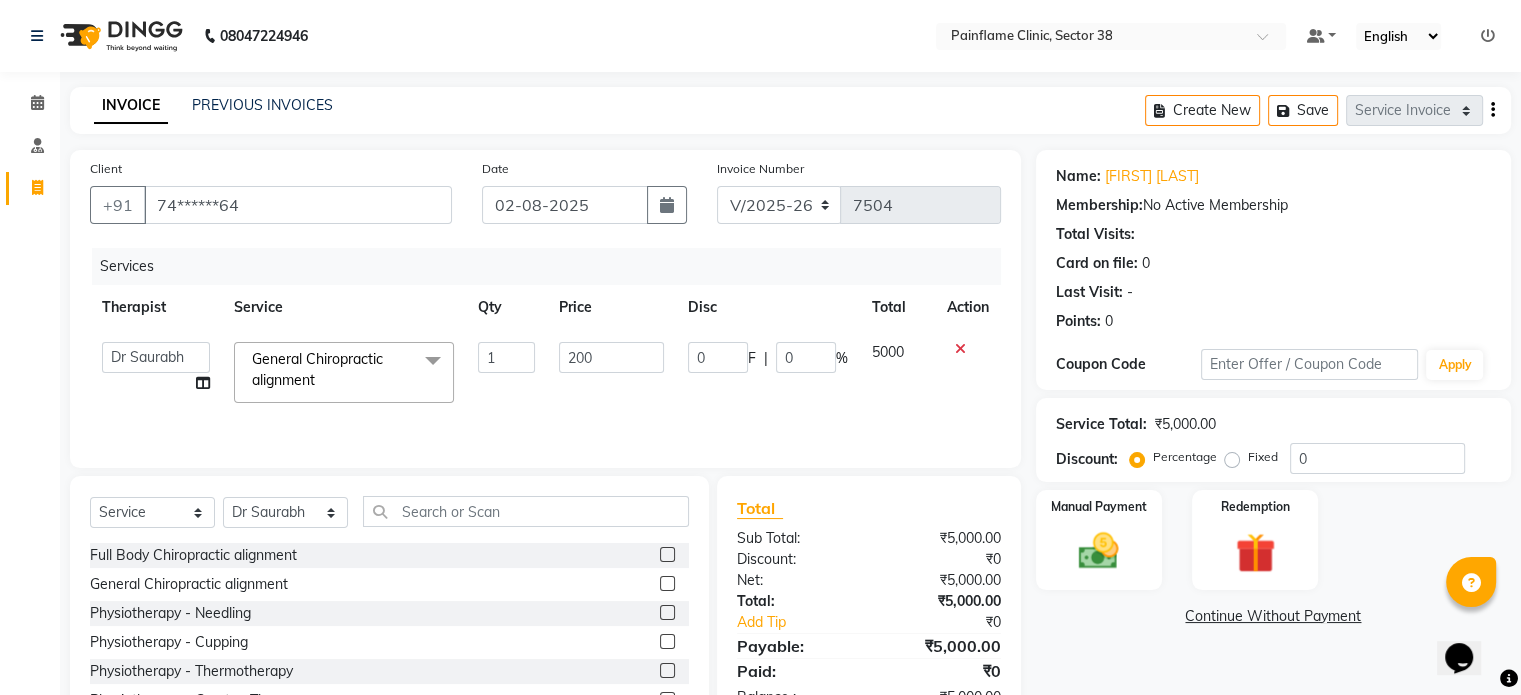 type on "2000" 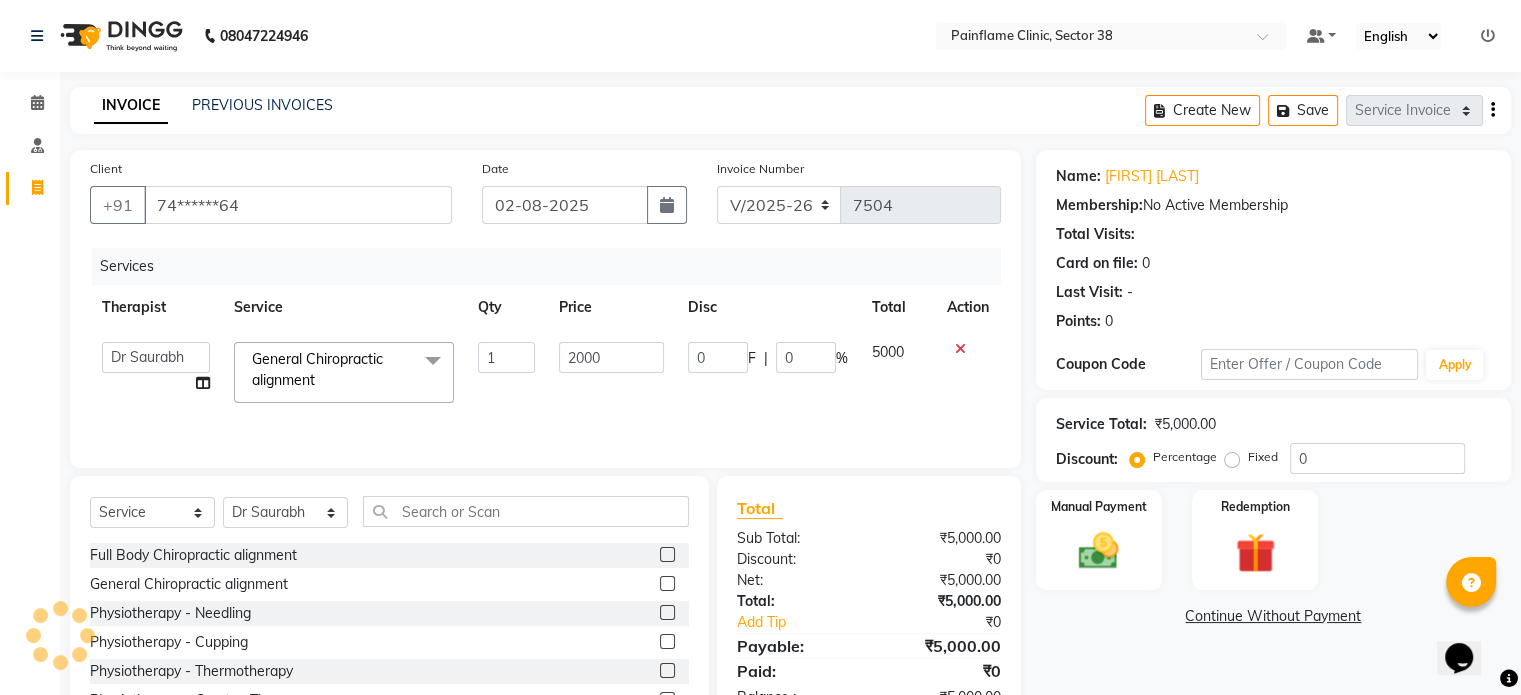 scroll, scrollTop: 119, scrollLeft: 0, axis: vertical 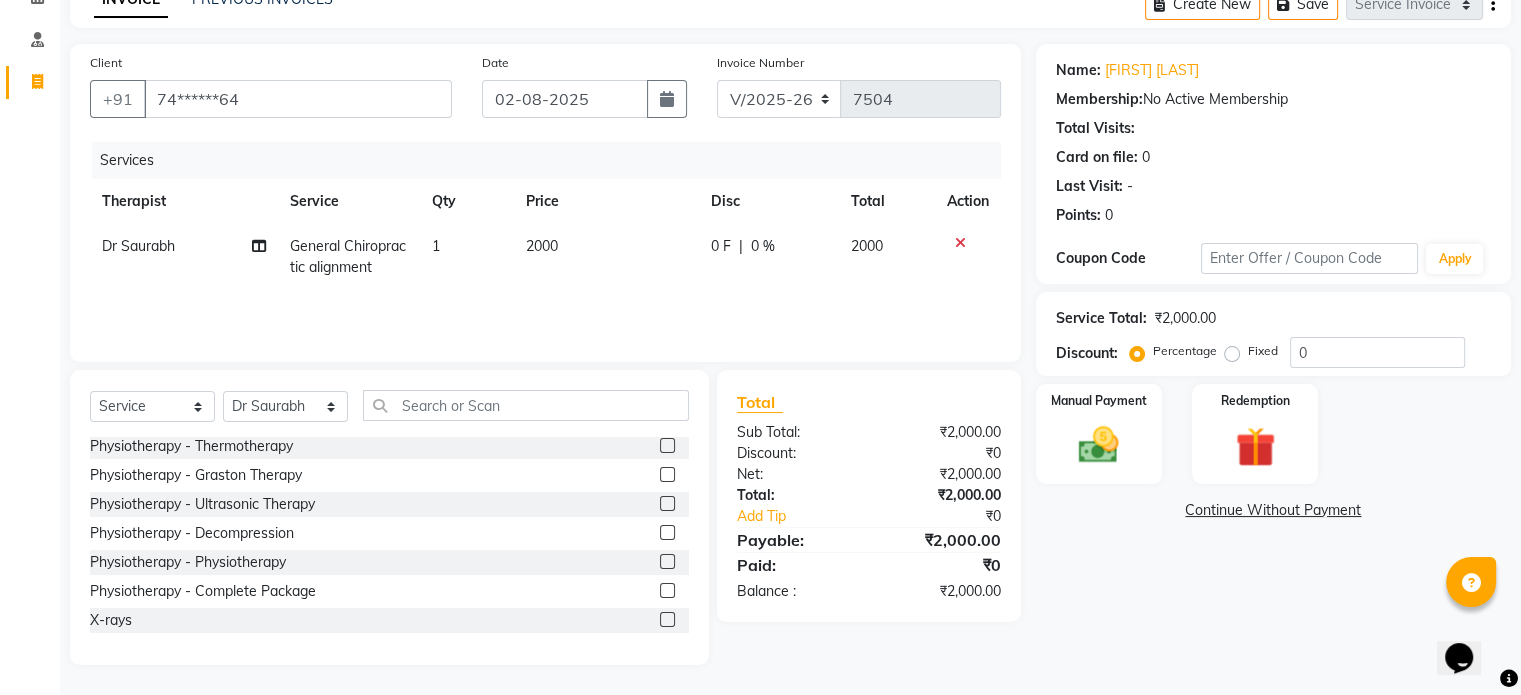 click 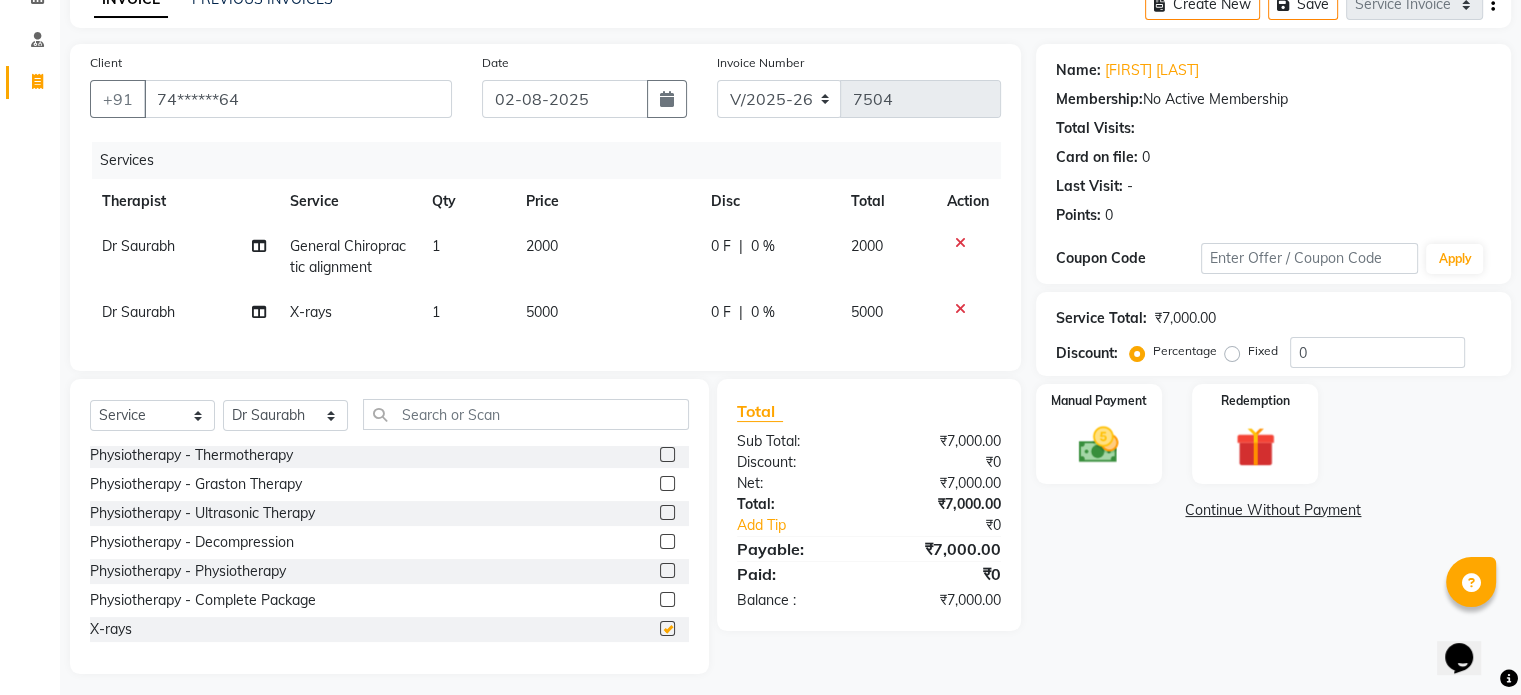 checkbox on "false" 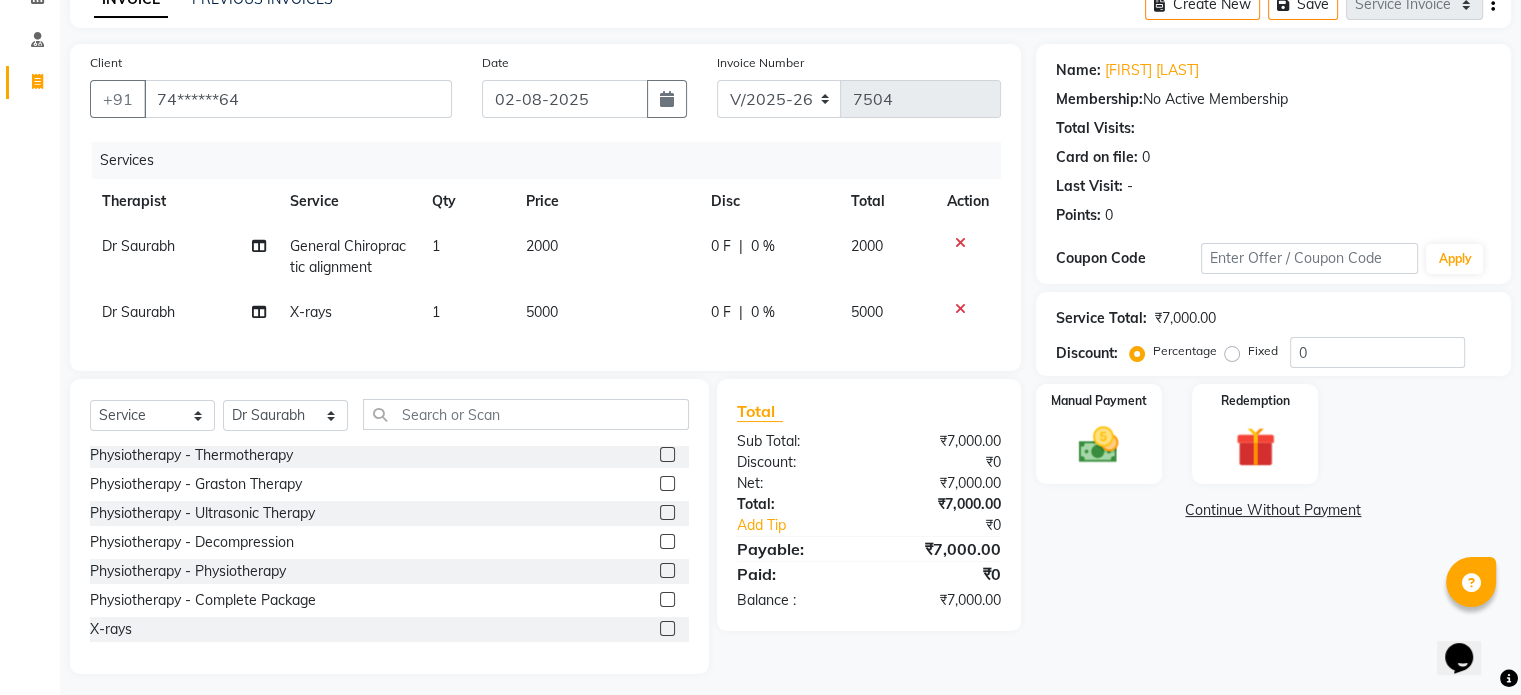 click on "5000" 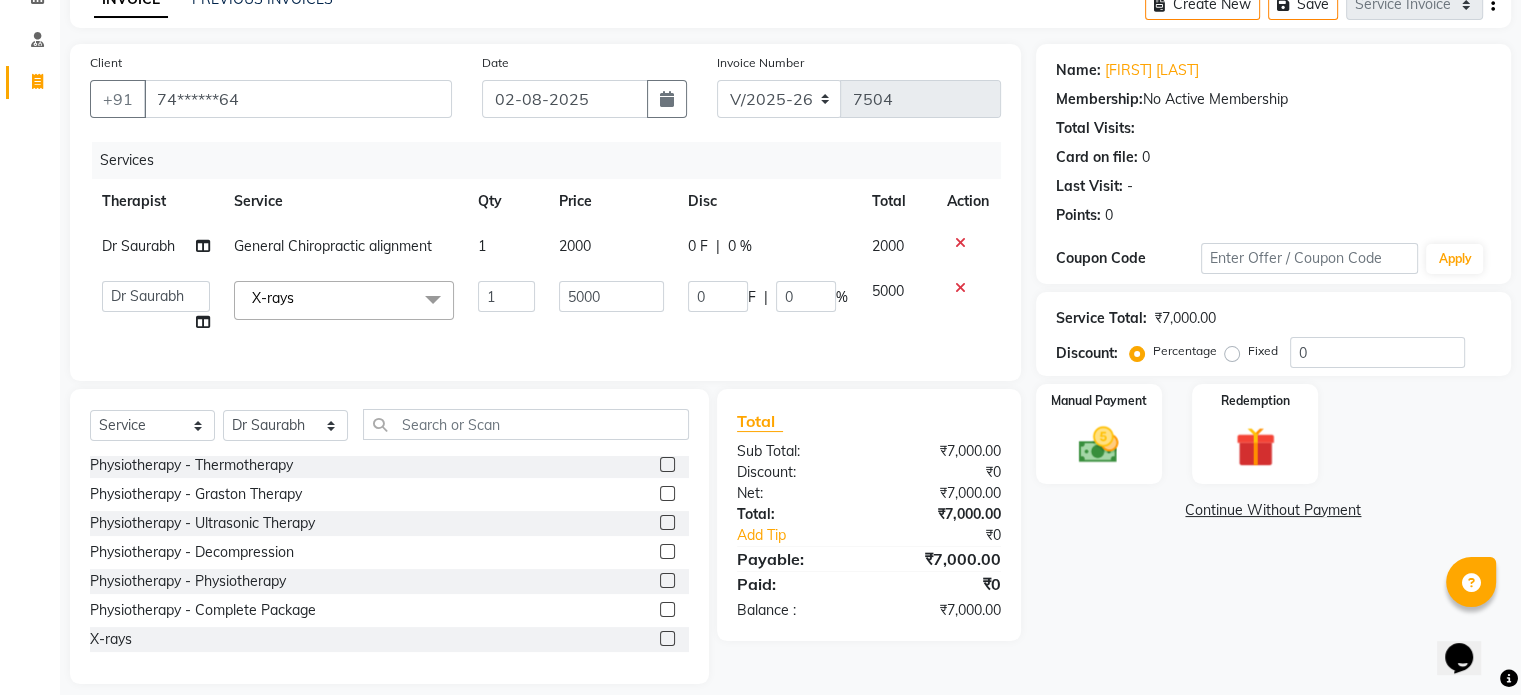 click on "5000" 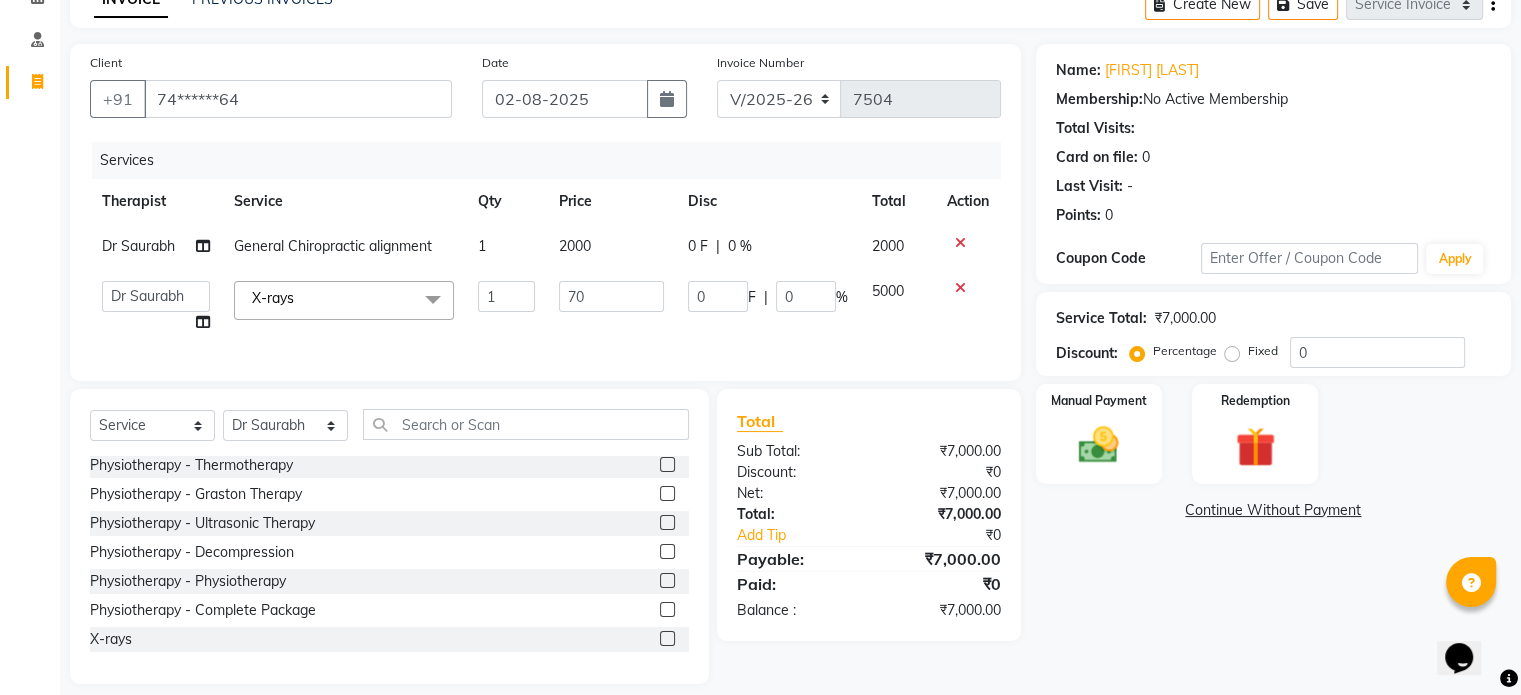 type on "700" 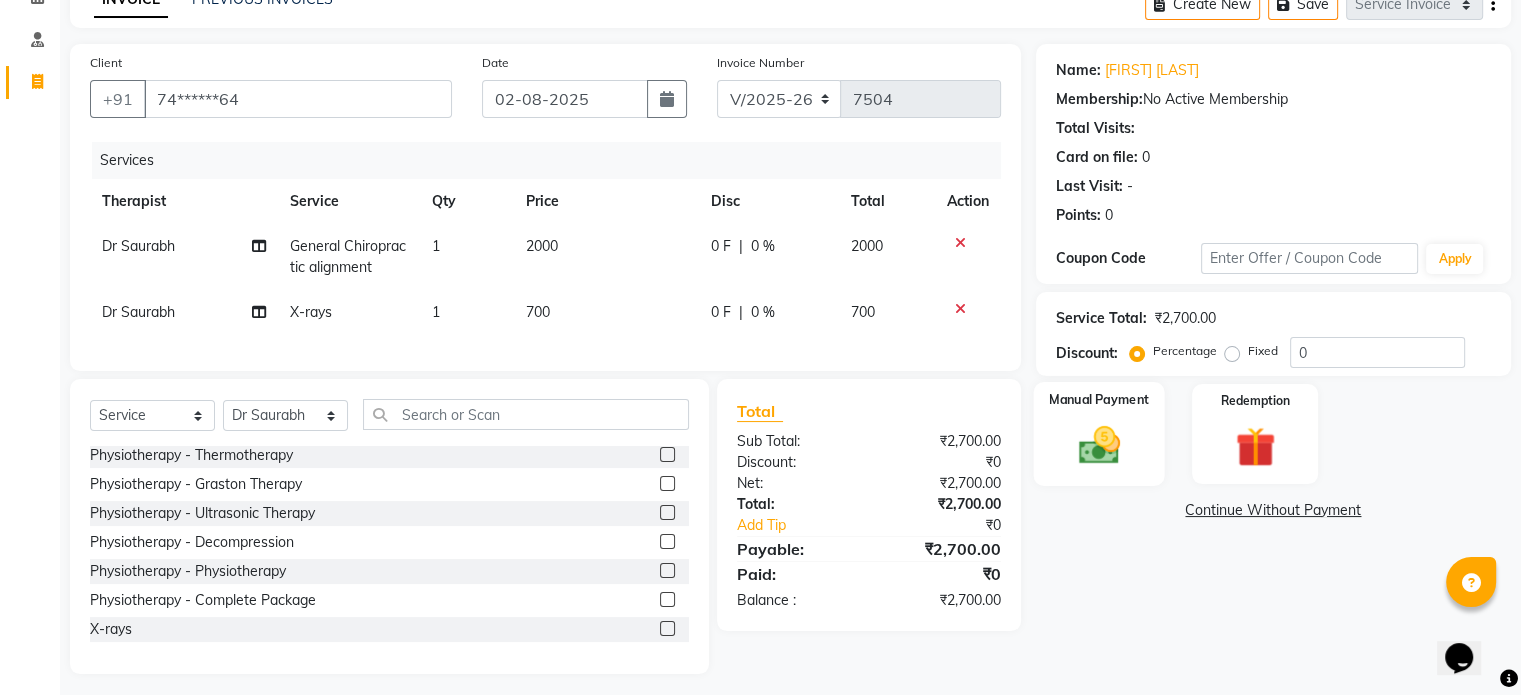 click 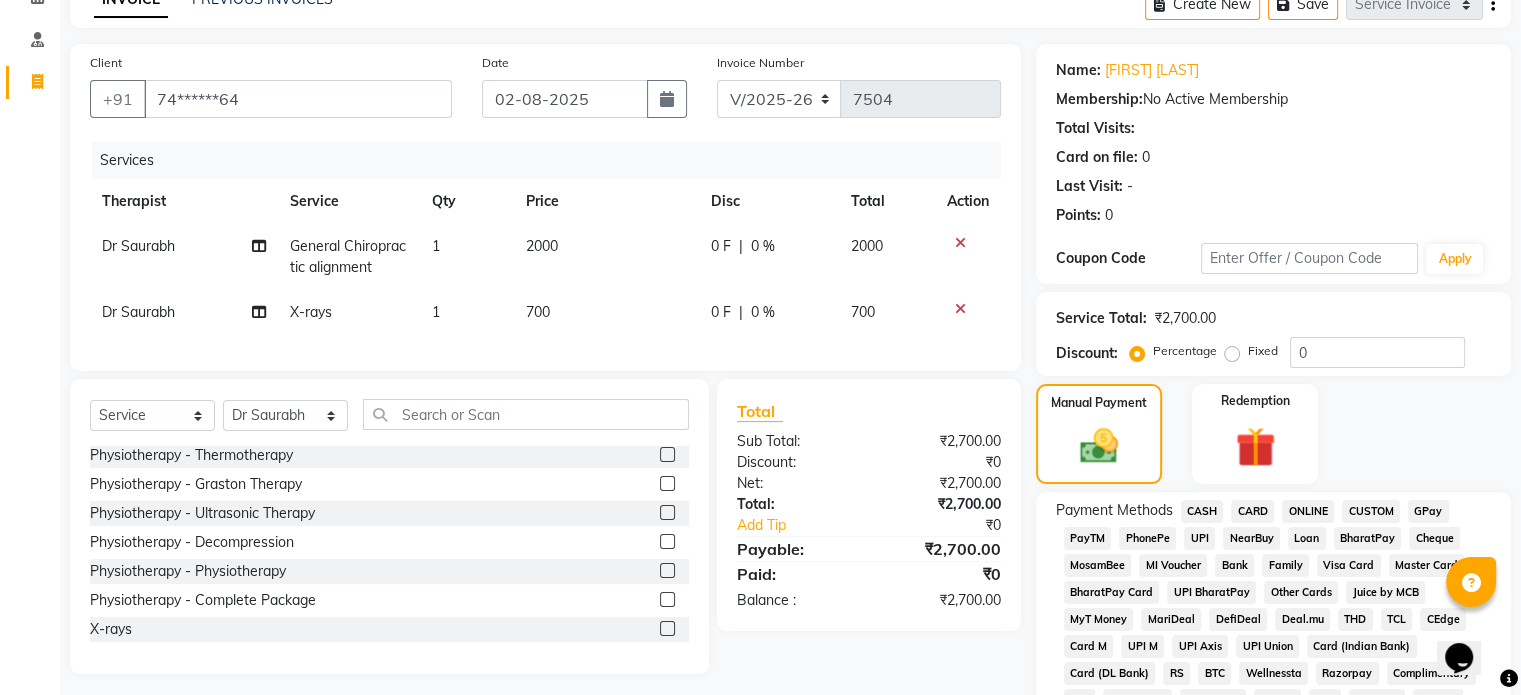 drag, startPoint x: 1221, startPoint y: 541, endPoint x: 1204, endPoint y: 531, distance: 19.723083 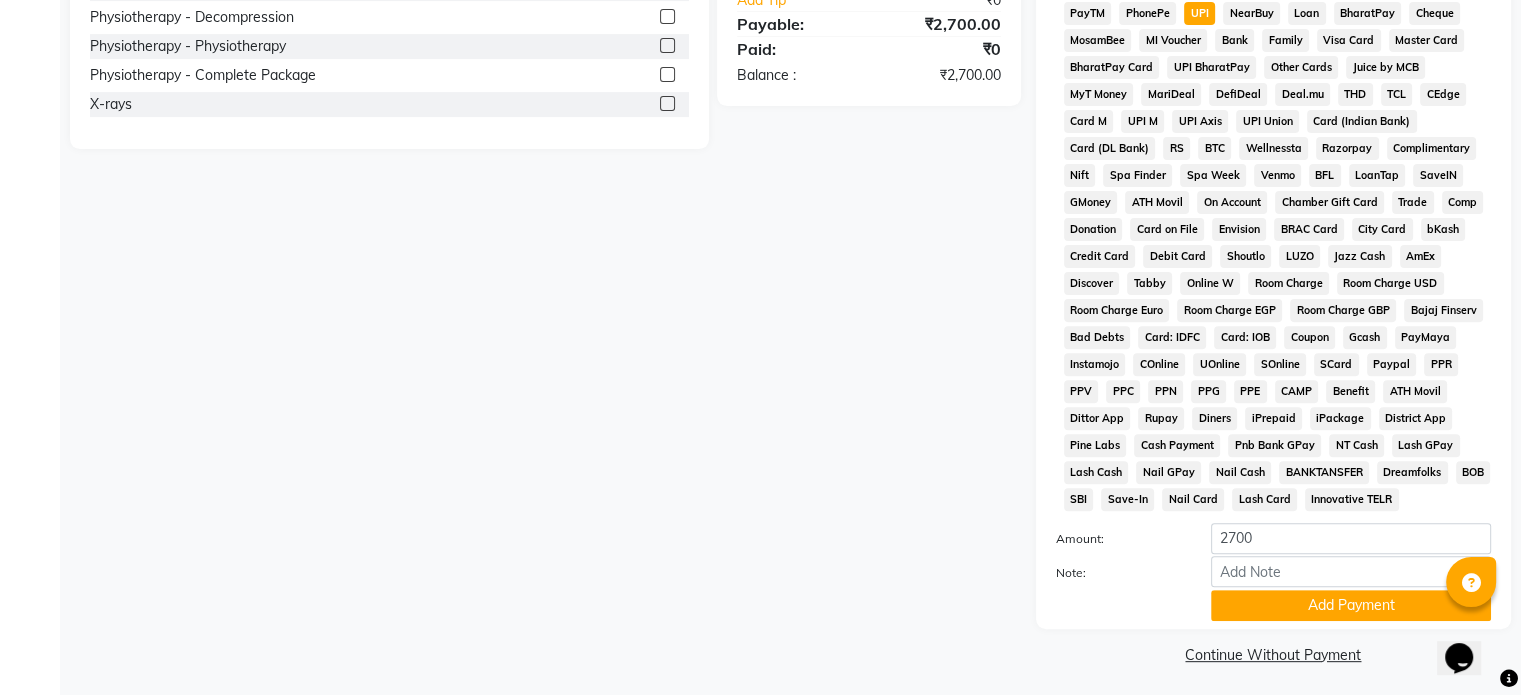 scroll, scrollTop: 652, scrollLeft: 0, axis: vertical 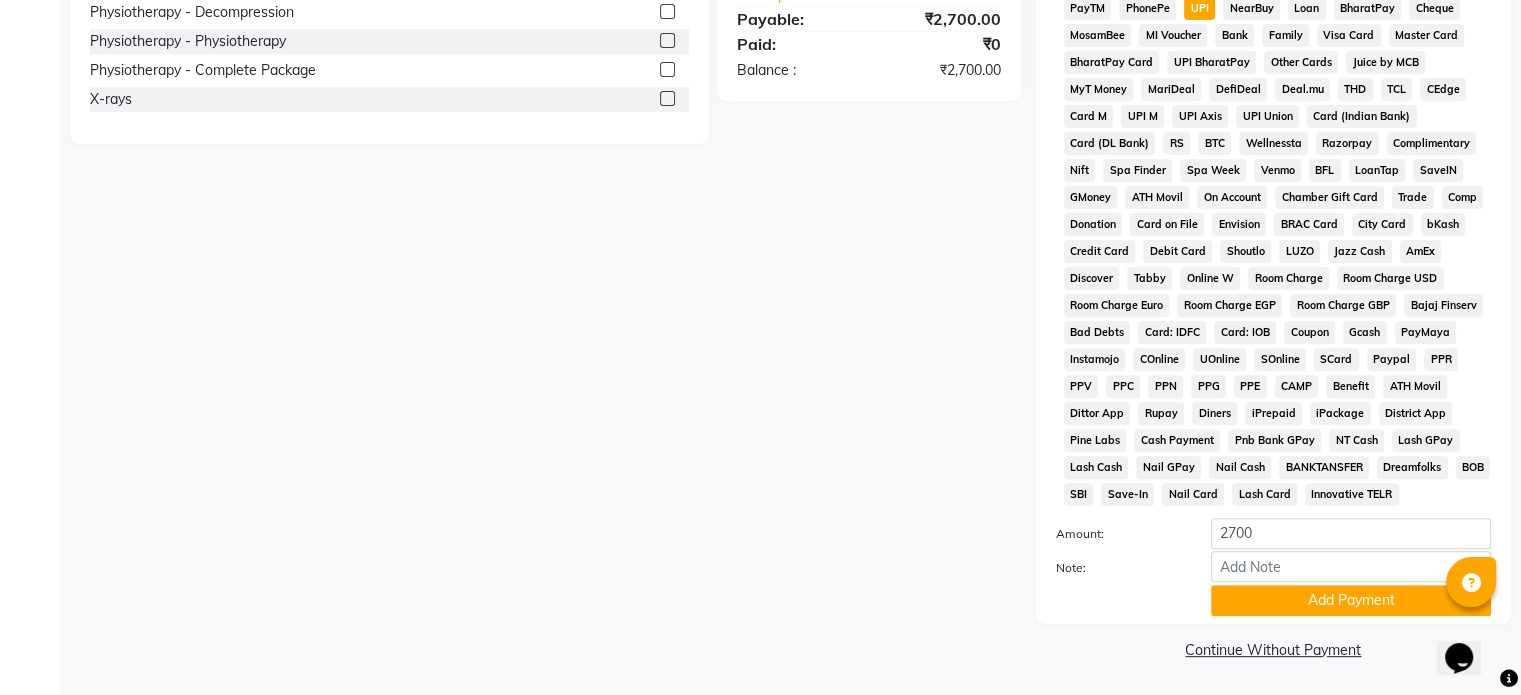 click on "Payment Methods  CASH   CARD   ONLINE   CUSTOM   GPay   PayTM   PhonePe   UPI   NearBuy   Loan   BharatPay   Cheque   MosamBee   MI Voucher   Bank   Family   Visa Card   Master Card   BharatPay Card   UPI BharatPay   Other Cards   Juice by MCB   MyT Money   MariDeal   DefiDeal   Deal.mu   THD   TCL   CEdge   Card M   UPI M   UPI Axis   UPI Union   Card (Indian Bank)   Card (DL Bank)   RS   BTC   Wellnessta   Razorpay   Complimentary   Nift   Spa Finder   Spa Week   Venmo   BFL   LoanTap   SaveIN   GMoney   ATH Movil   On Account   Chamber Gift Card   Trade   Comp   Donation   Card on File   Envision   BRAC Card   City Card   bKash   Credit Card   Debit Card   Shoutlo   LUZO   Jazz Cash   AmEx   Discover   Tabby   Online W   Room Charge   Room Charge USD   Room Charge Euro   Room Charge EGP   Room Charge GBP   Bajaj Finserv   Bad Debts   Card: IDFC   Card: IOB   Coupon   Gcash   PayMaya   Instamojo   COnline   UOnline   SOnline   SCard   Paypal   PPR   PPV   PPC   PPN   PPG   PPE   CAMP   Benefit   ATH Movil" 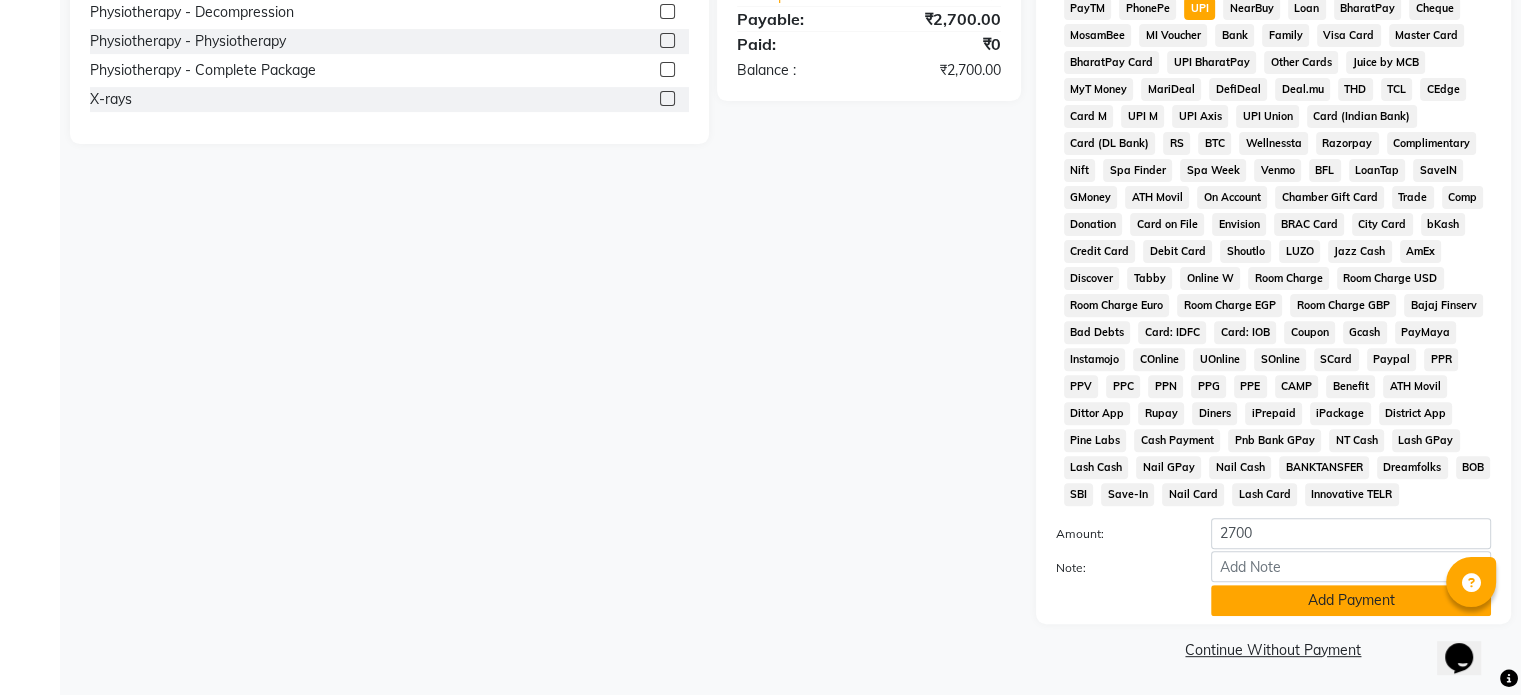 click on "Add Payment" 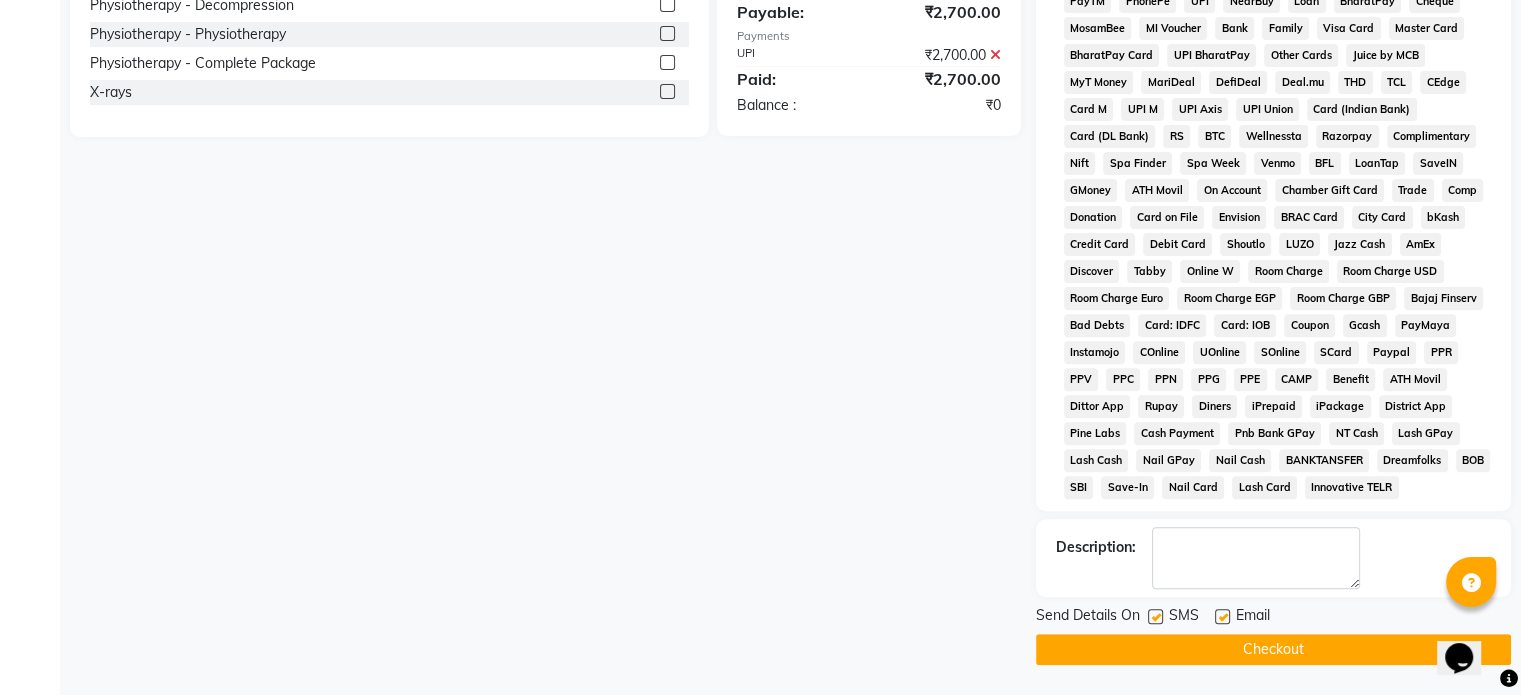click 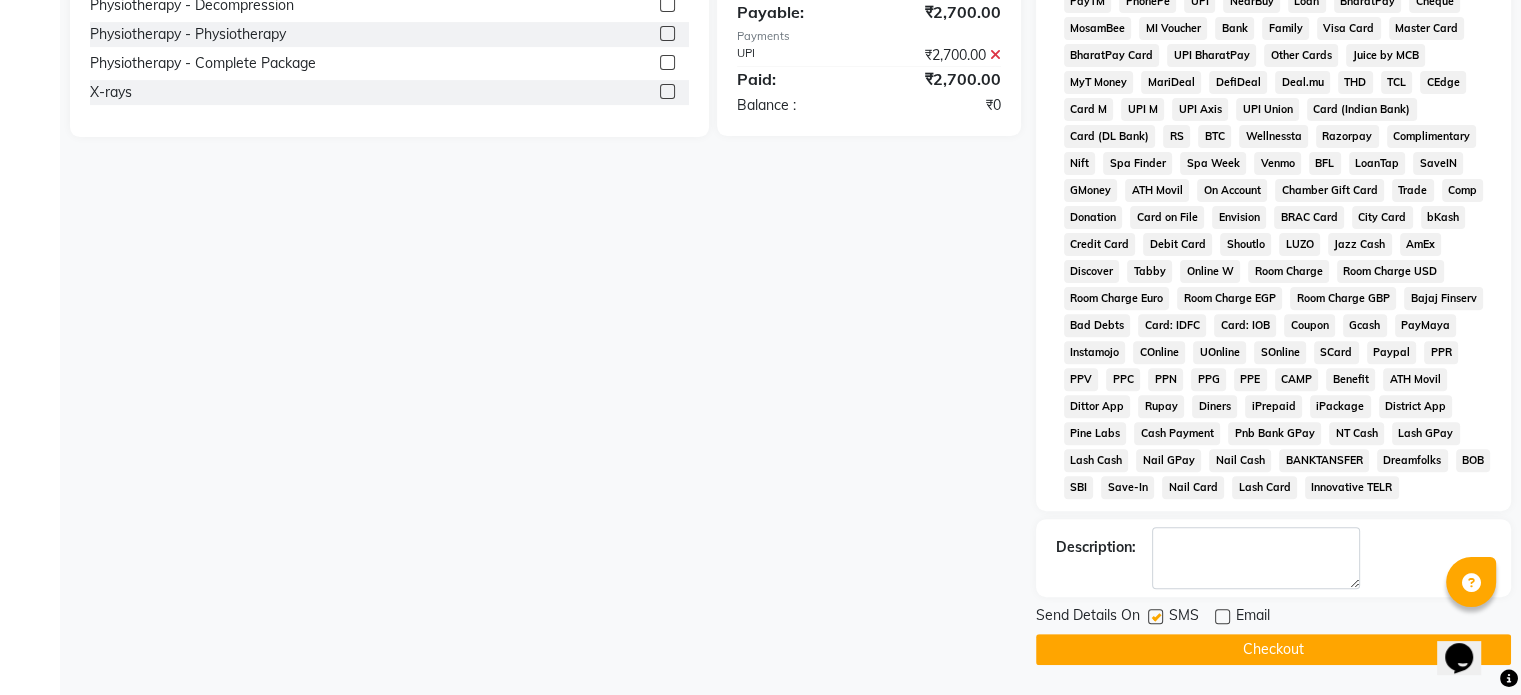 click on "Send Details On SMS Email" 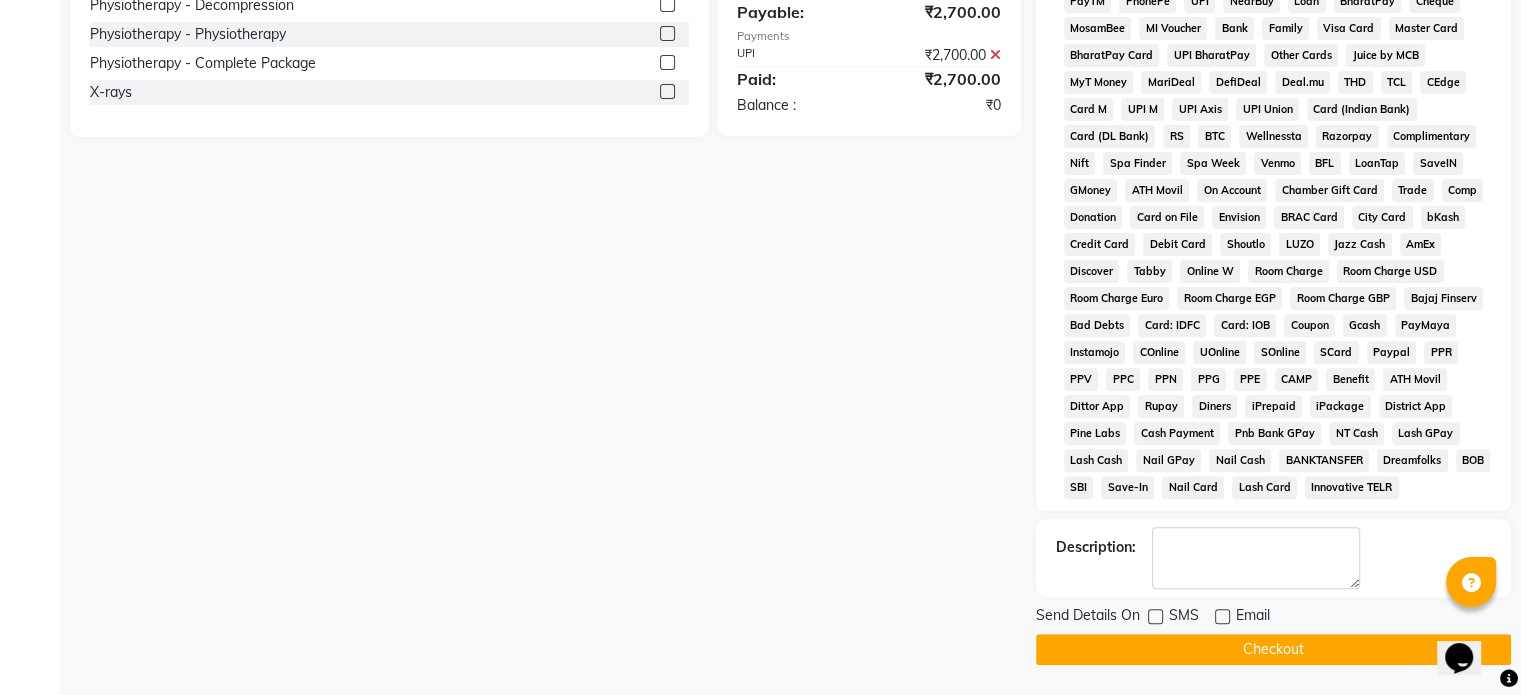 click on "Checkout" 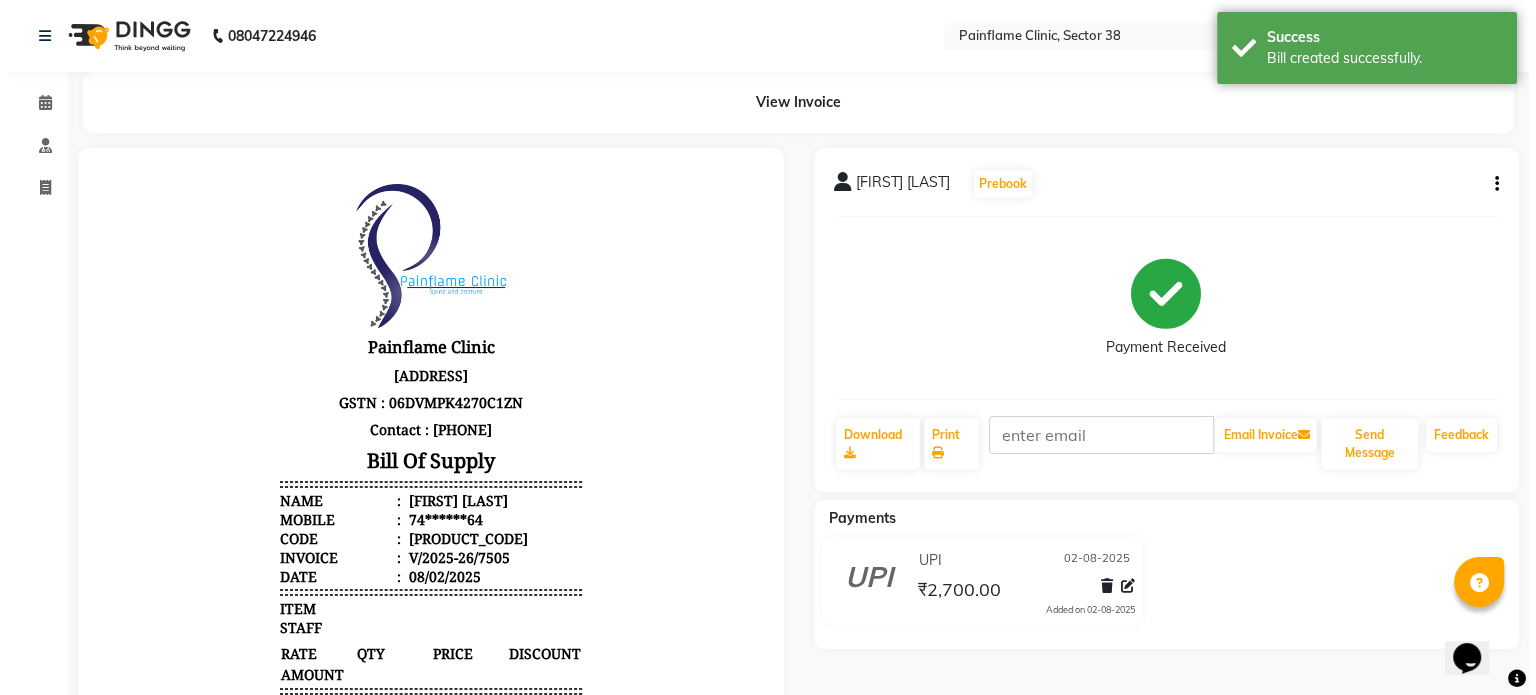 scroll, scrollTop: 0, scrollLeft: 0, axis: both 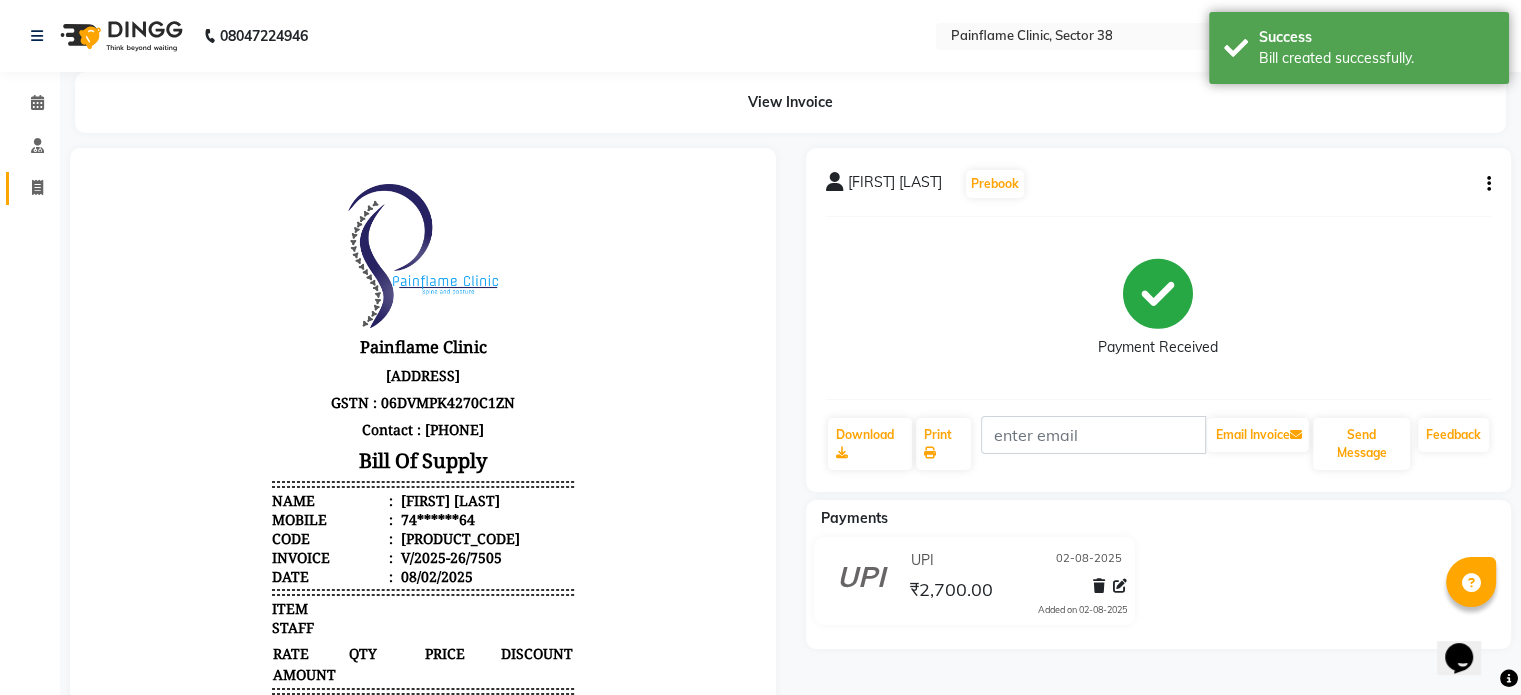 click on "Invoice" 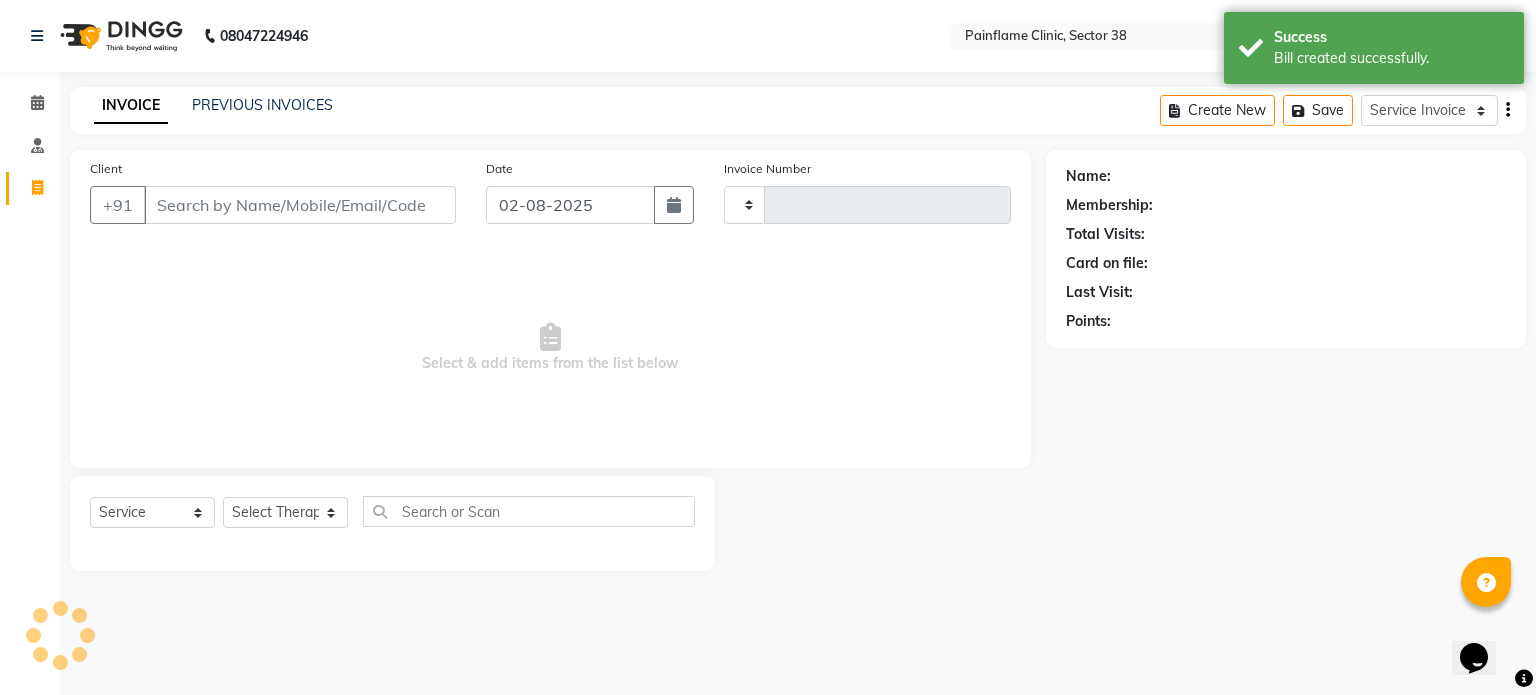 type on "7506" 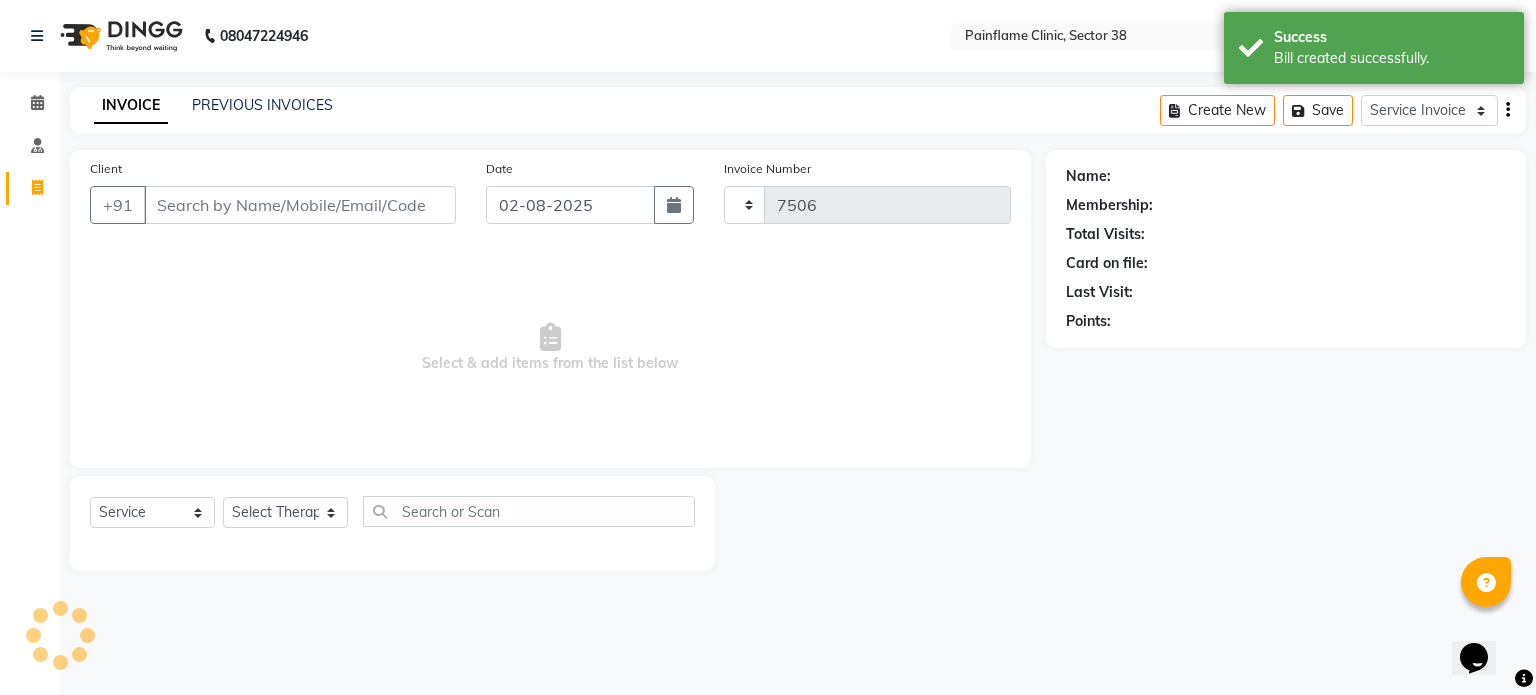 select on "3964" 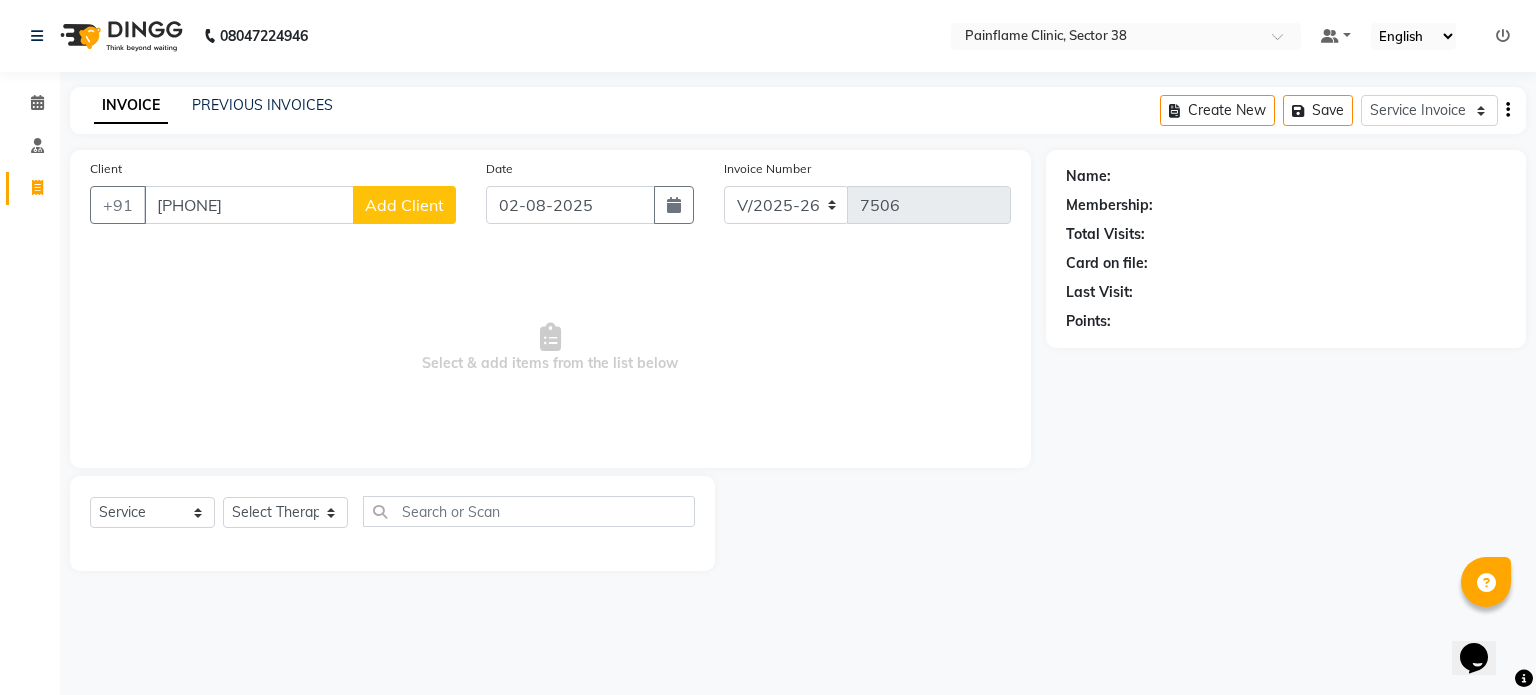type on "[PHONE]" 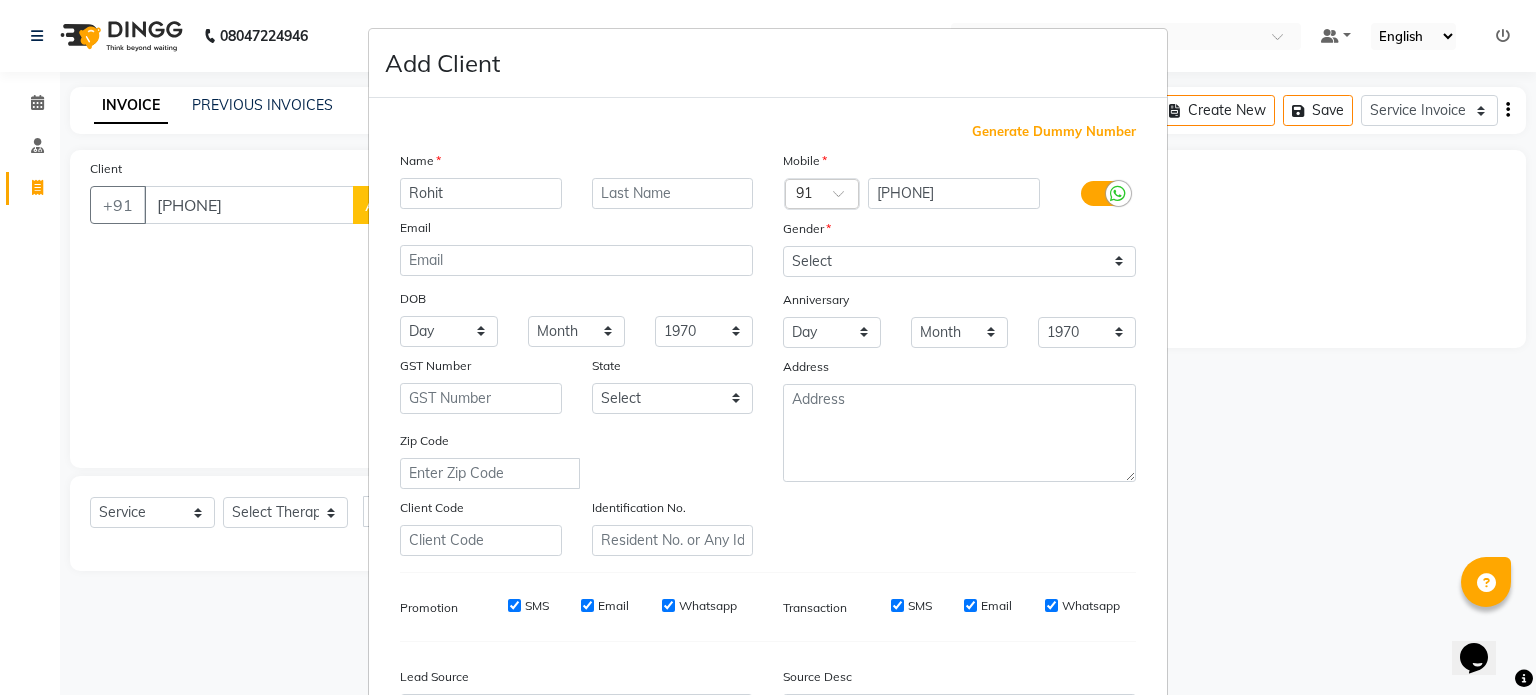 type on "Rohit" 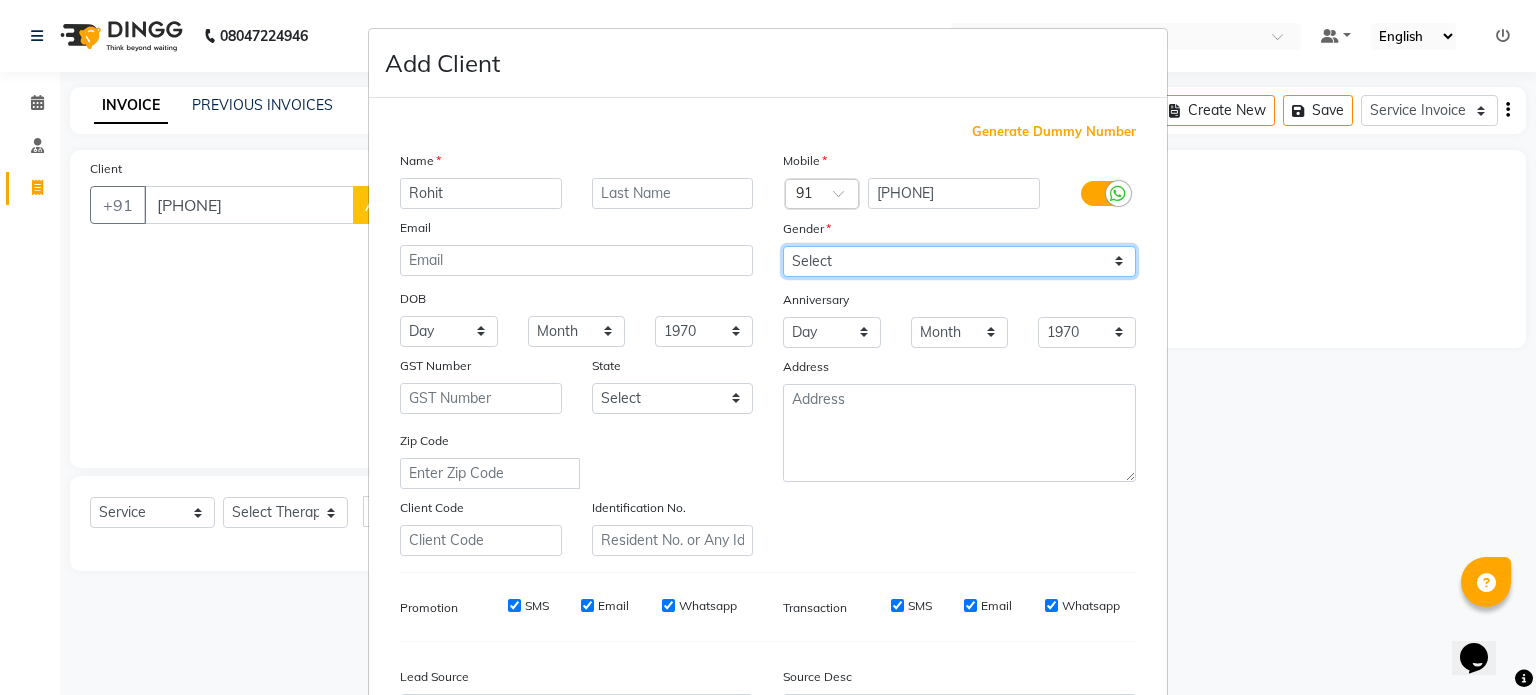 click on "Select Male Female Other Prefer Not To Say" at bounding box center (959, 261) 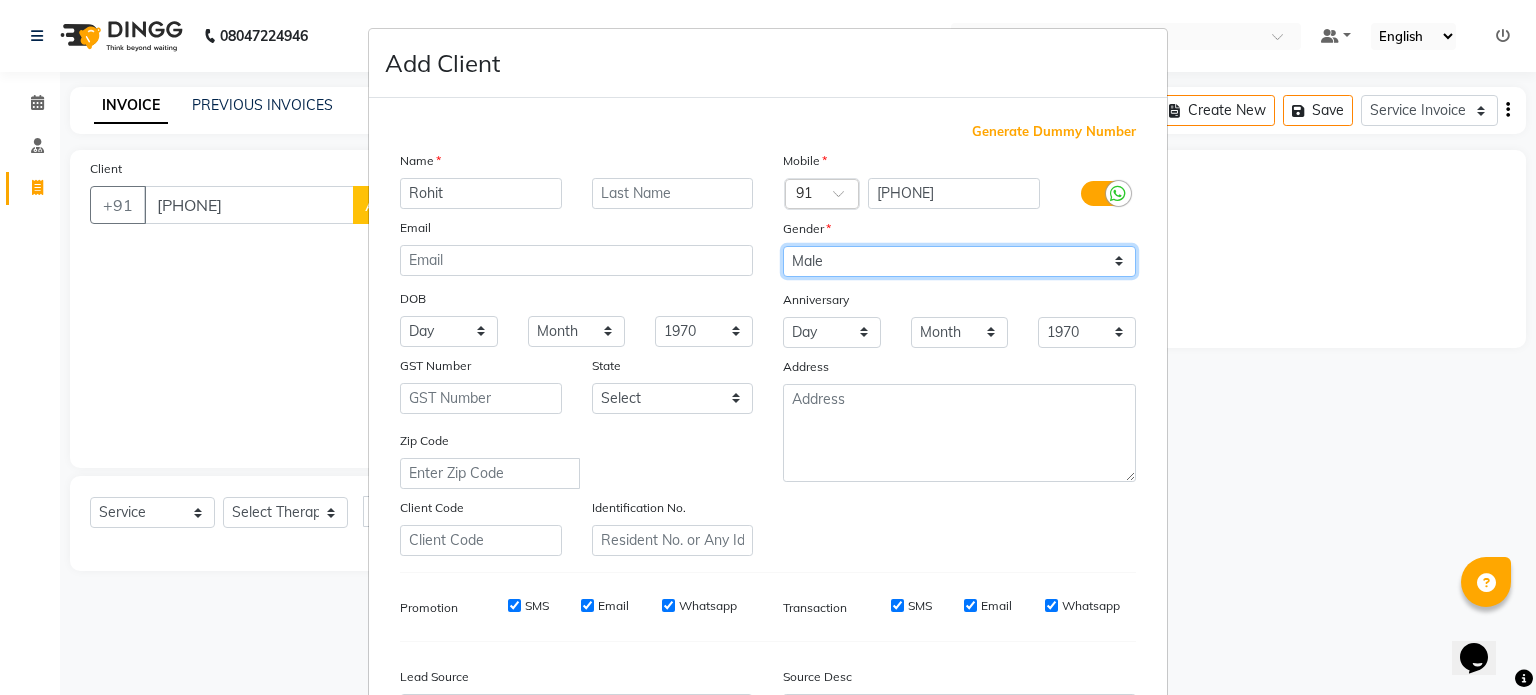 click on "Select Male Female Other Prefer Not To Say" at bounding box center (959, 261) 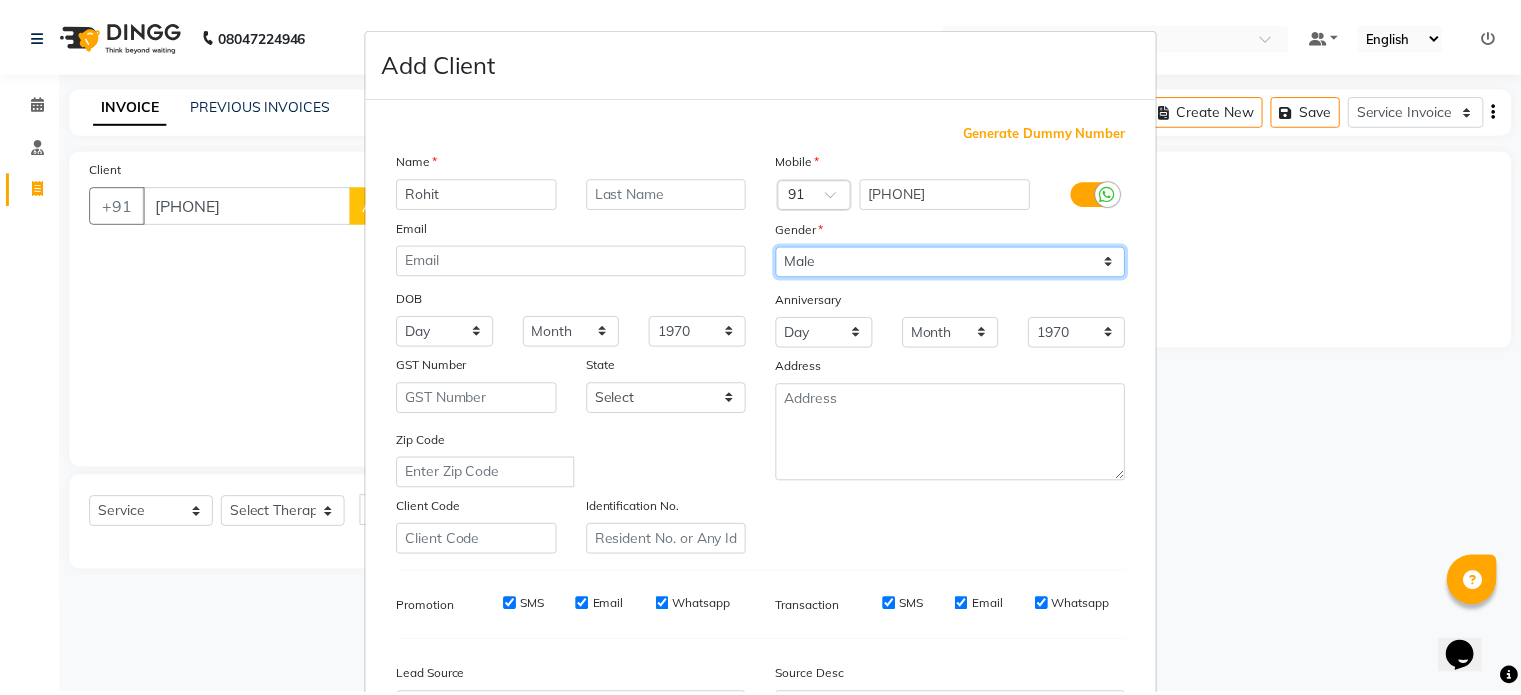 scroll, scrollTop: 237, scrollLeft: 0, axis: vertical 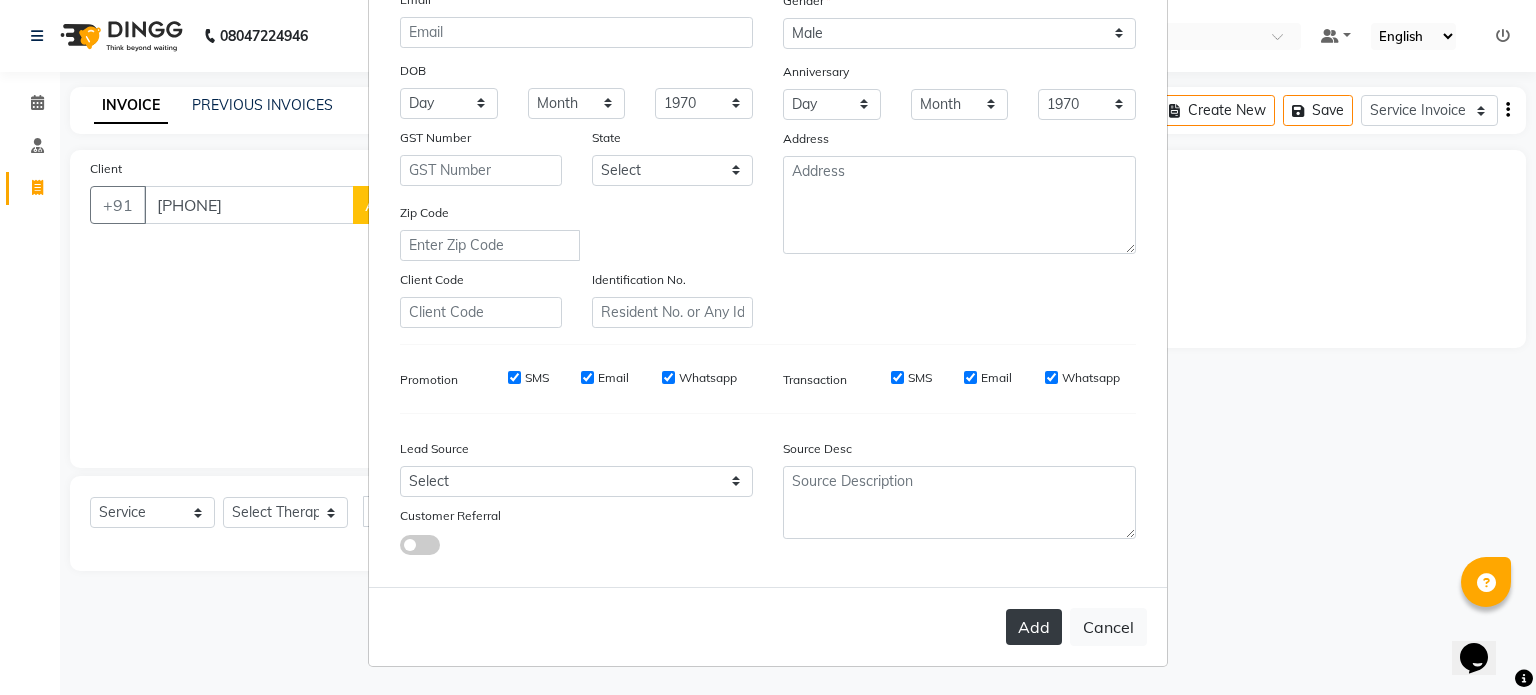 click on "Add" at bounding box center (1034, 627) 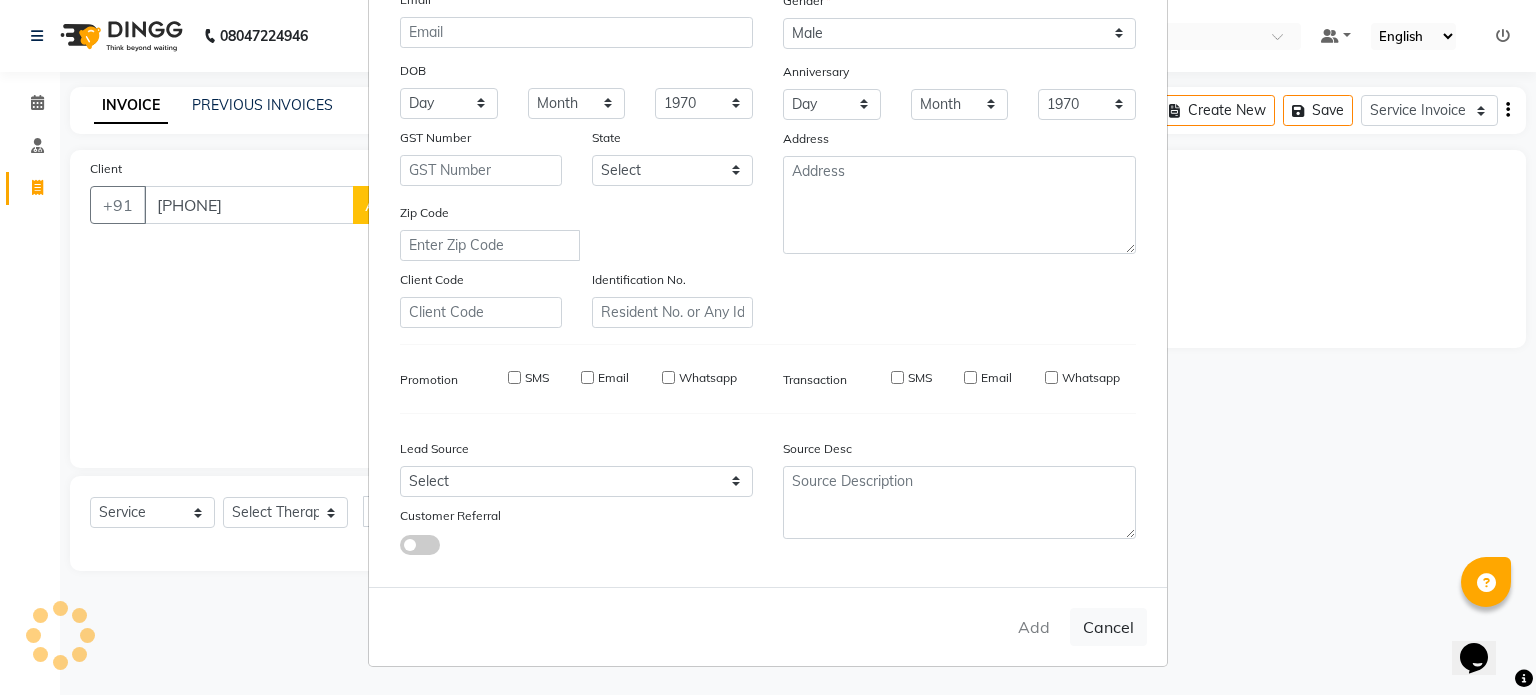type on "95******50" 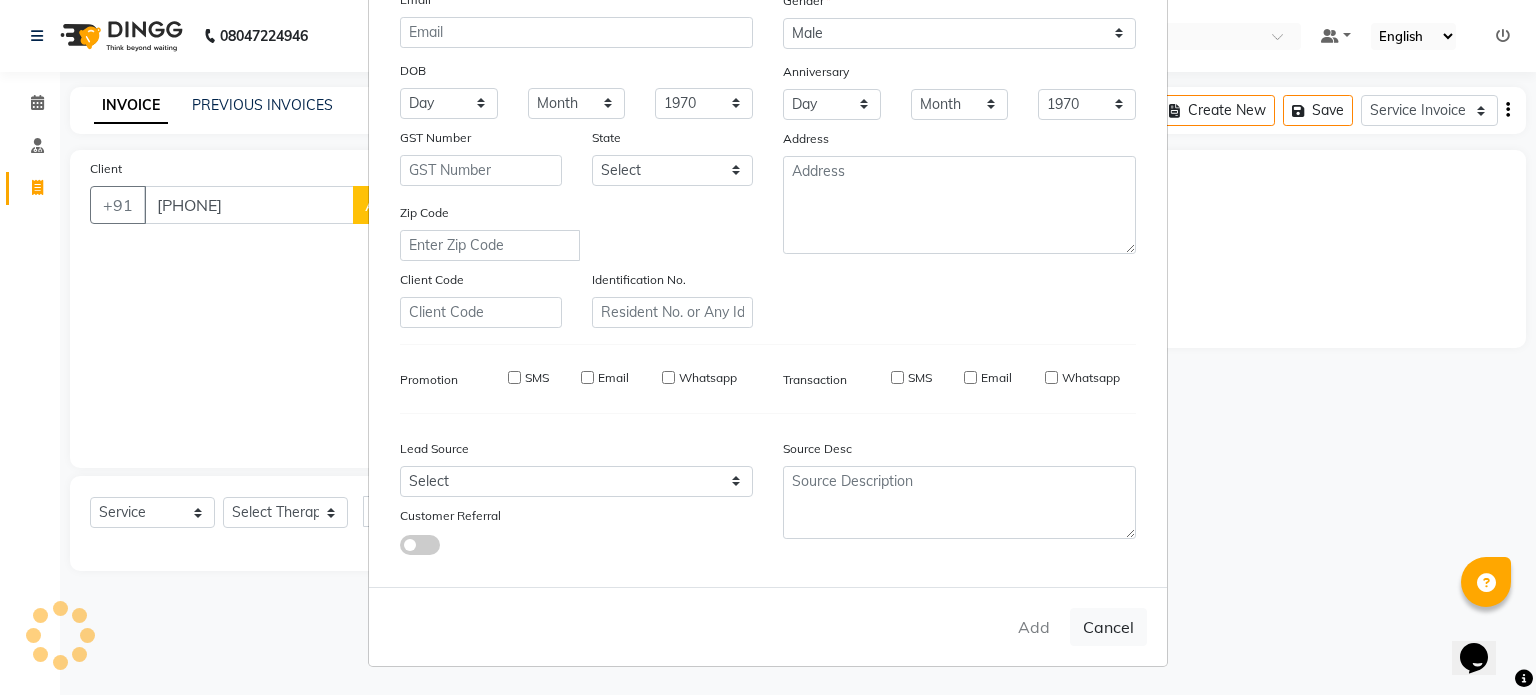type 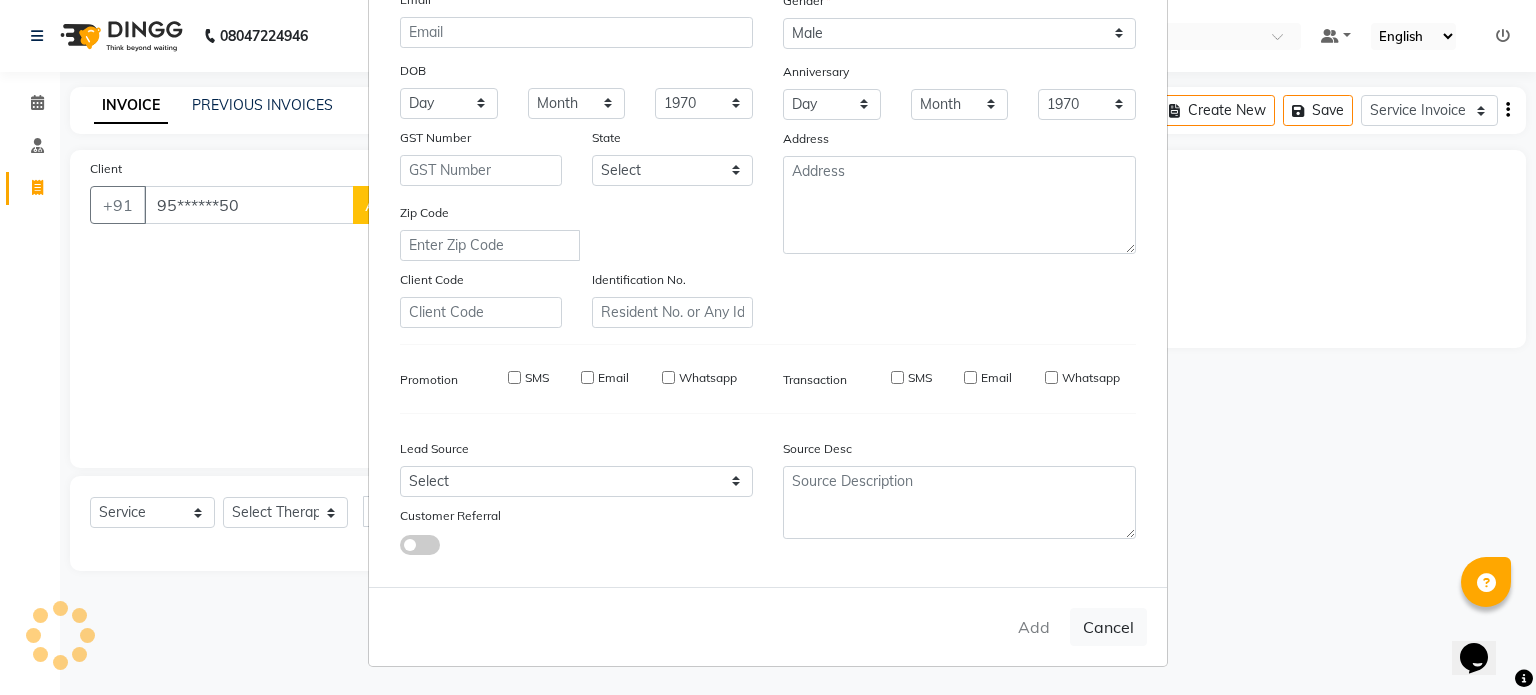 select 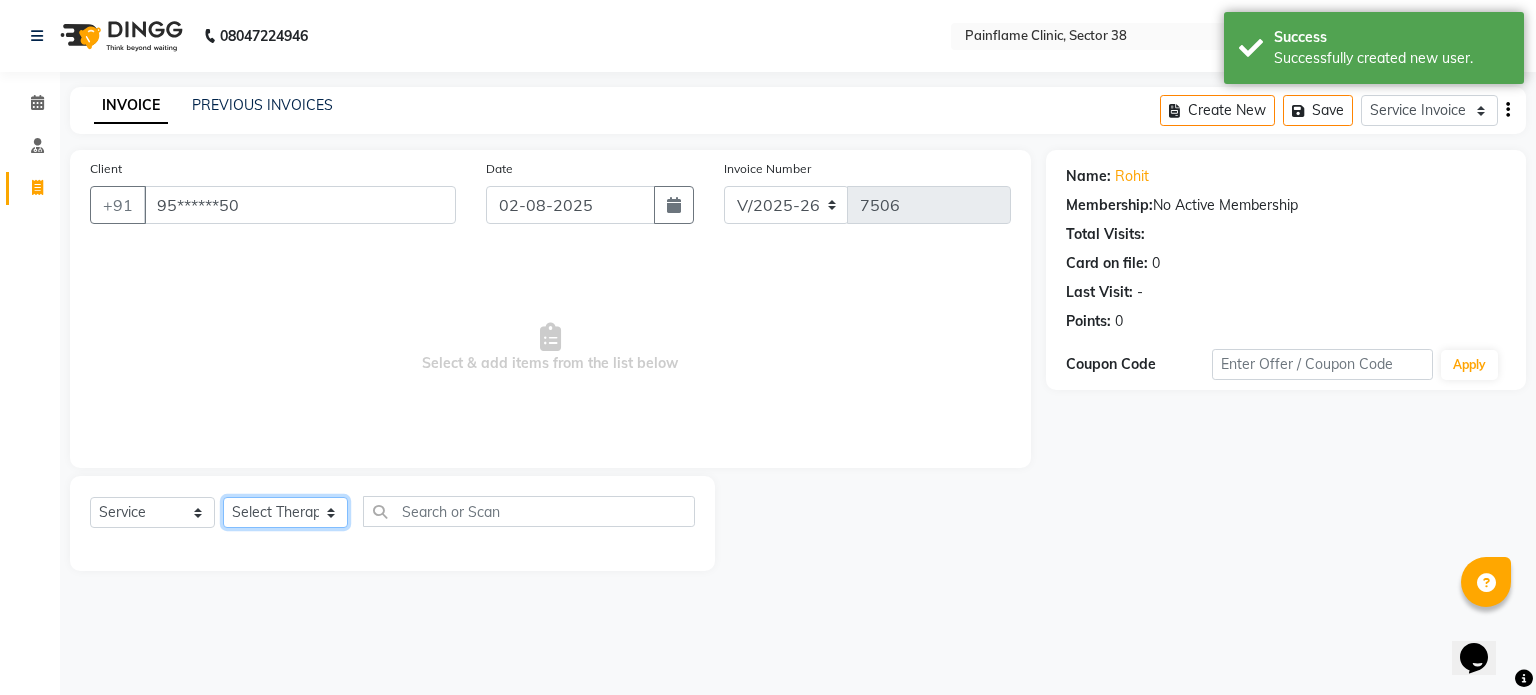 click on "Select Therapist Dr Durgesh Dr Harish Dr Ranjana Dr Saurabh Dr. Suraj Dr. Tejpal Mehlawat KUSHAL MOHIT SEMWAL [FIRST] [LAST] Reception 1 Reception 2 Reception 3" 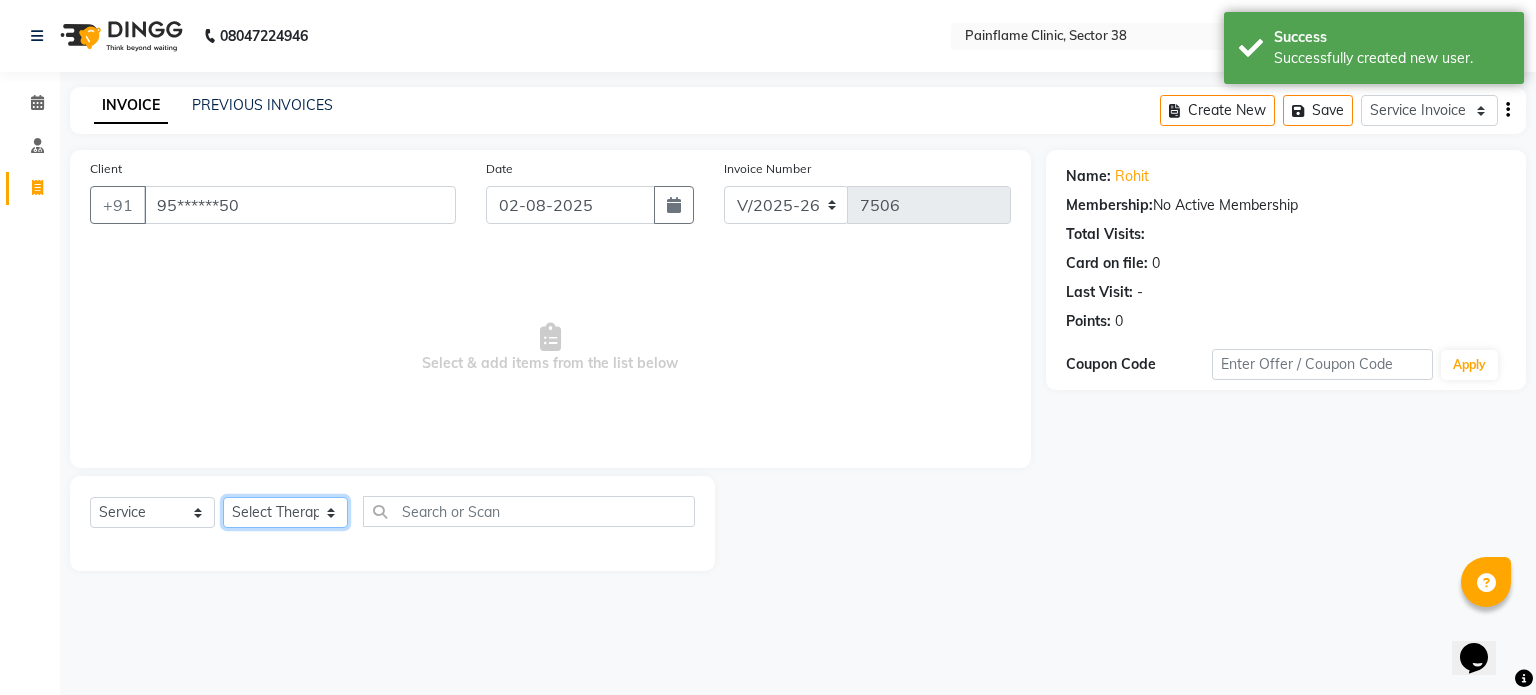 select on "20212" 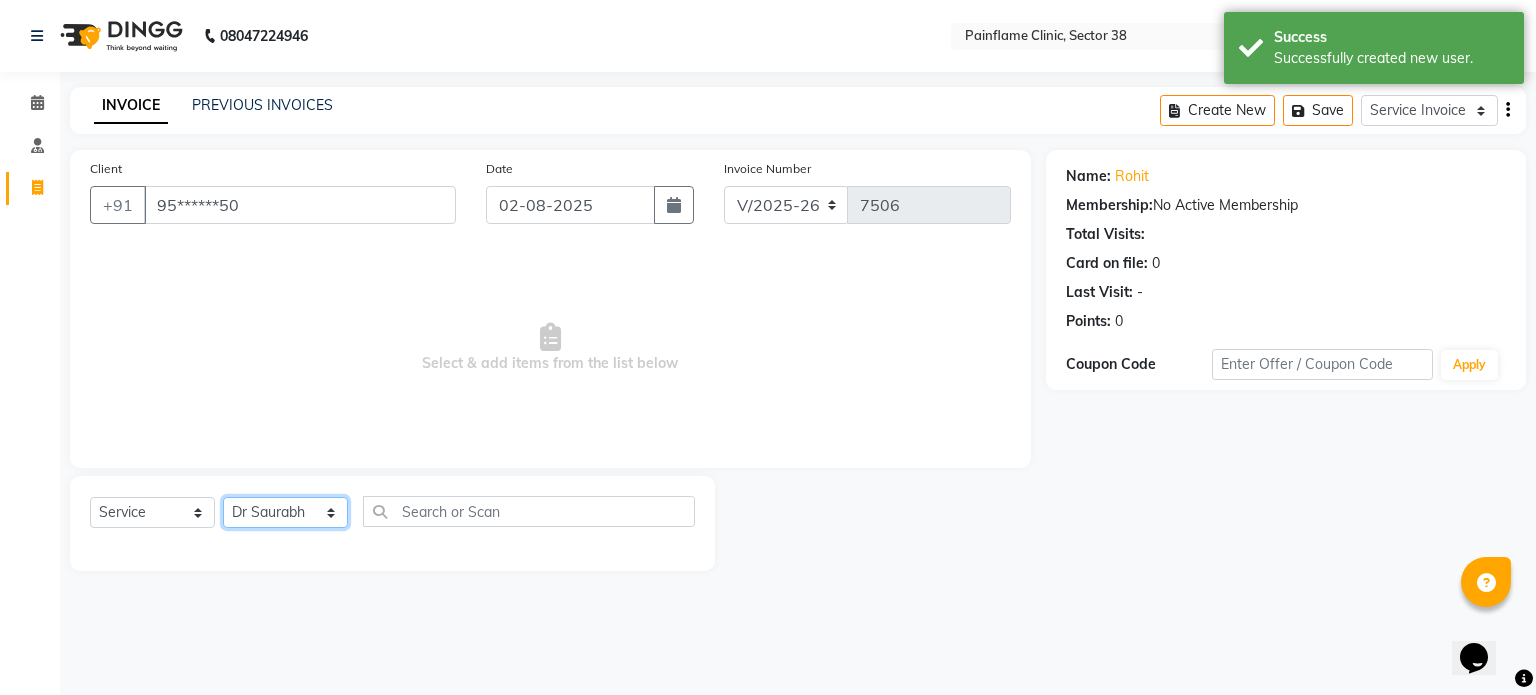 click on "Select Therapist Dr Durgesh Dr Harish Dr Ranjana Dr Saurabh Dr. Suraj Dr. Tejpal Mehlawat KUSHAL MOHIT SEMWAL [FIRST] [LAST] Reception 1 Reception 2 Reception 3" 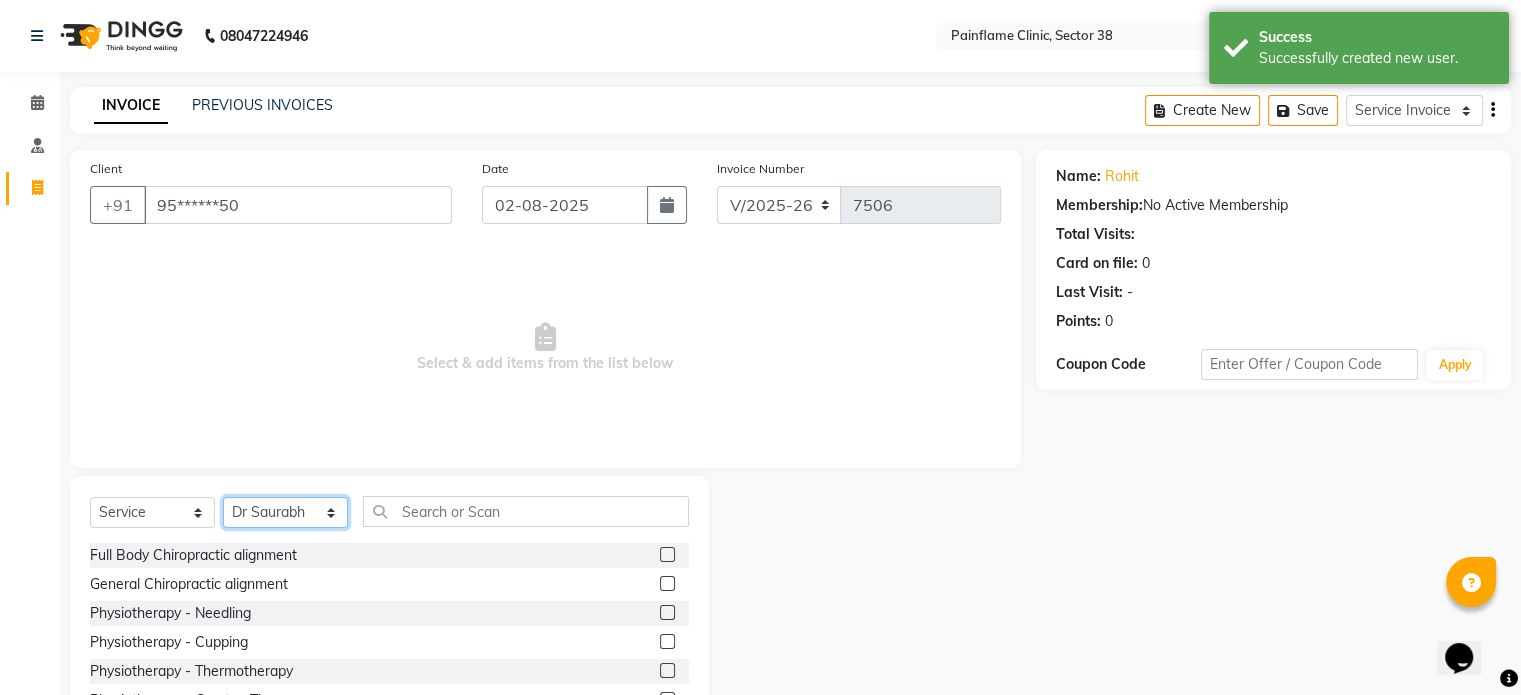scroll, scrollTop: 119, scrollLeft: 0, axis: vertical 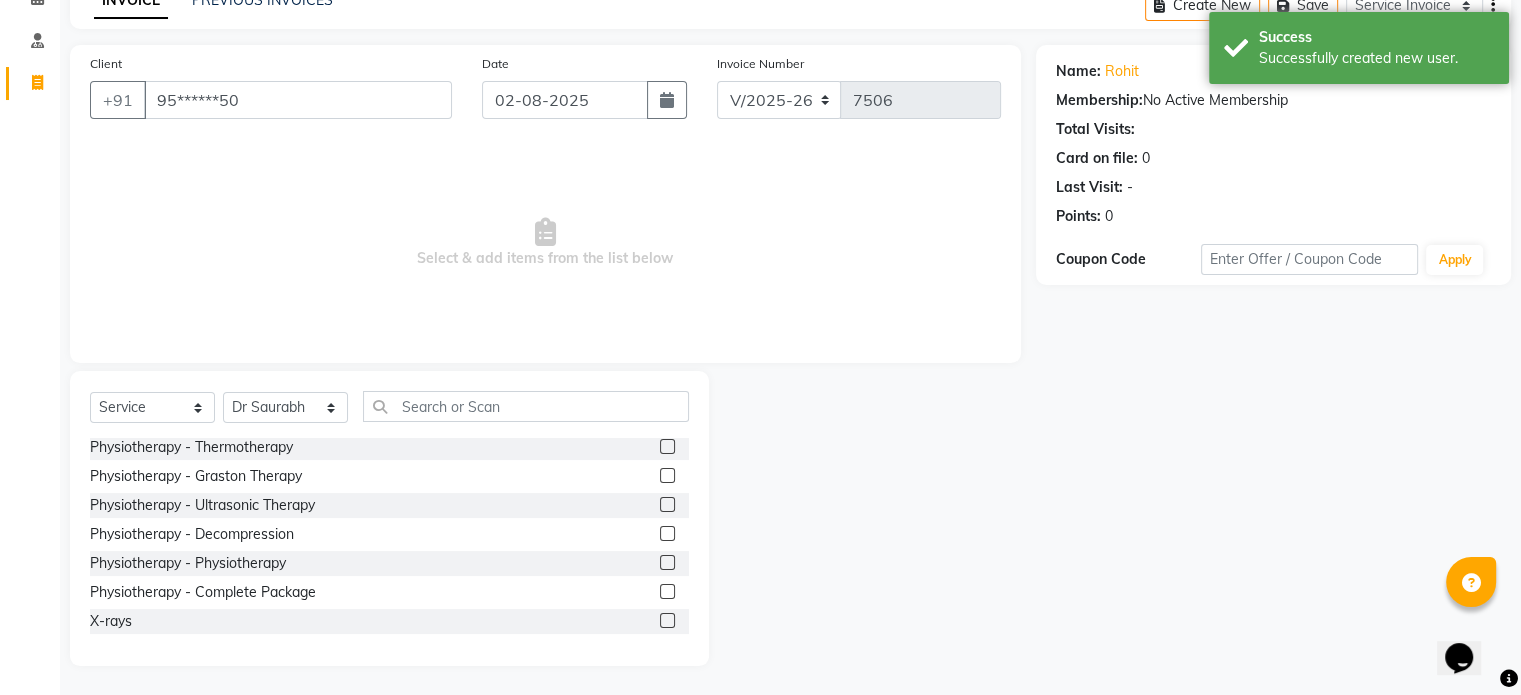 click 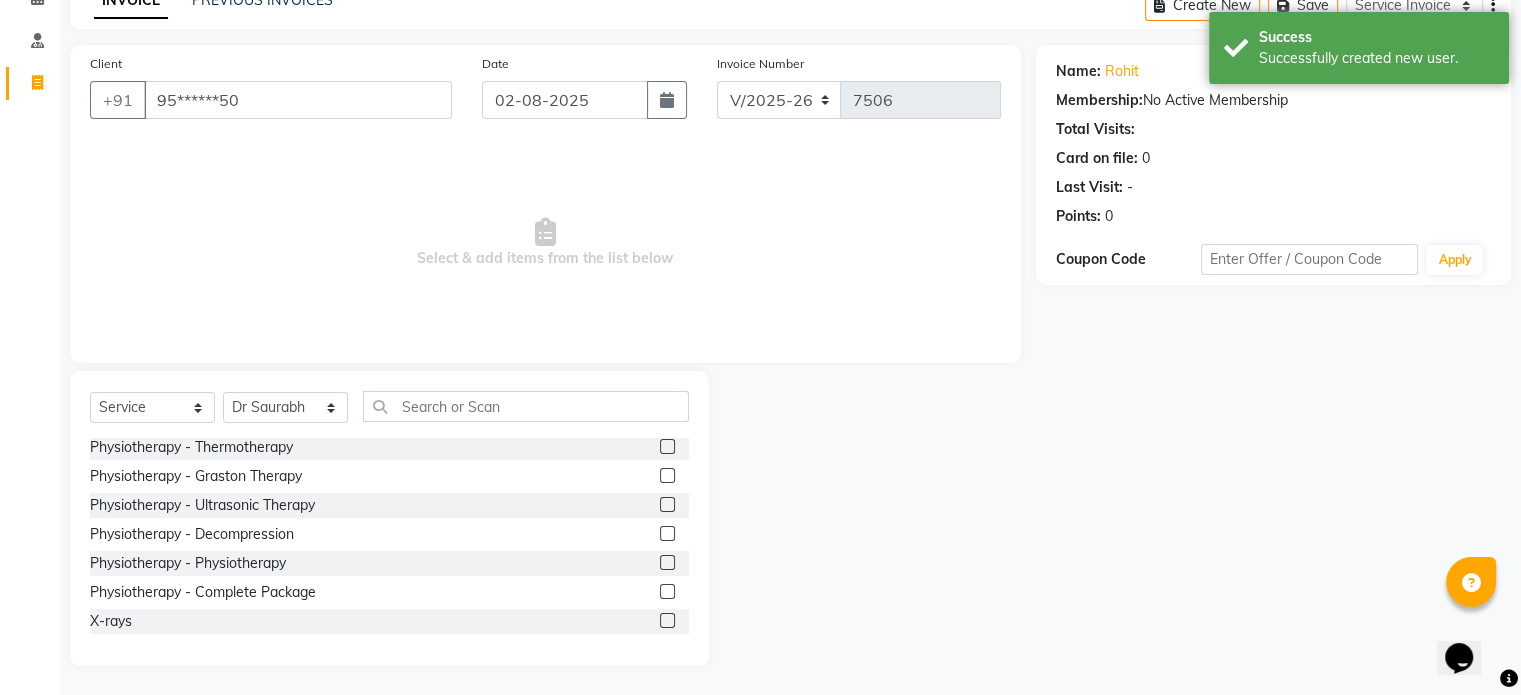 click 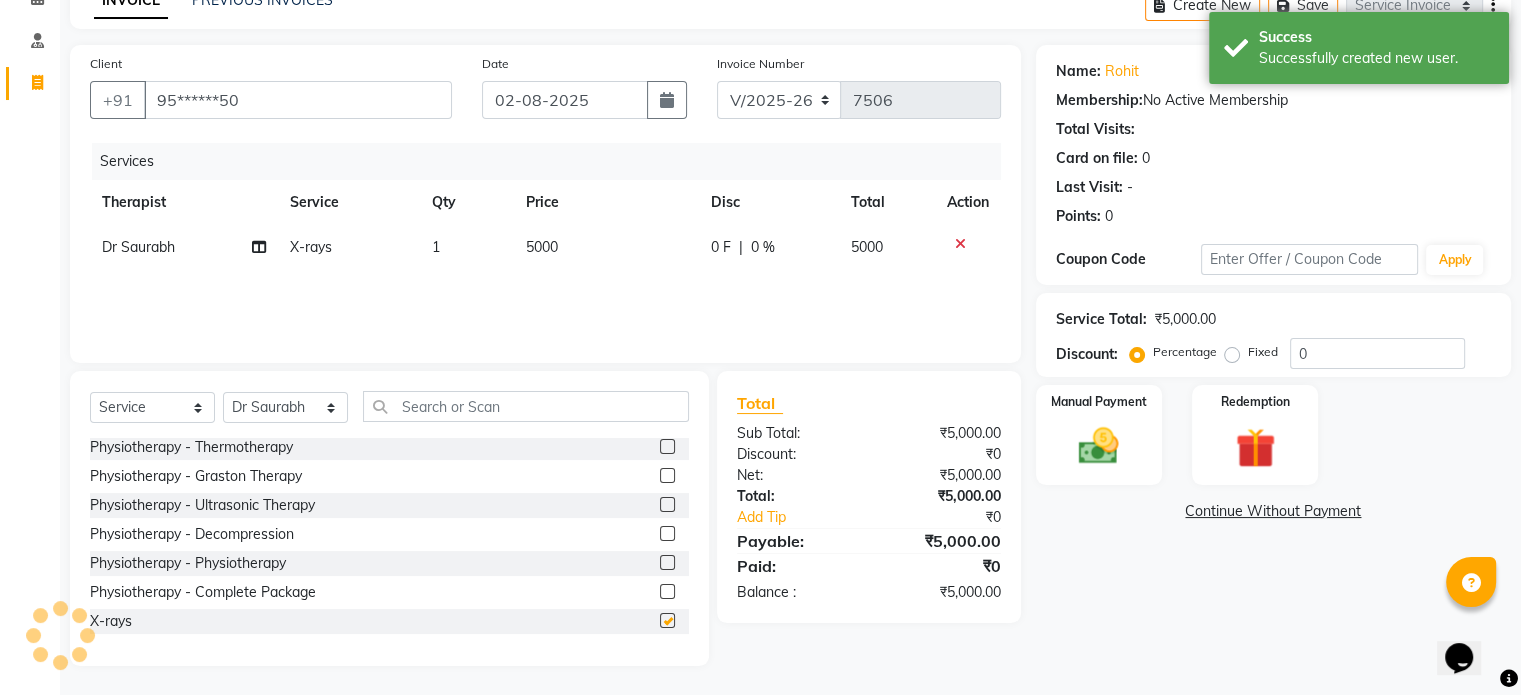 checkbox on "false" 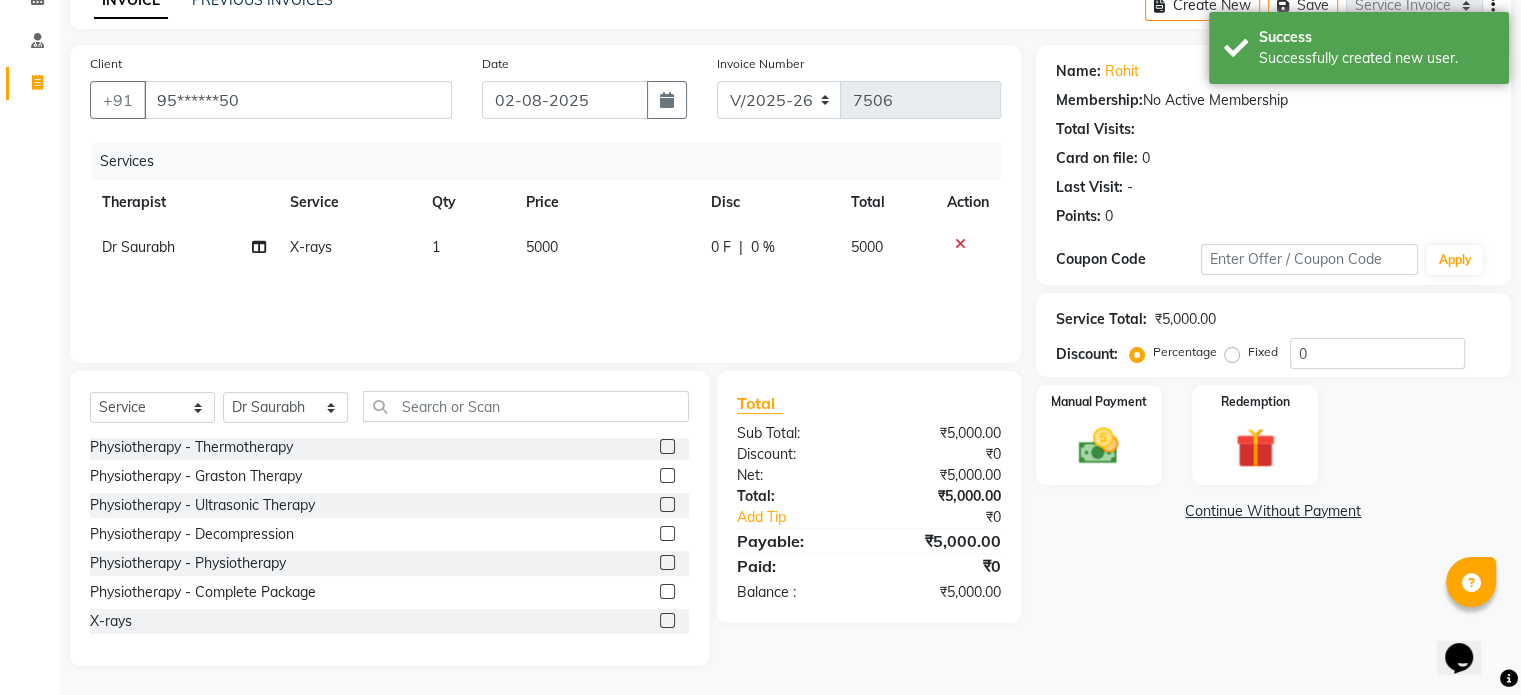 click on "5000" 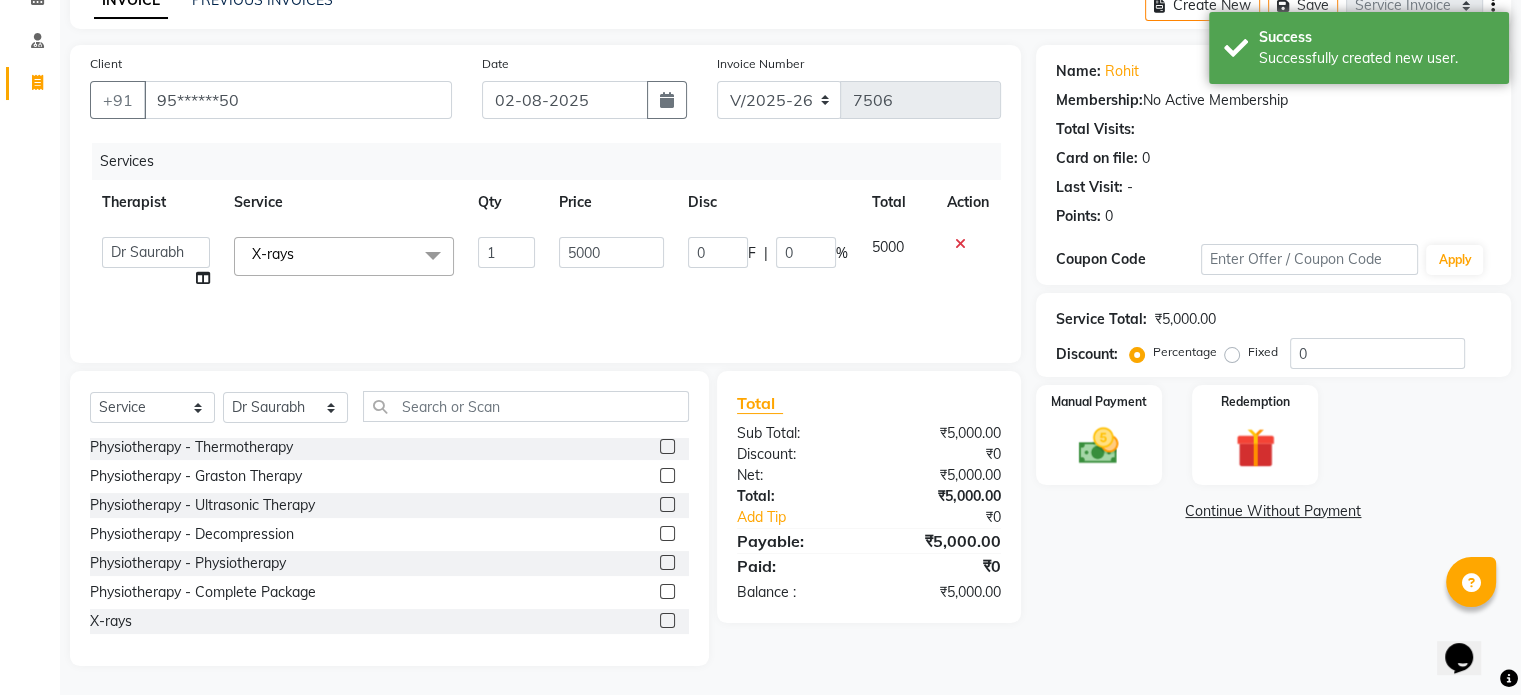 click on "5000" 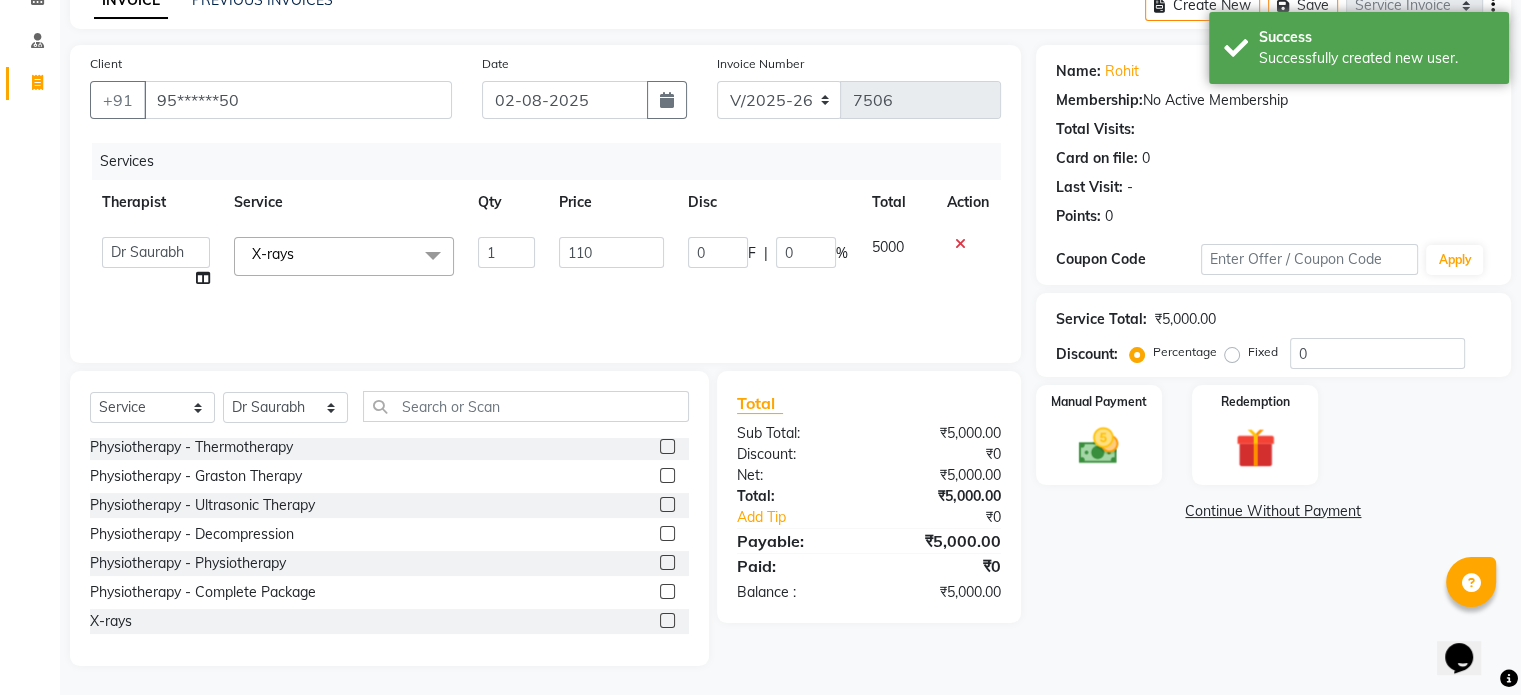 type on "1100" 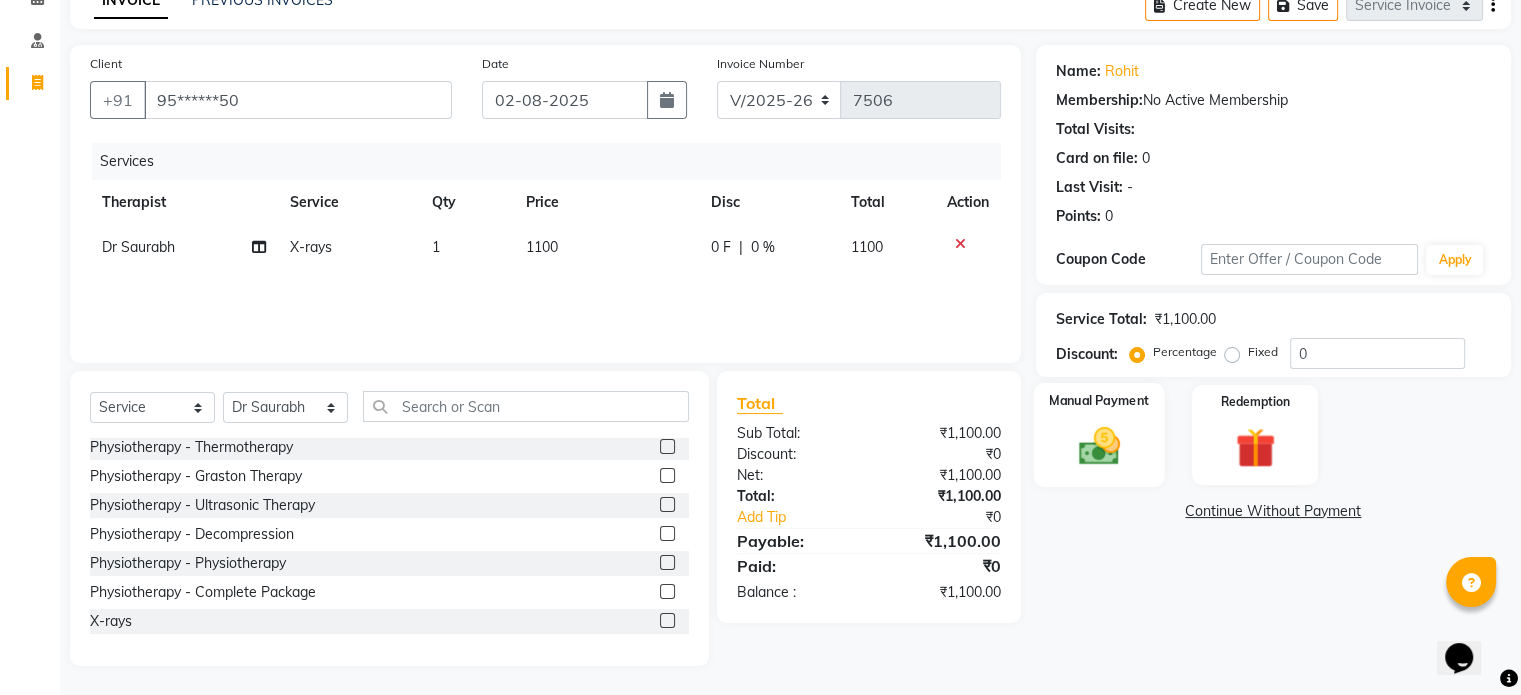 click 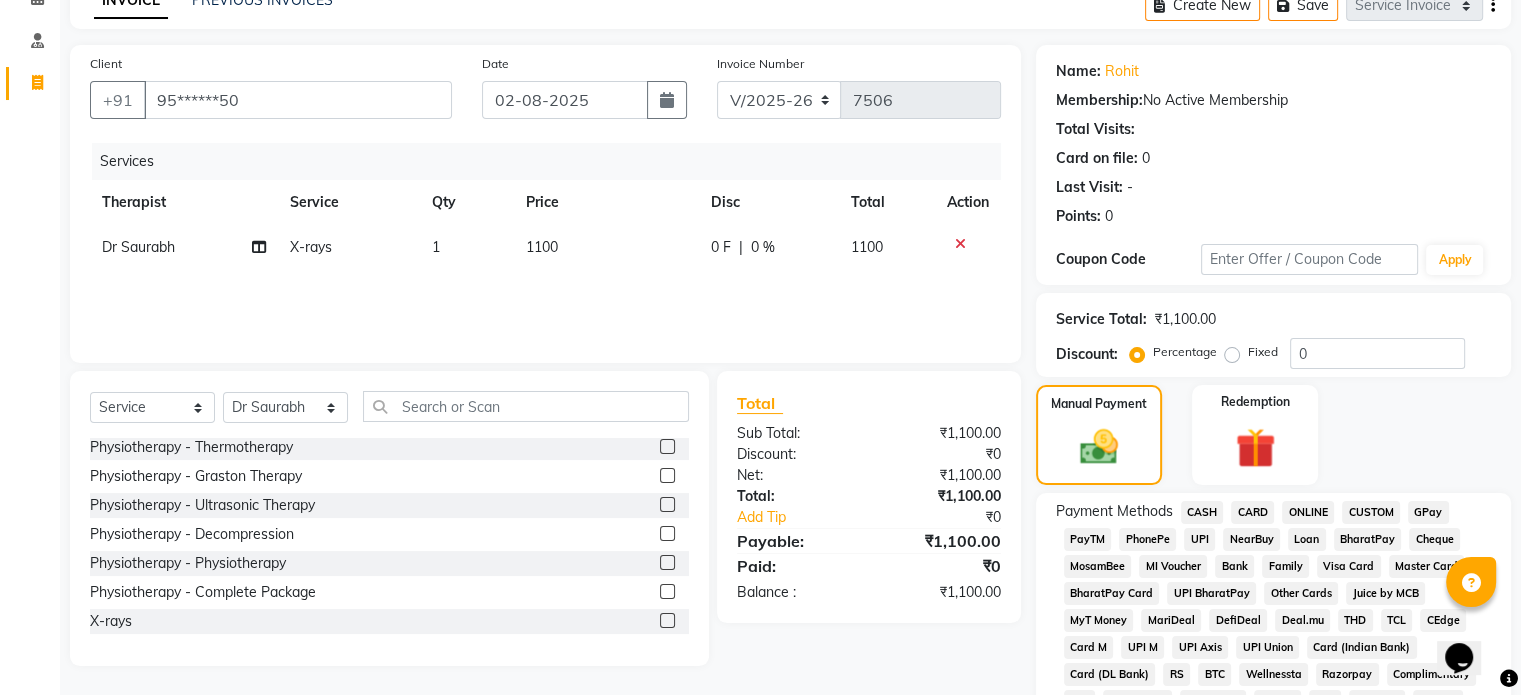 click on "UPI" 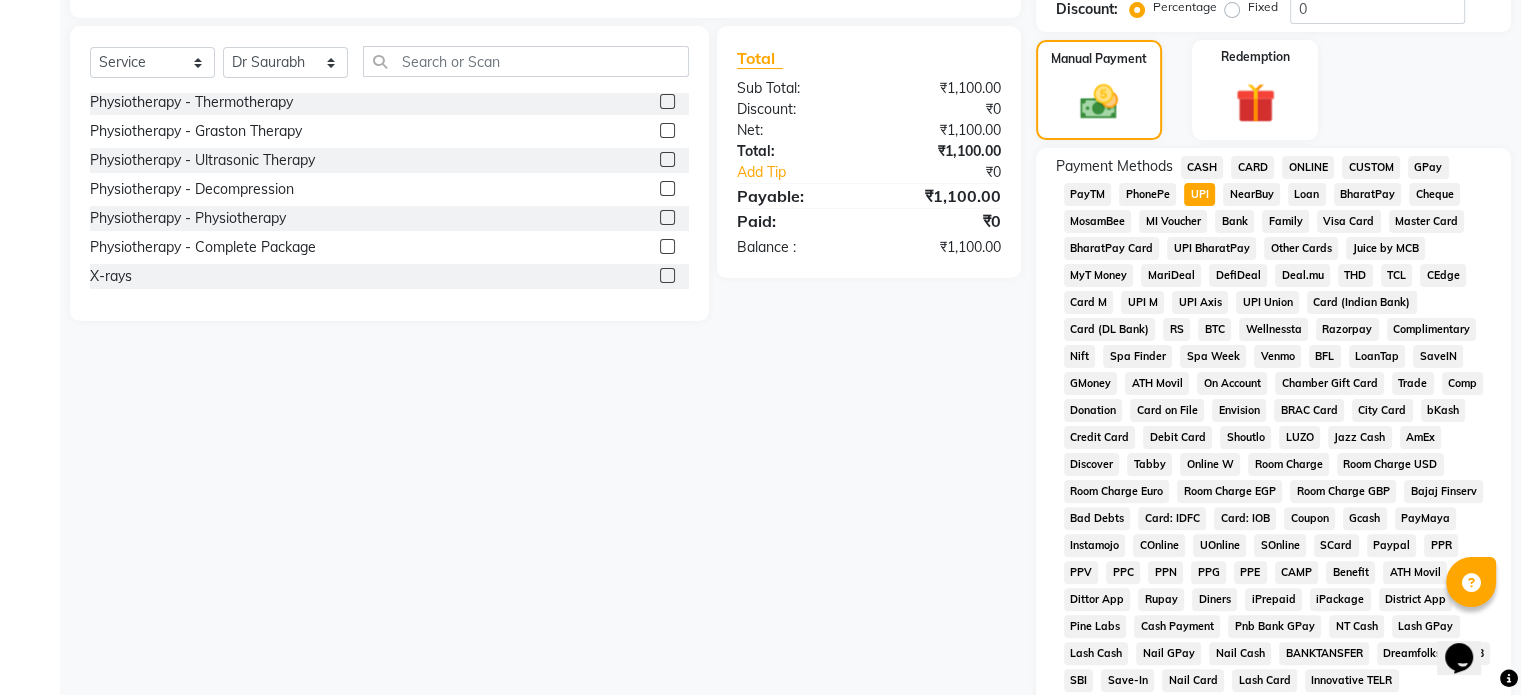 scroll, scrollTop: 652, scrollLeft: 0, axis: vertical 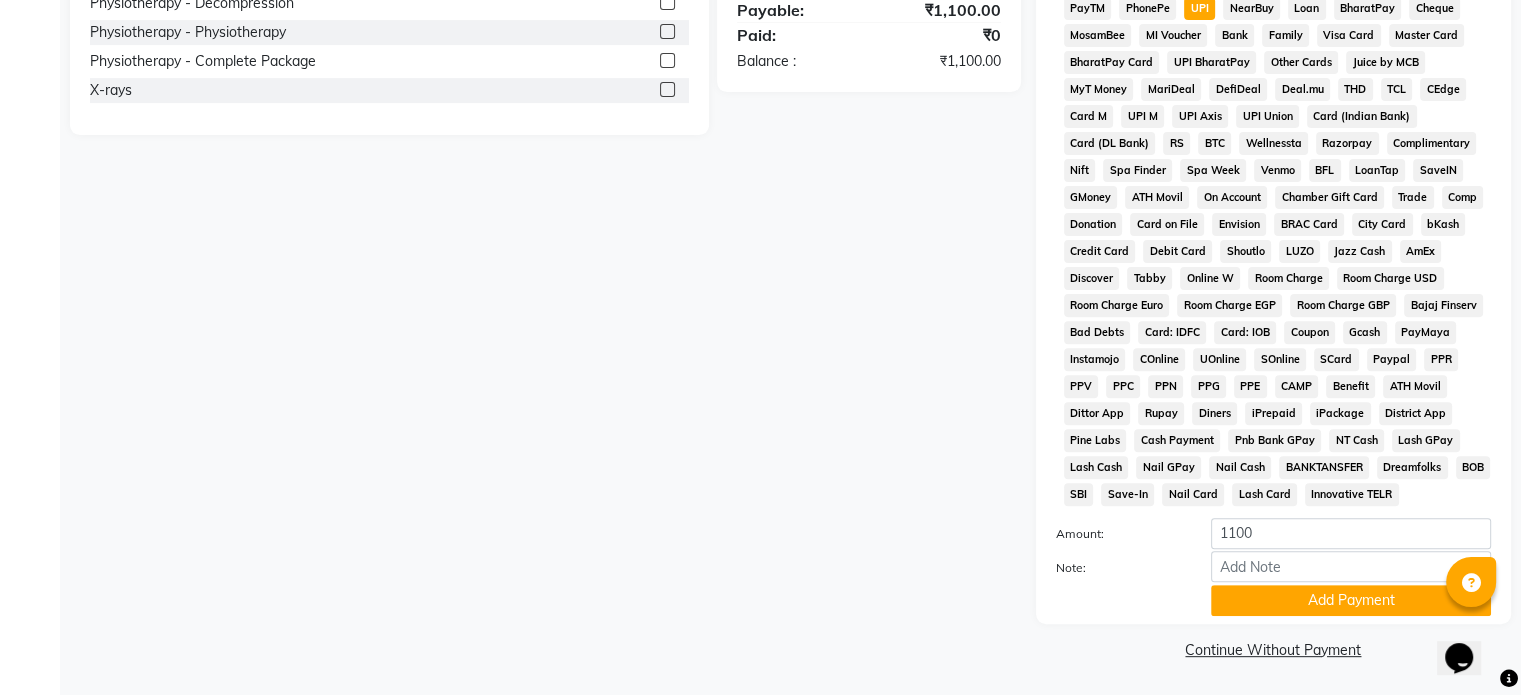 click on "Payment Methods  CASH   CARD   ONLINE   CUSTOM   GPay   PayTM   PhonePe   UPI   NearBuy   Loan   BharatPay   Cheque   MosamBee   MI Voucher   Bank   Family   Visa Card   Master Card   BharatPay Card   UPI BharatPay   Other Cards   Juice by MCB   MyT Money   MariDeal   DefiDeal   Deal.mu   THD   TCL   CEdge   Card M   UPI M   UPI Axis   UPI Union   Card (Indian Bank)   Card (DL Bank)   RS   BTC   Wellnessta   Razorpay   Complimentary   Nift   Spa Finder   Spa Week   Venmo   BFL   LoanTap   SaveIN   GMoney   ATH Movil   On Account   Chamber Gift Card   Trade   Comp   Donation   Card on File   Envision   BRAC Card   City Card   bKash   Credit Card   Debit Card   Shoutlo   LUZO   Jazz Cash   AmEx   Discover   Tabby   Online W   Room Charge   Room Charge USD   Room Charge Euro   Room Charge EGP   Room Charge GBP   Bajaj Finserv   Bad Debts   Card: IDFC   Card: IOB   Coupon   Gcash   PayMaya   Instamojo   COnline   UOnline   SOnline   SCard   Paypal   PPR   PPV   PPC   PPN   PPG   PPE   CAMP   Benefit   ATH Movil" 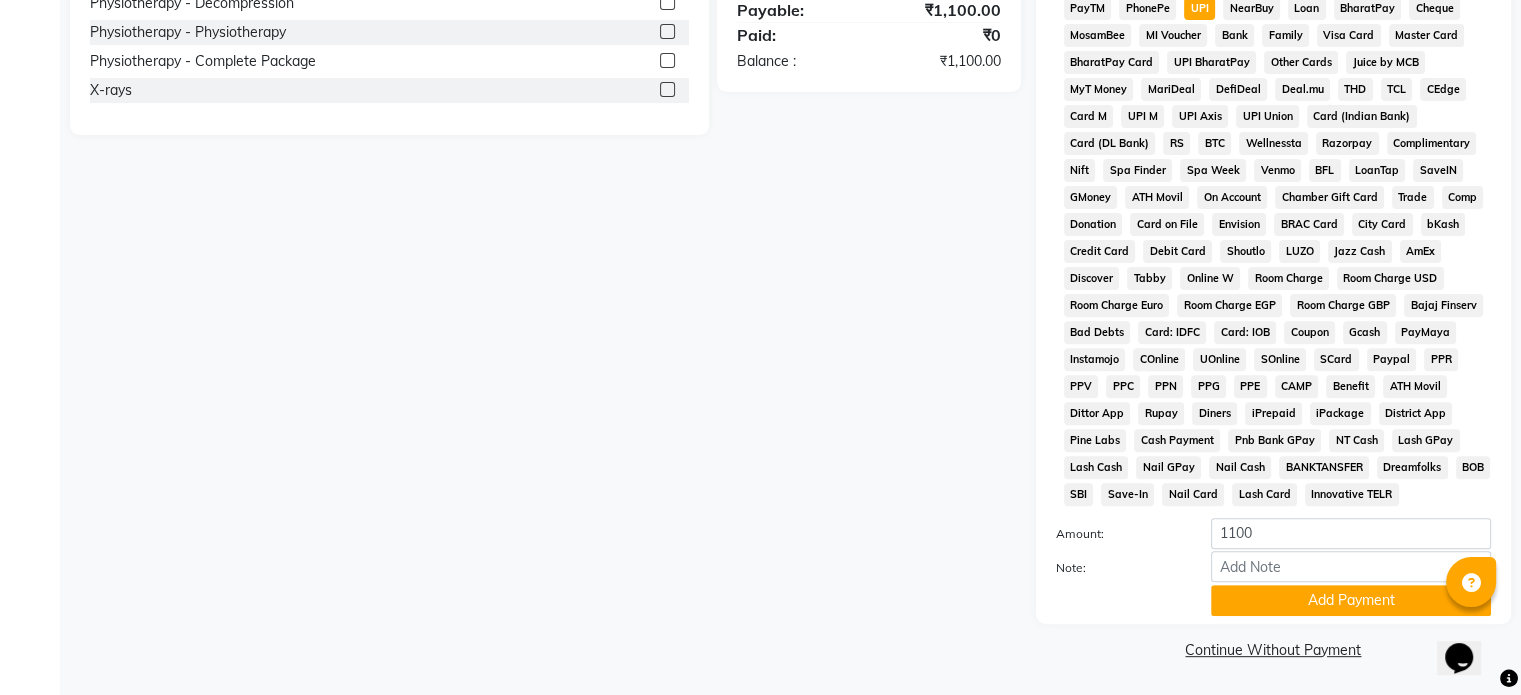 drag, startPoint x: 1353, startPoint y: 600, endPoint x: 1264, endPoint y: 570, distance: 93.92018 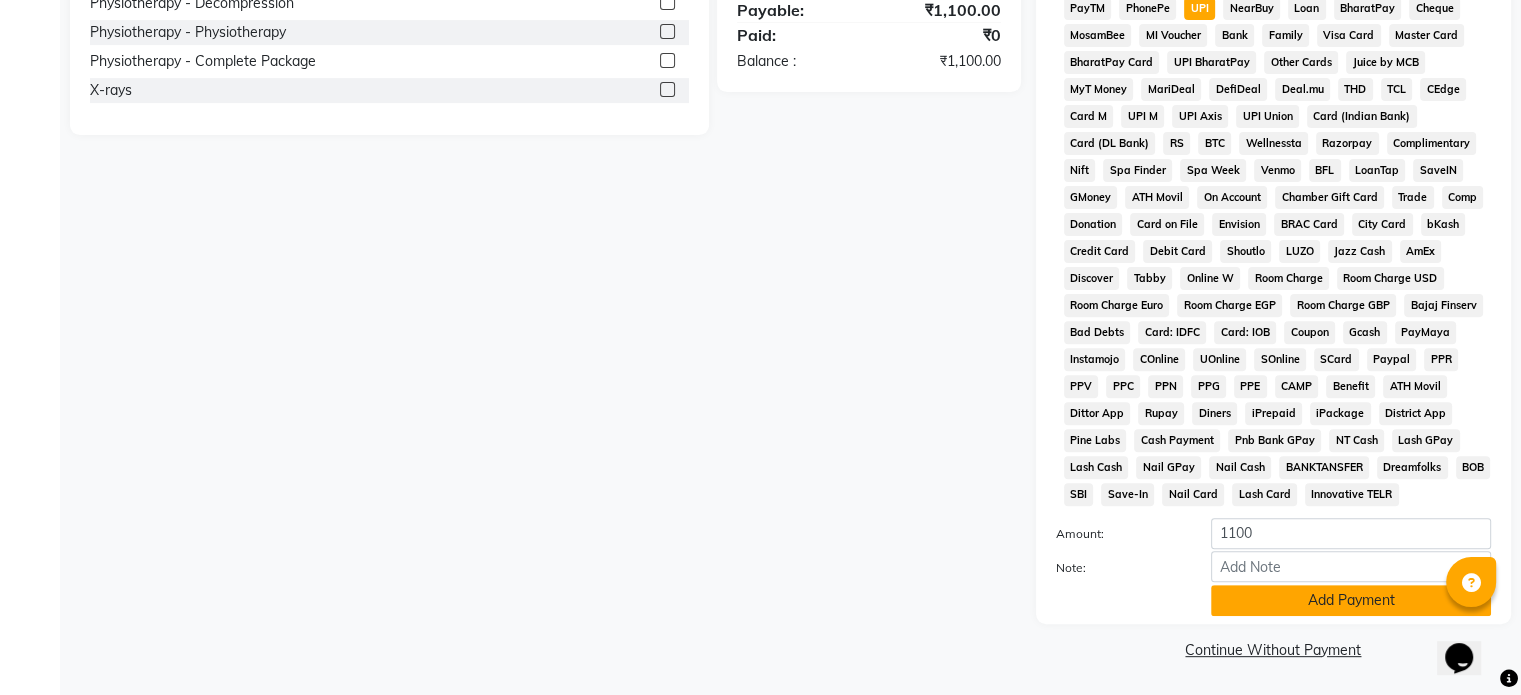 click on "Add Payment" 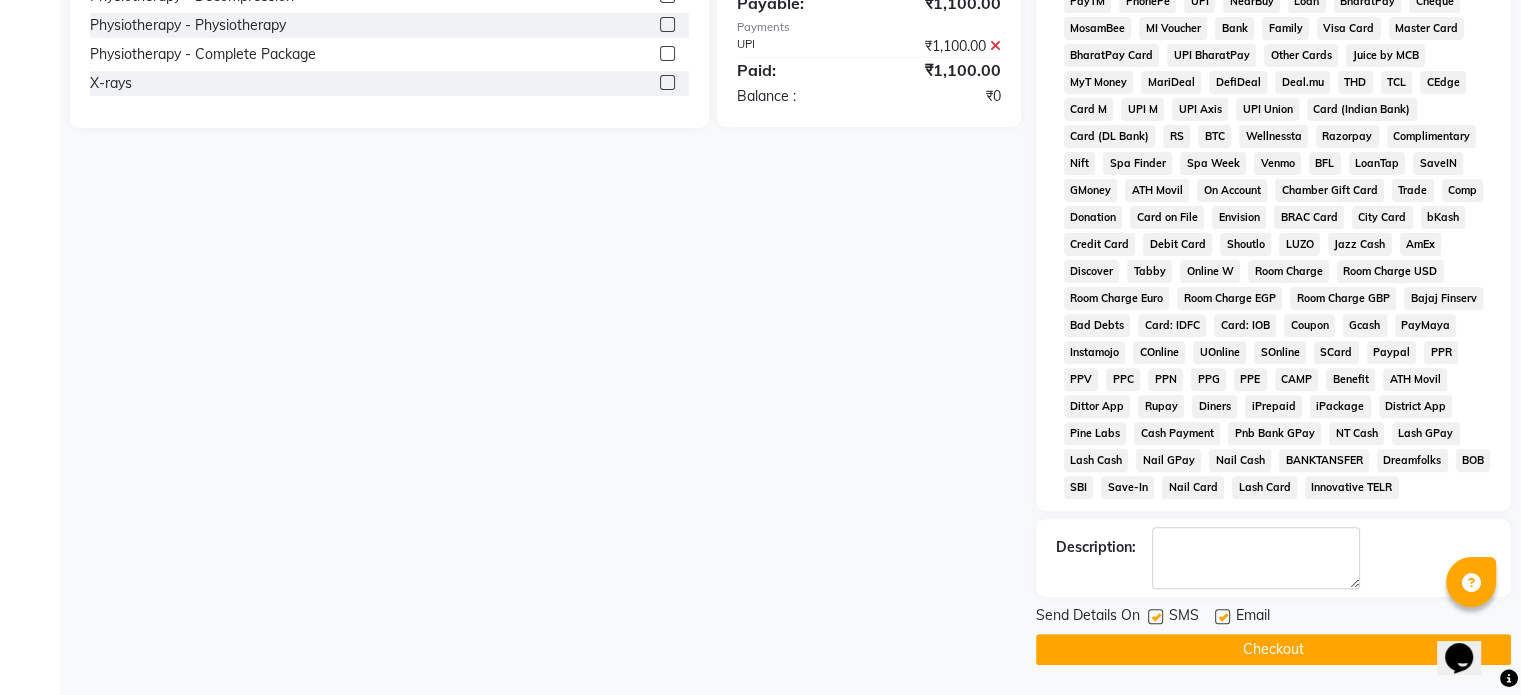 click on "SMS" 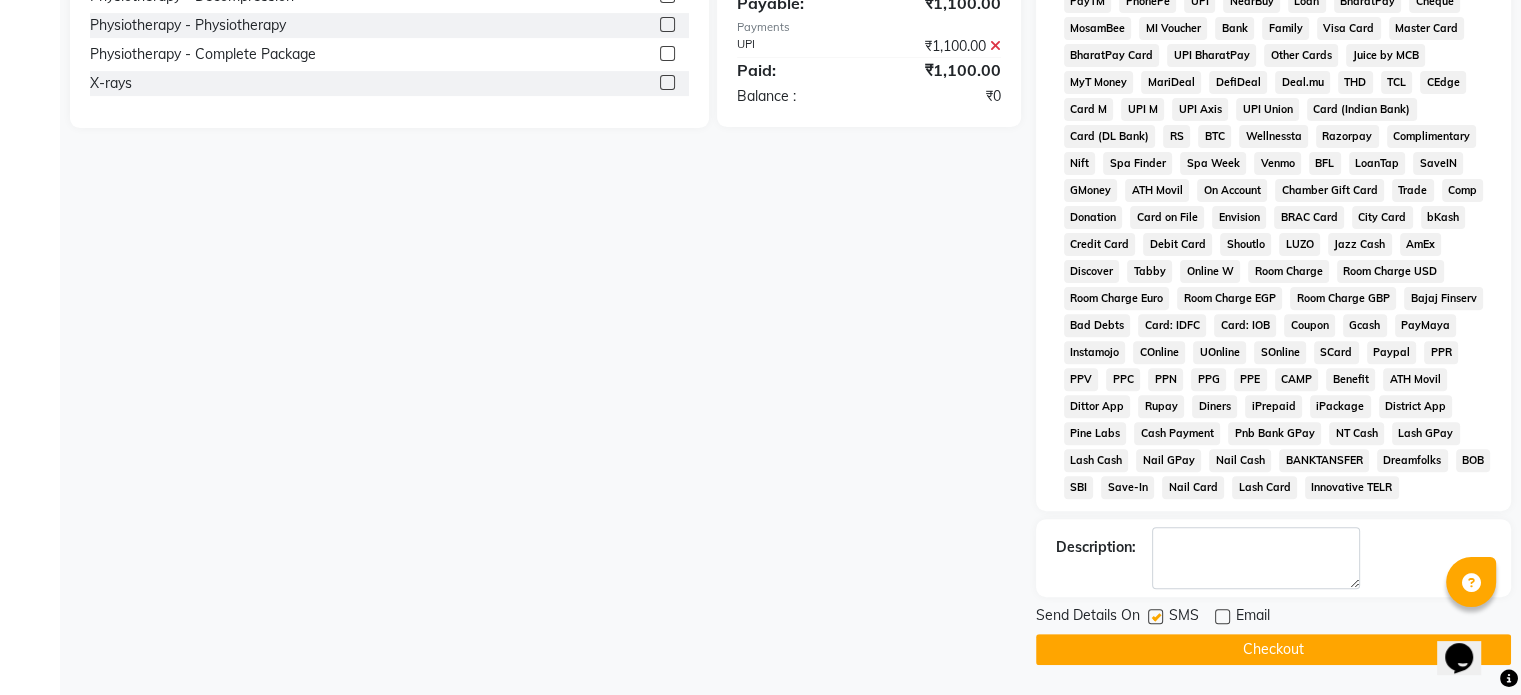 click 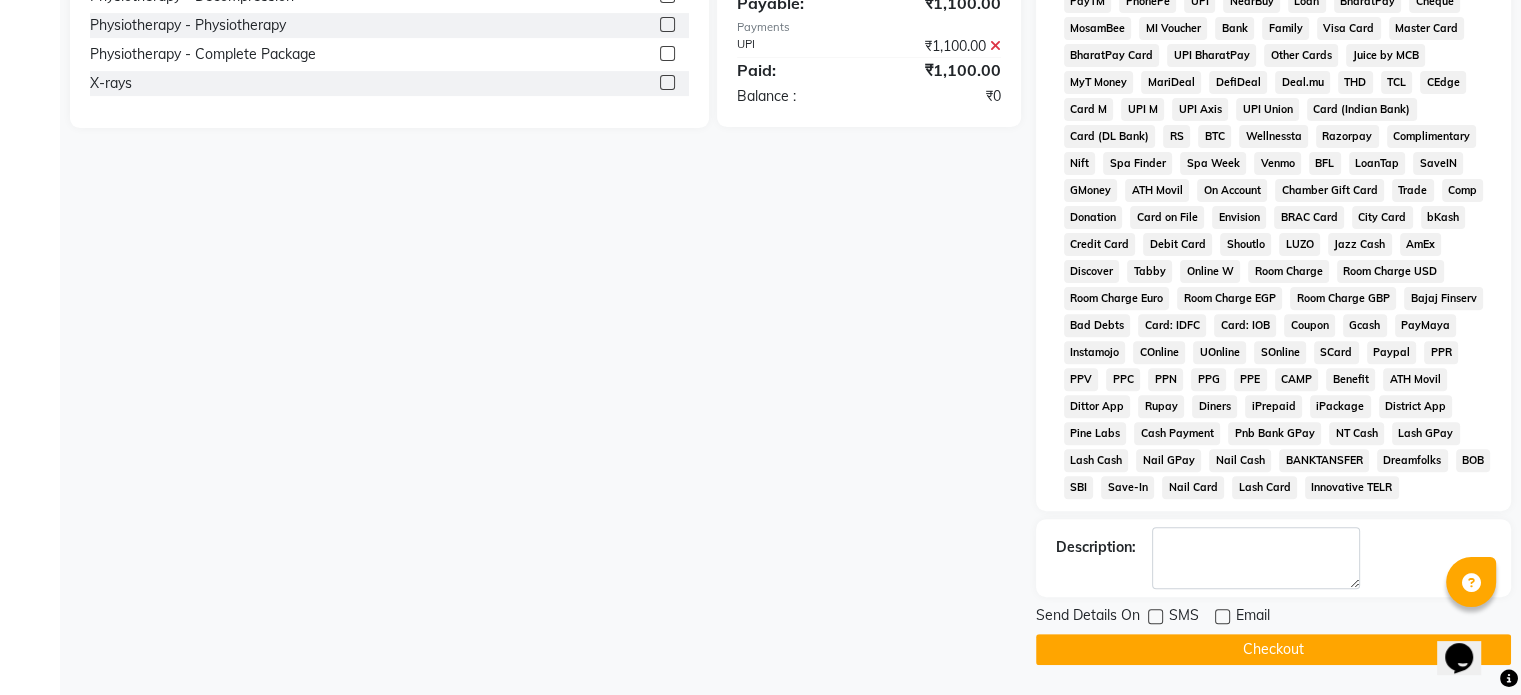 click on "Checkout" 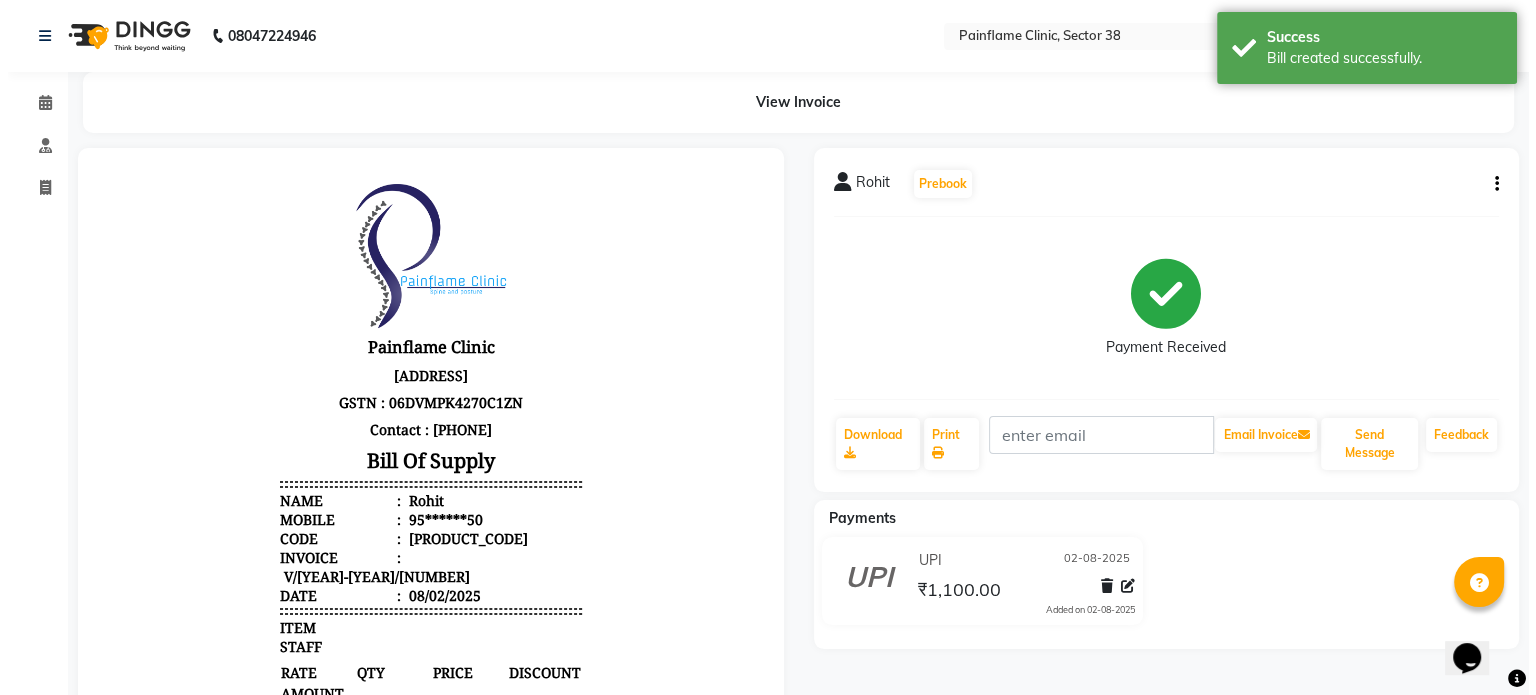 scroll, scrollTop: 0, scrollLeft: 0, axis: both 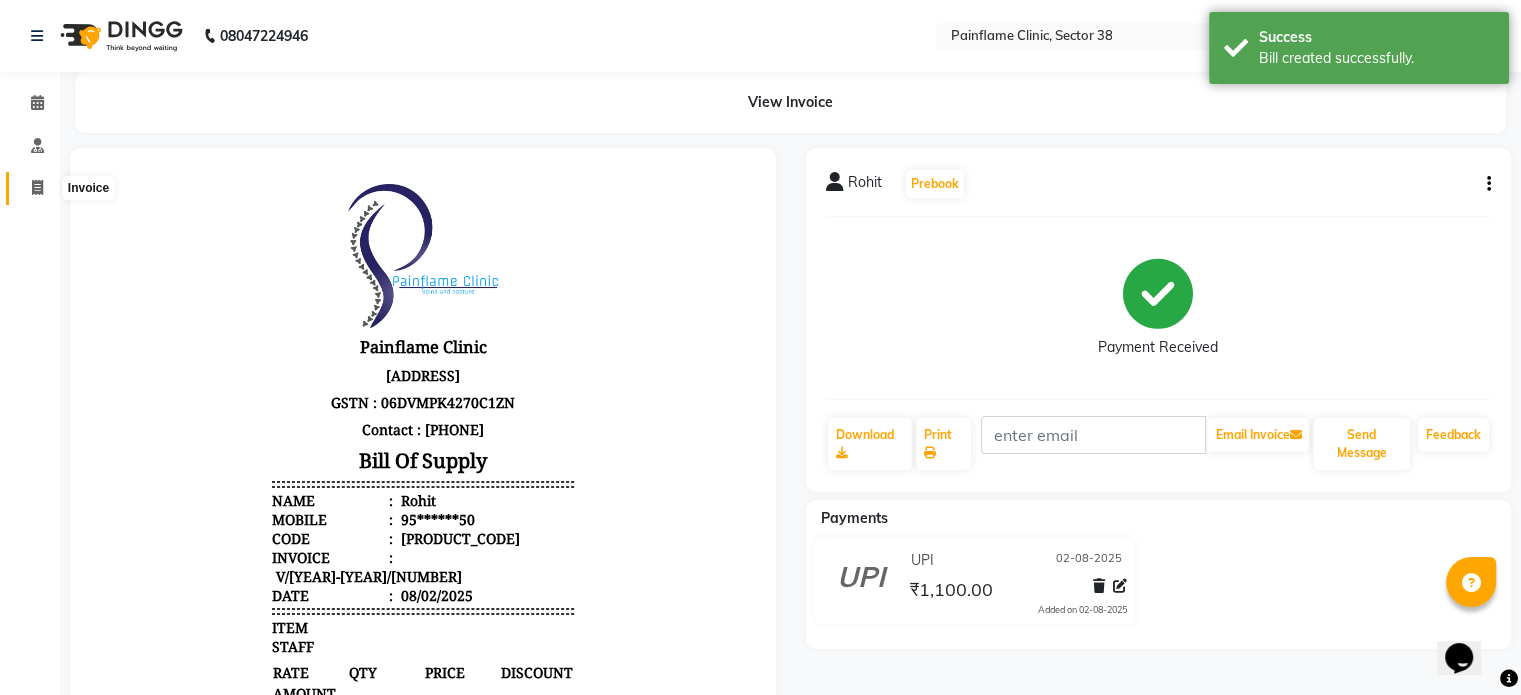 click 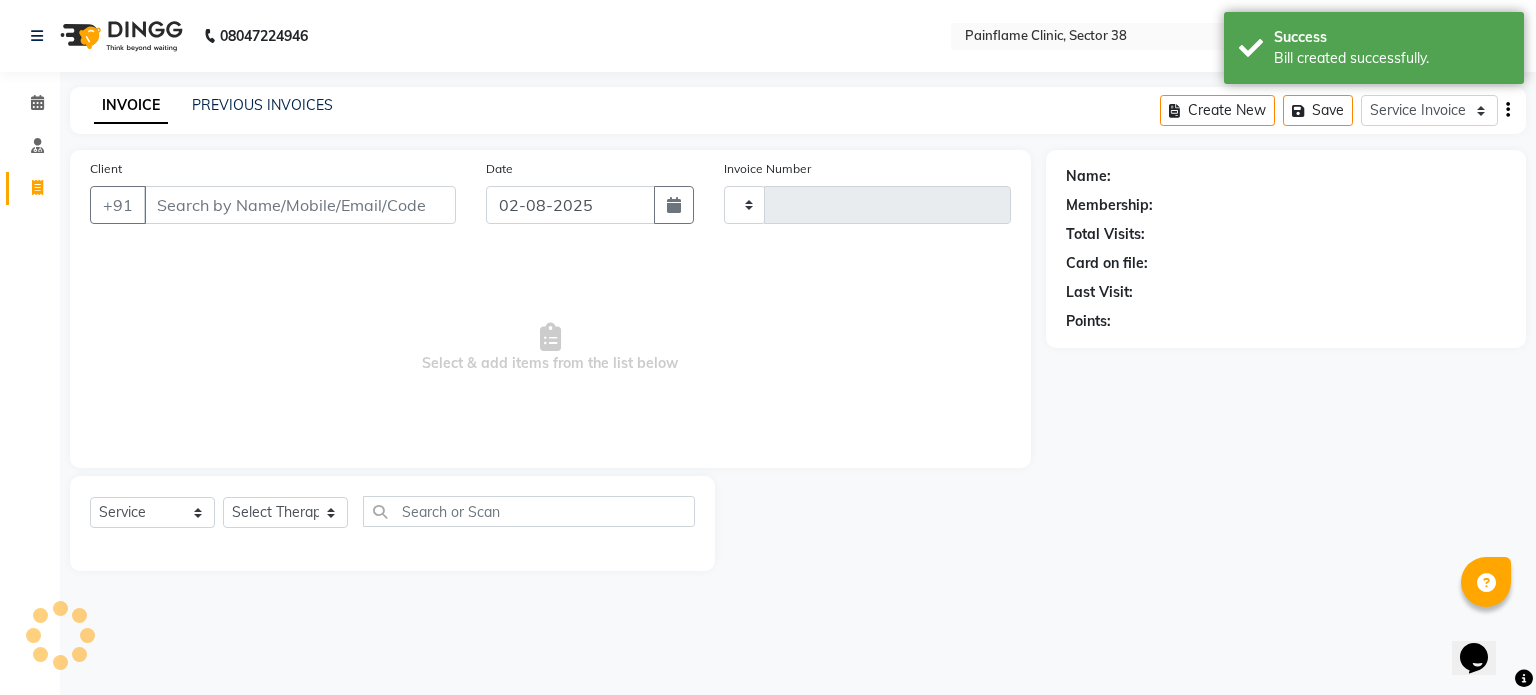 type on "7507" 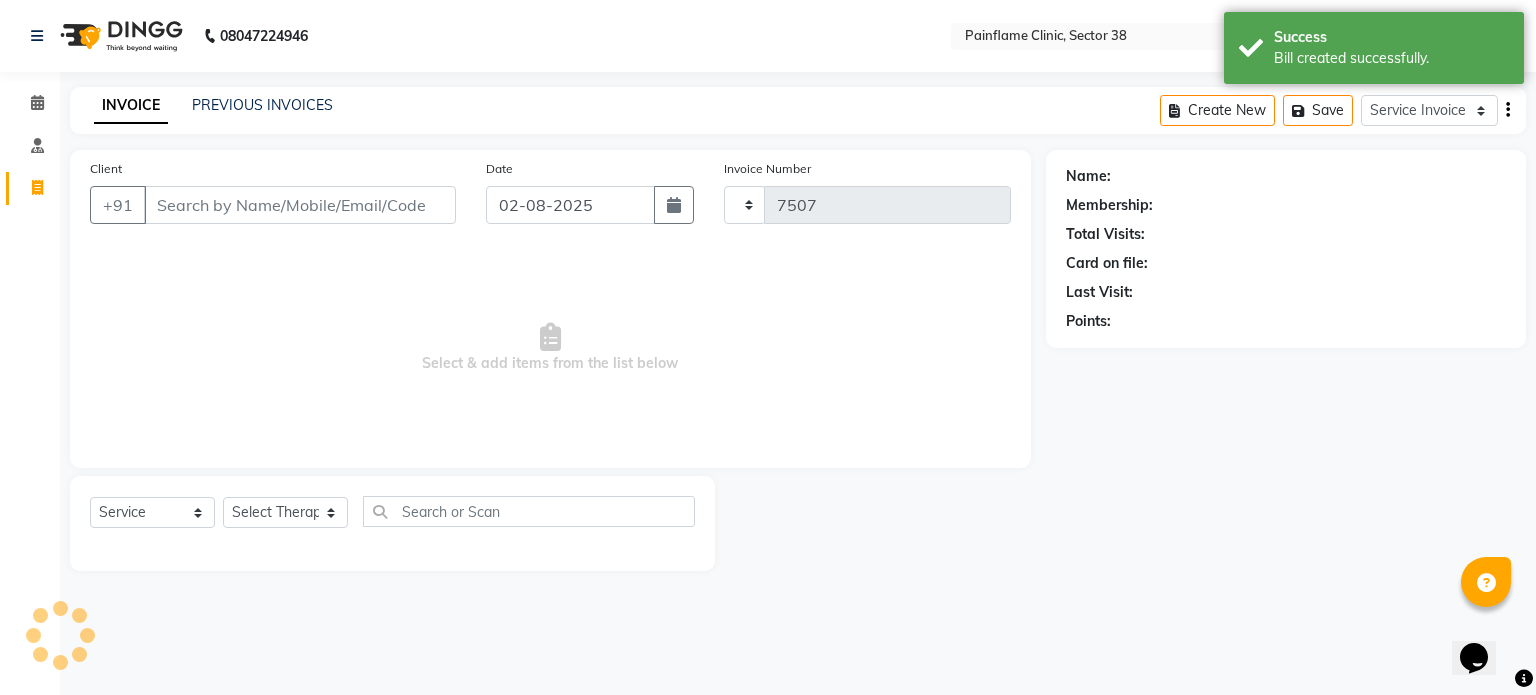 select on "3964" 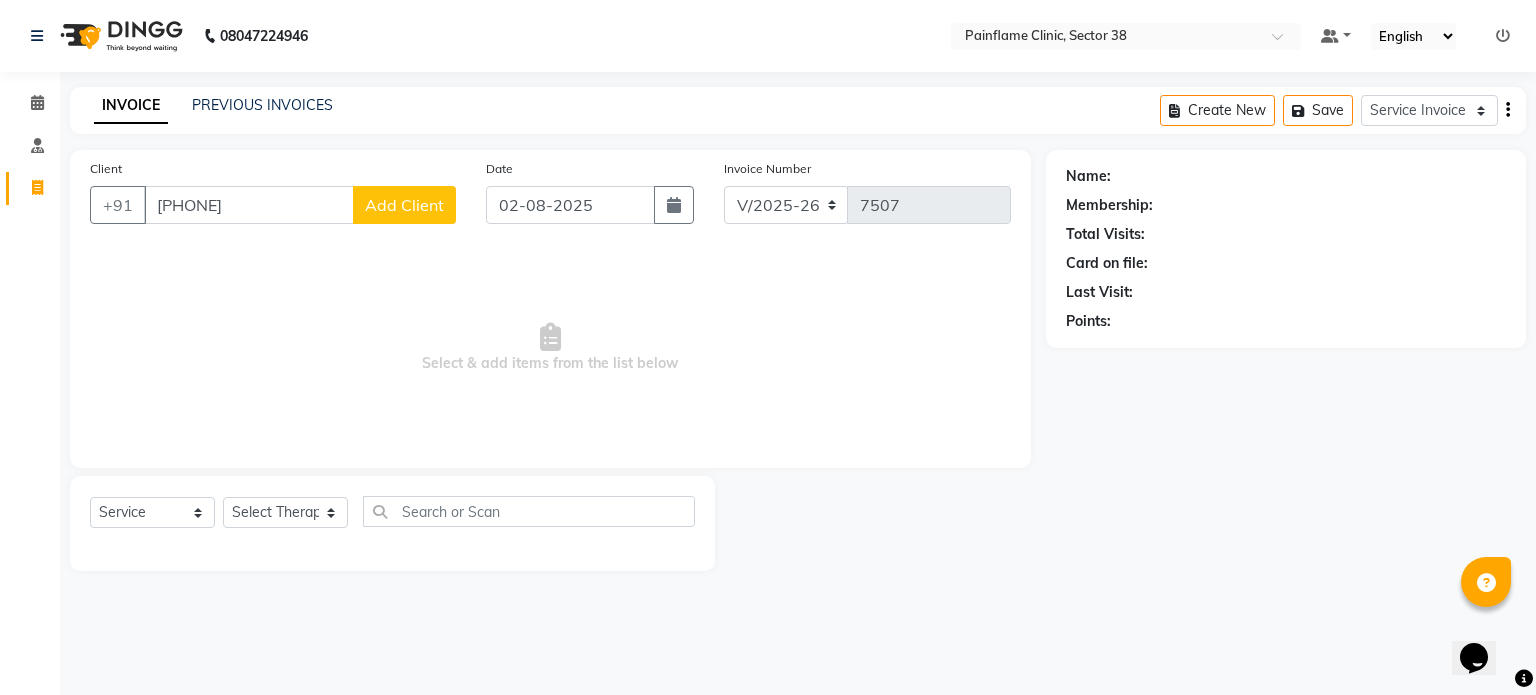 click on "[PHONE]" at bounding box center [249, 205] 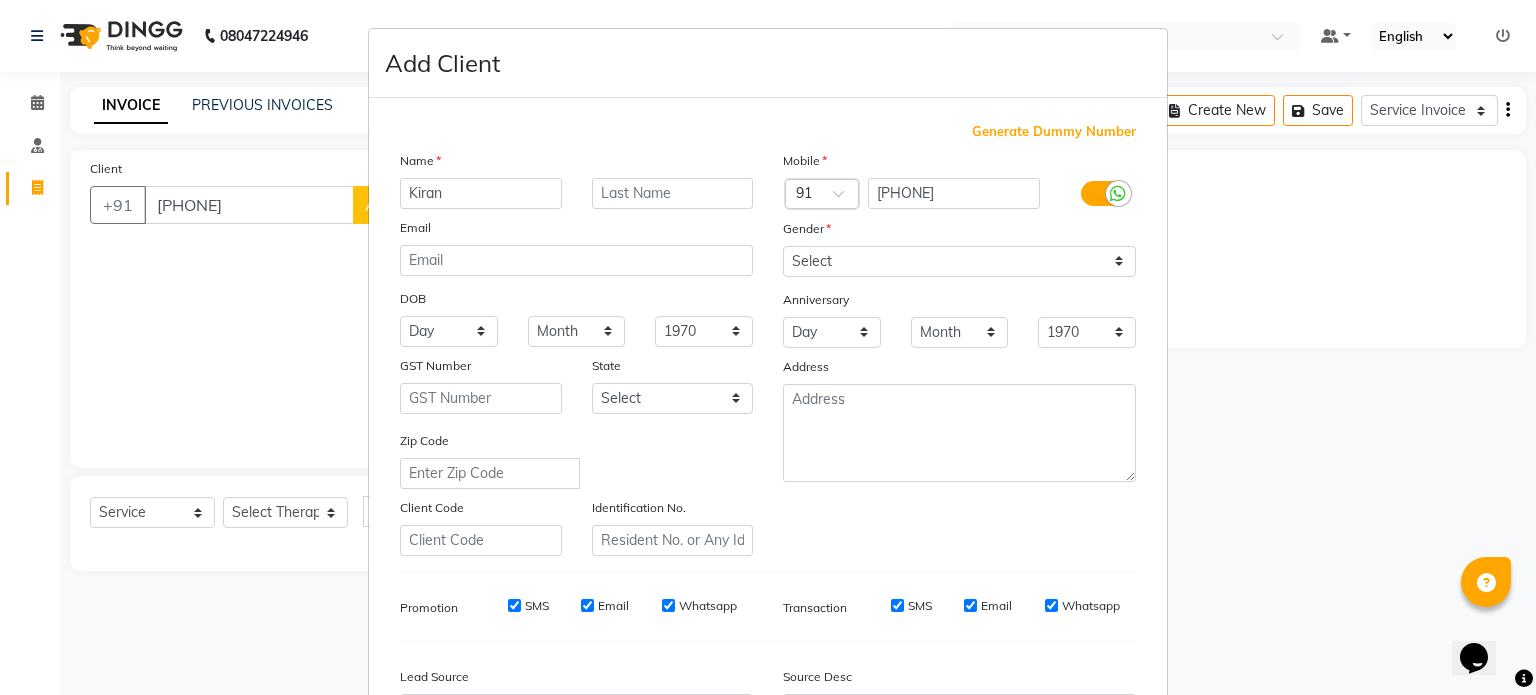 type on "Kiran" 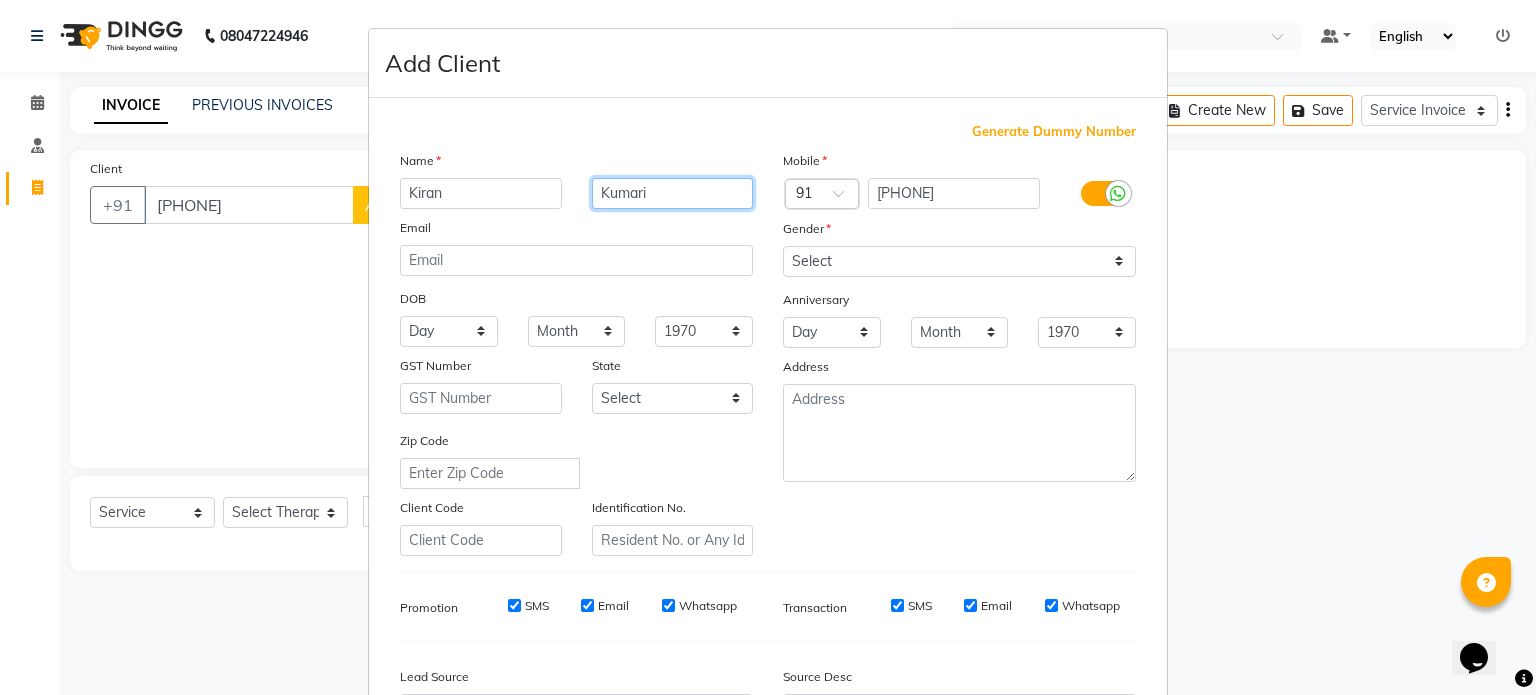 type on "Kumari" 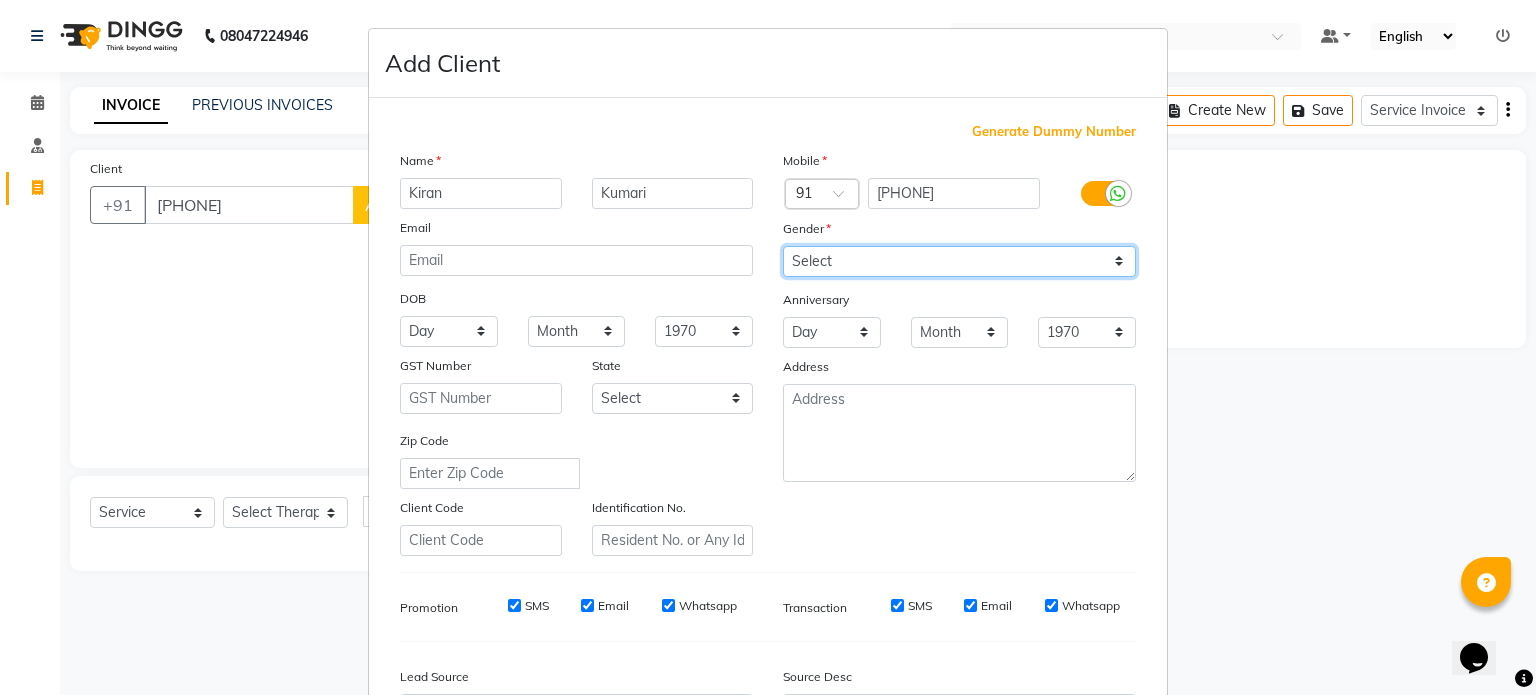 click on "Select Male Female Other Prefer Not To Say" at bounding box center [959, 261] 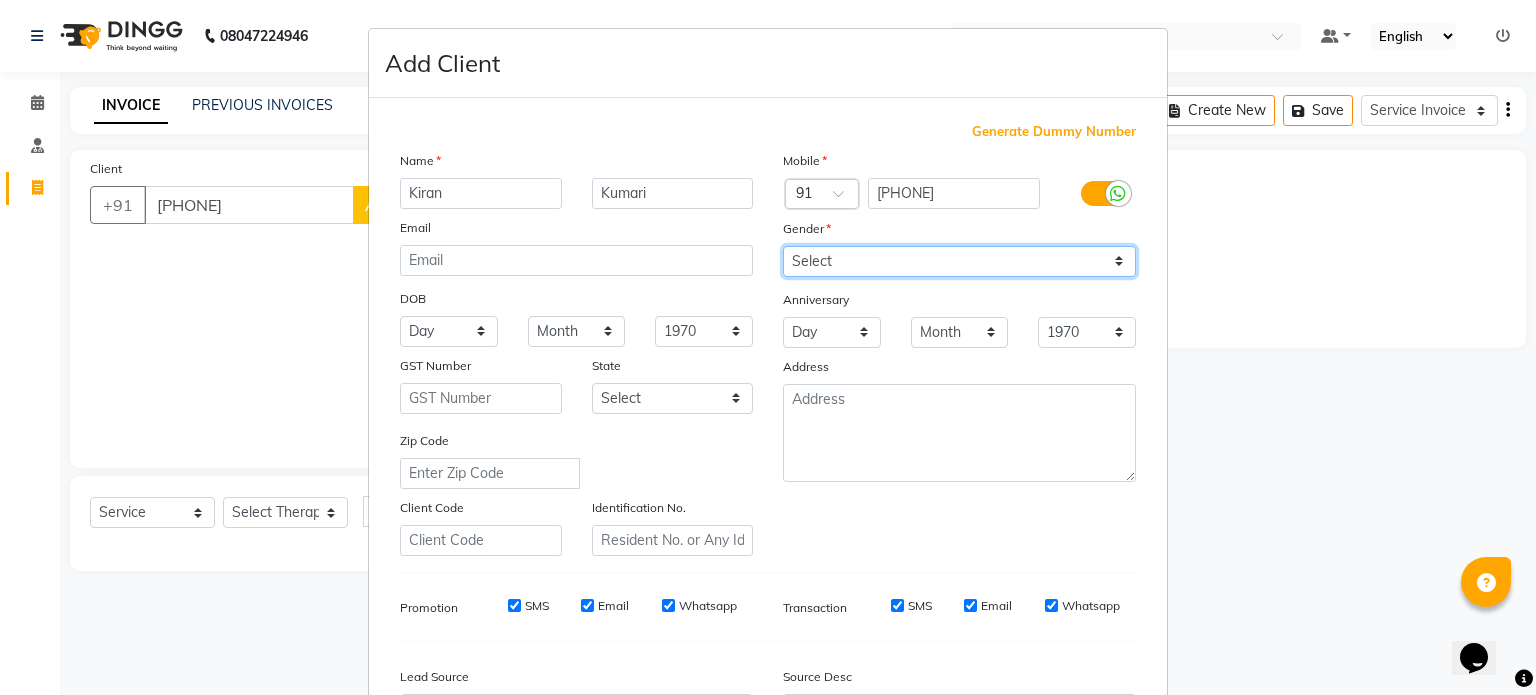 select on "female" 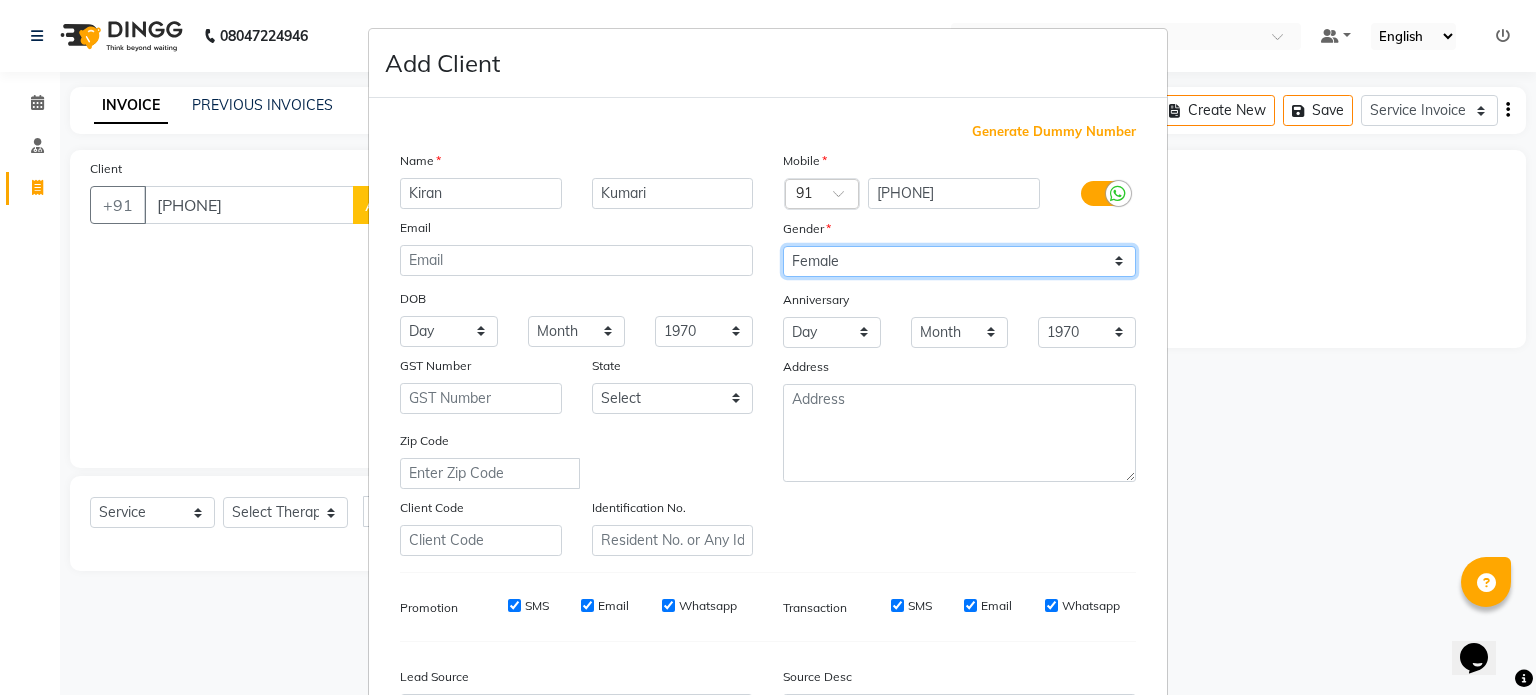 click on "Select Male Female Other Prefer Not To Say" at bounding box center [959, 261] 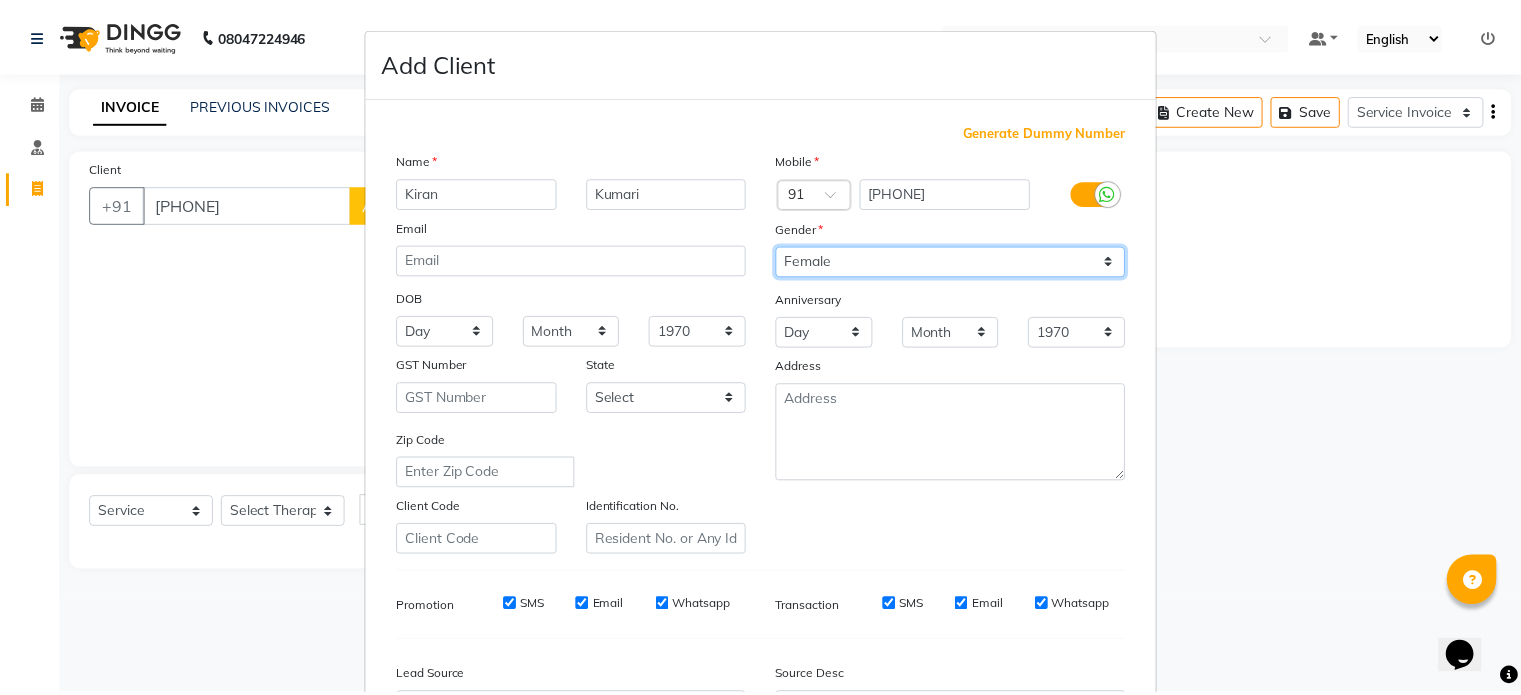scroll, scrollTop: 237, scrollLeft: 0, axis: vertical 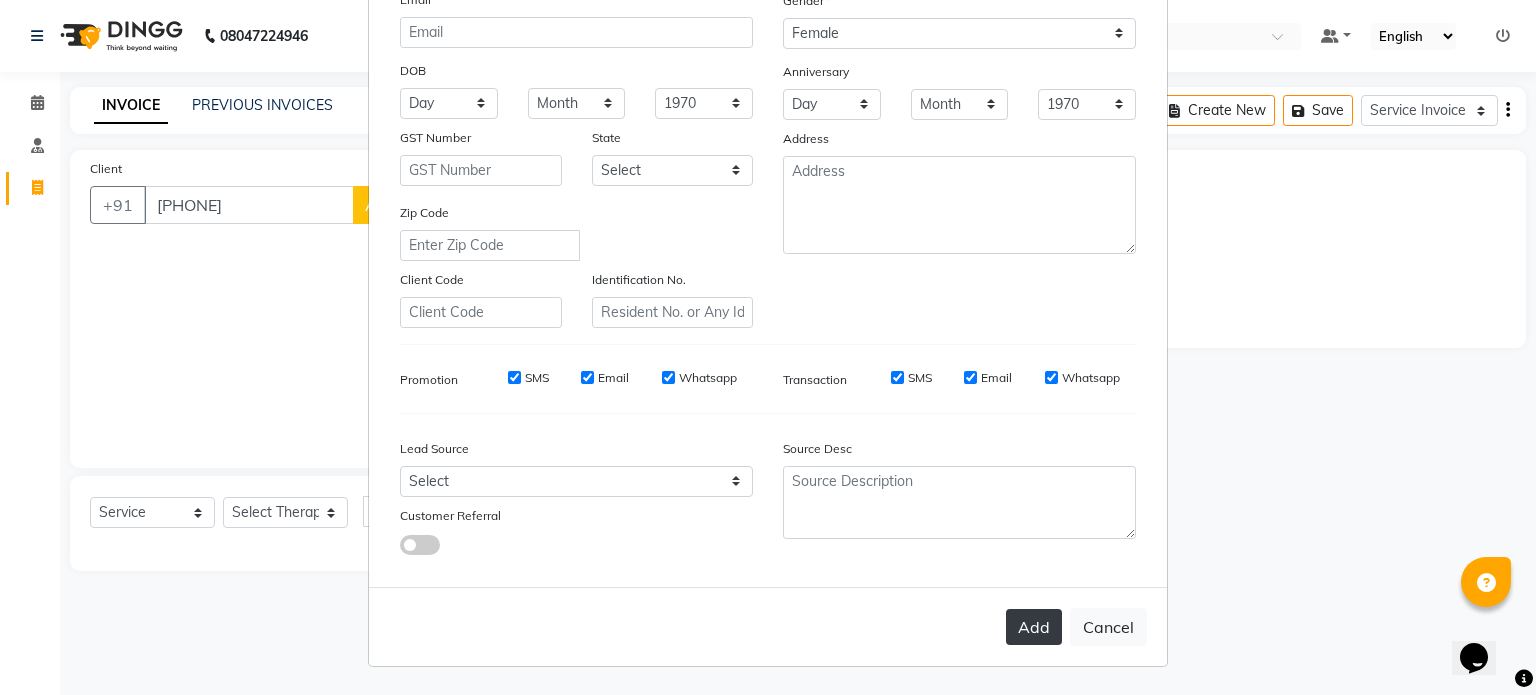 click on "Add" at bounding box center (1034, 627) 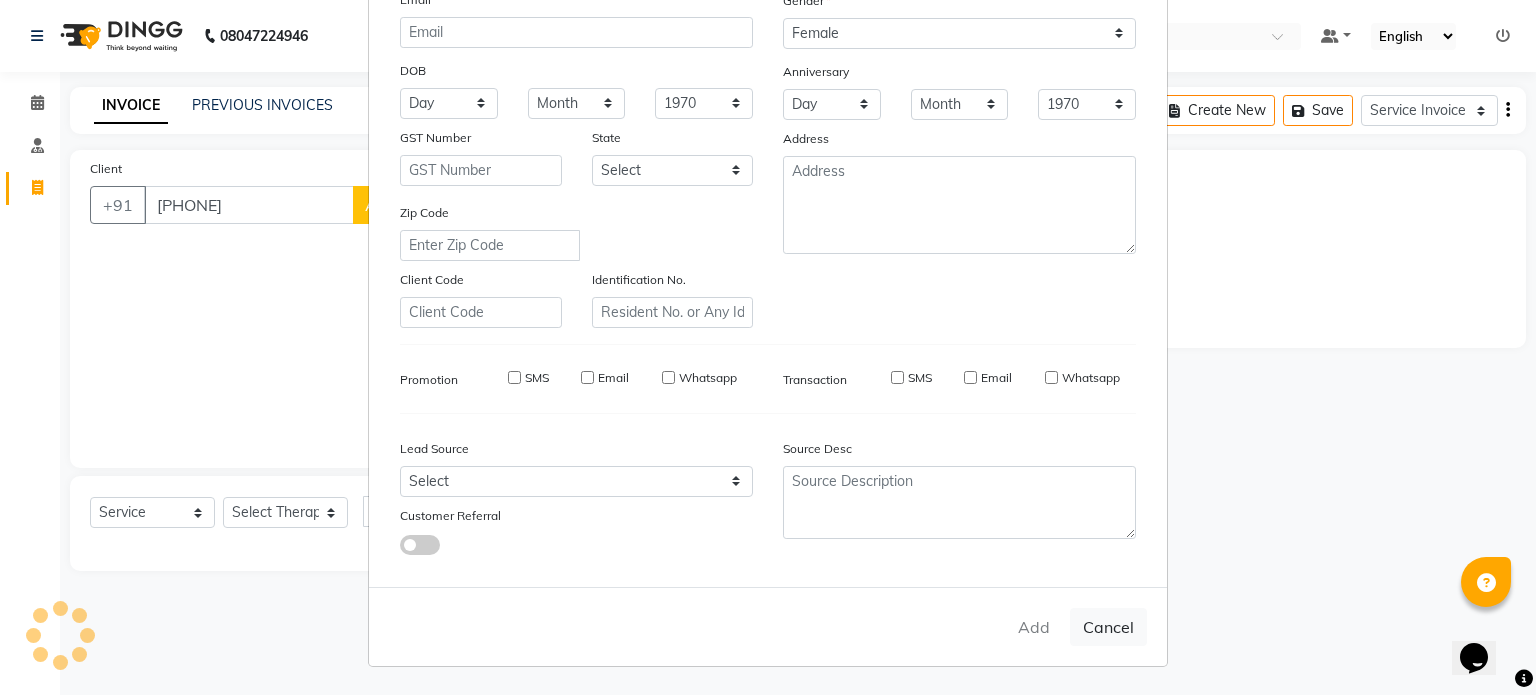 type on "82******81" 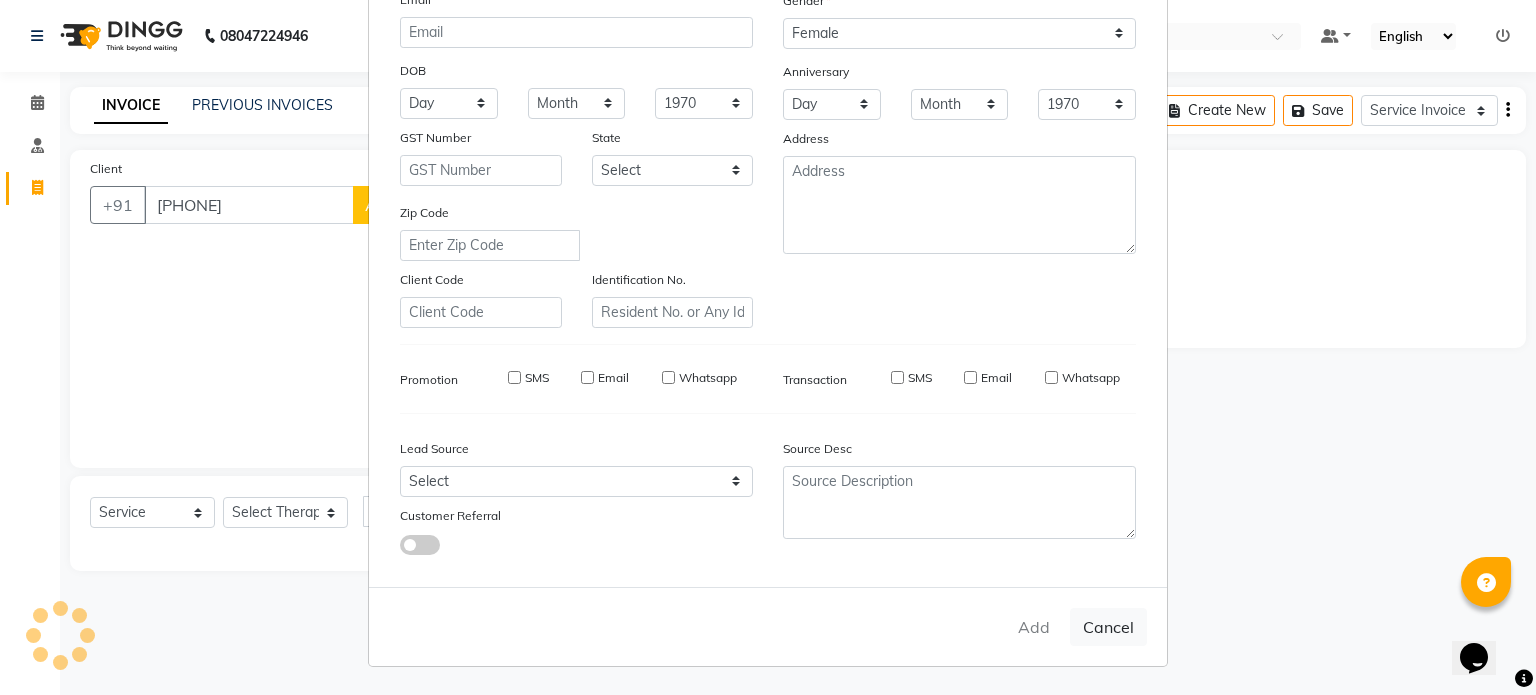 type 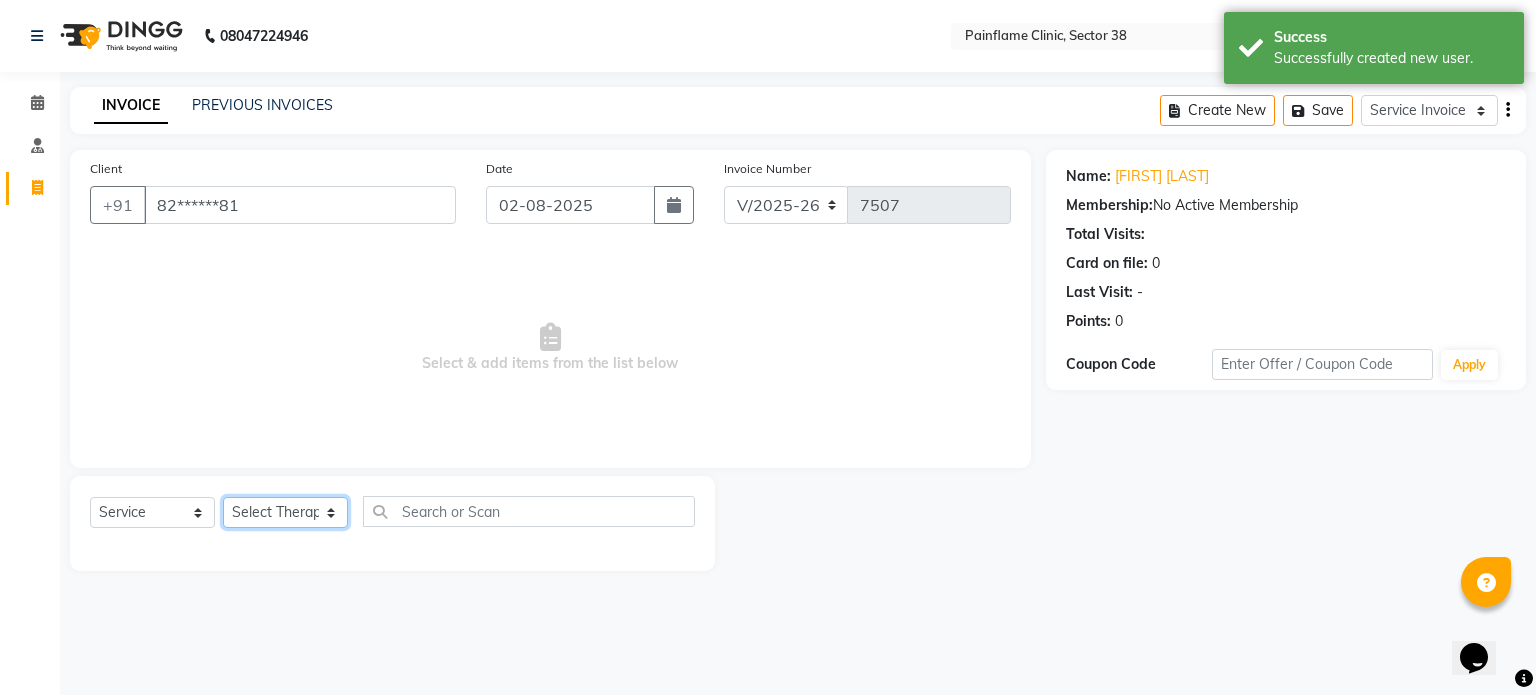 click on "Select Therapist Dr Durgesh Dr Harish Dr Ranjana Dr Saurabh Dr. Suraj Dr. Tejpal Mehlawat KUSHAL MOHIT SEMWAL [FIRST] [LAST] Reception 1 Reception 2 Reception 3" 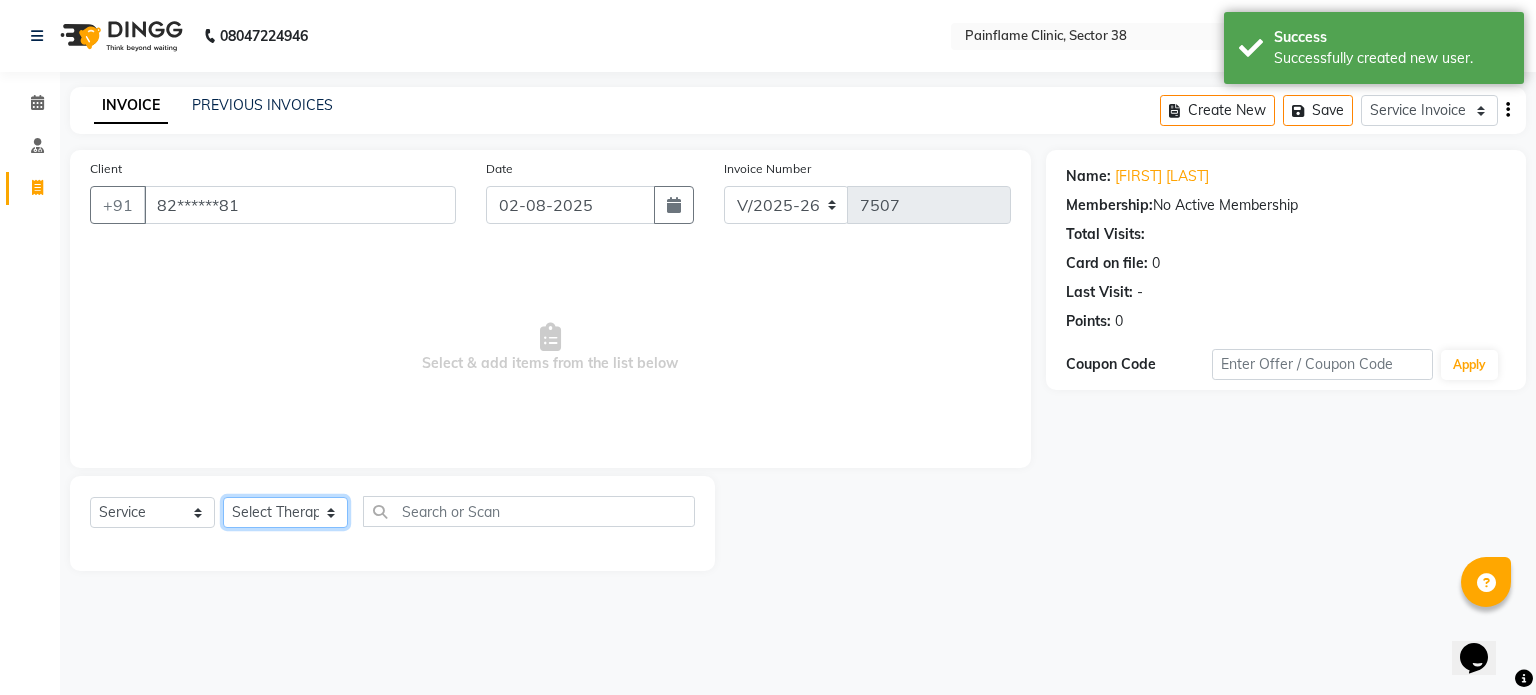 select on "20212" 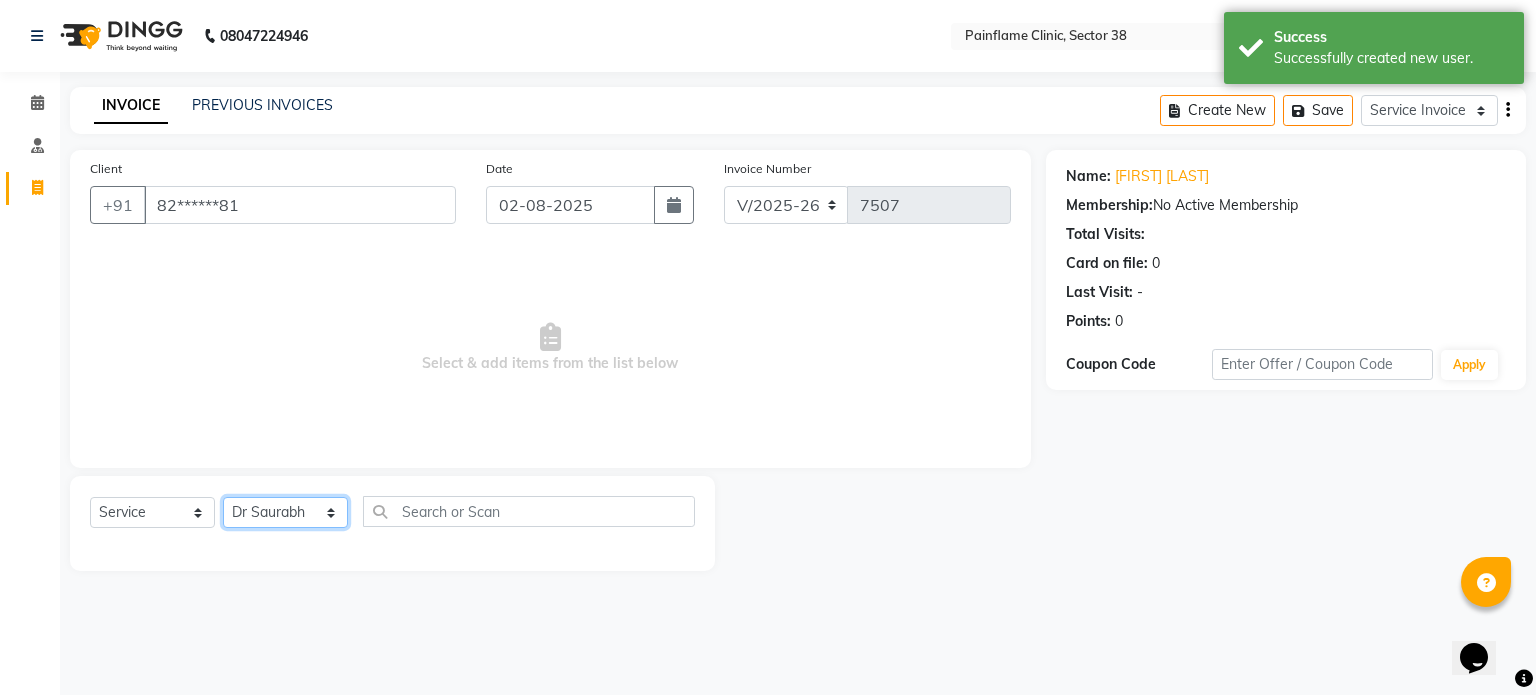 click on "Select Therapist Dr Durgesh Dr Harish Dr Ranjana Dr Saurabh Dr. Suraj Dr. Tejpal Mehlawat KUSHAL MOHIT SEMWAL [FIRST] [LAST] Reception 1 Reception 2 Reception 3" 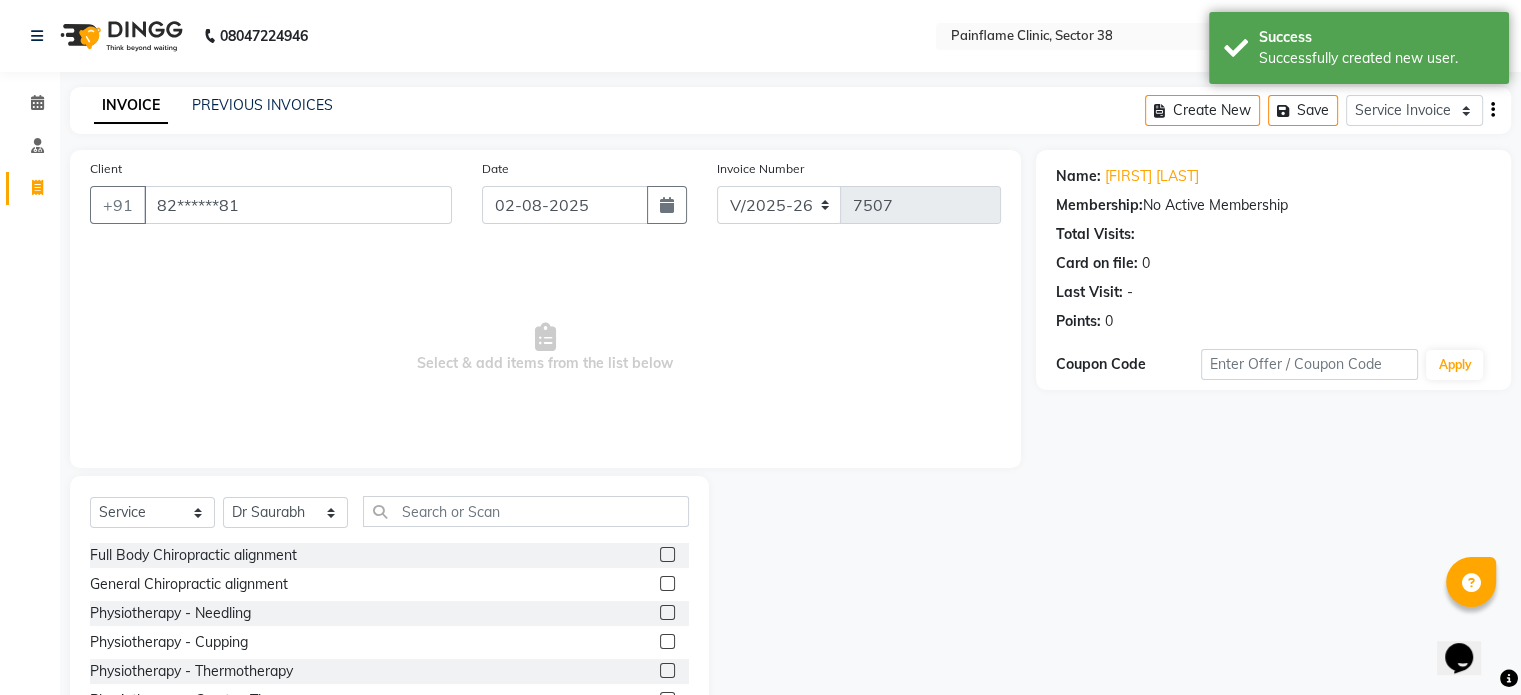 click 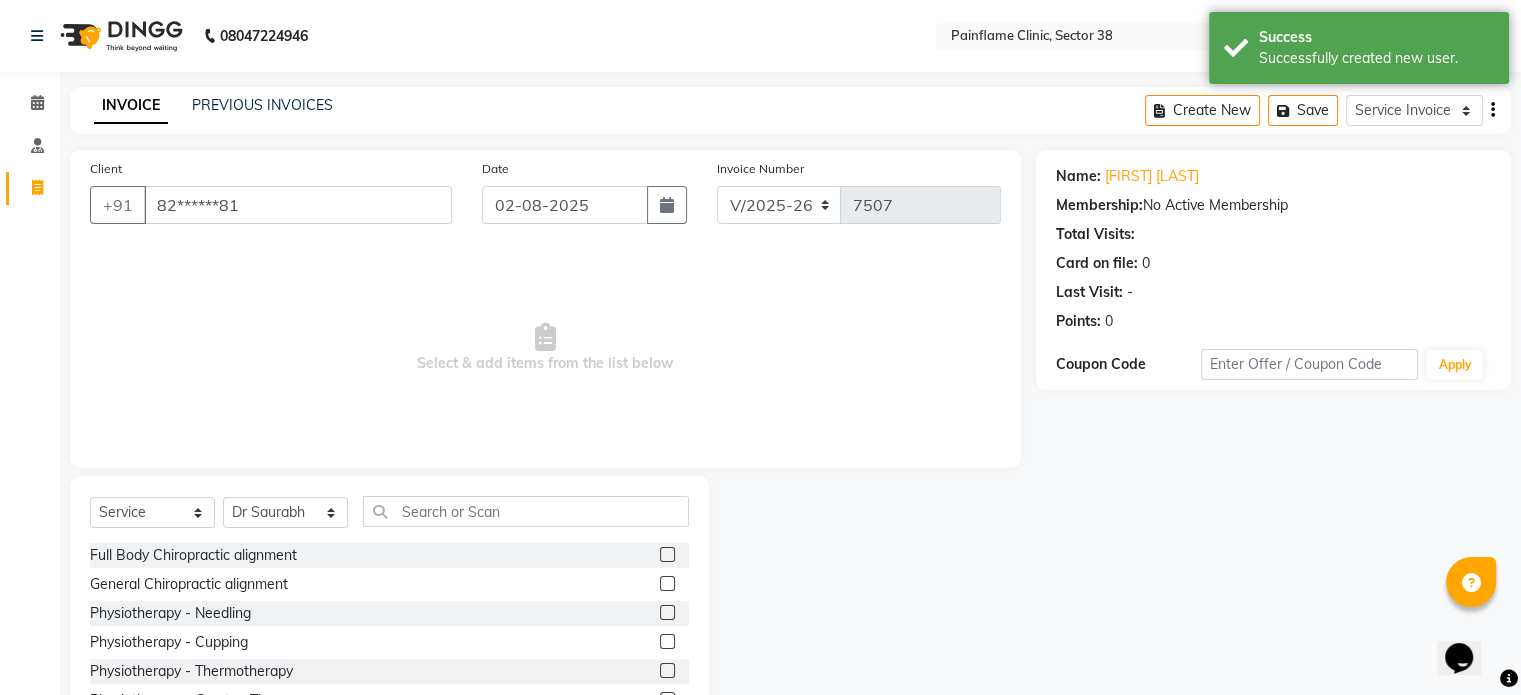 click at bounding box center (666, 584) 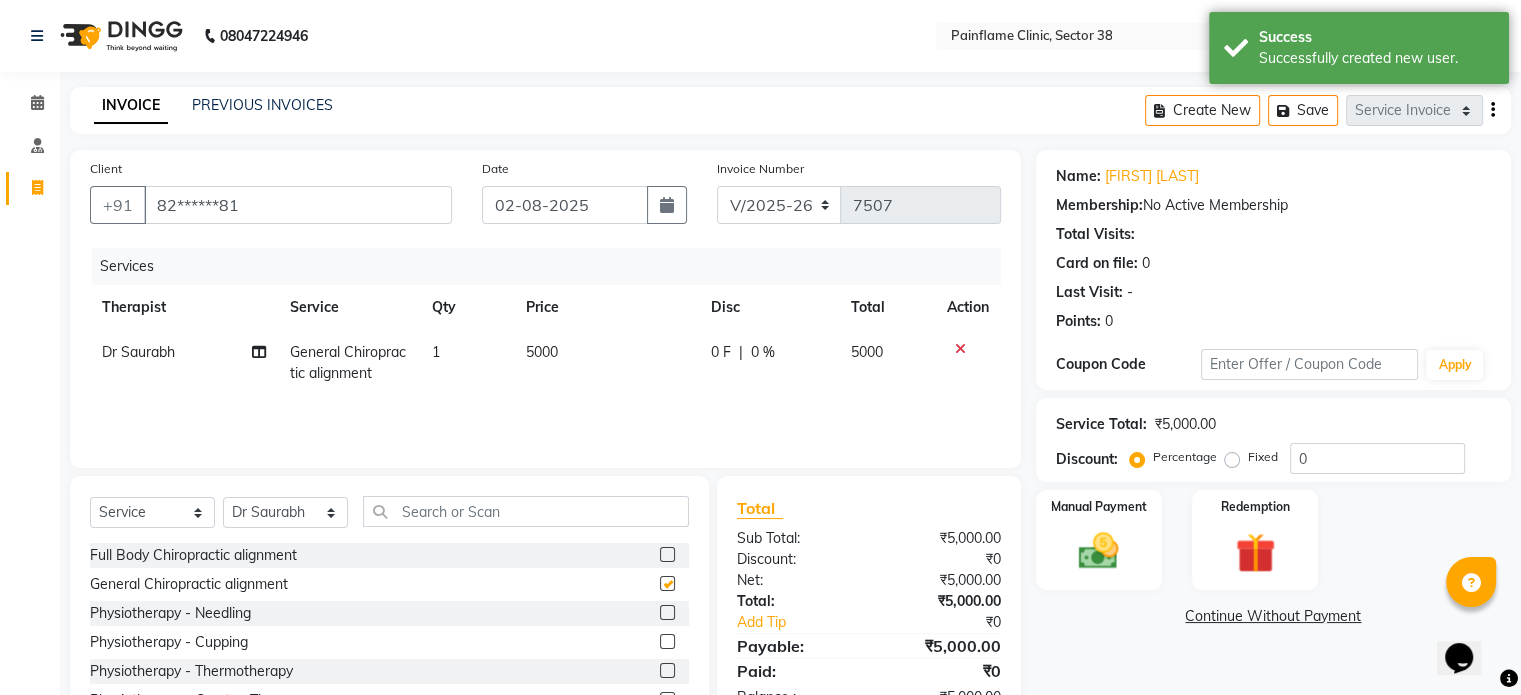 checkbox on "false" 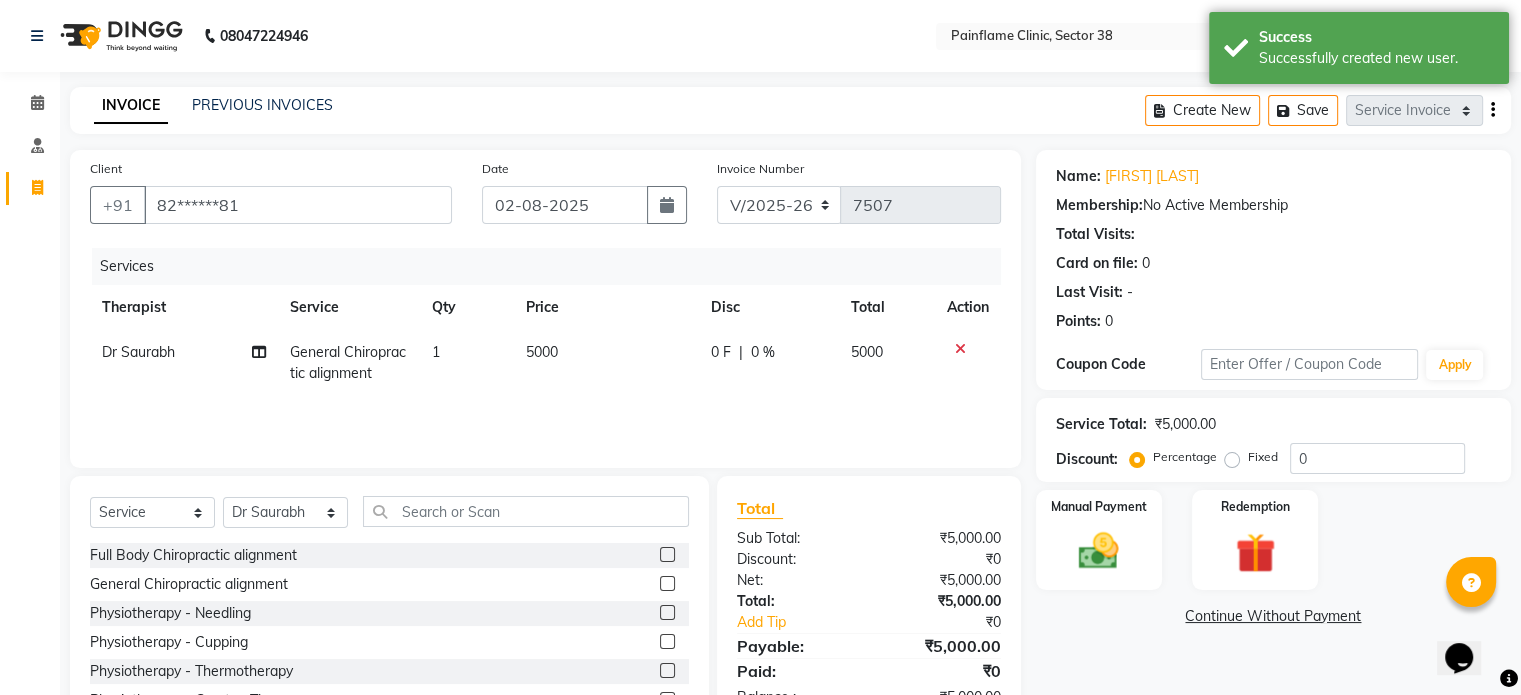 click on "5000" 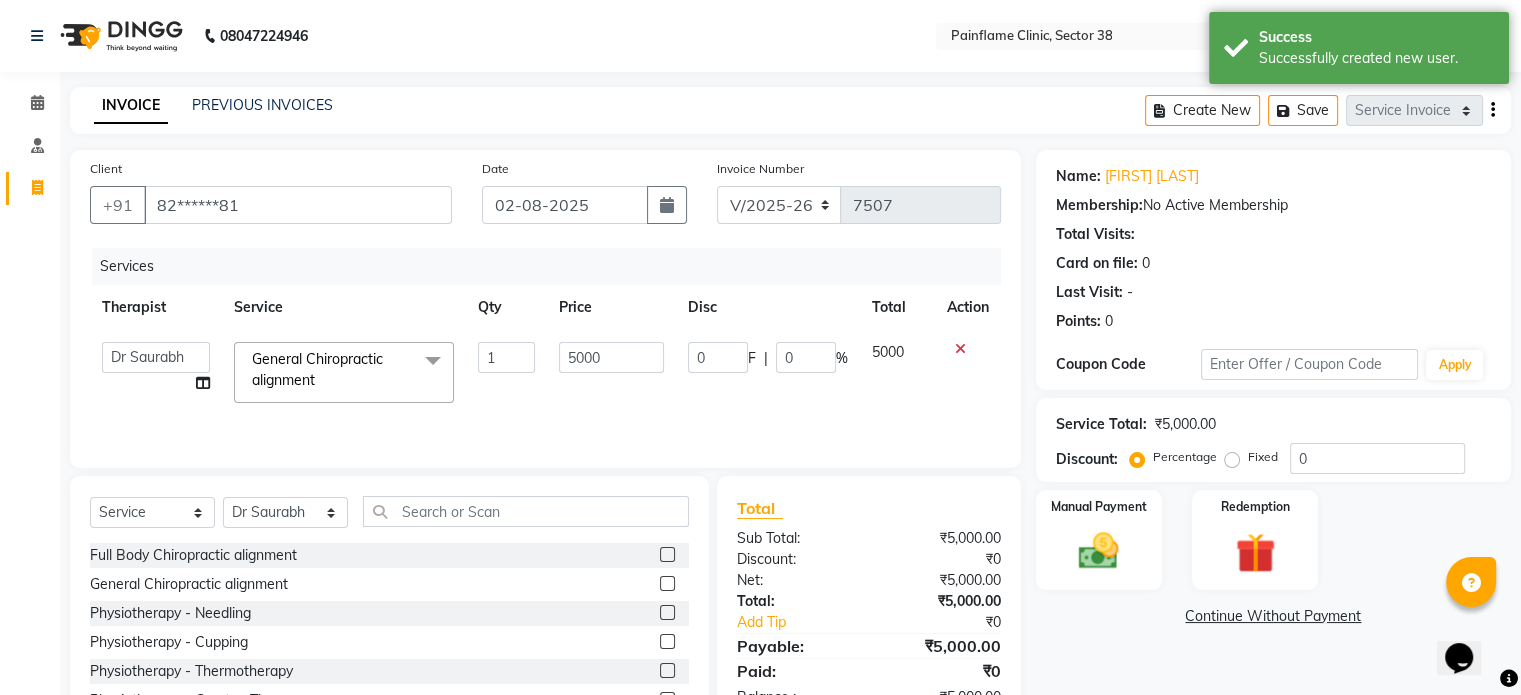 click on "5000" 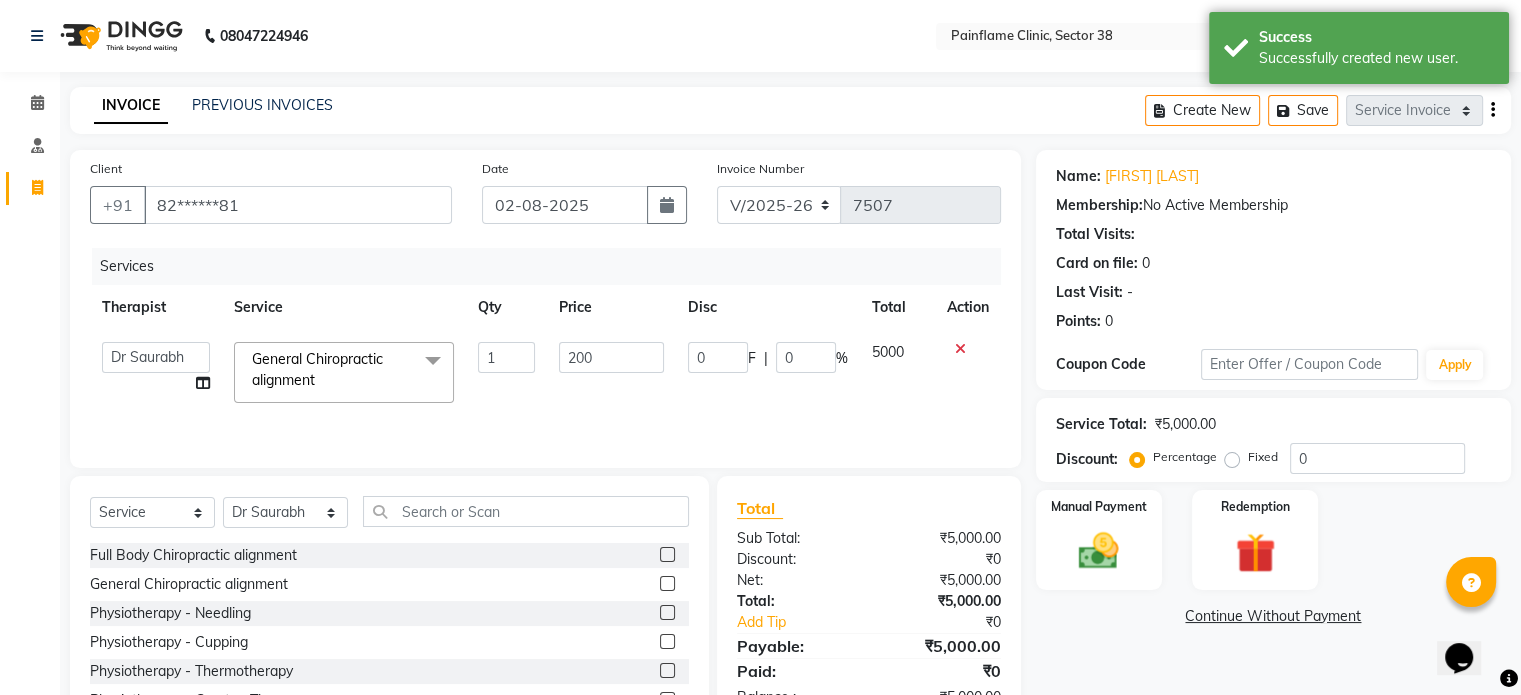type on "2000" 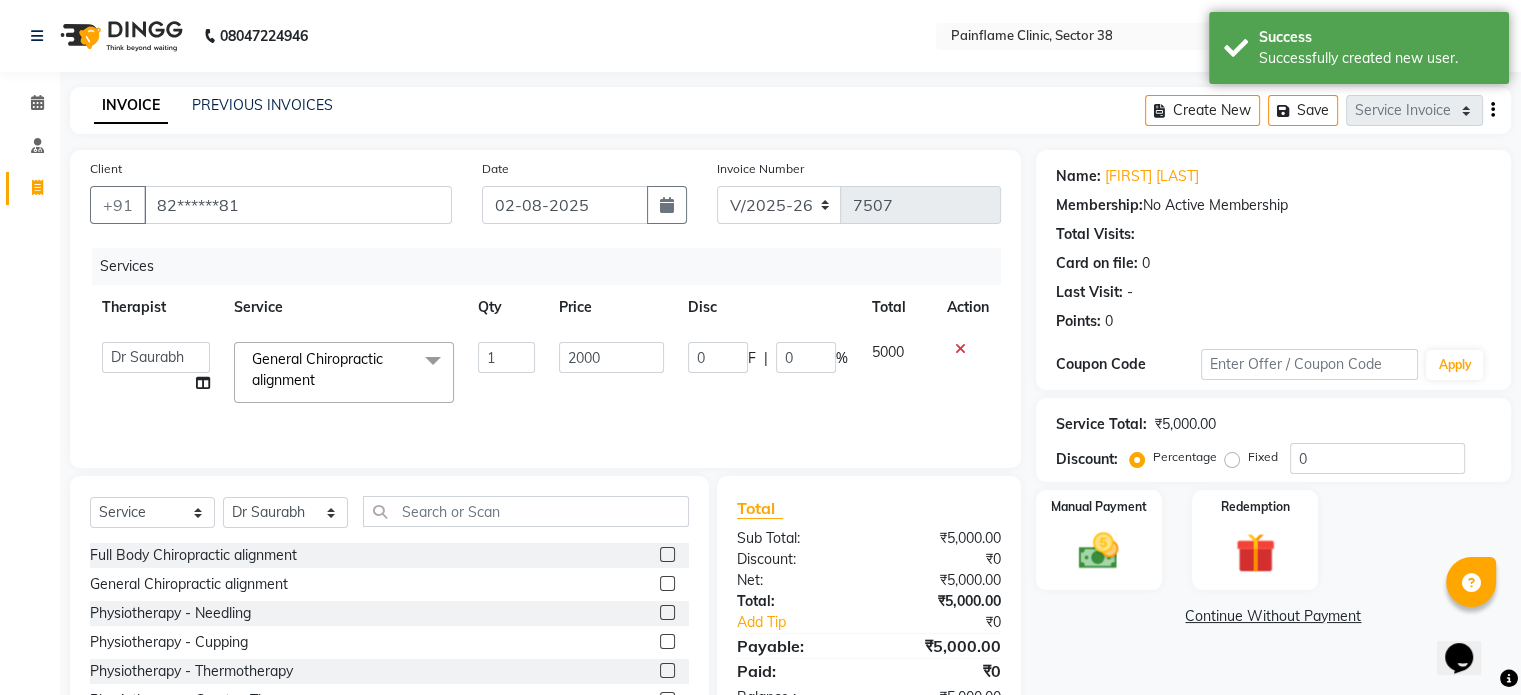 scroll, scrollTop: 119, scrollLeft: 0, axis: vertical 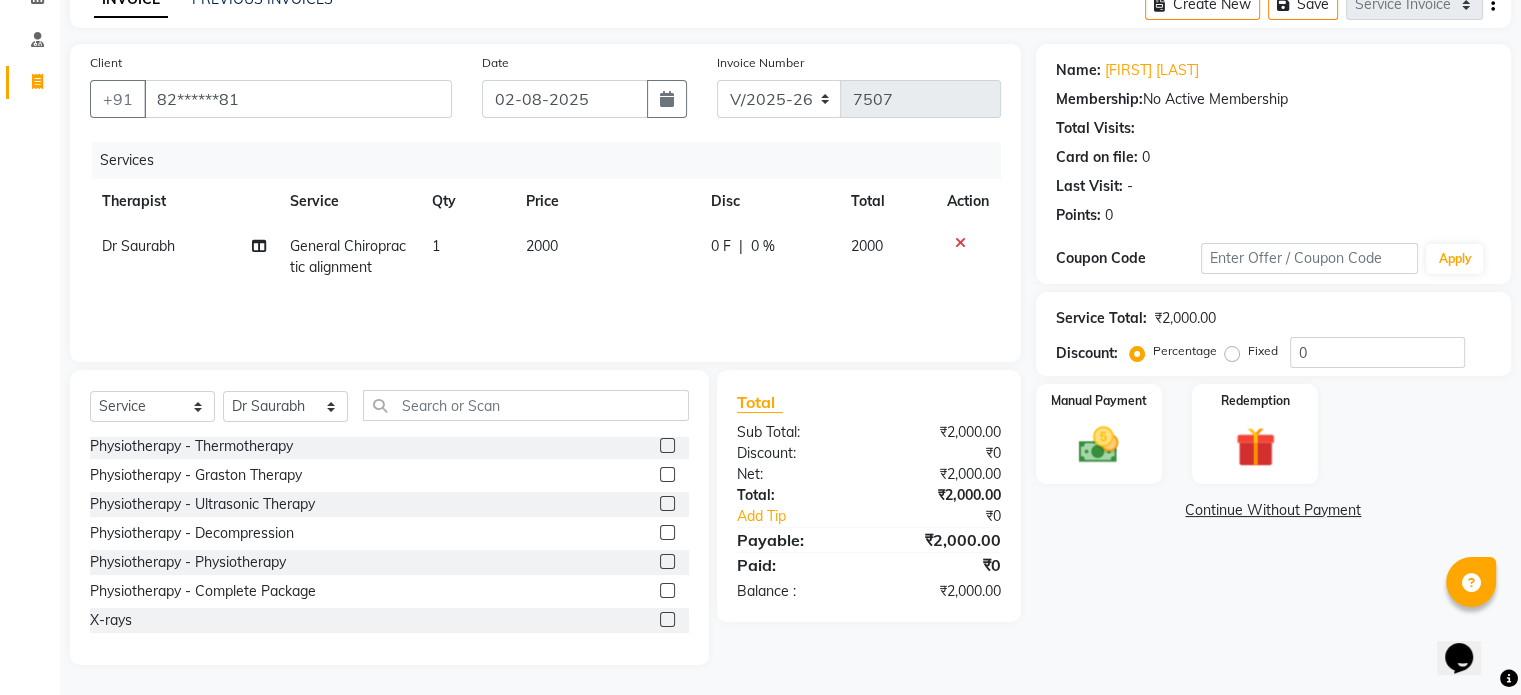 click 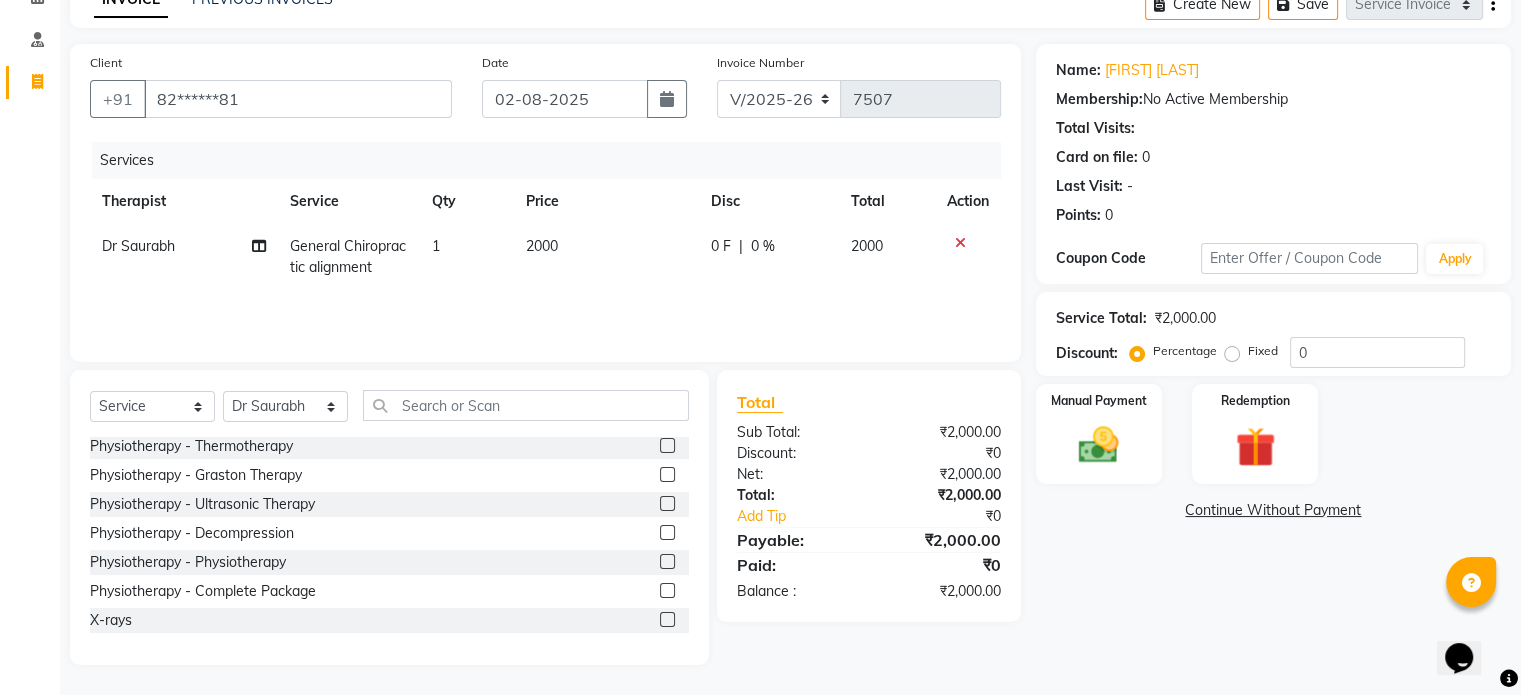 click at bounding box center (666, 620) 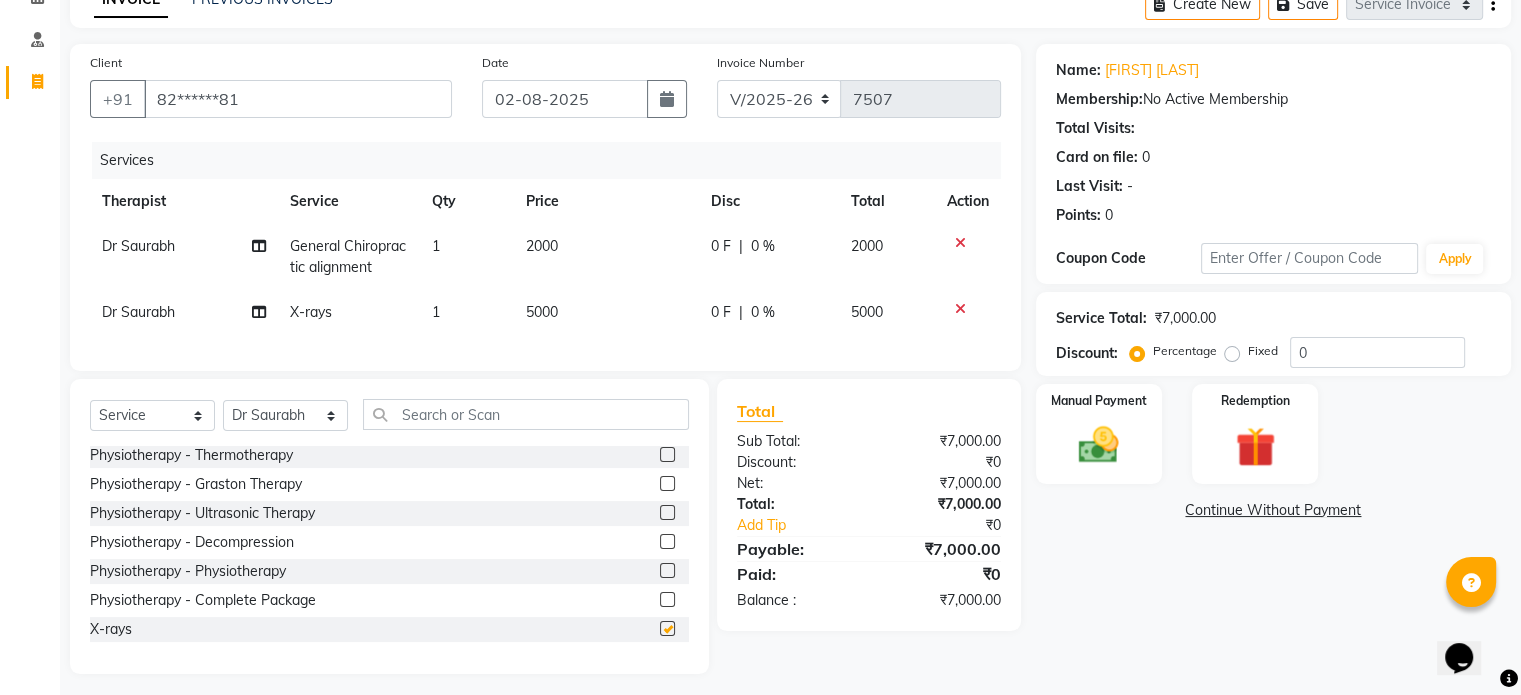checkbox on "false" 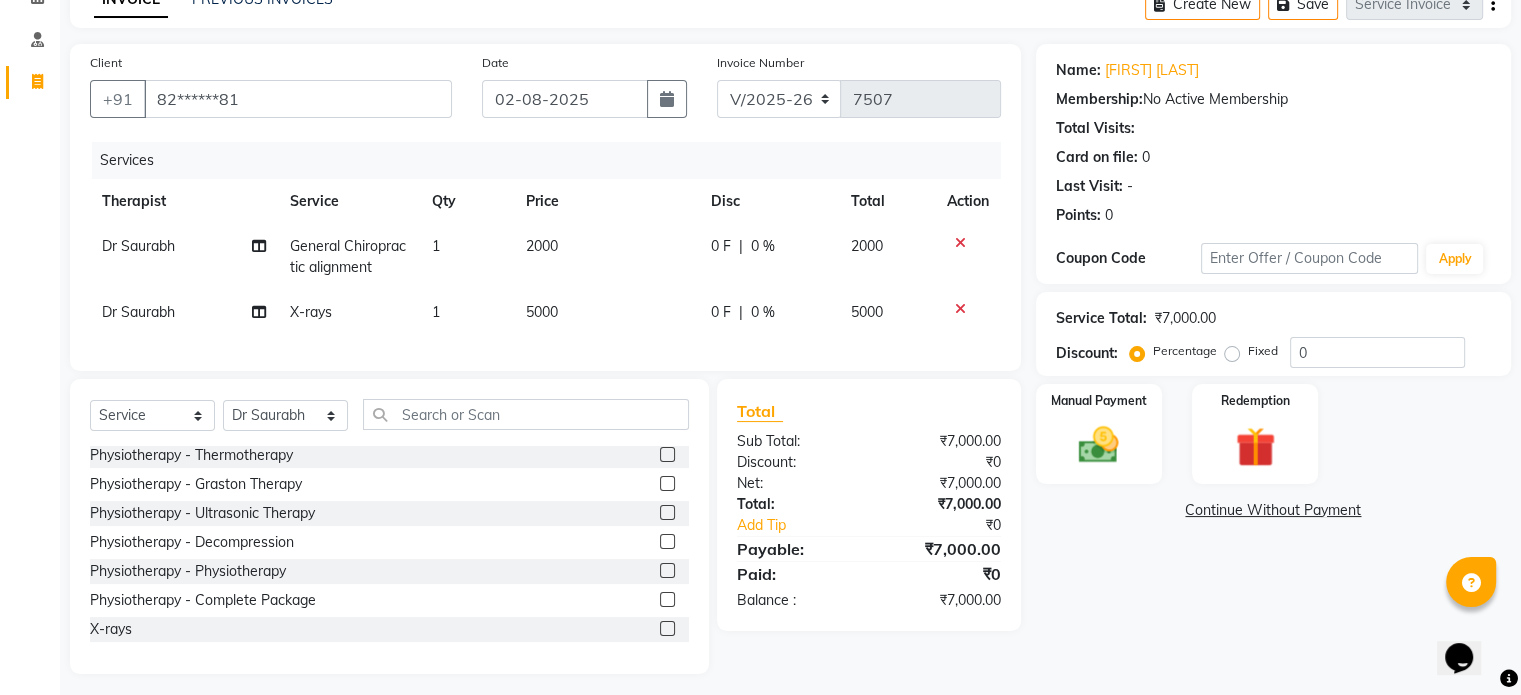 click on "5000" 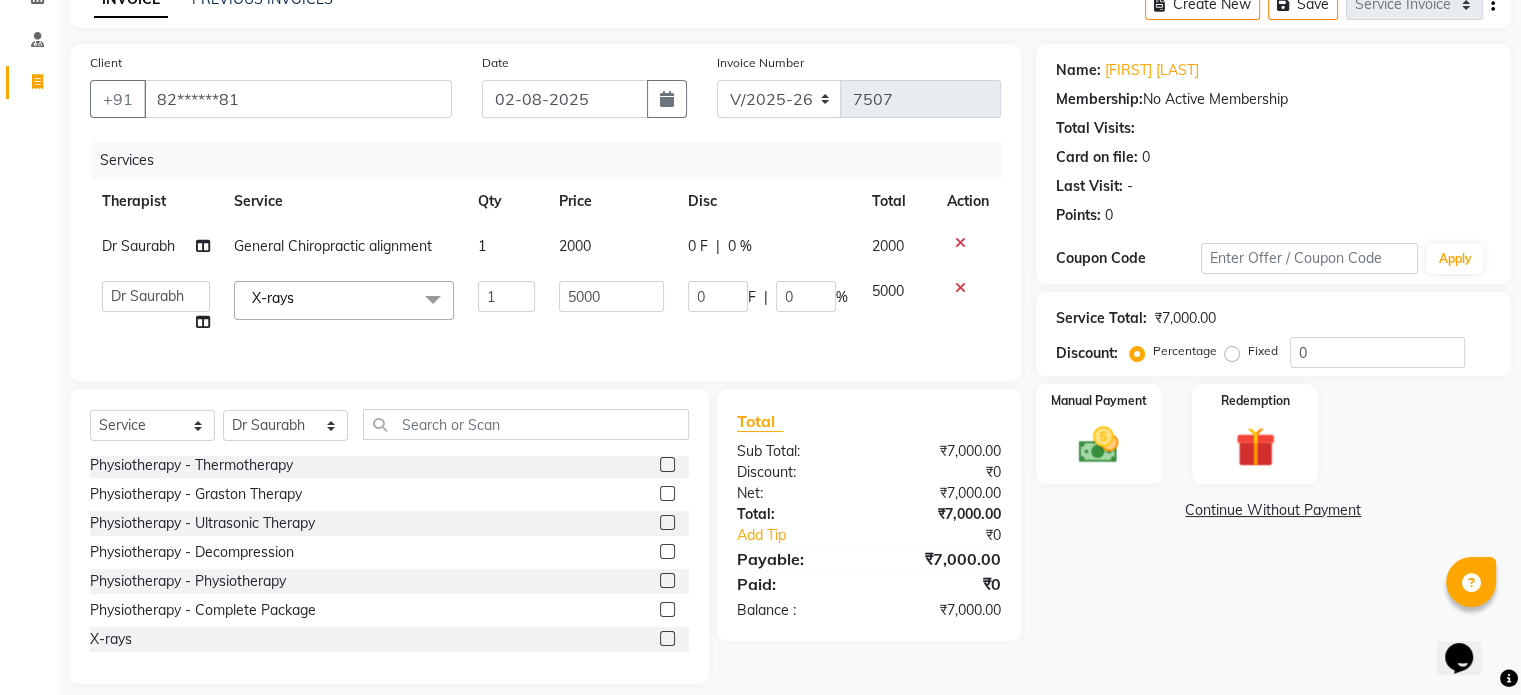 click on "5000" 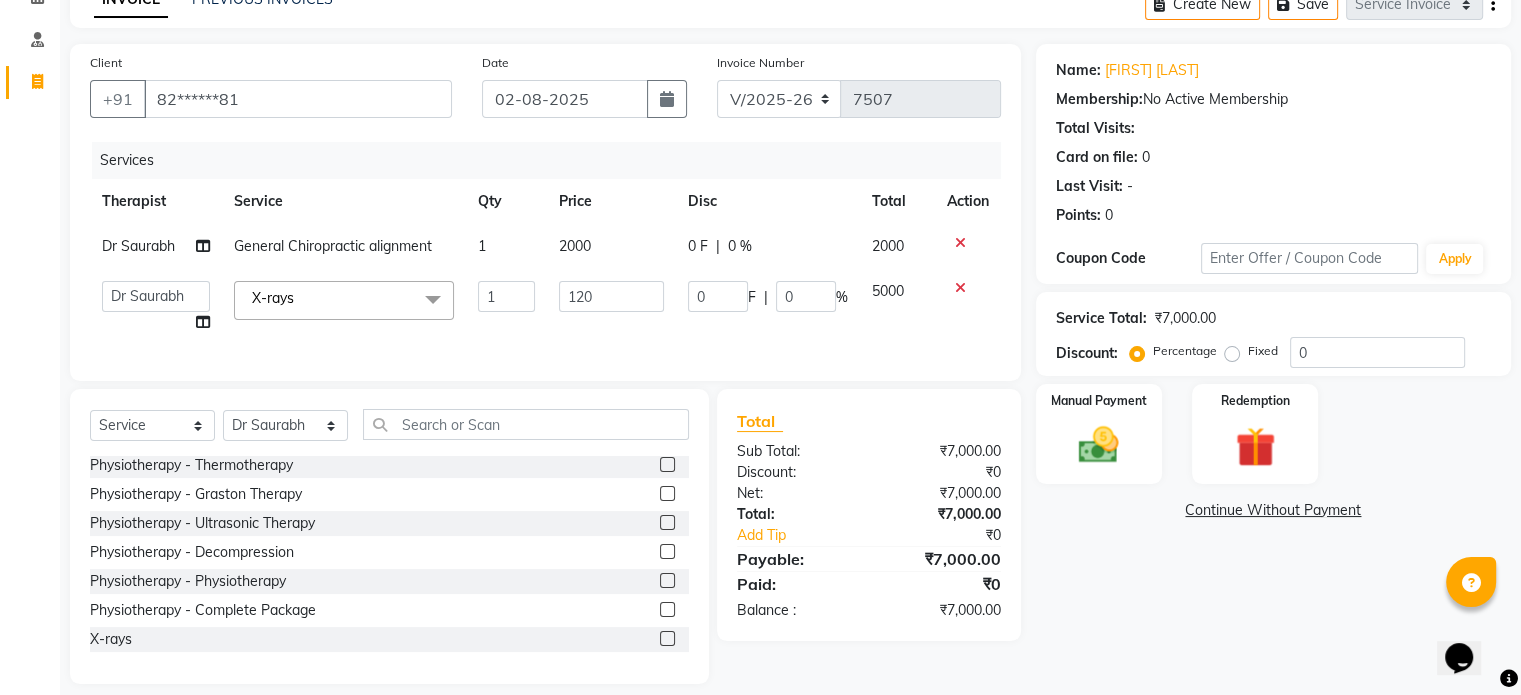 type on "1200" 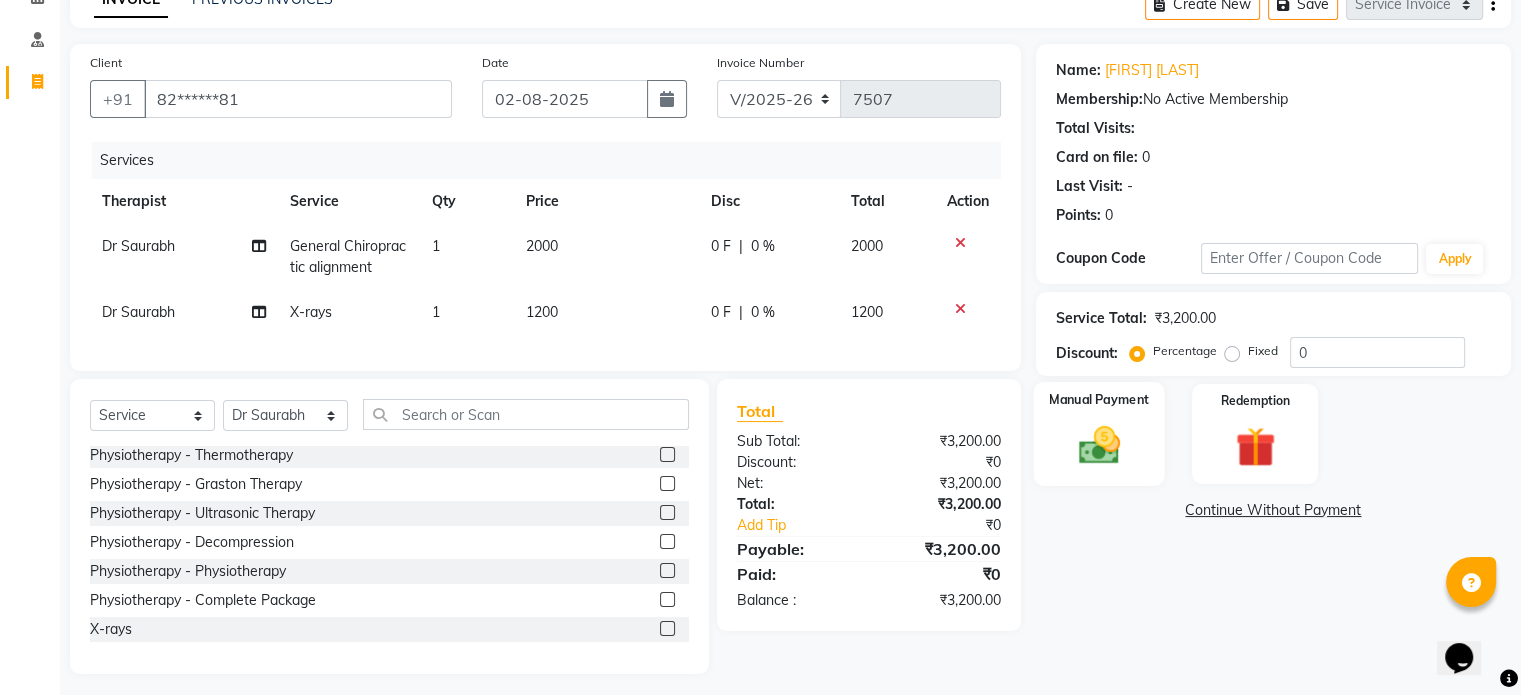 click 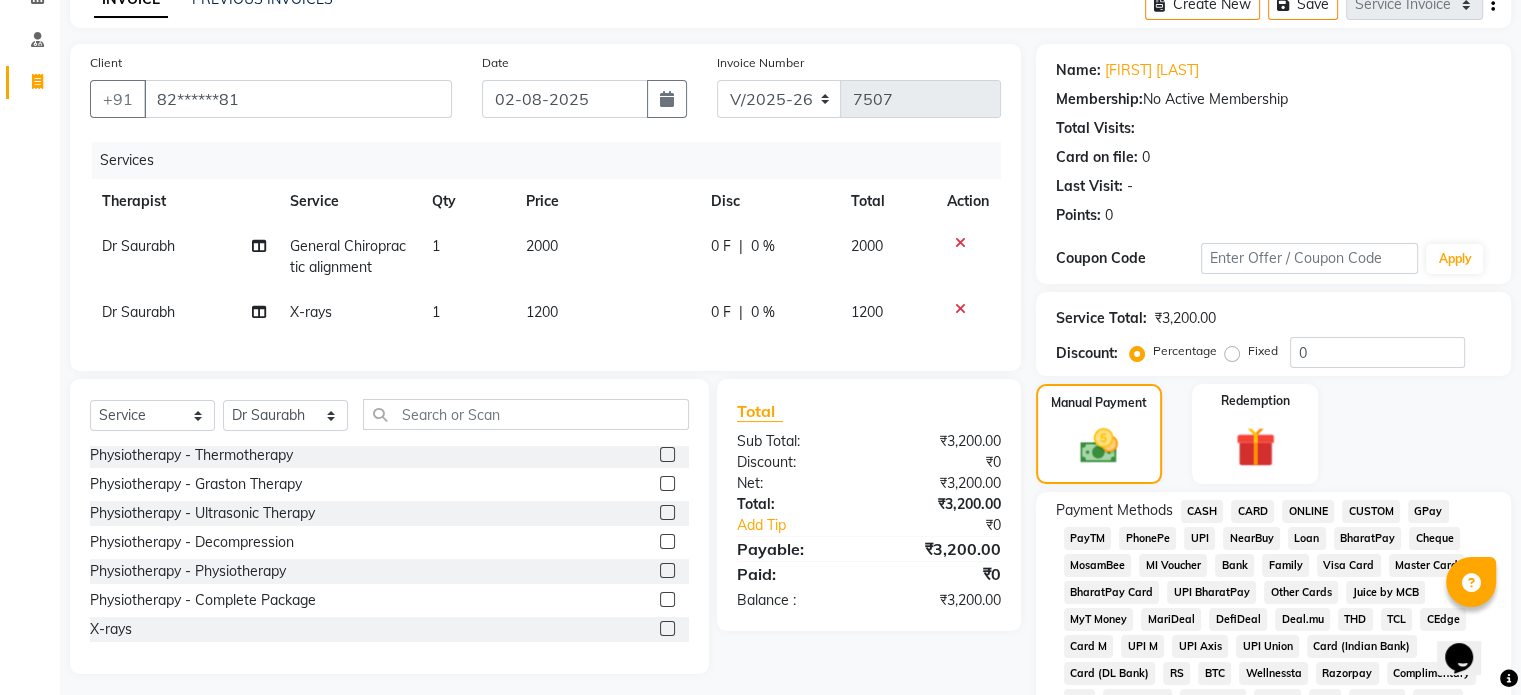 click on "UPI" 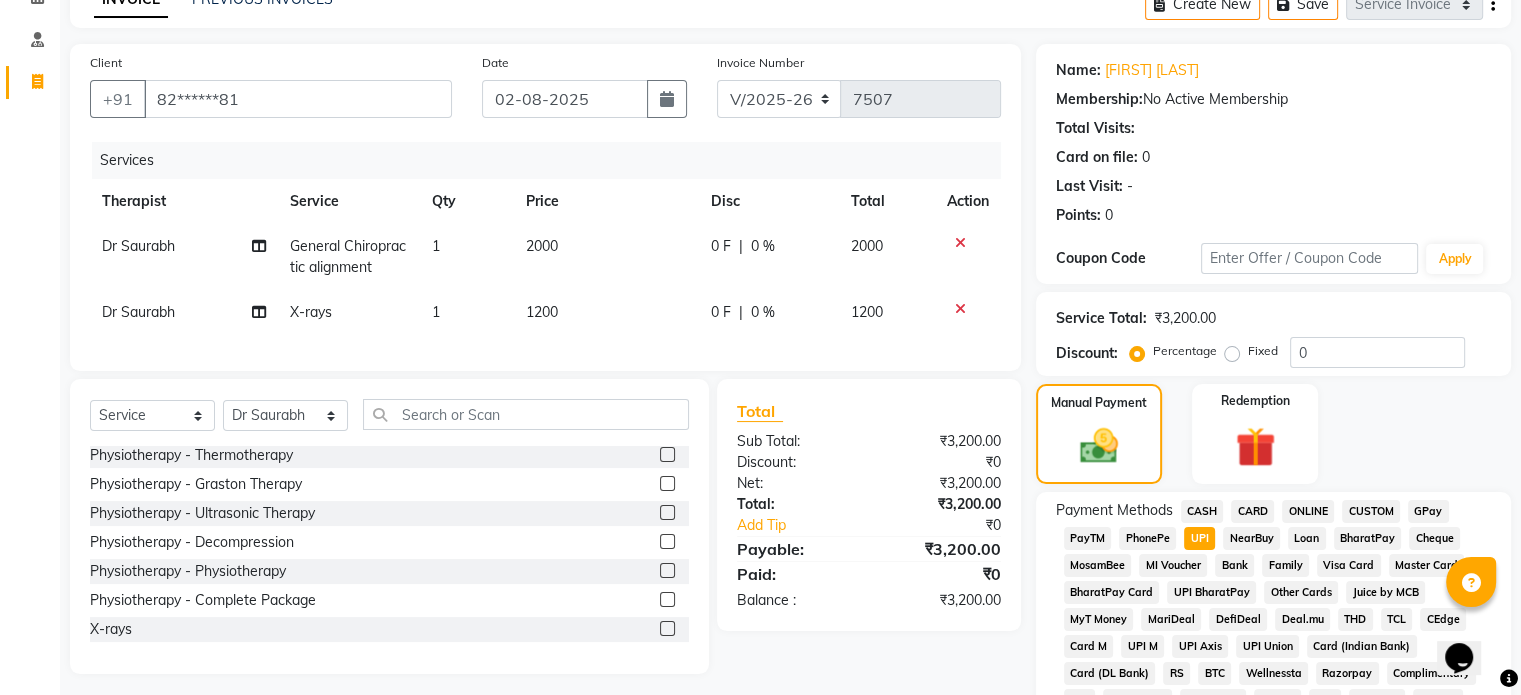 scroll, scrollTop: 652, scrollLeft: 0, axis: vertical 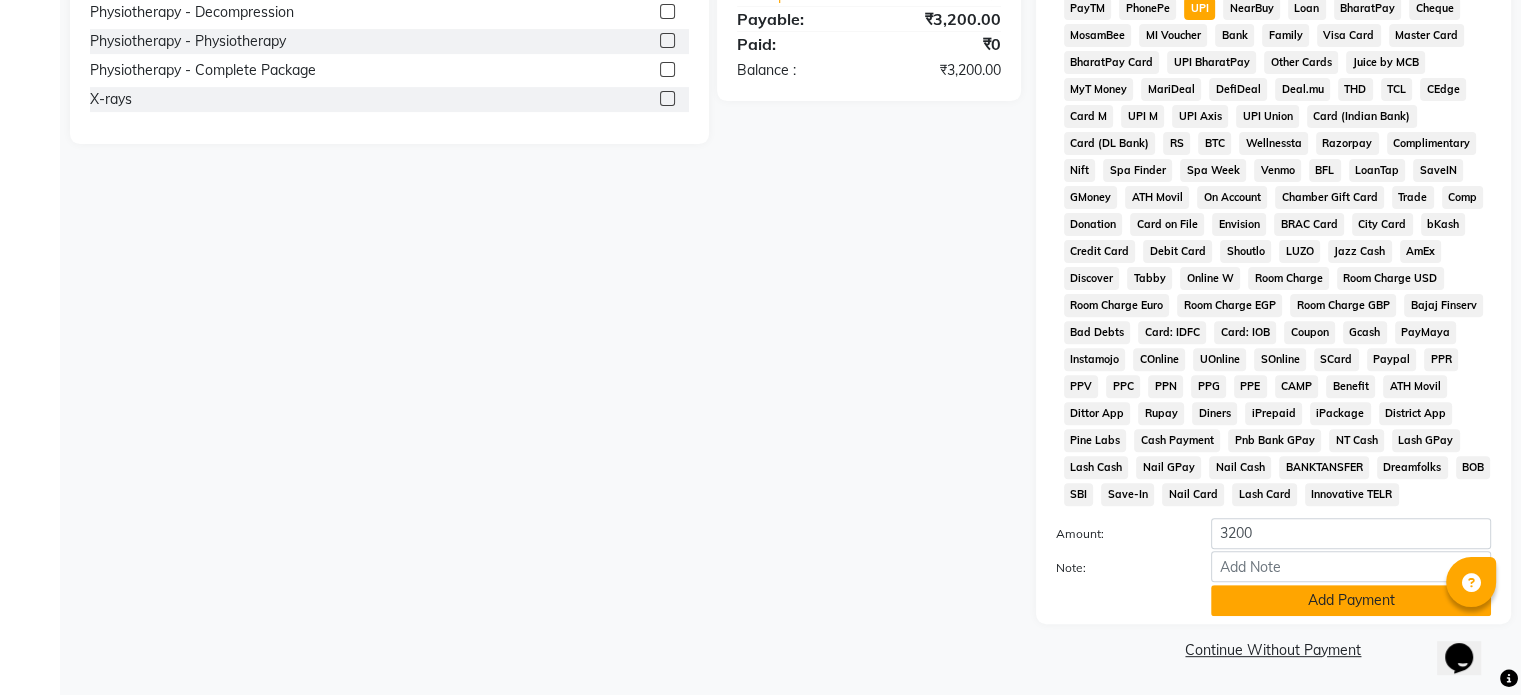click on "Add Payment" 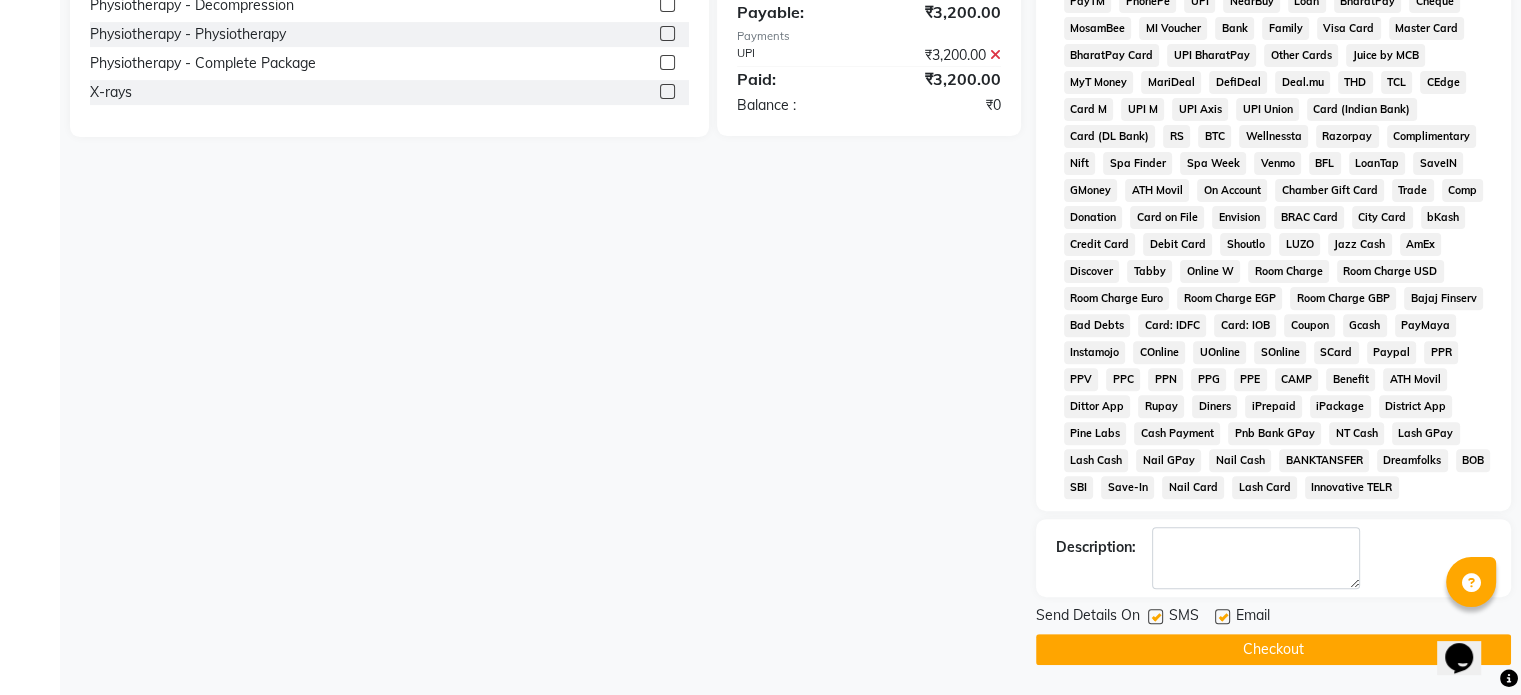 click 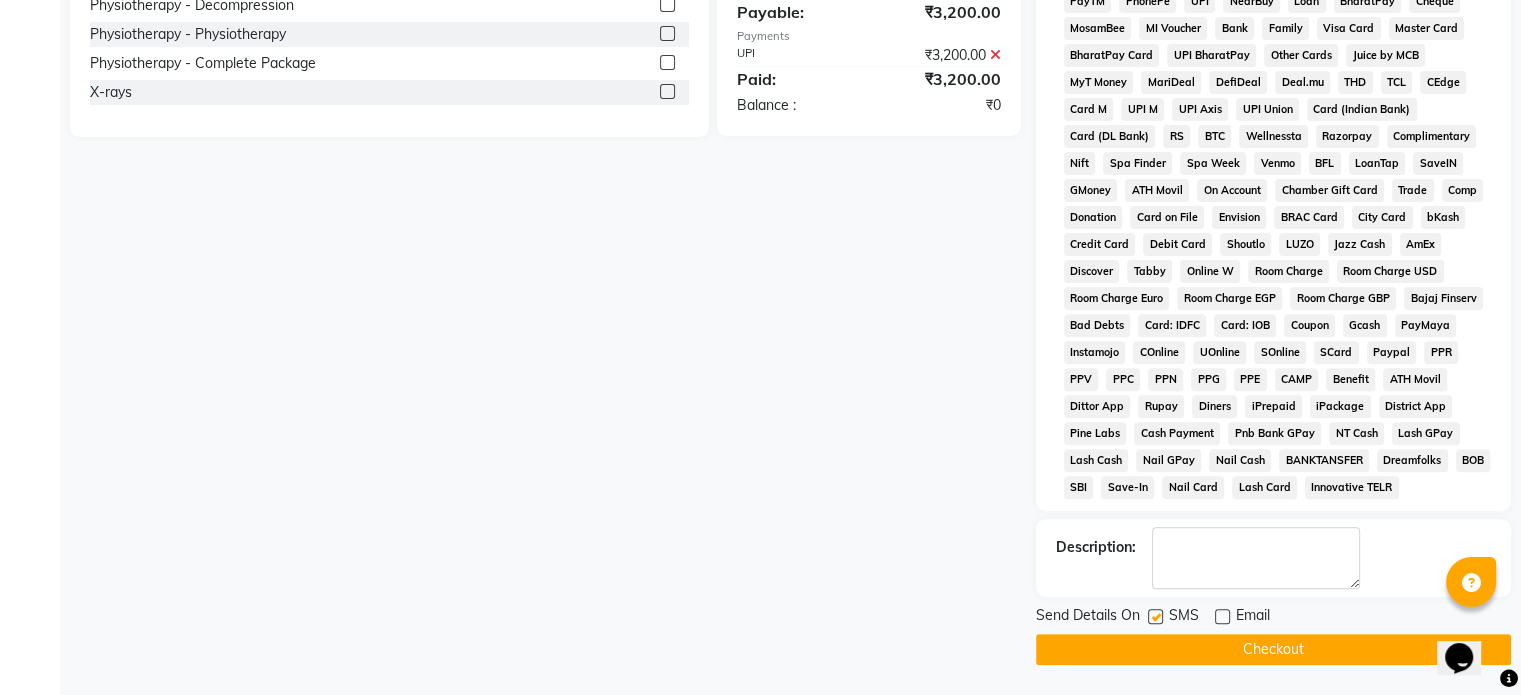 click 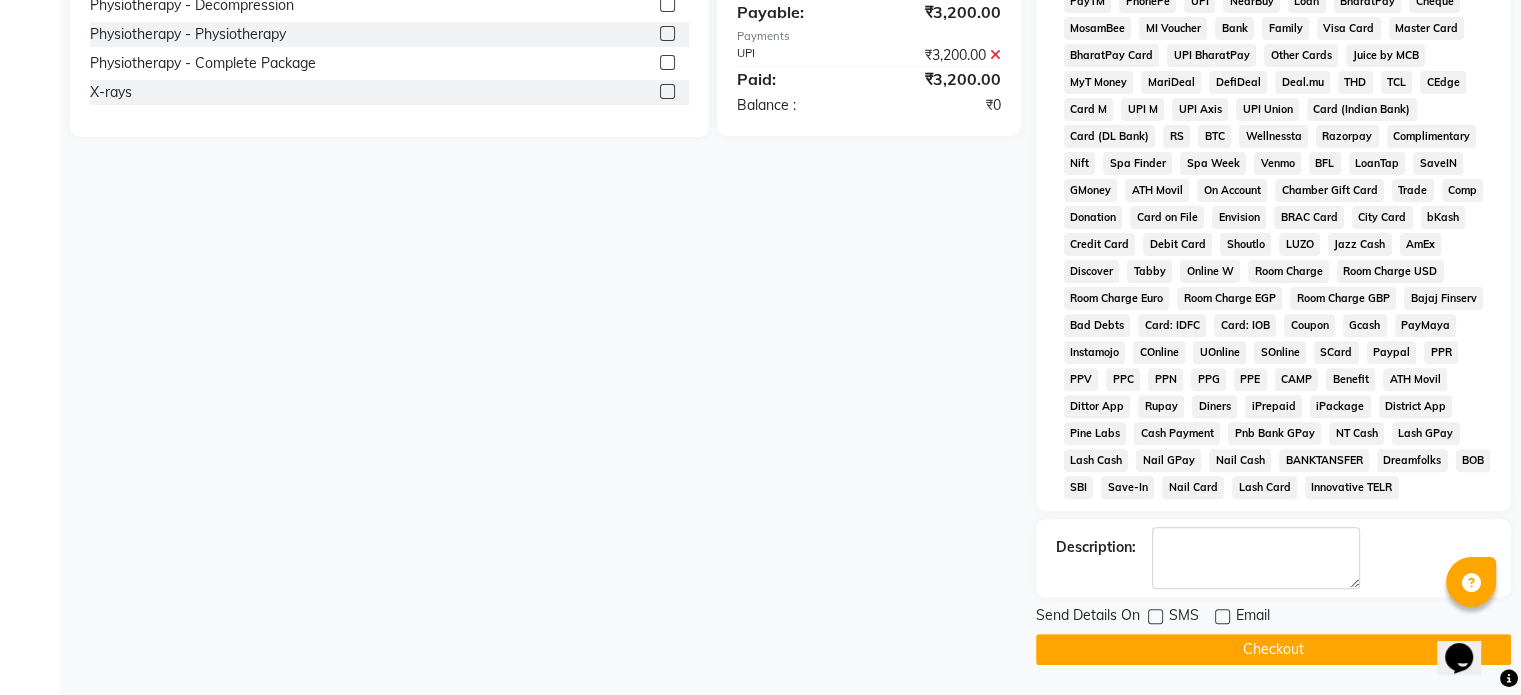 click on "Checkout" 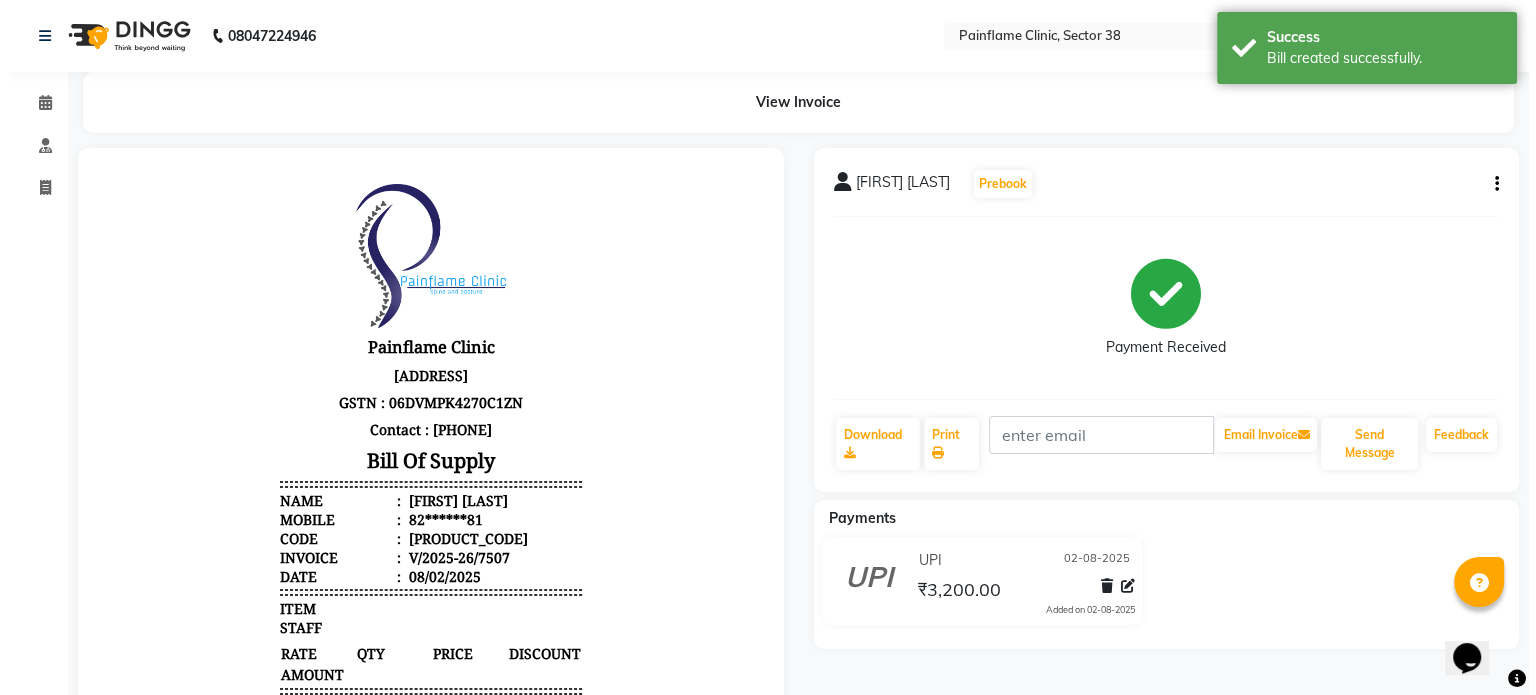 scroll, scrollTop: 0, scrollLeft: 0, axis: both 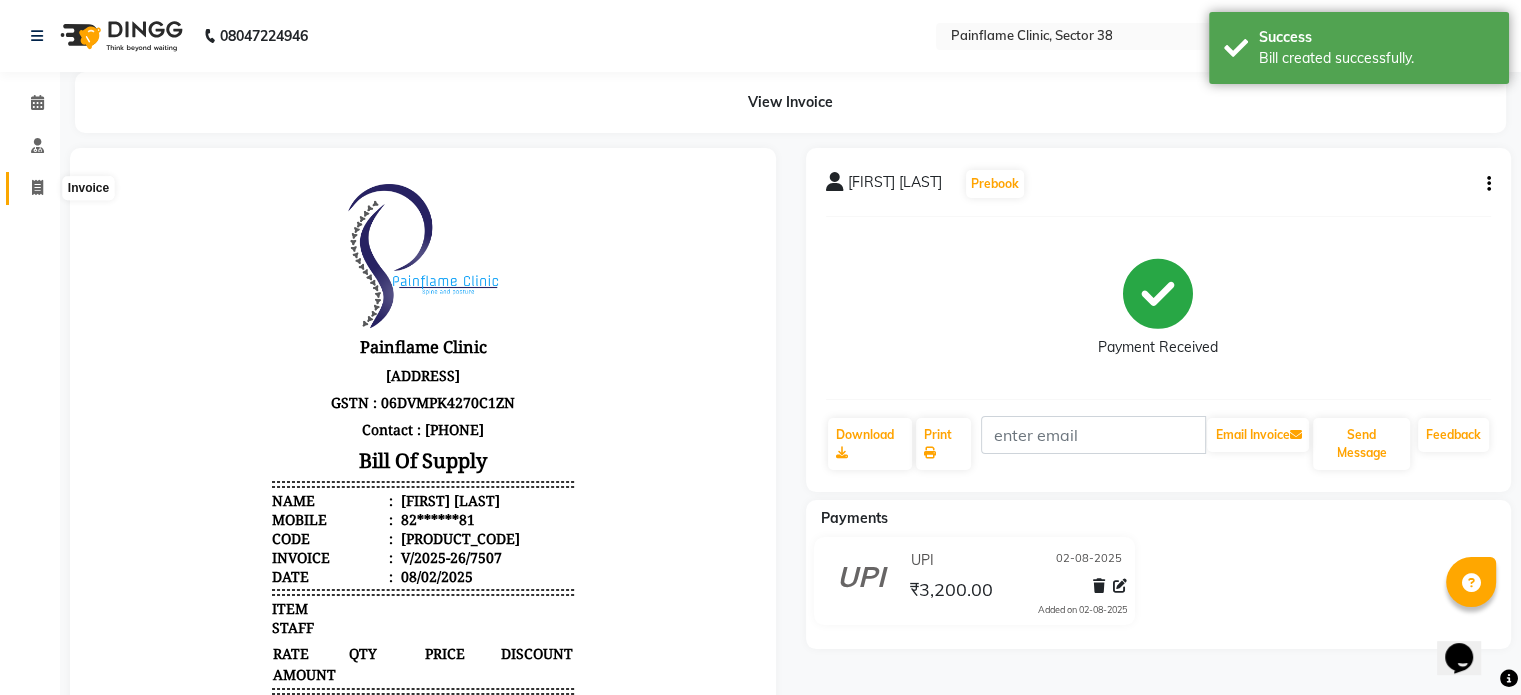 click 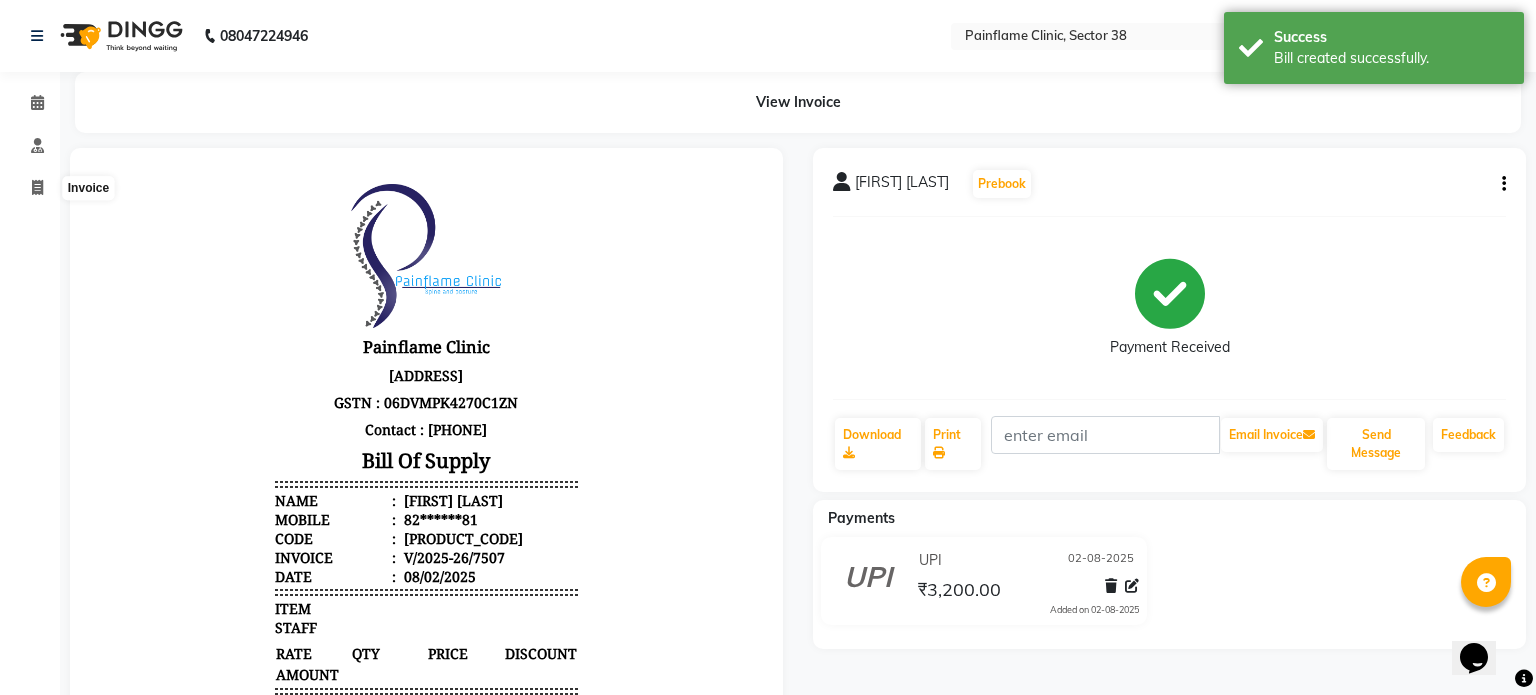 select on "3964" 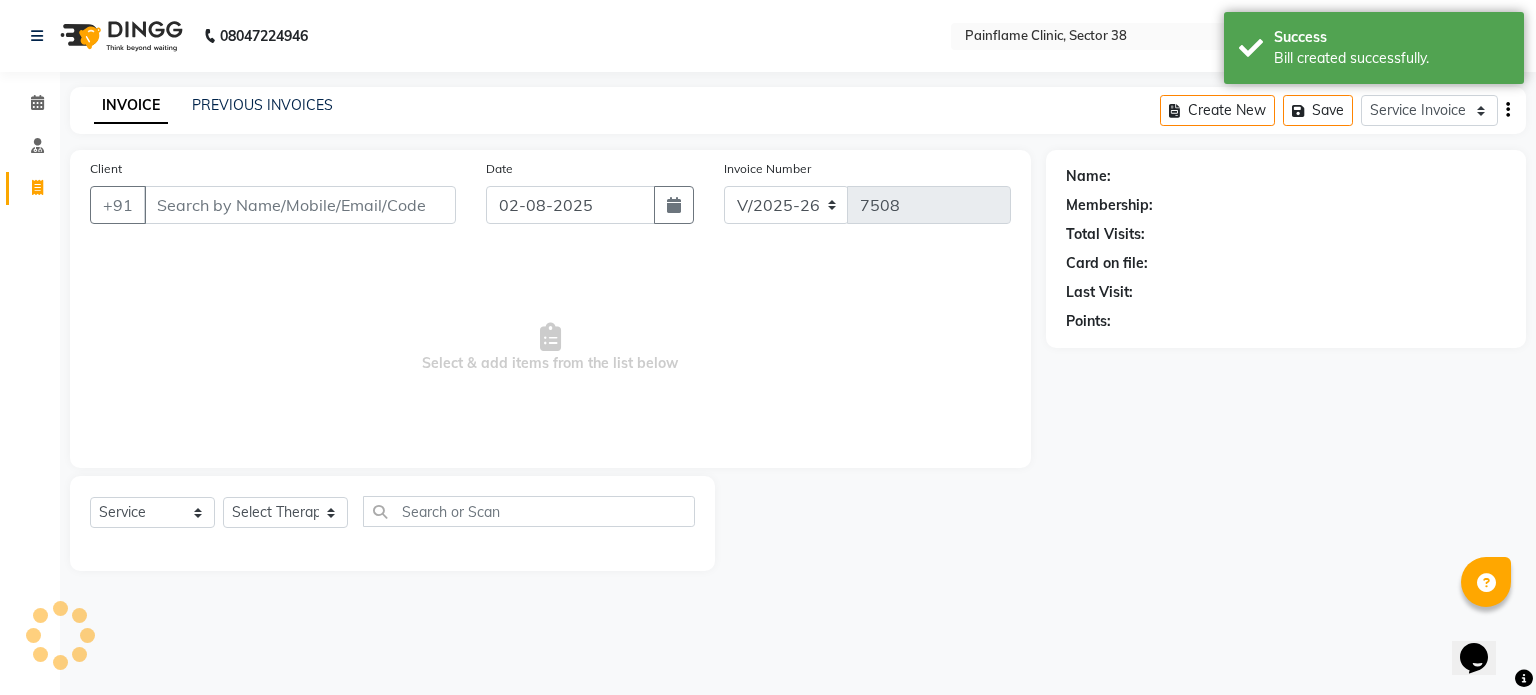 click on "Client" at bounding box center (300, 205) 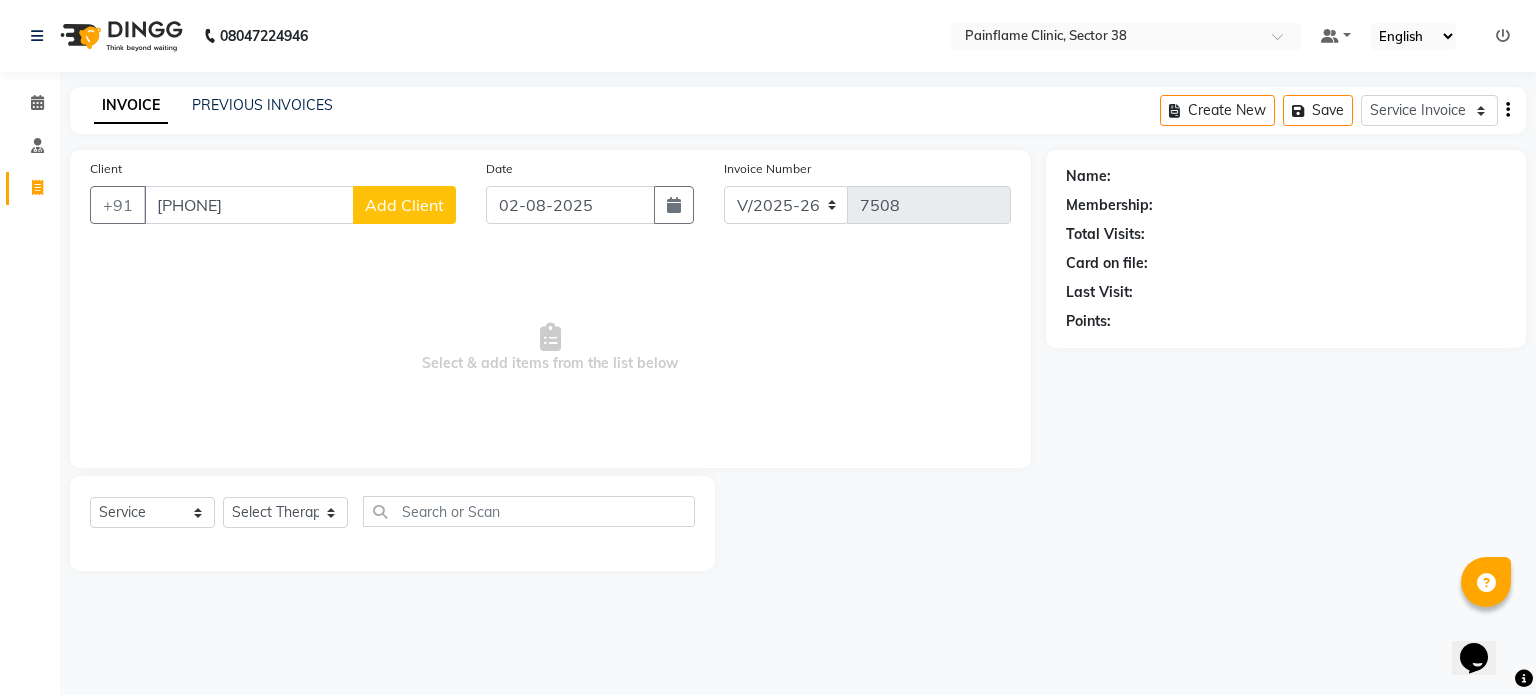 click on "[PHONE]" at bounding box center [249, 205] 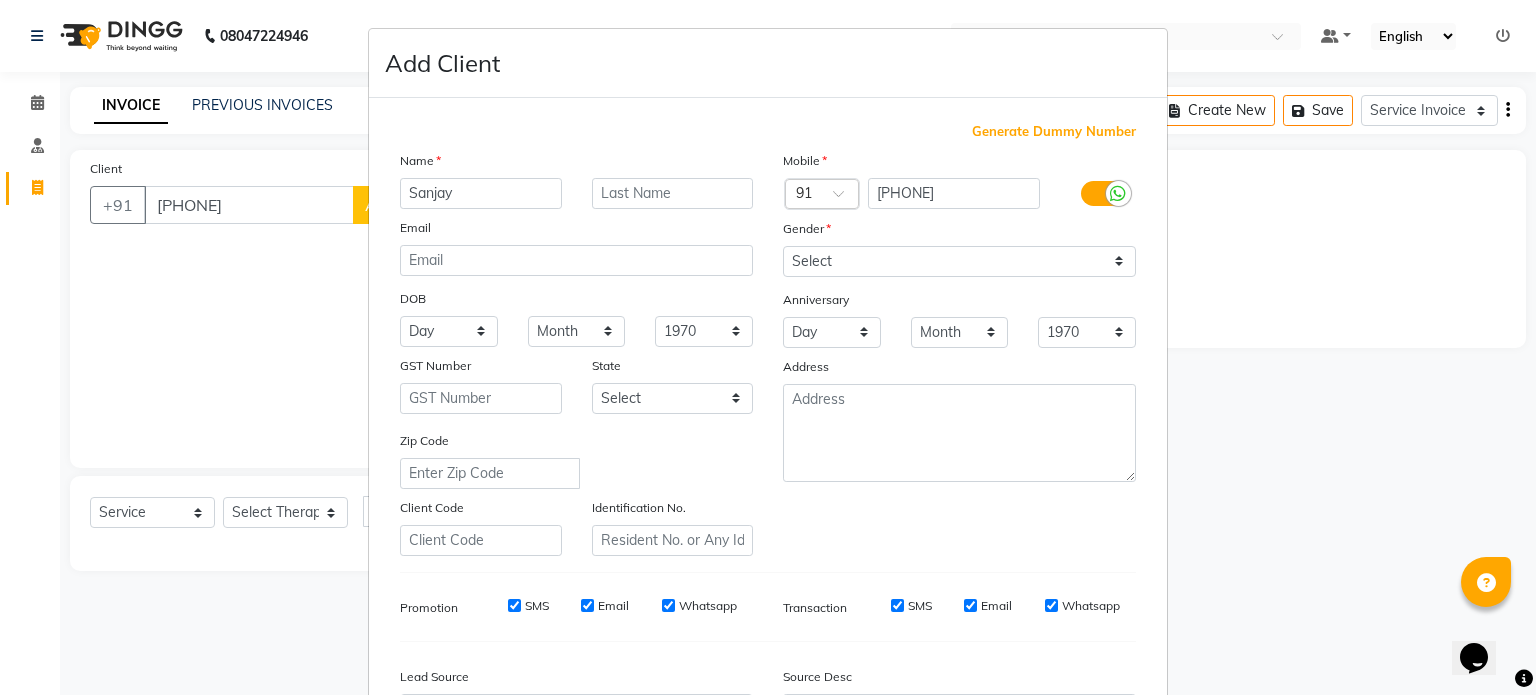 type on "Sanjay" 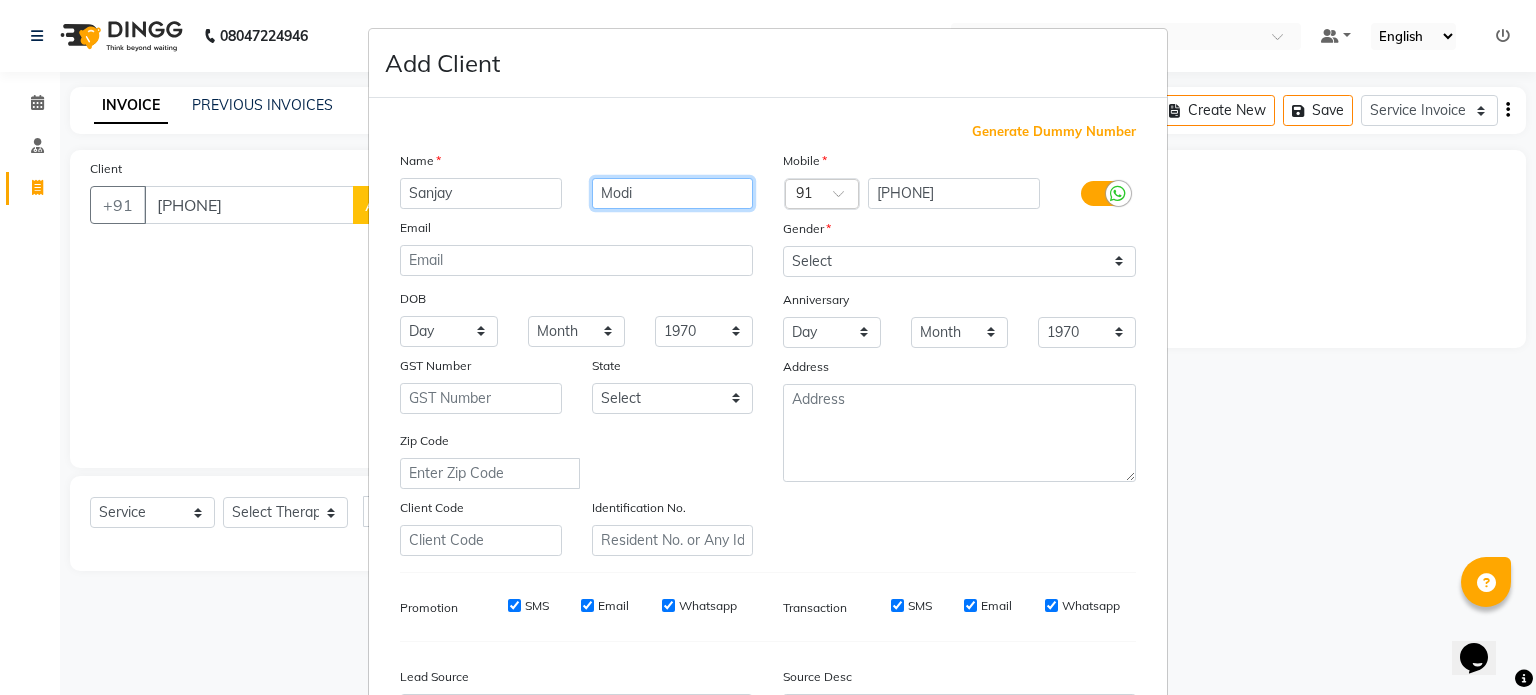 type on "Modi" 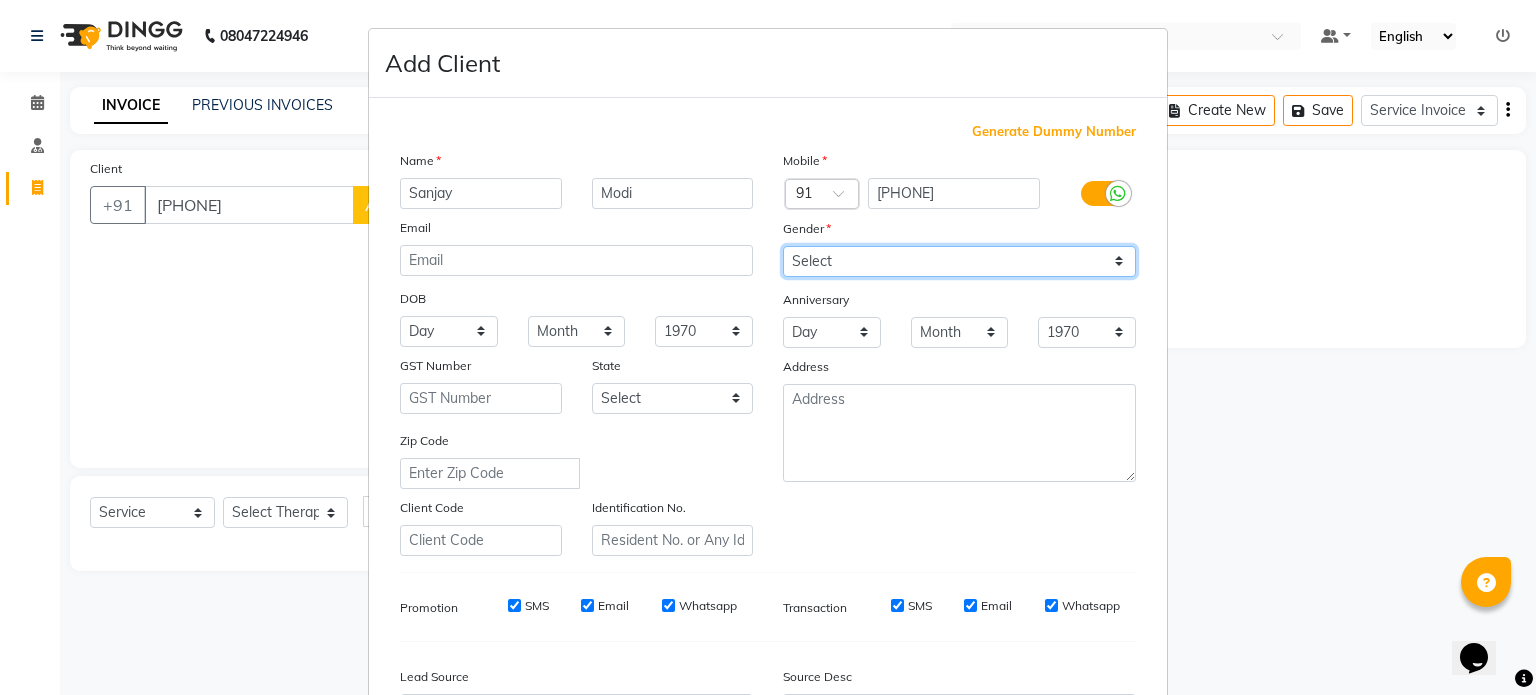 click on "Select Male Female Other Prefer Not To Say" at bounding box center [959, 261] 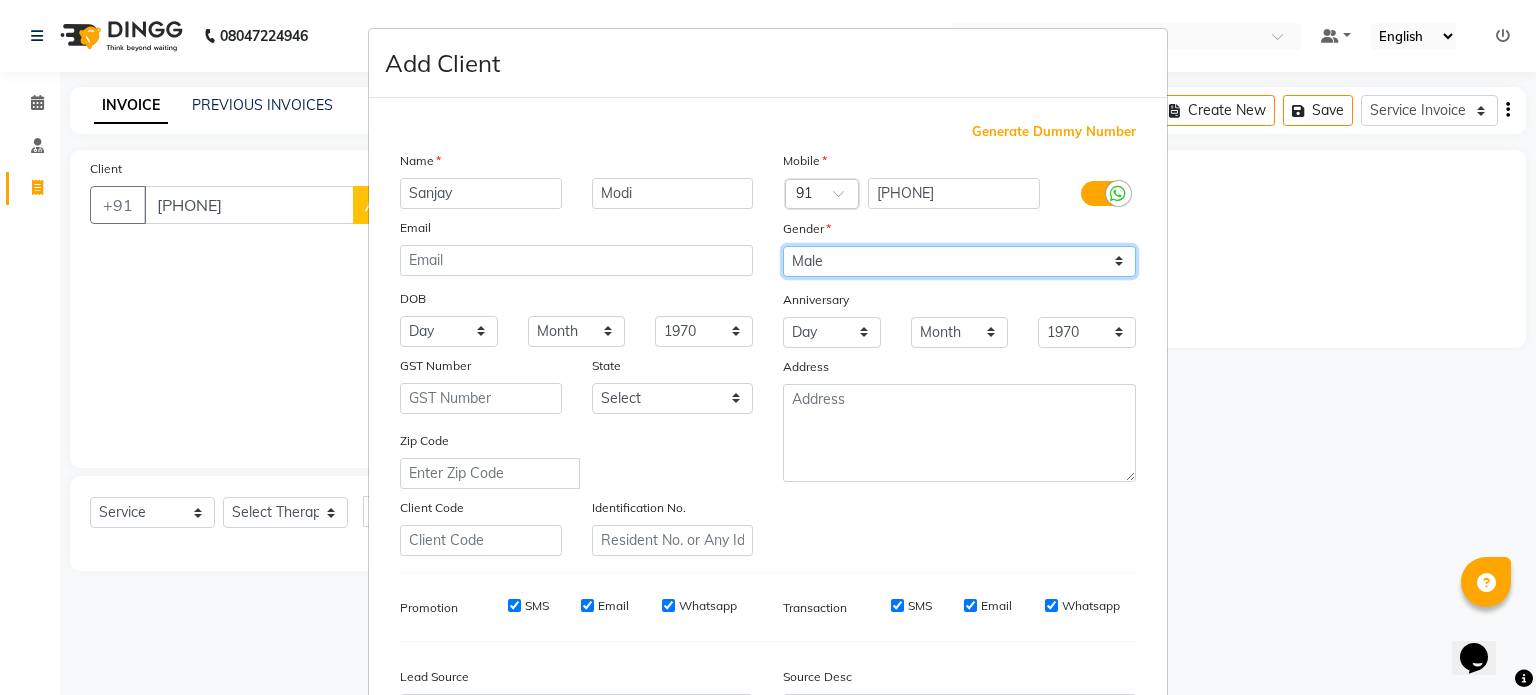 click on "Select Male Female Other Prefer Not To Say" at bounding box center (959, 261) 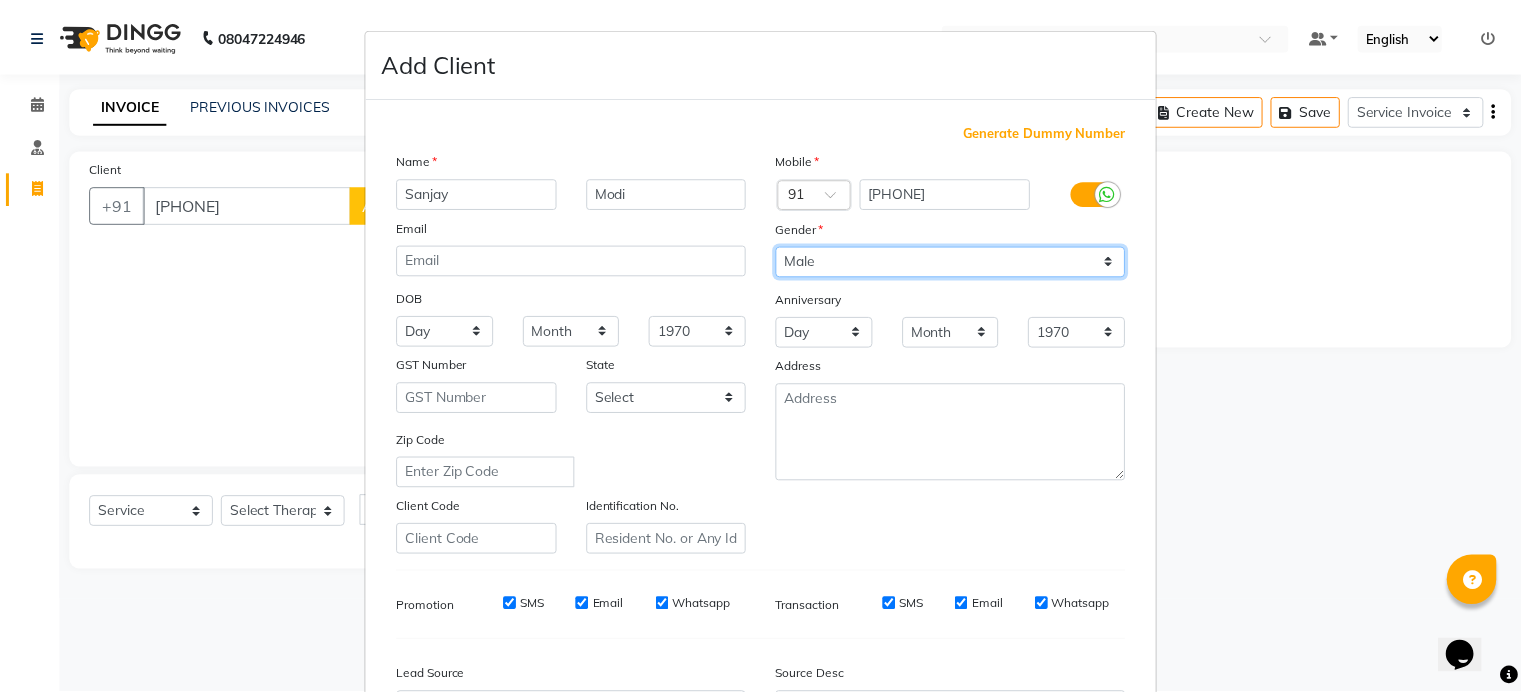 scroll, scrollTop: 237, scrollLeft: 0, axis: vertical 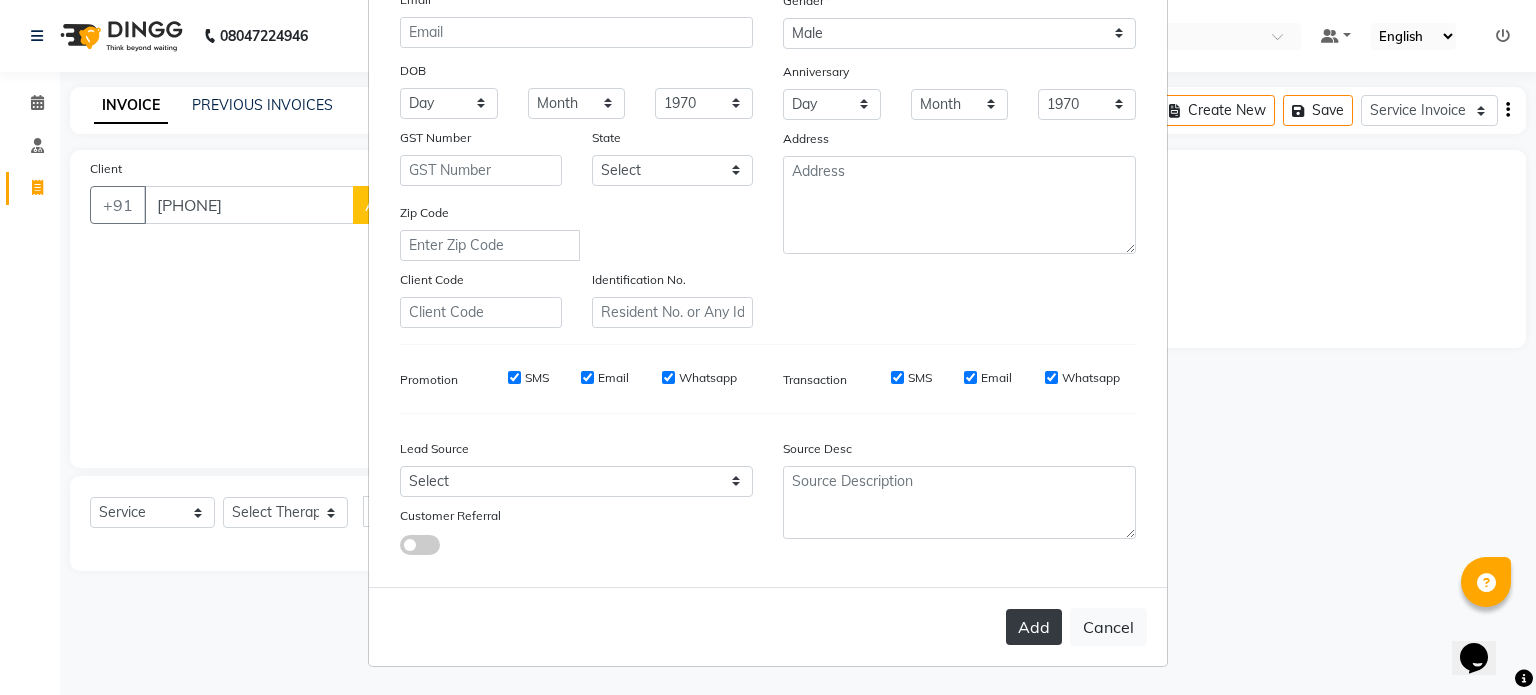 click on "Add" at bounding box center (1034, 627) 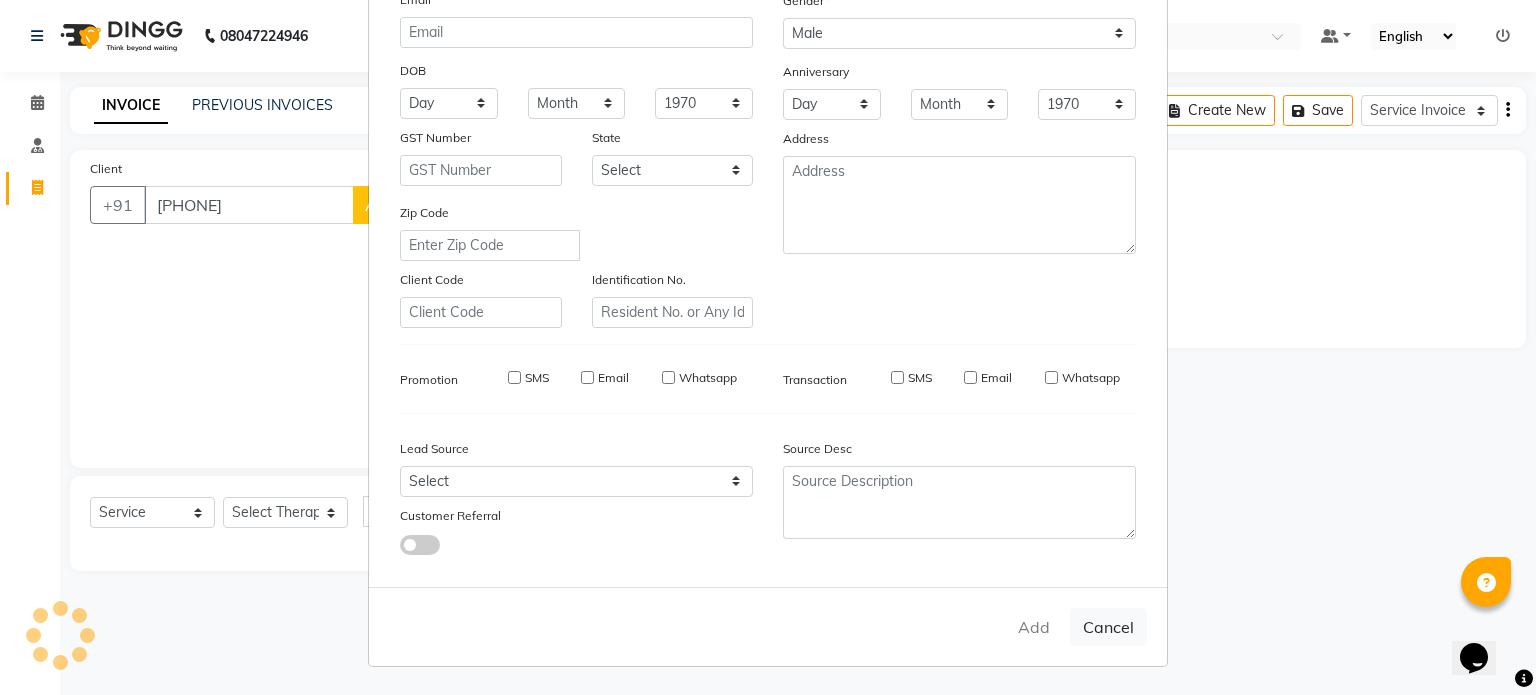 type on "77******97" 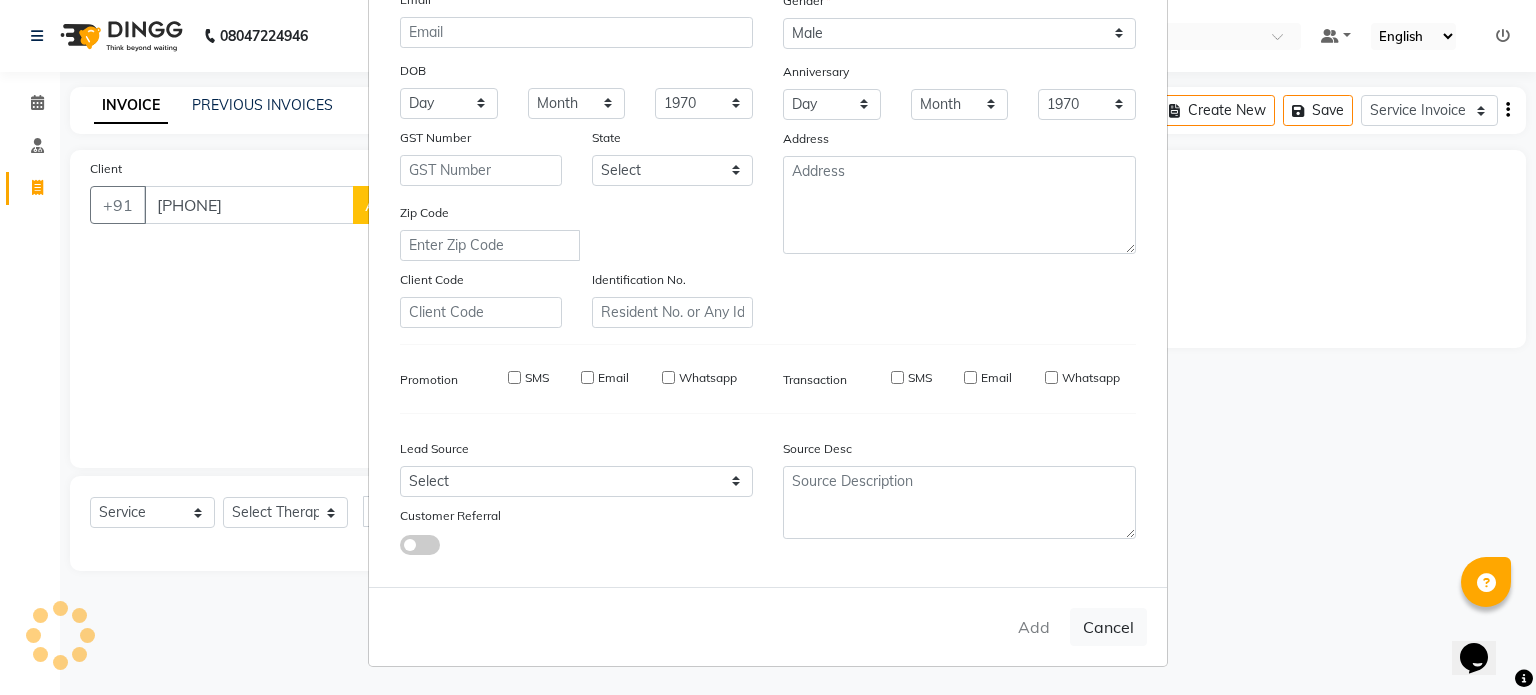 type 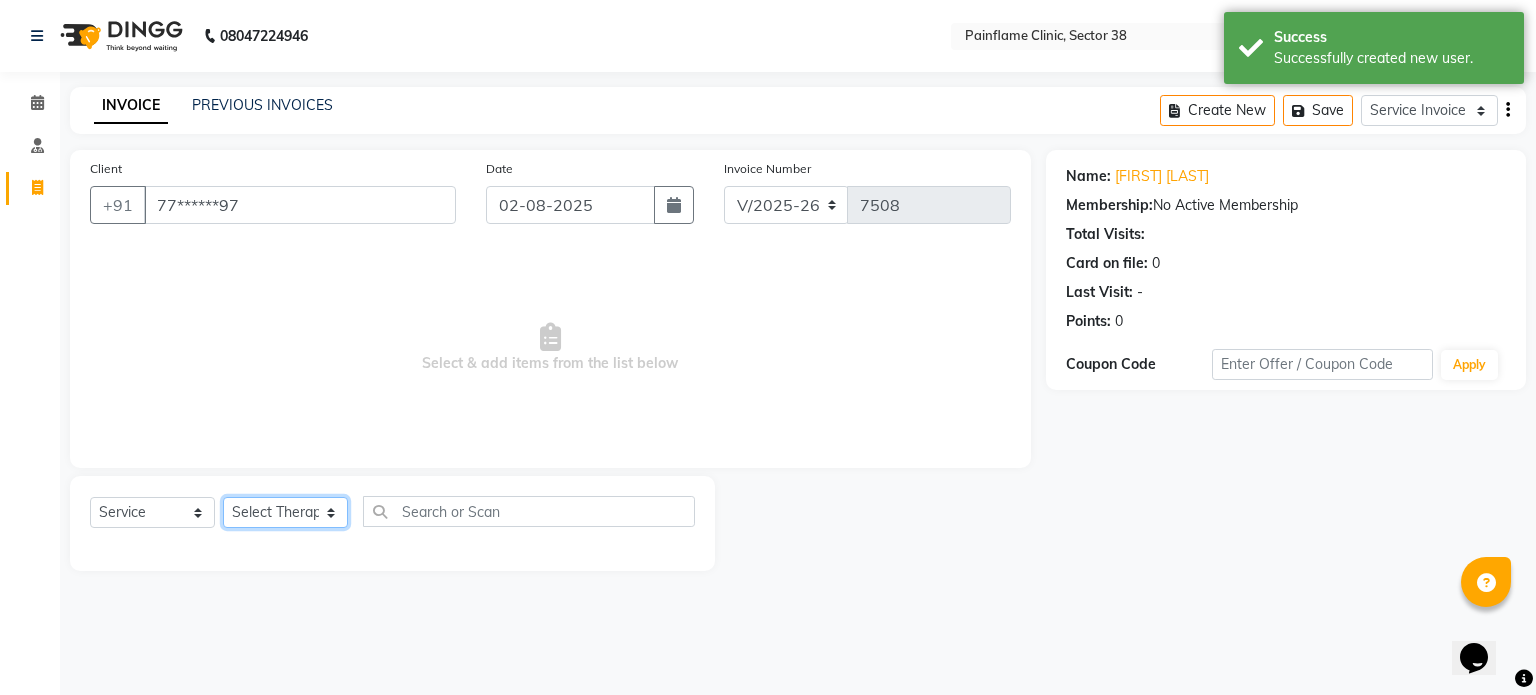 click on "Select Therapist Dr Durgesh Dr Harish Dr Ranjana Dr Saurabh Dr. Suraj Dr. Tejpal Mehlawat KUSHAL MOHIT SEMWAL [FIRST] [LAST] Reception 1 Reception 2 Reception 3" 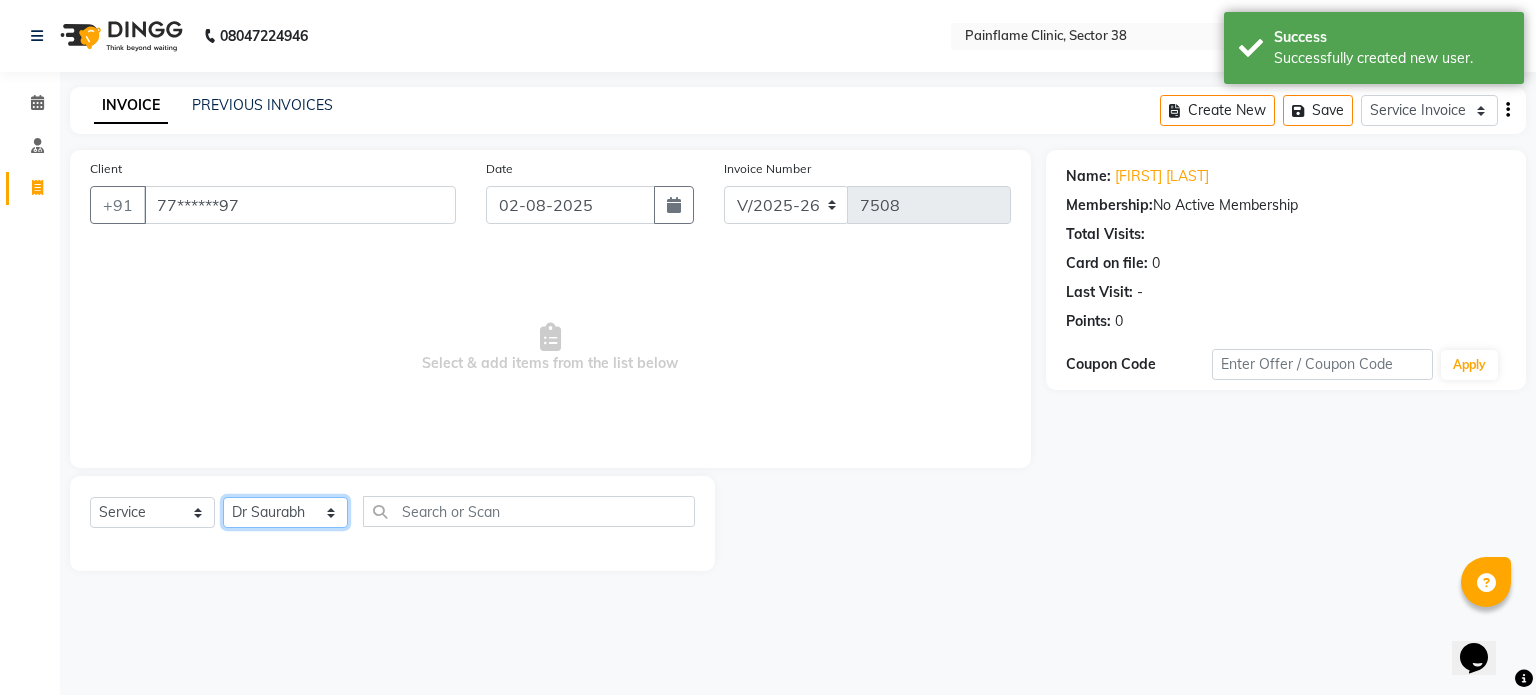 click on "Select Therapist Dr Durgesh Dr Harish Dr Ranjana Dr Saurabh Dr. Suraj Dr. Tejpal Mehlawat KUSHAL MOHIT SEMWAL [FIRST] [LAST] Reception 1 Reception 2 Reception 3" 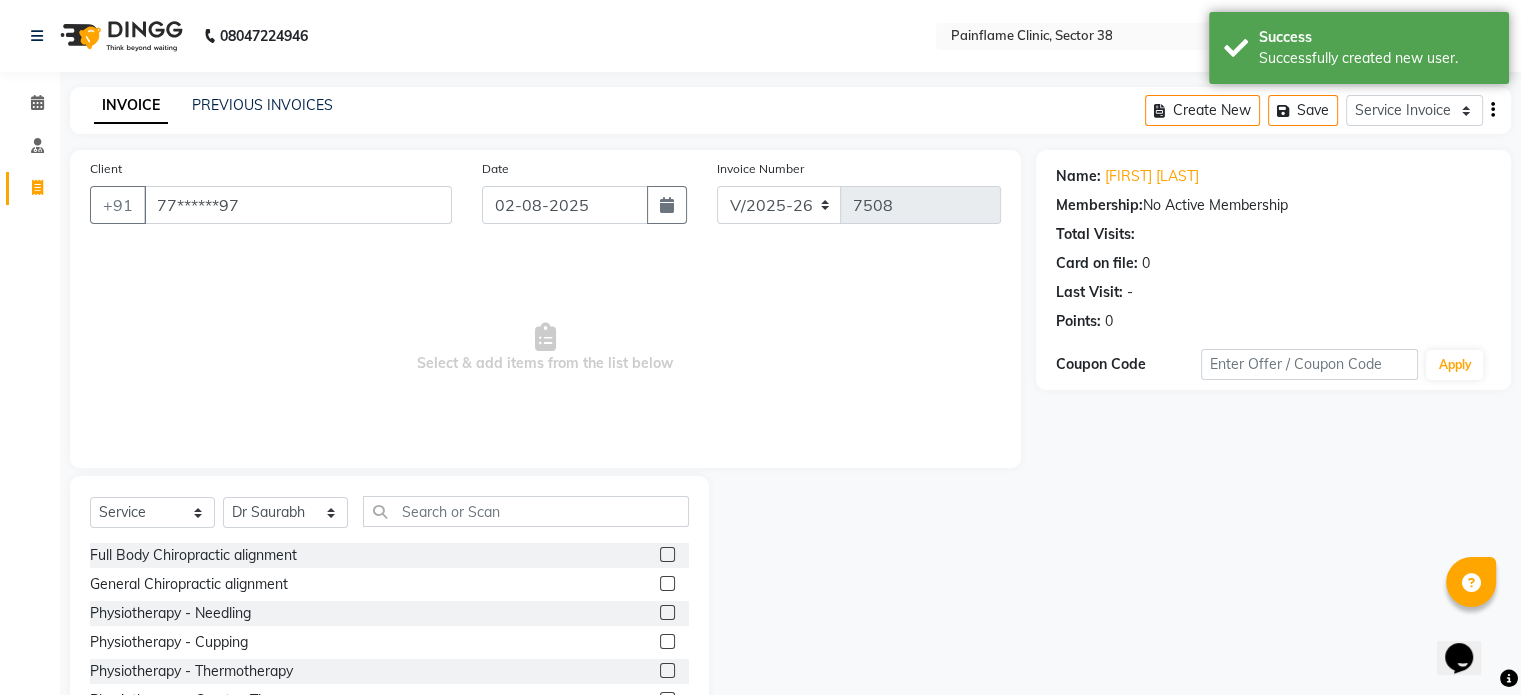 click 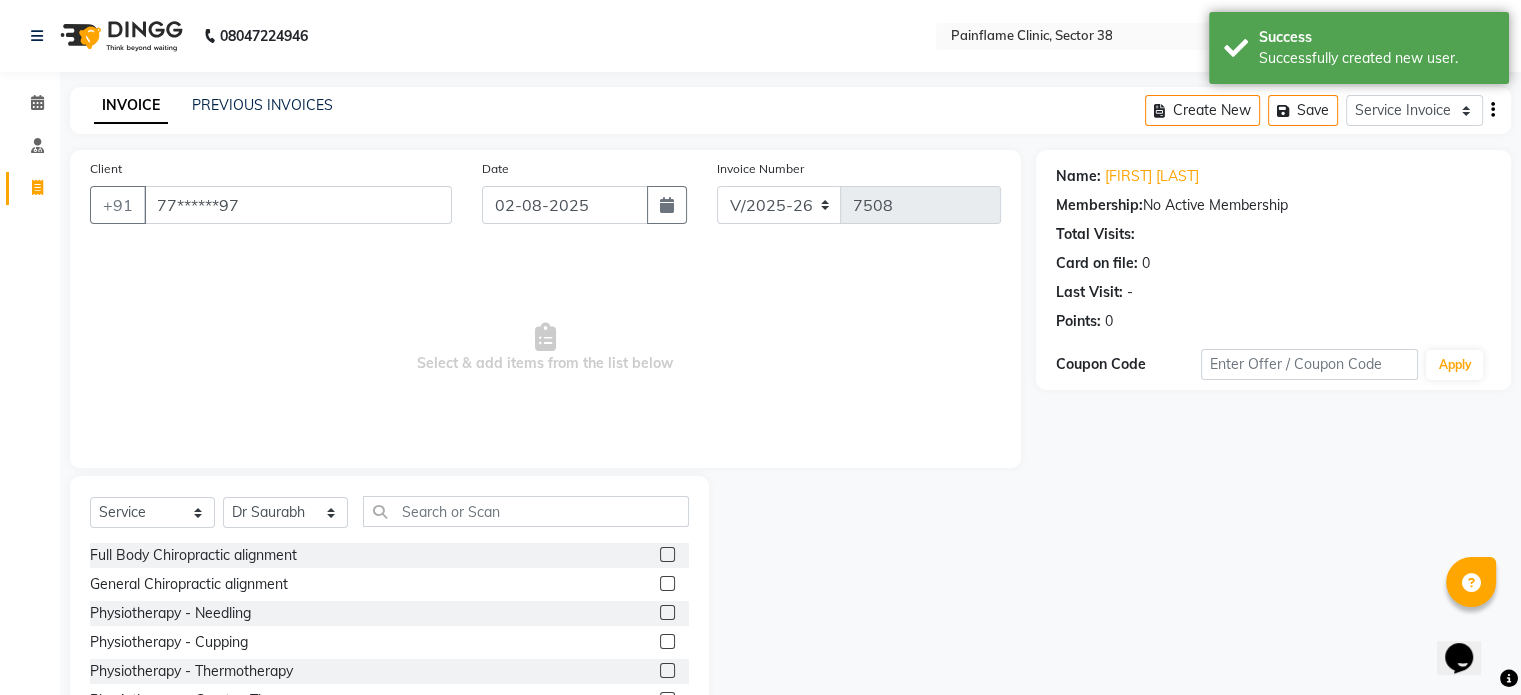 click at bounding box center (666, 584) 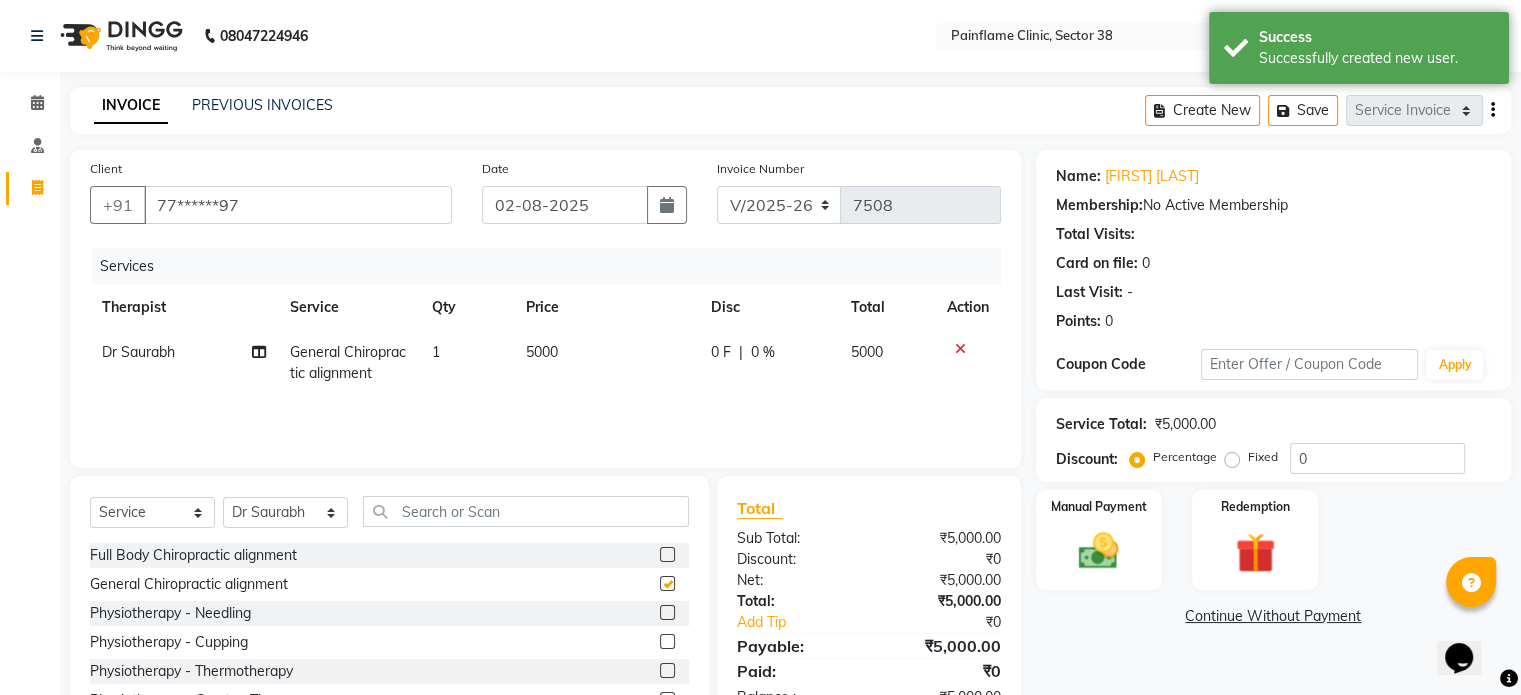 checkbox on "false" 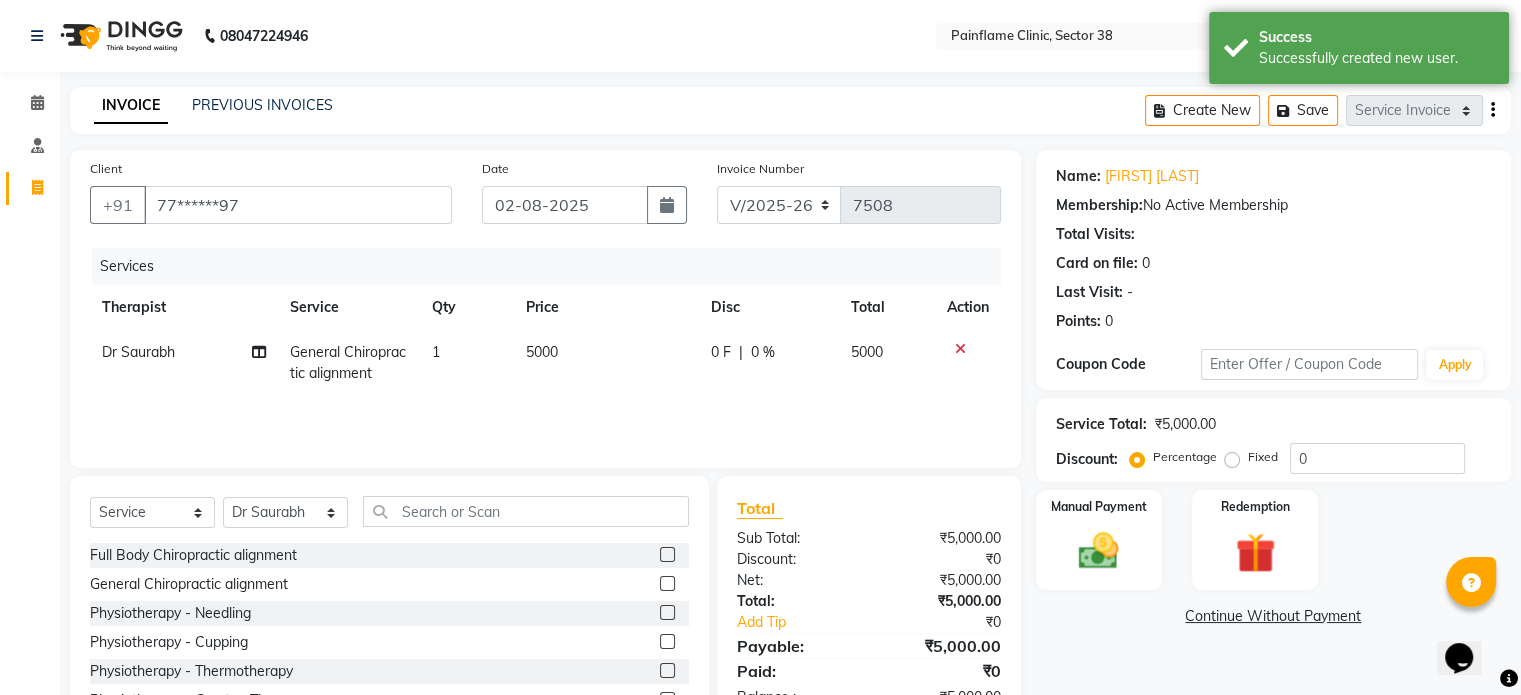 click on "5000" 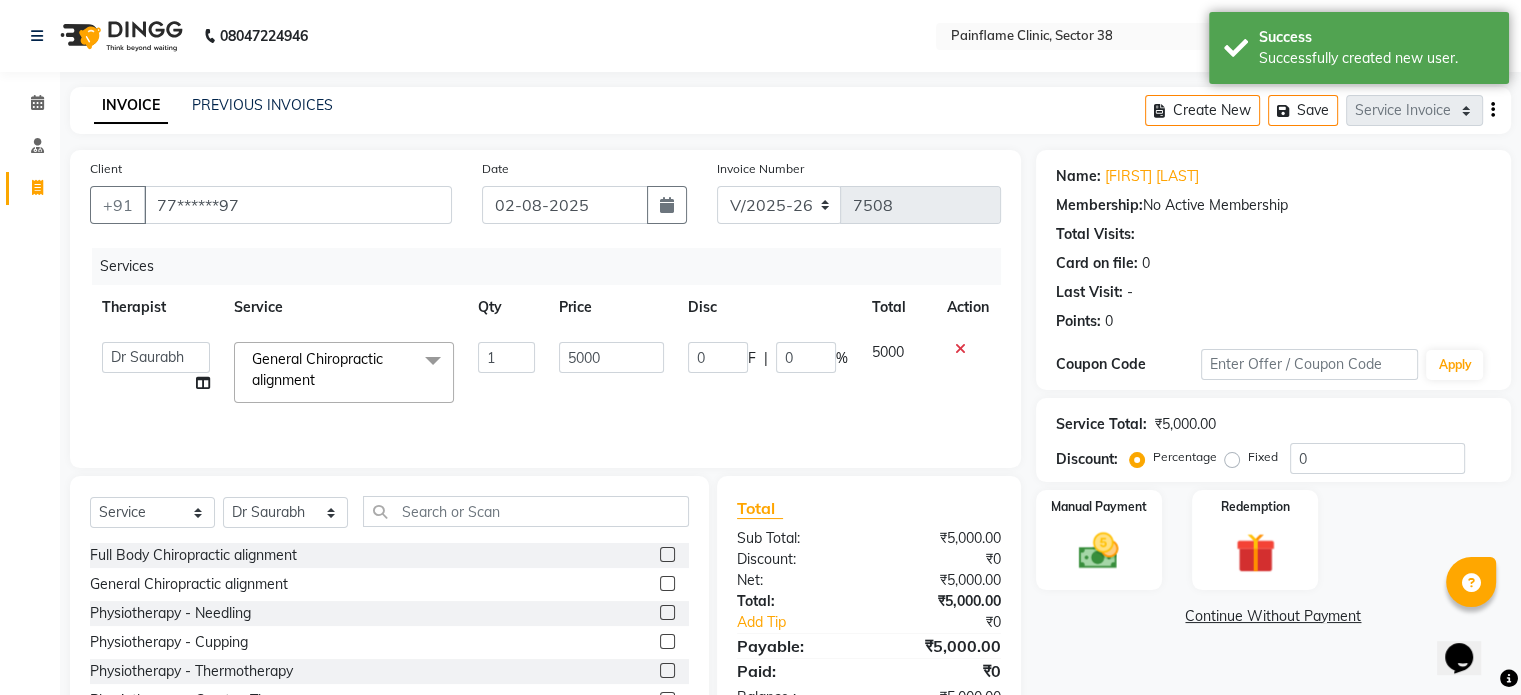 click on "5000" 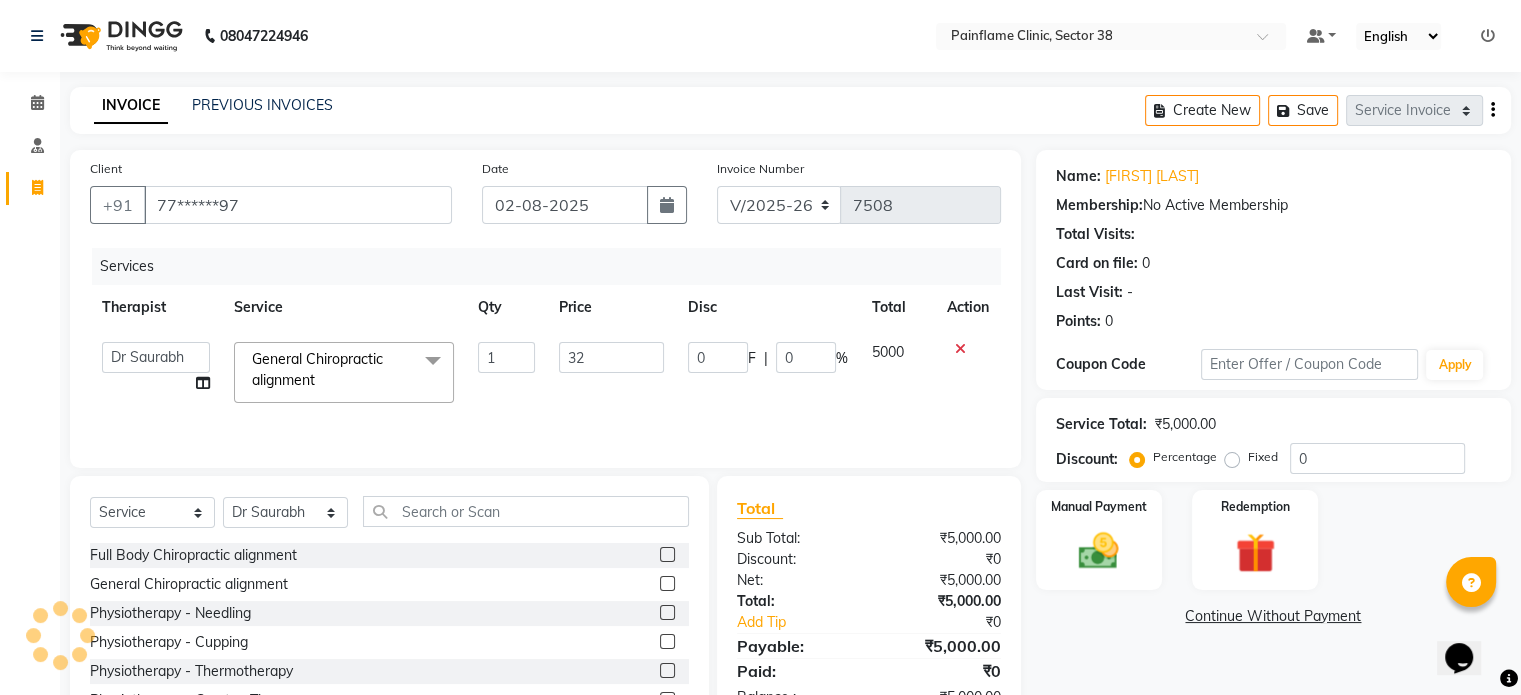 type on "3" 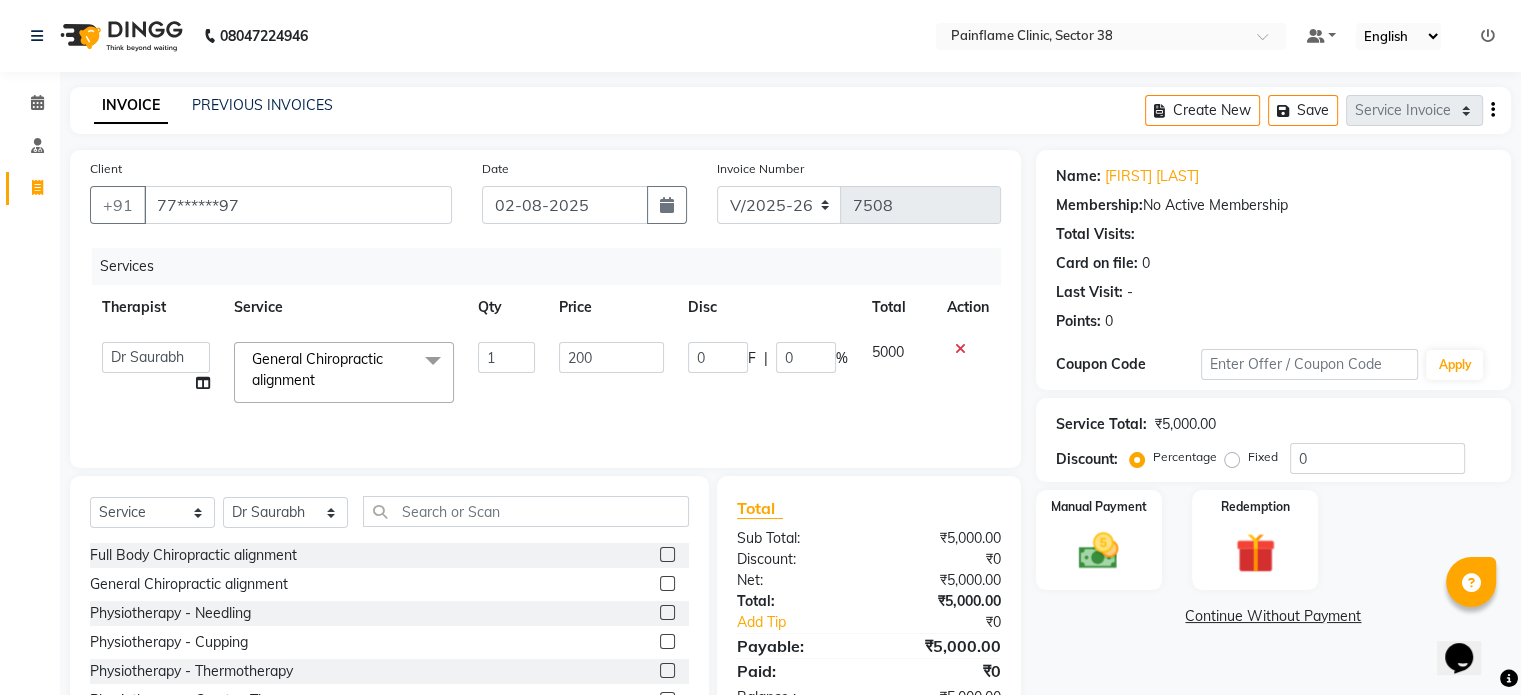 type on "2000" 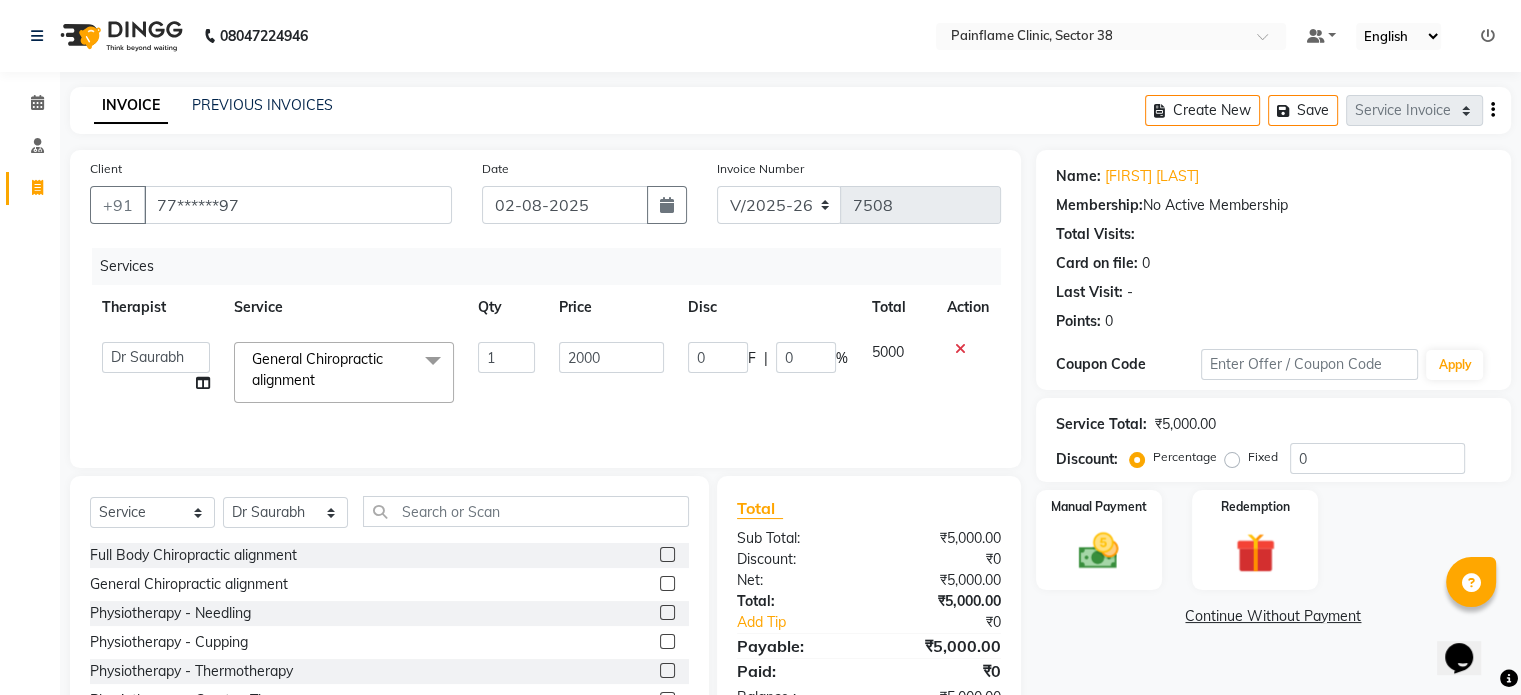 scroll, scrollTop: 119, scrollLeft: 0, axis: vertical 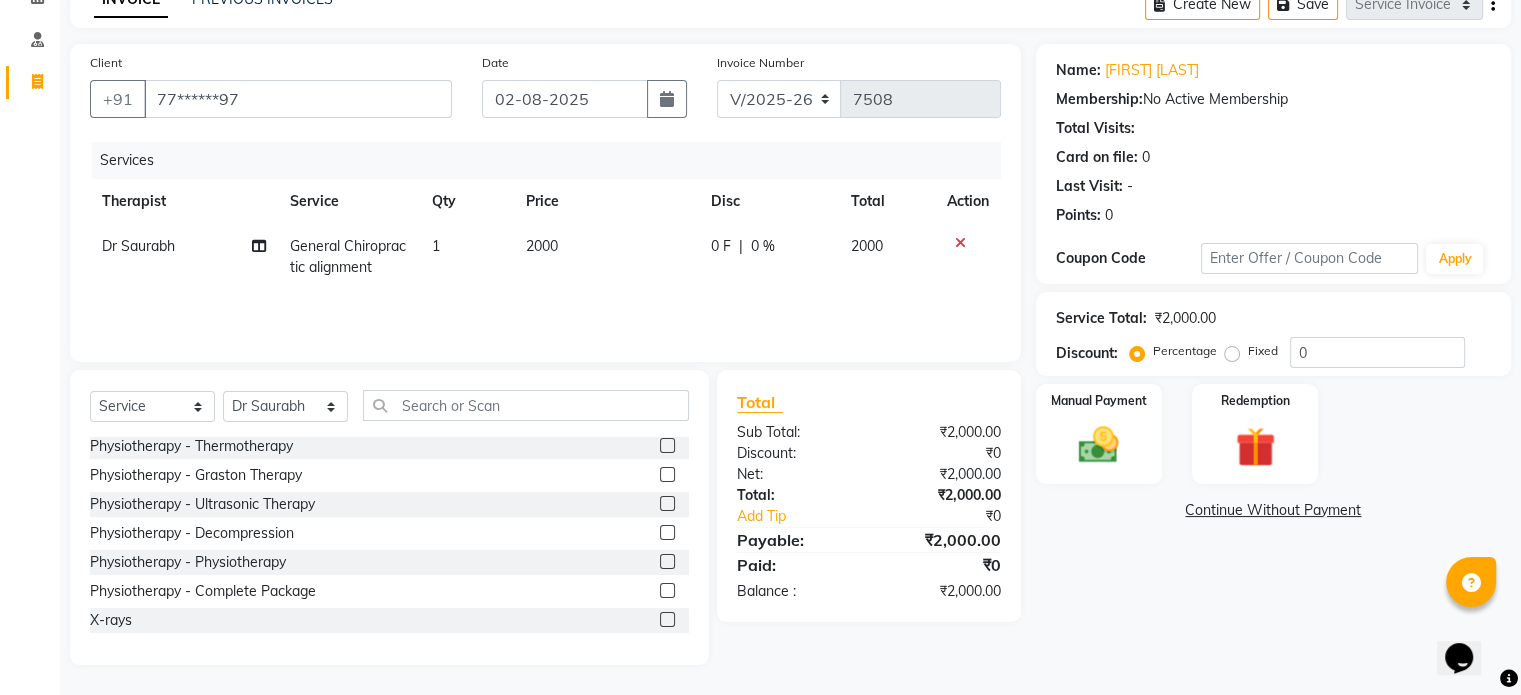 click 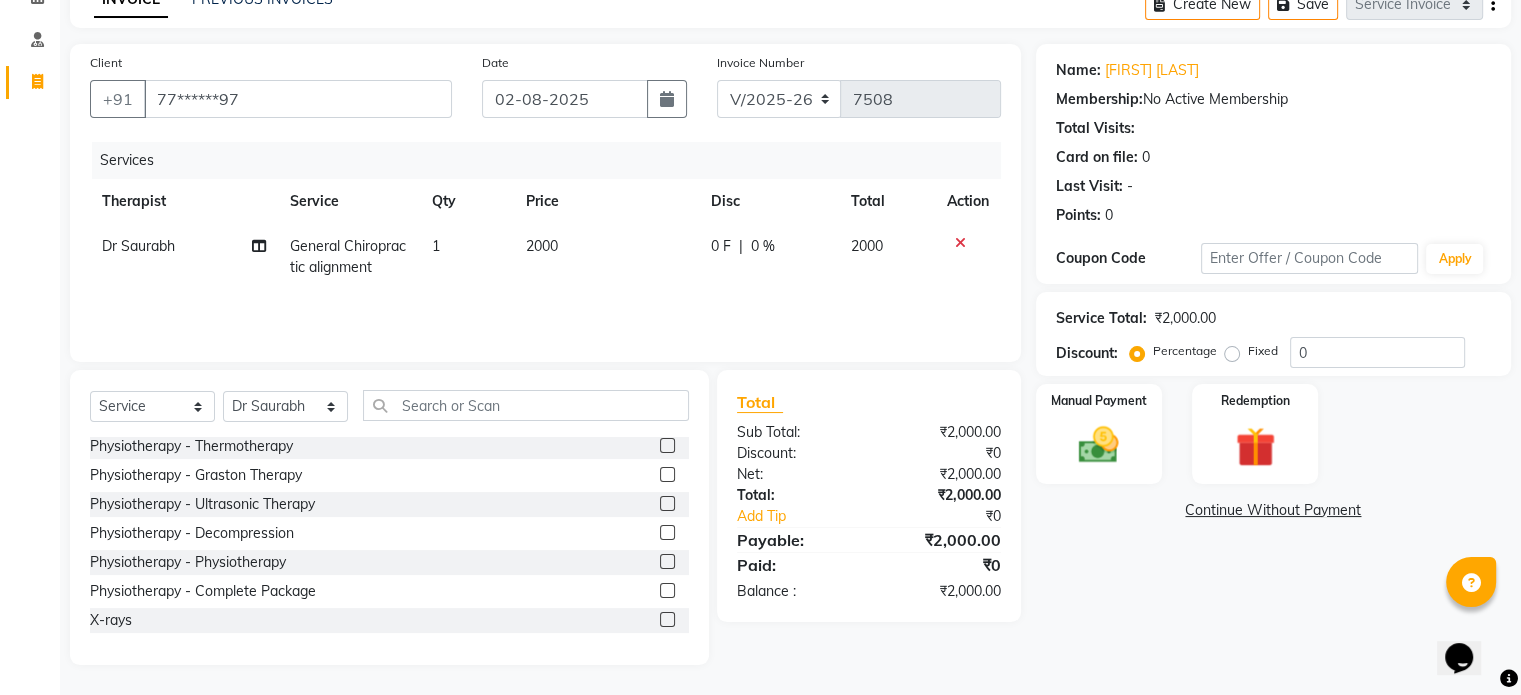click at bounding box center [666, 620] 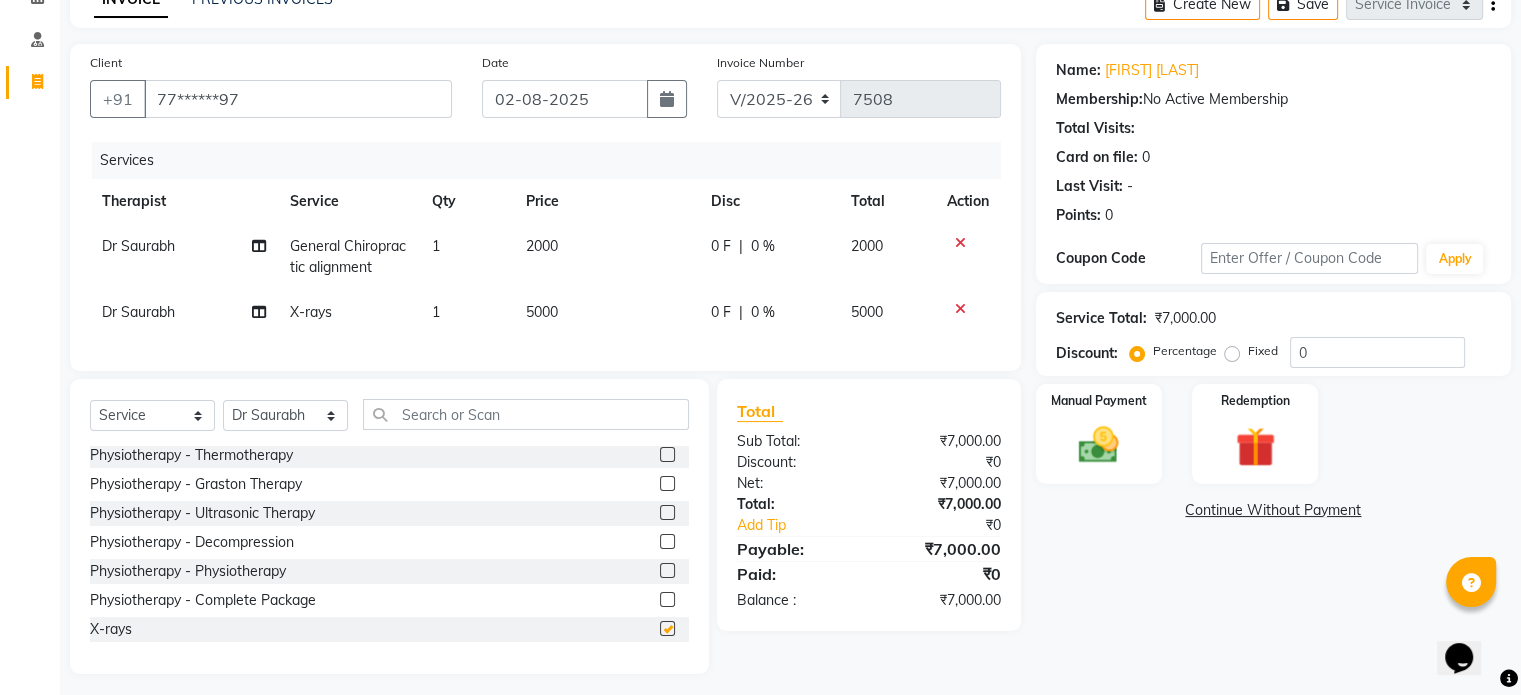 checkbox on "false" 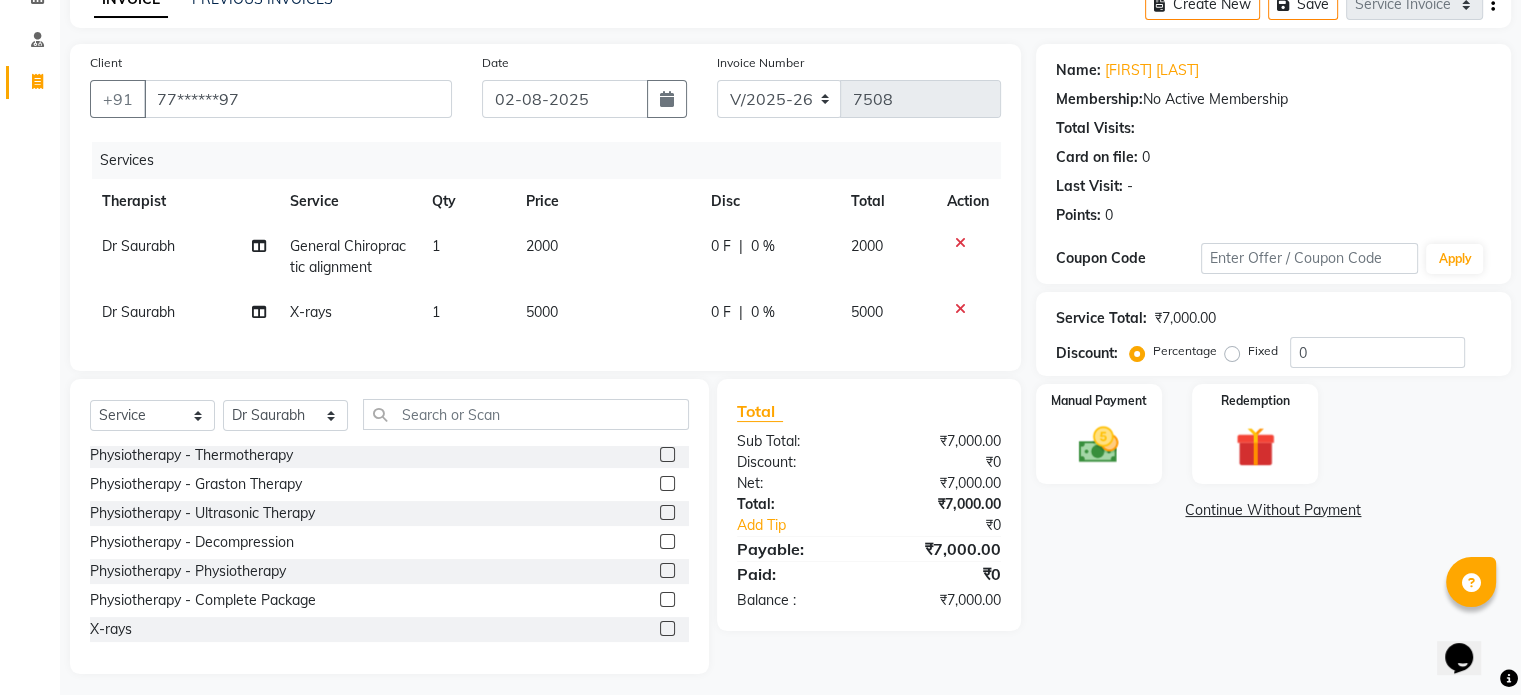 click on "5000" 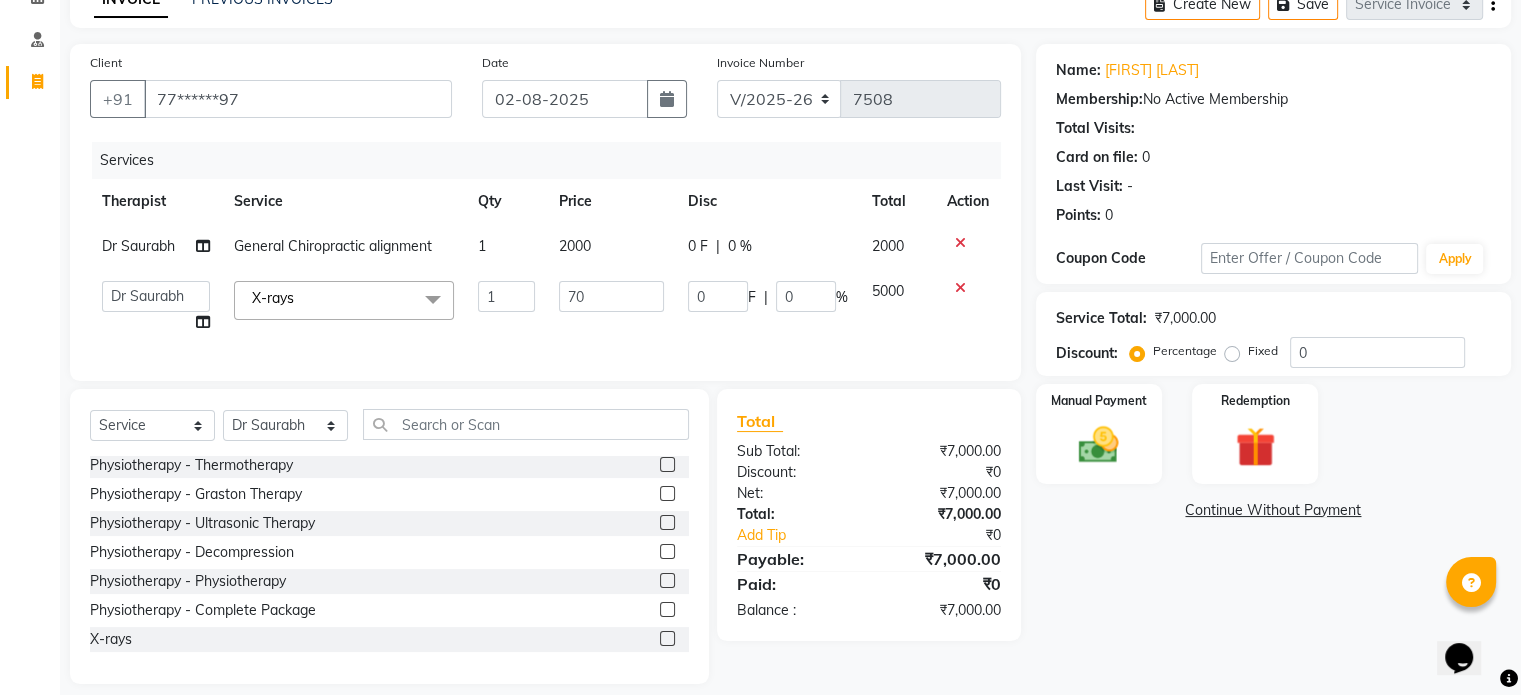 type on "700" 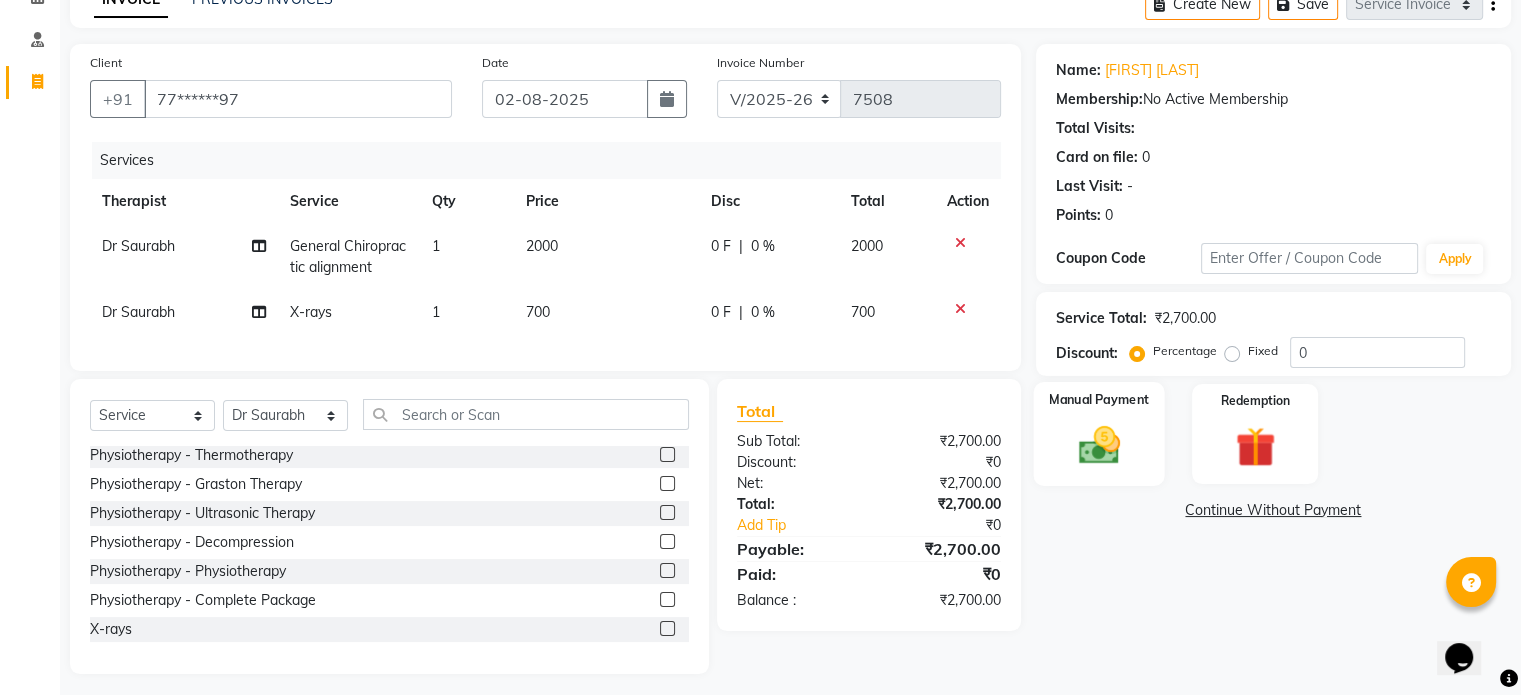 click on "Manual Payment" 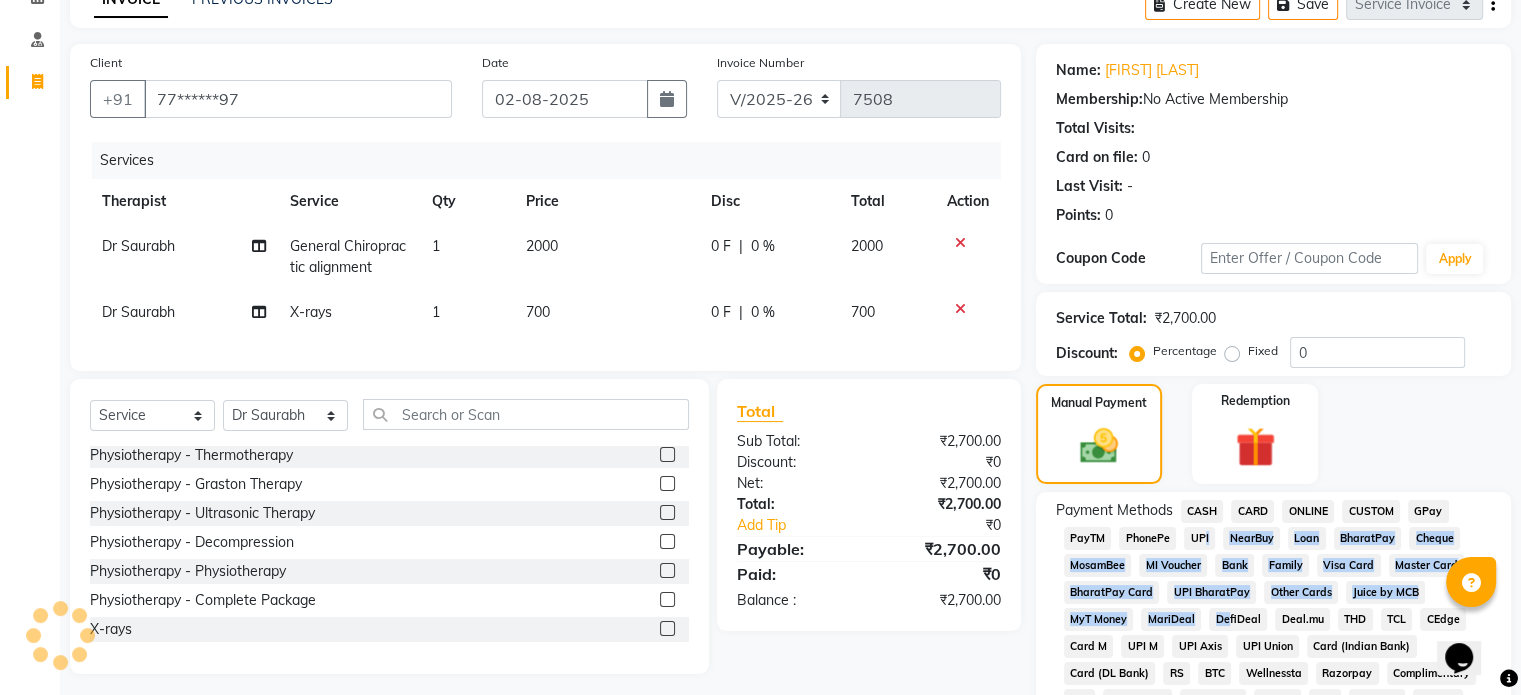 drag, startPoint x: 1197, startPoint y: 541, endPoint x: 1220, endPoint y: 620, distance: 82.28001 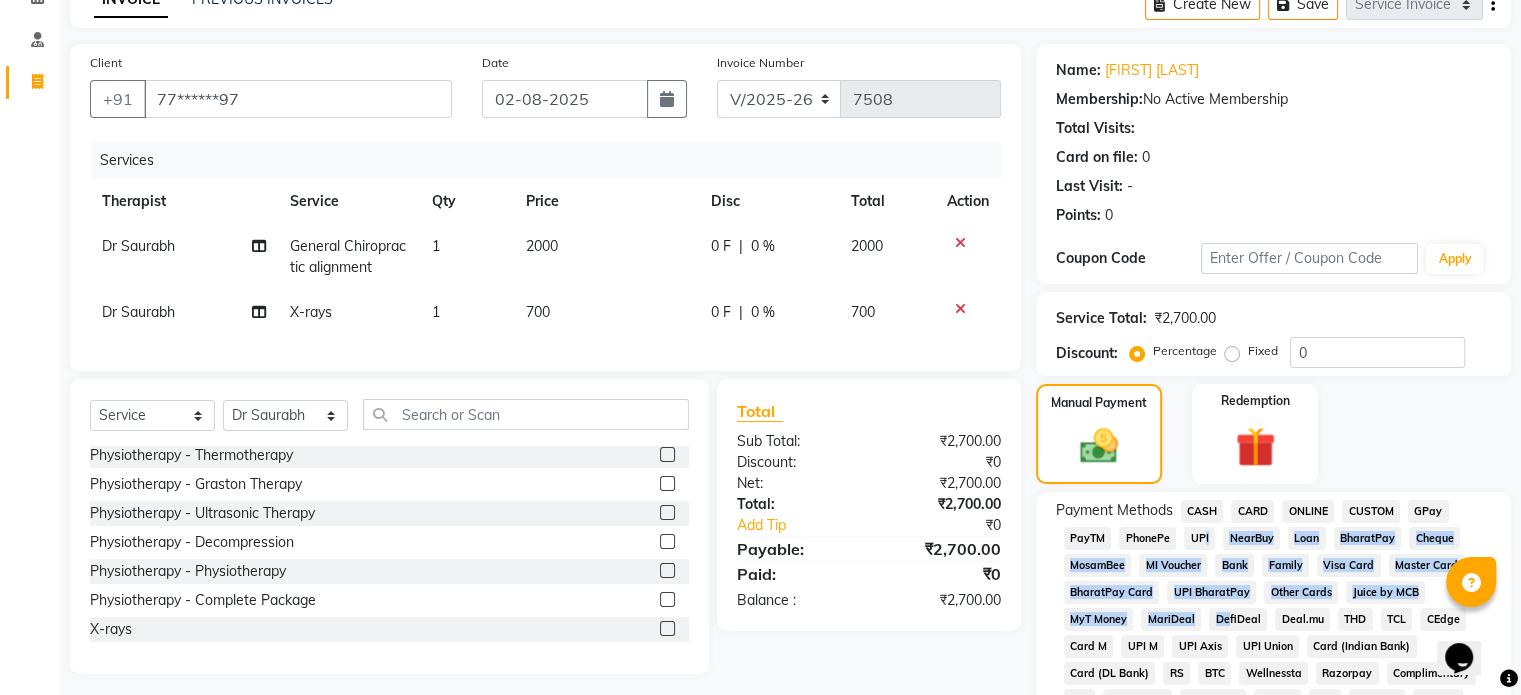 scroll, scrollTop: 544, scrollLeft: 0, axis: vertical 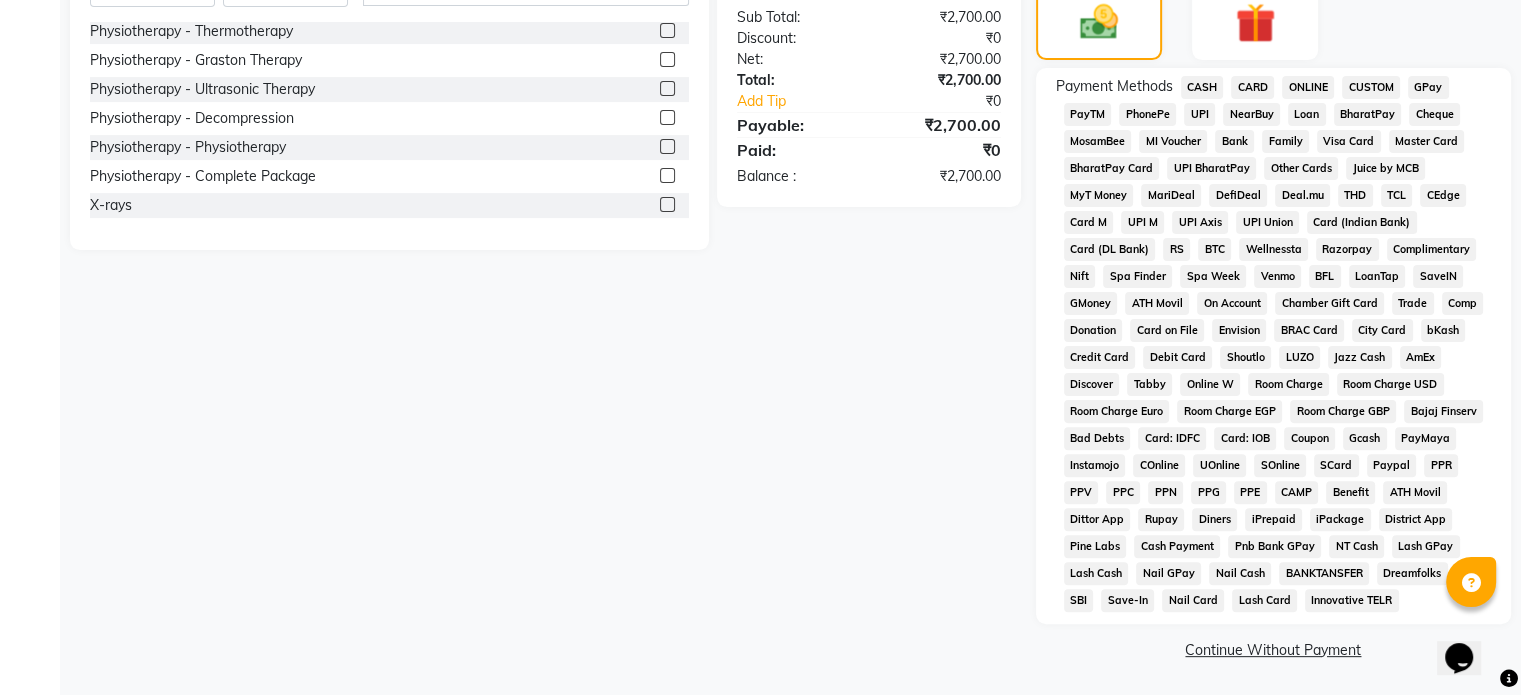 click on "CASH" 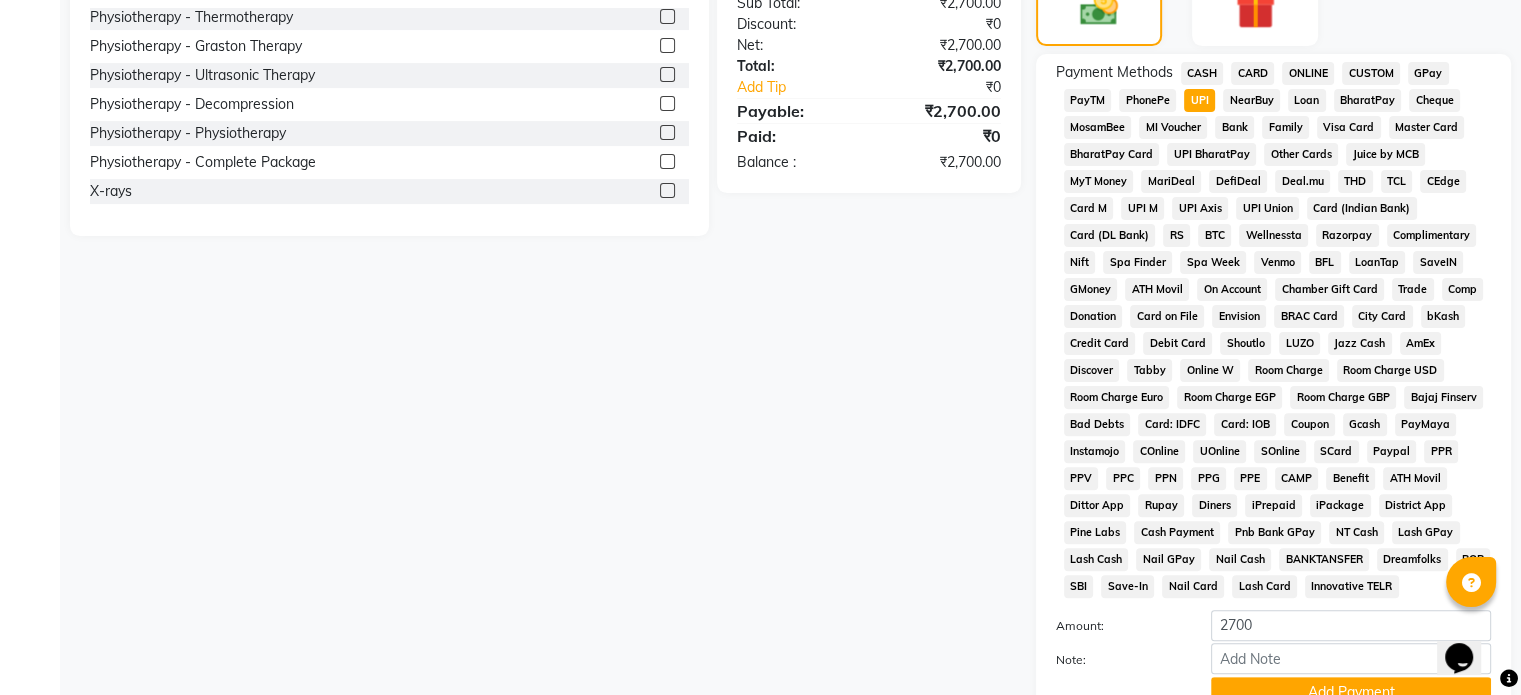 scroll, scrollTop: 652, scrollLeft: 0, axis: vertical 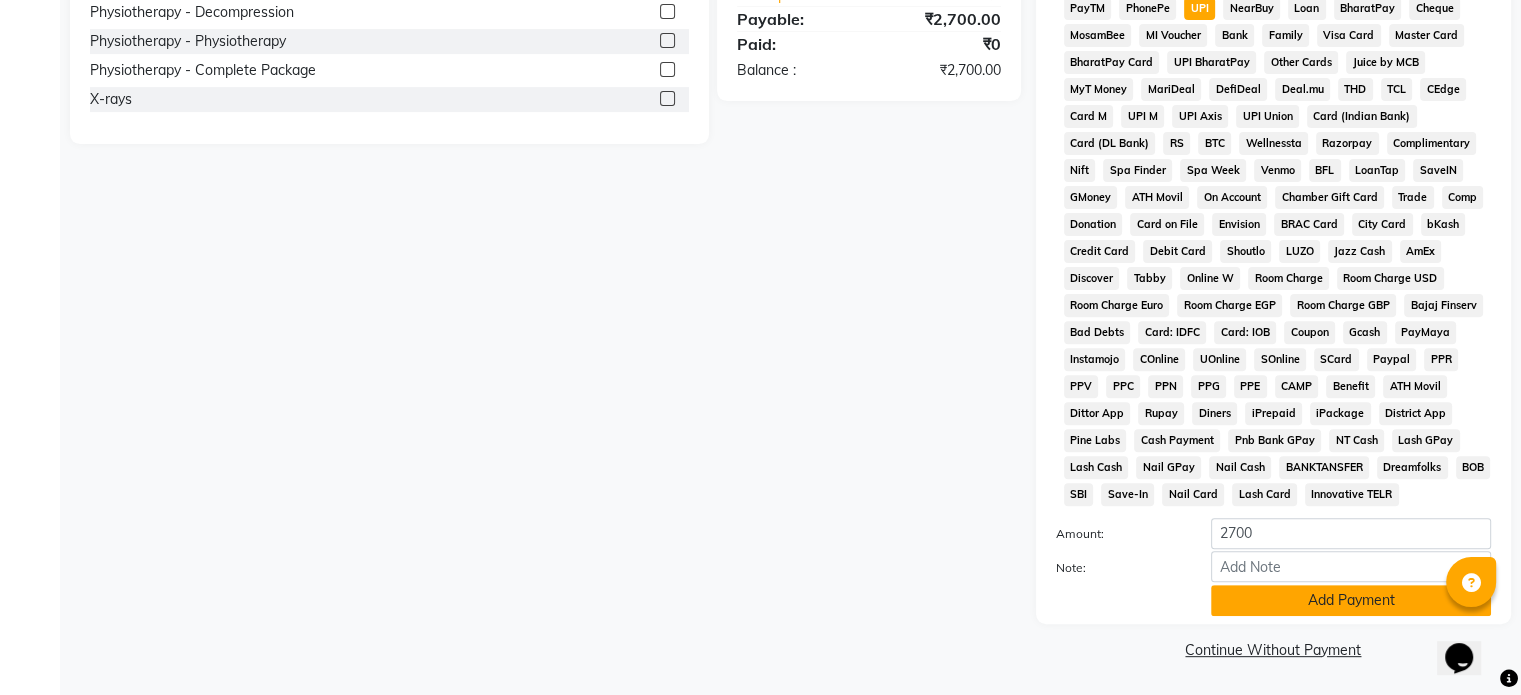 click on "Add Payment" 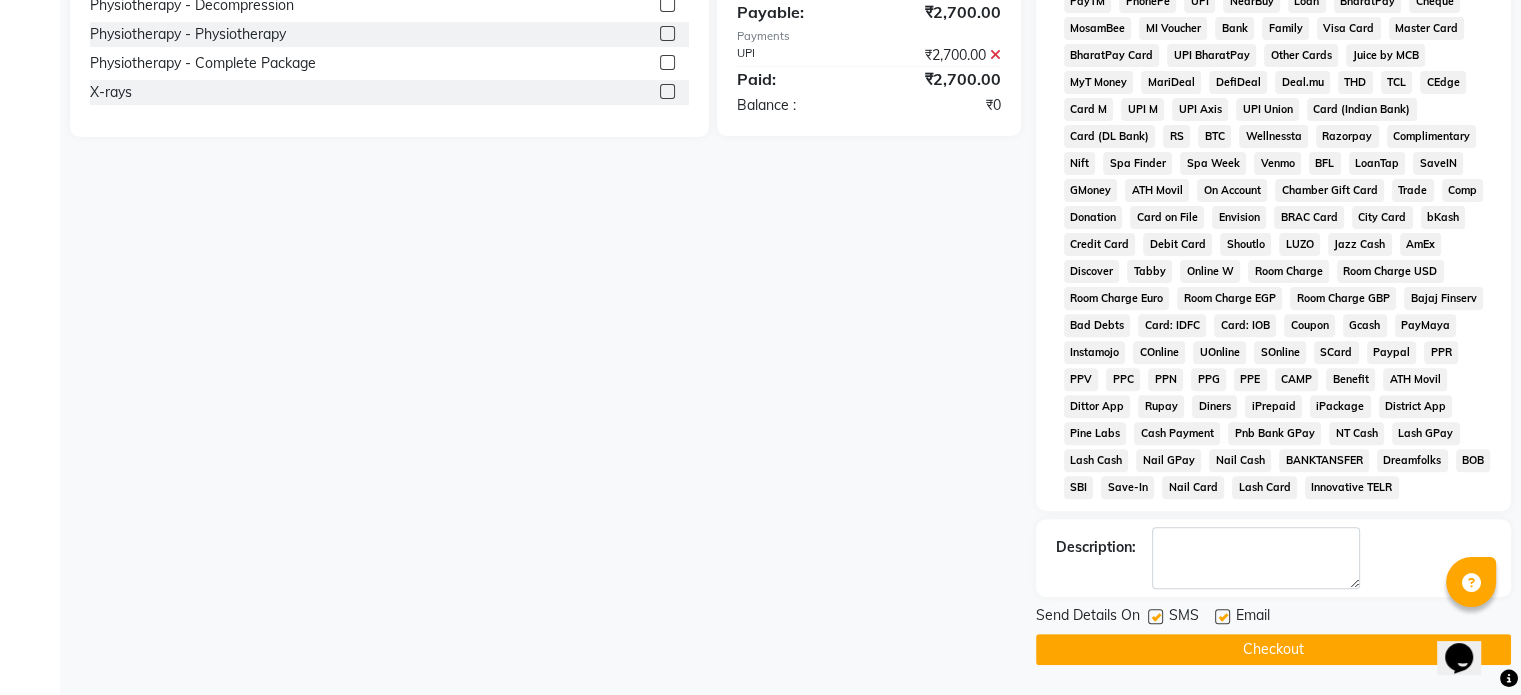 click 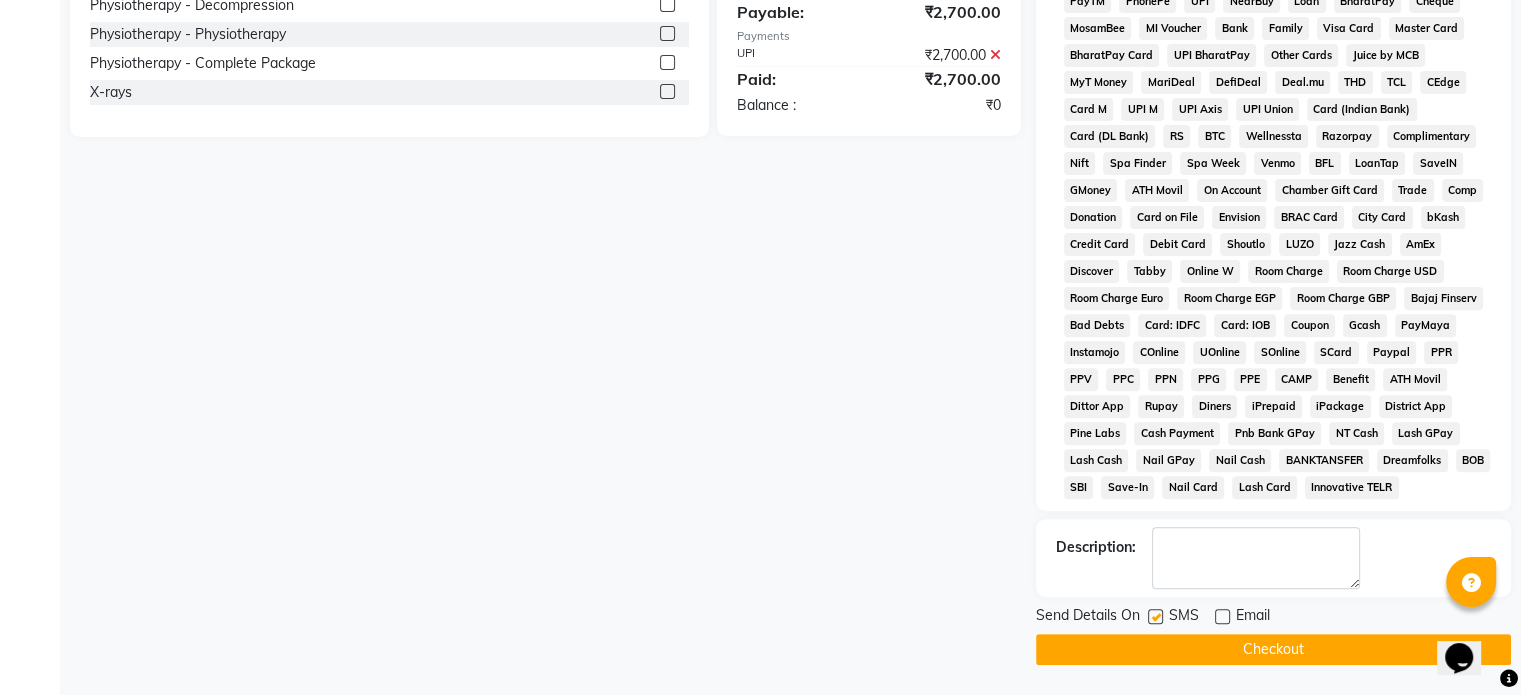 click 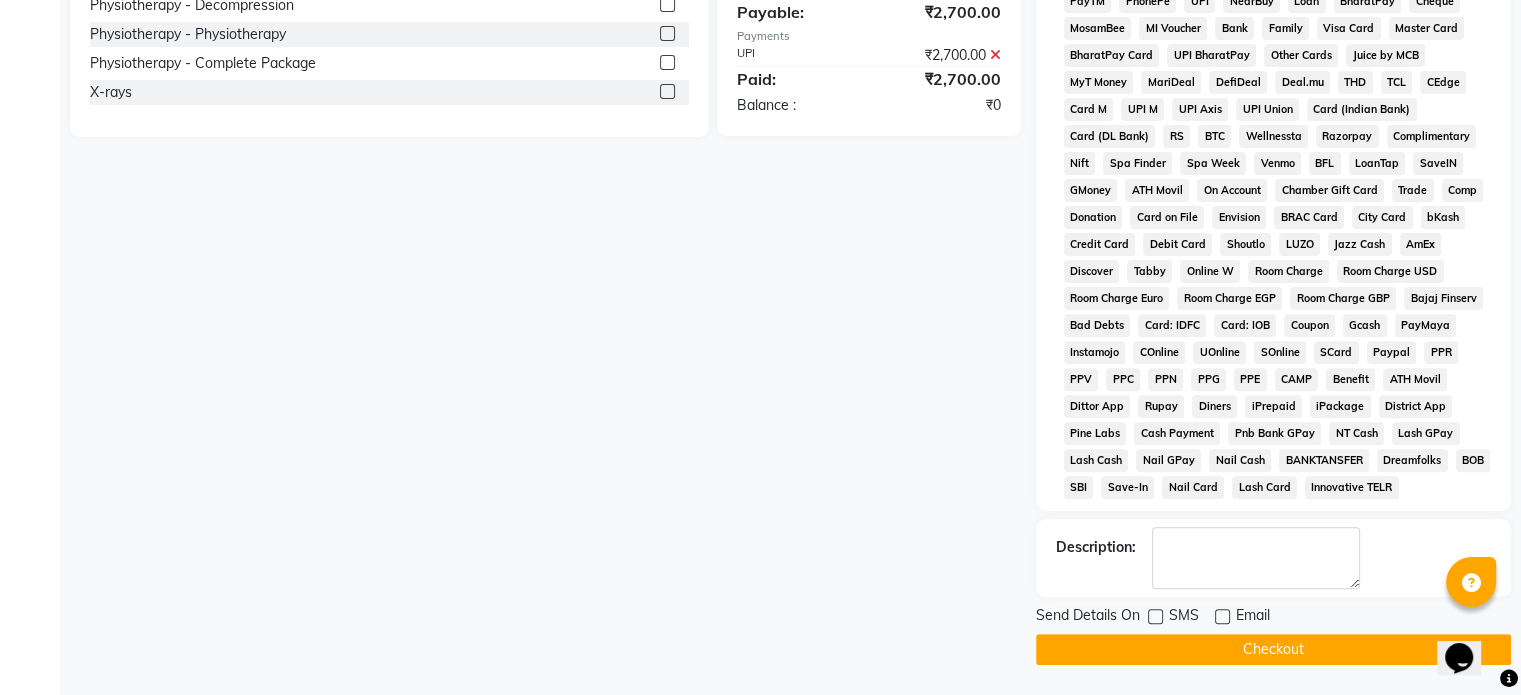 click on "Checkout" 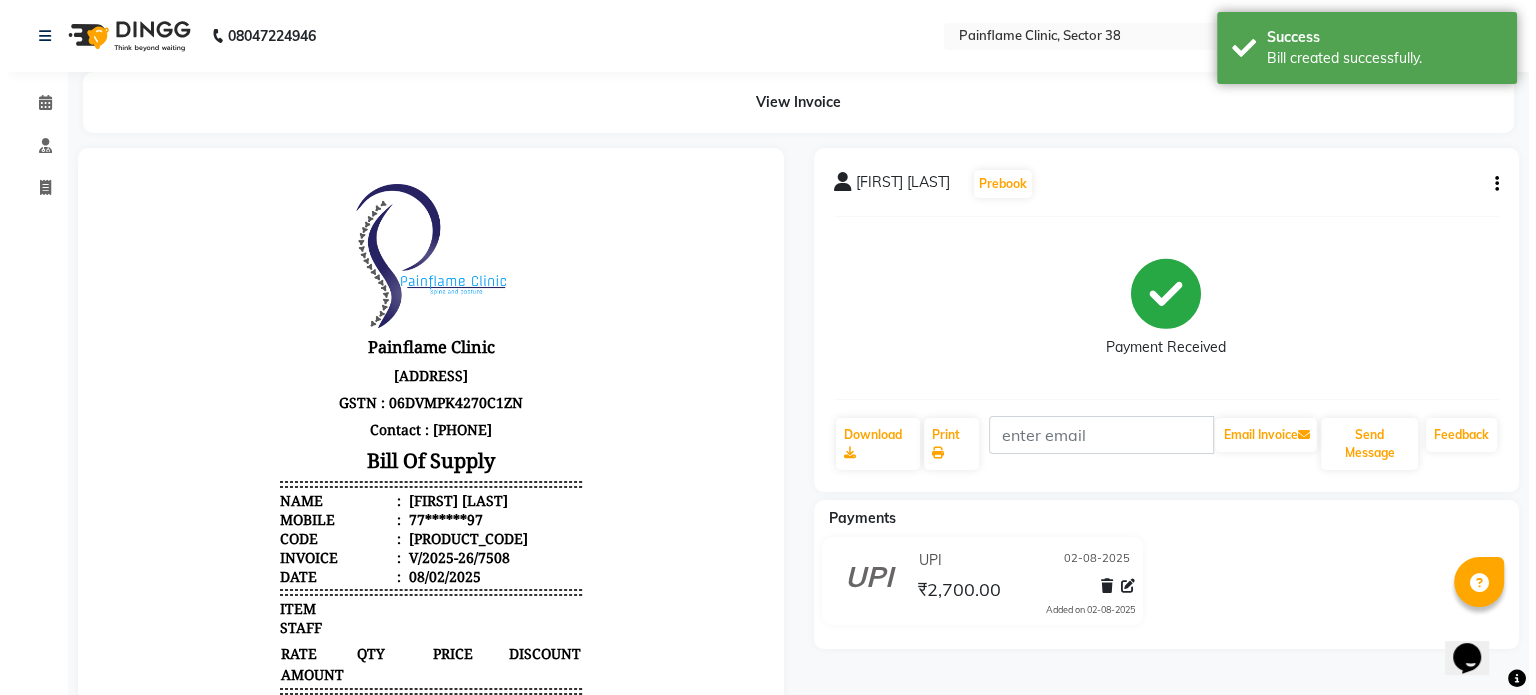 scroll, scrollTop: 0, scrollLeft: 0, axis: both 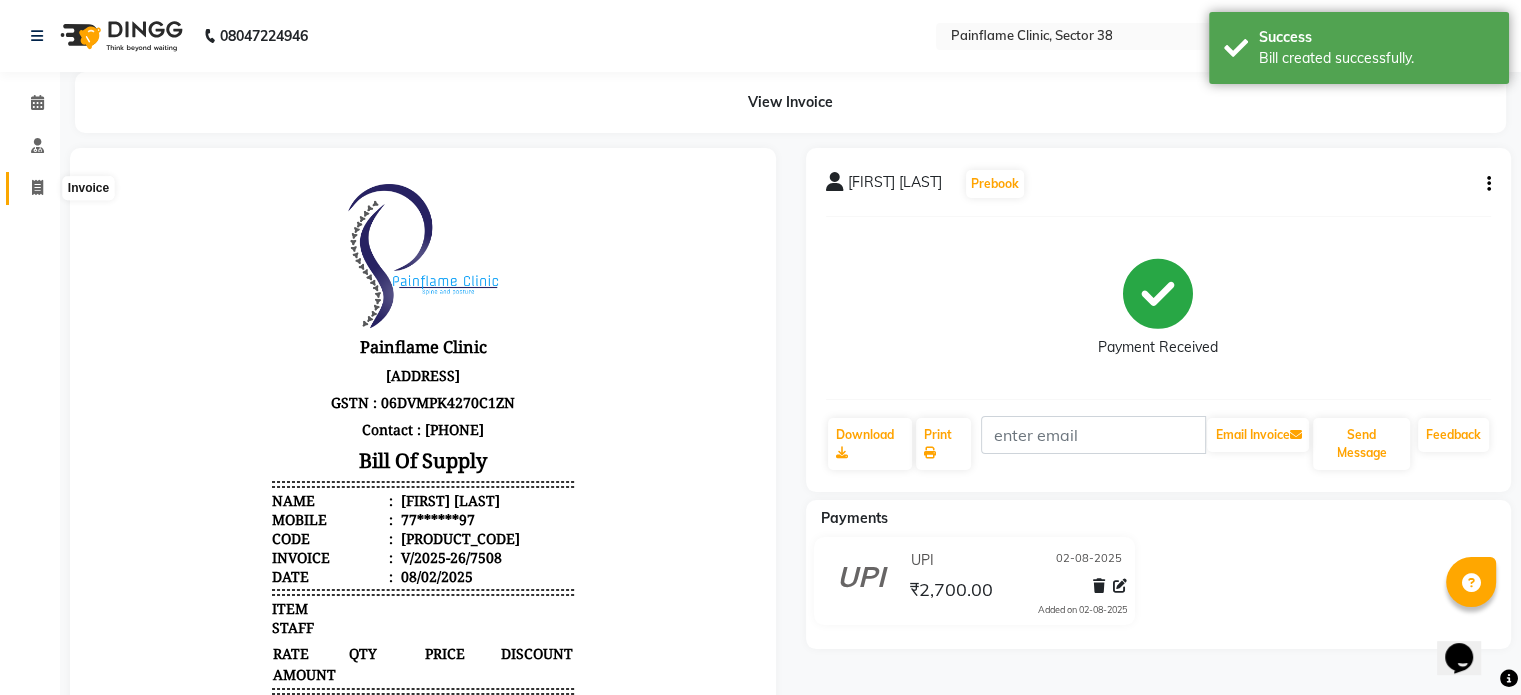 click 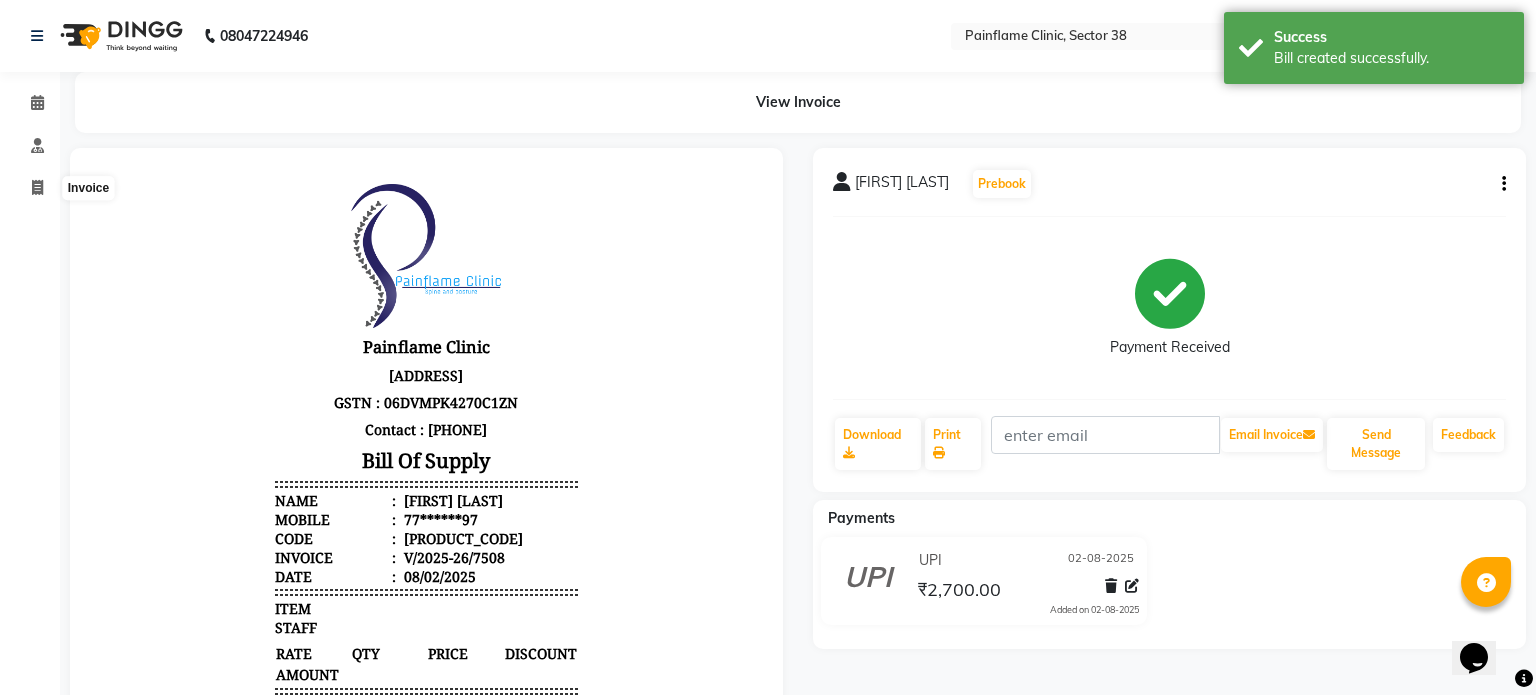 select on "3964" 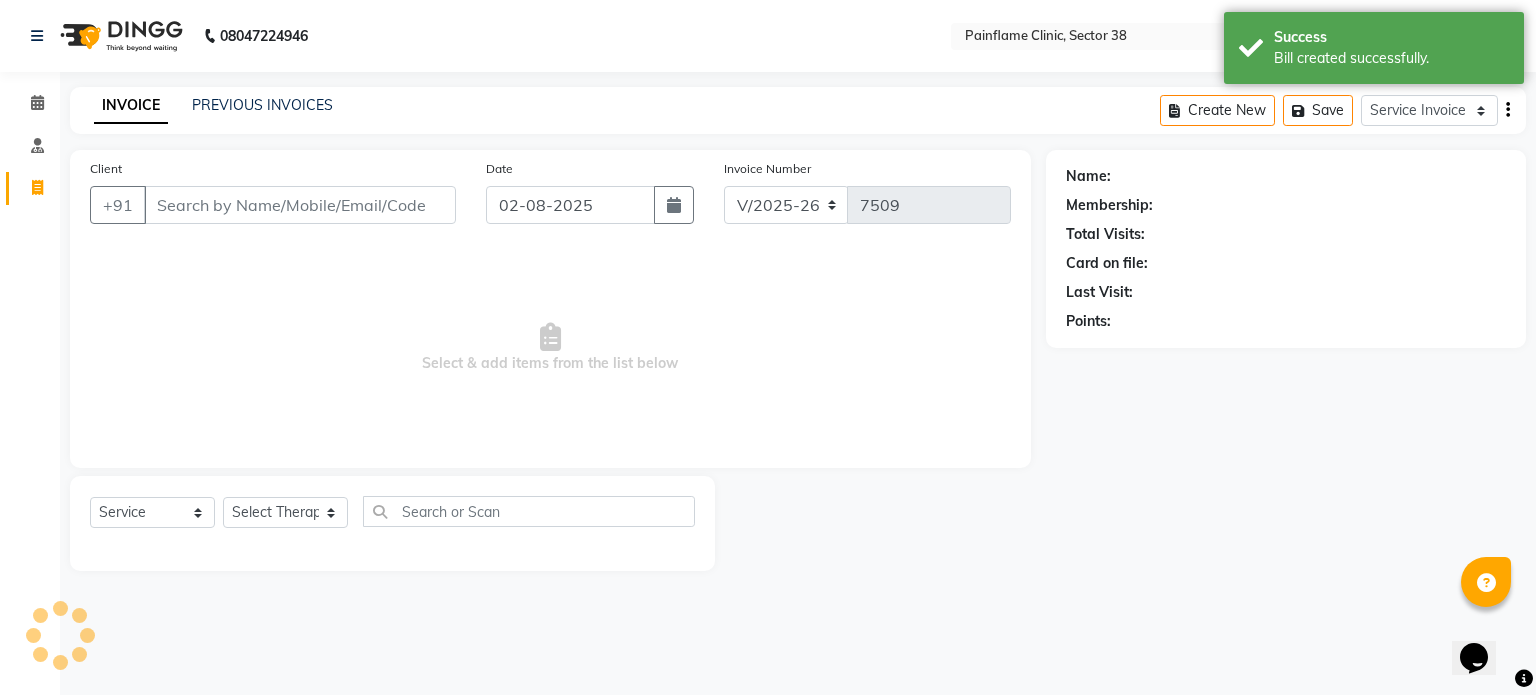 click on "Client" at bounding box center [300, 205] 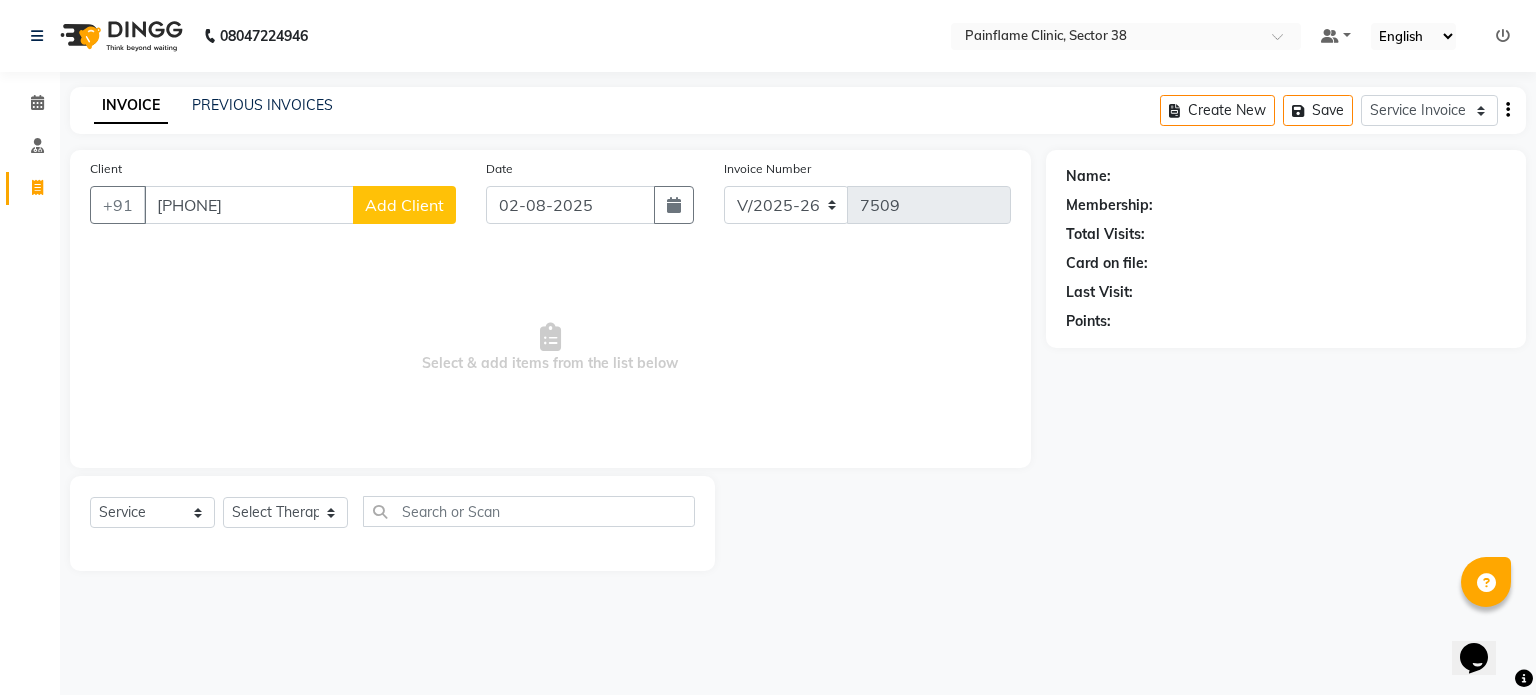 click on "[PHONE]" at bounding box center (249, 205) 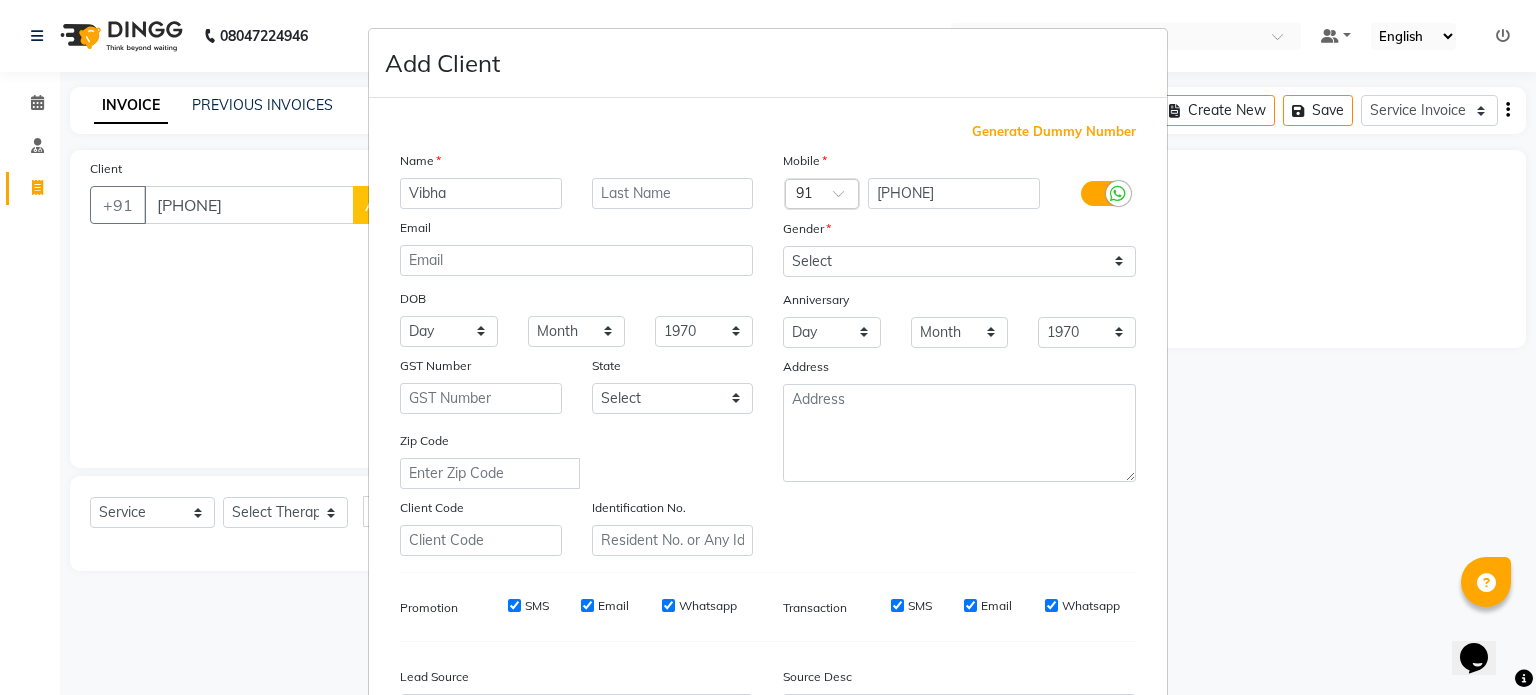 type on "Vibha" 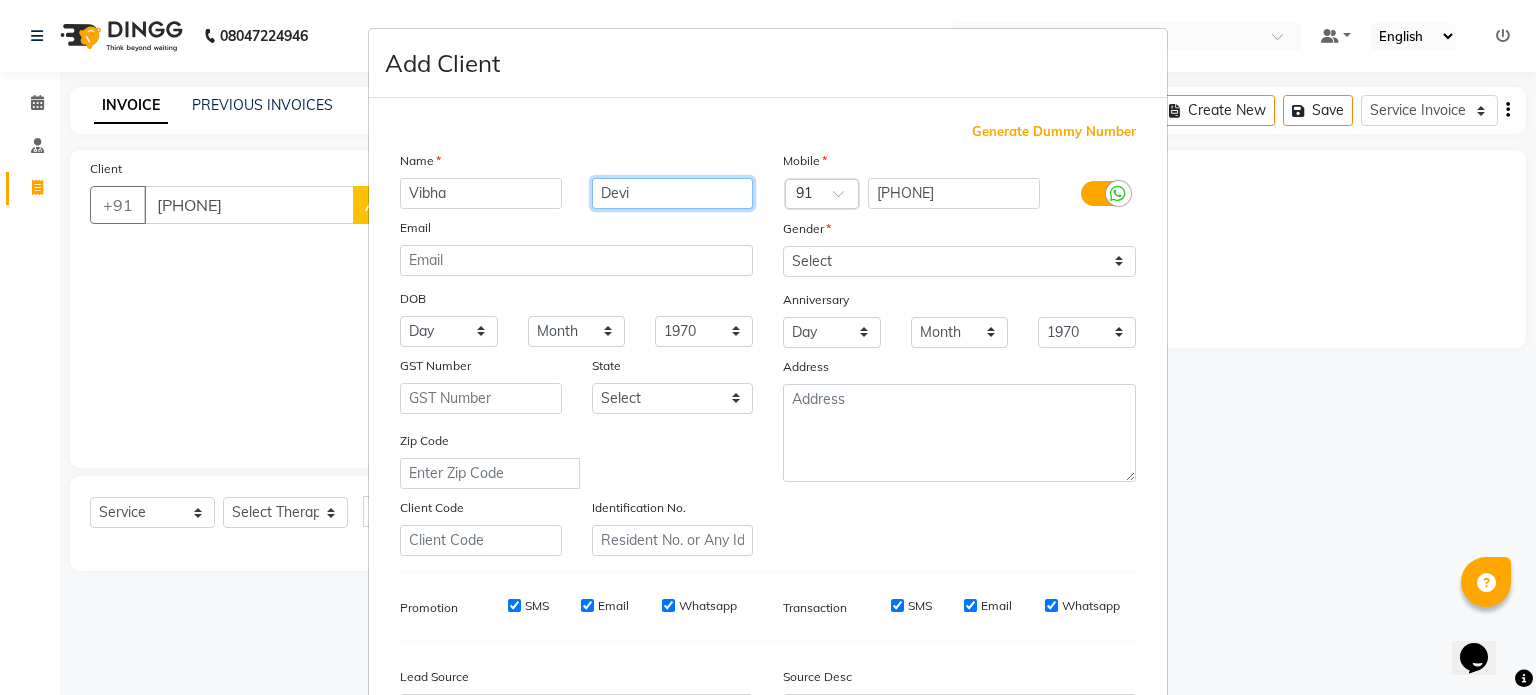 type on "Devi" 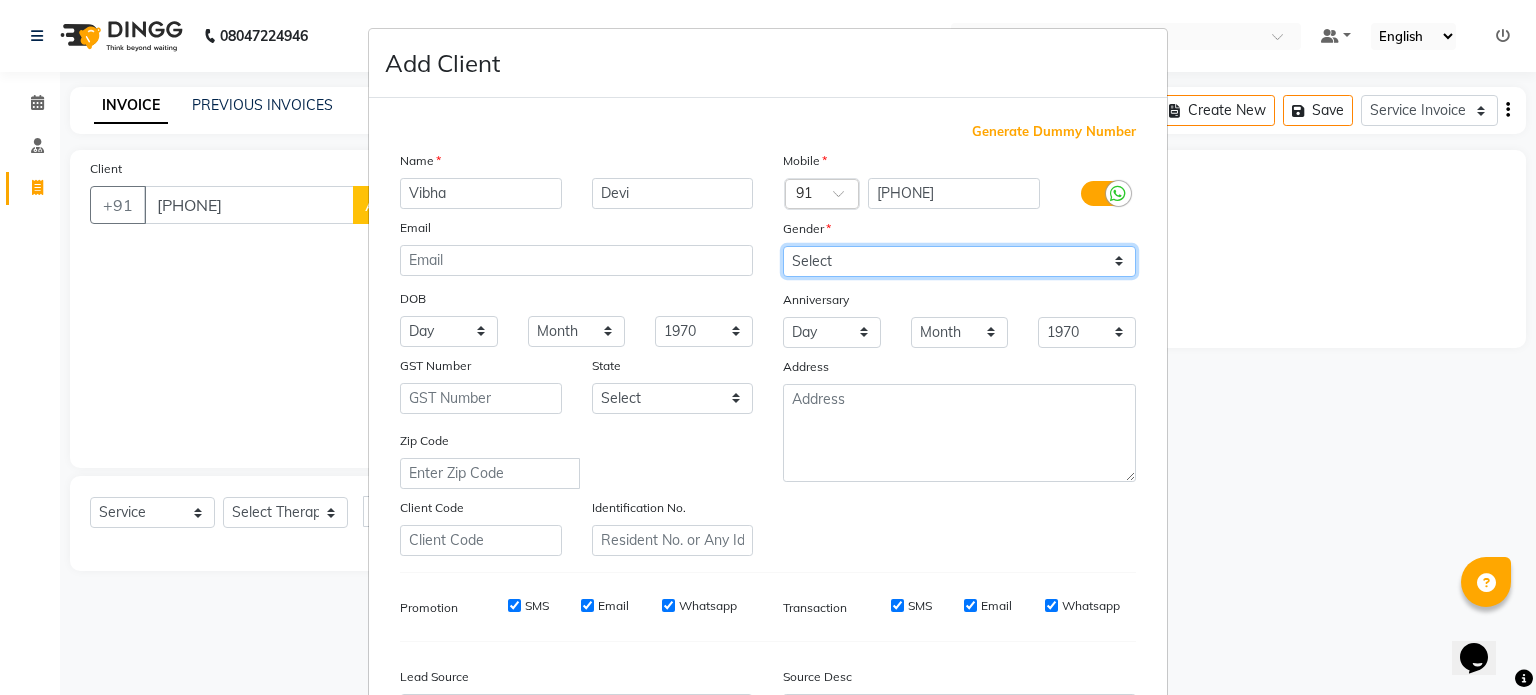 click on "Select Male Female Other Prefer Not To Say" at bounding box center (959, 261) 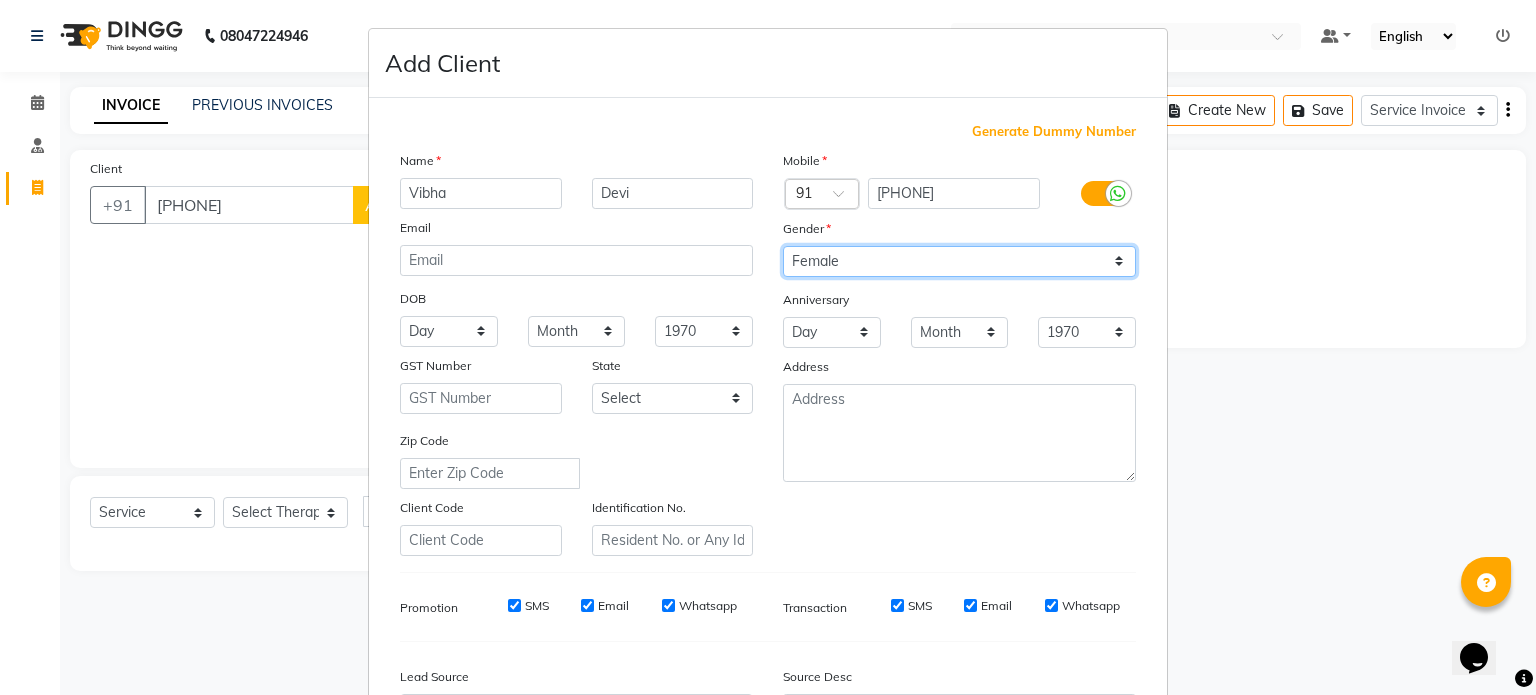 click on "Select Male Female Other Prefer Not To Say" at bounding box center [959, 261] 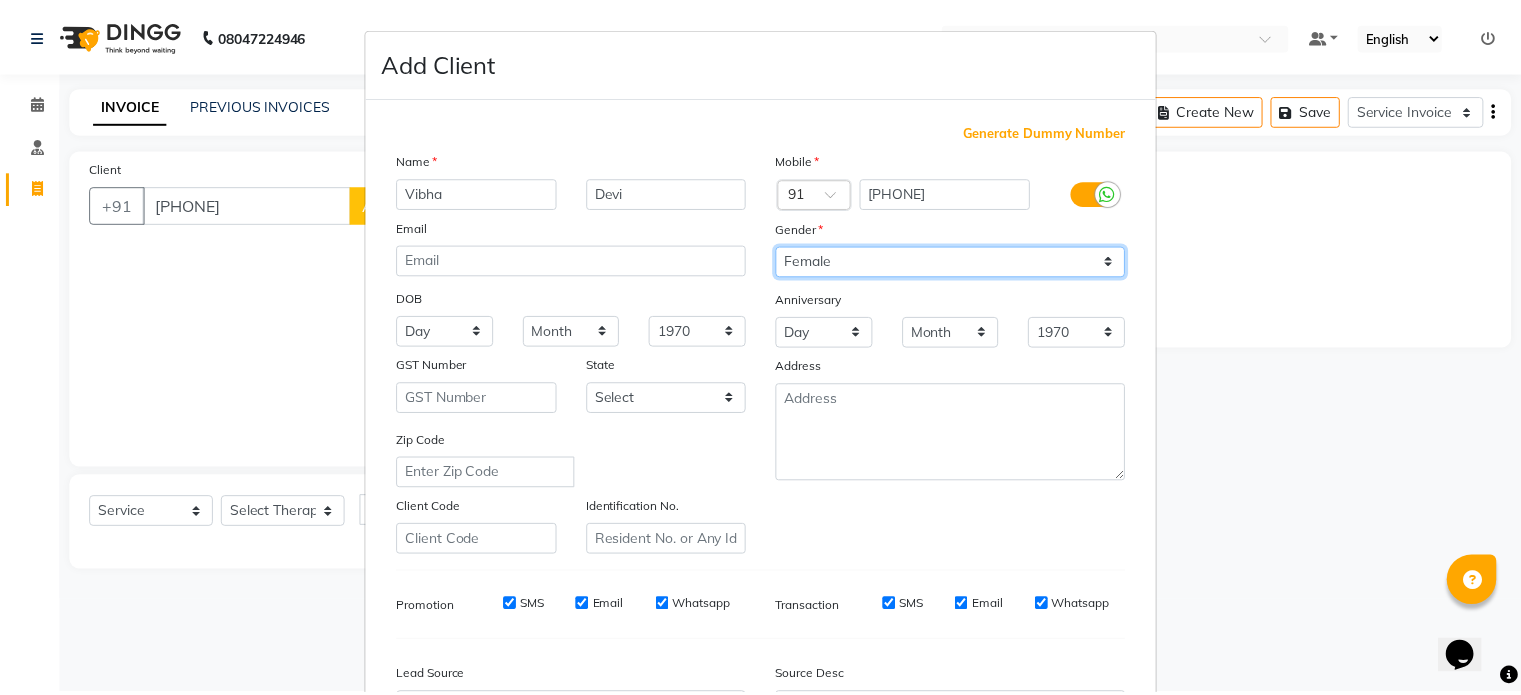 scroll, scrollTop: 237, scrollLeft: 0, axis: vertical 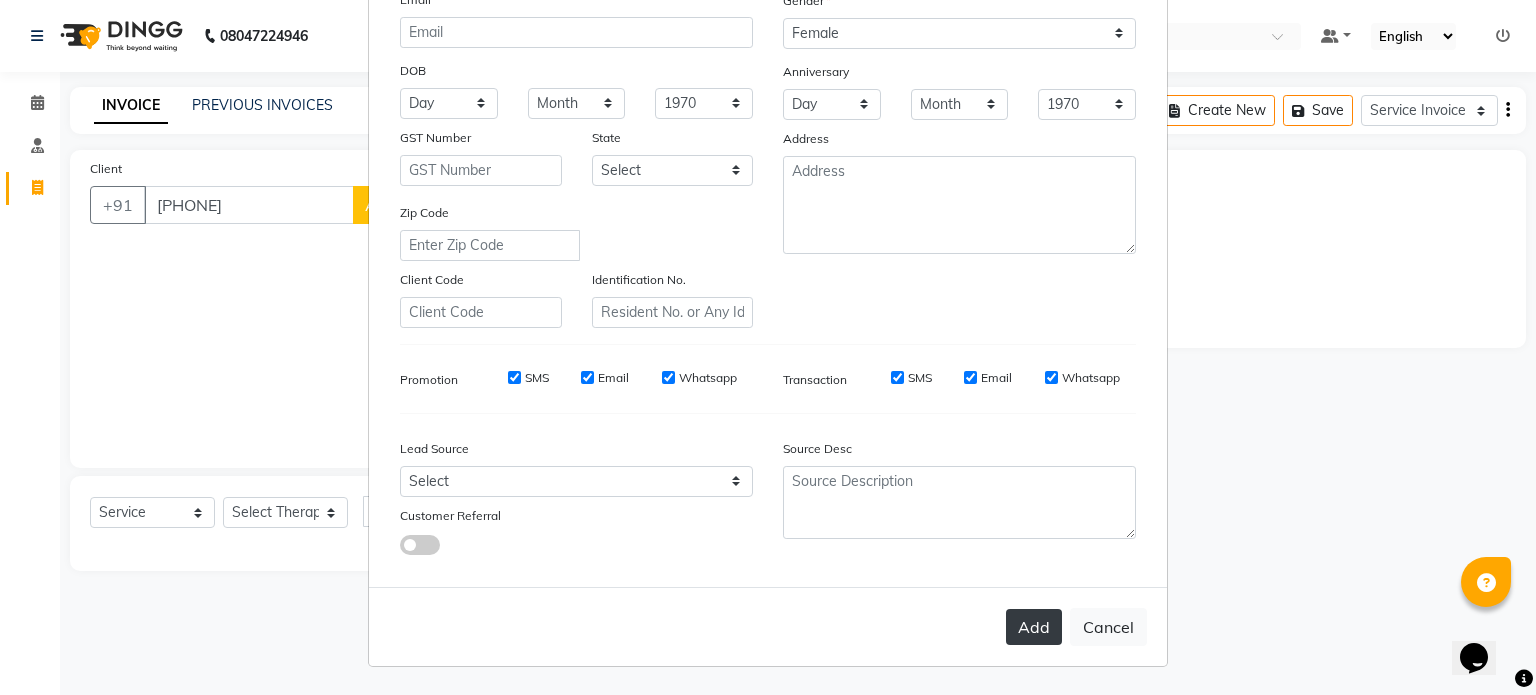 click on "Add" at bounding box center (1034, 627) 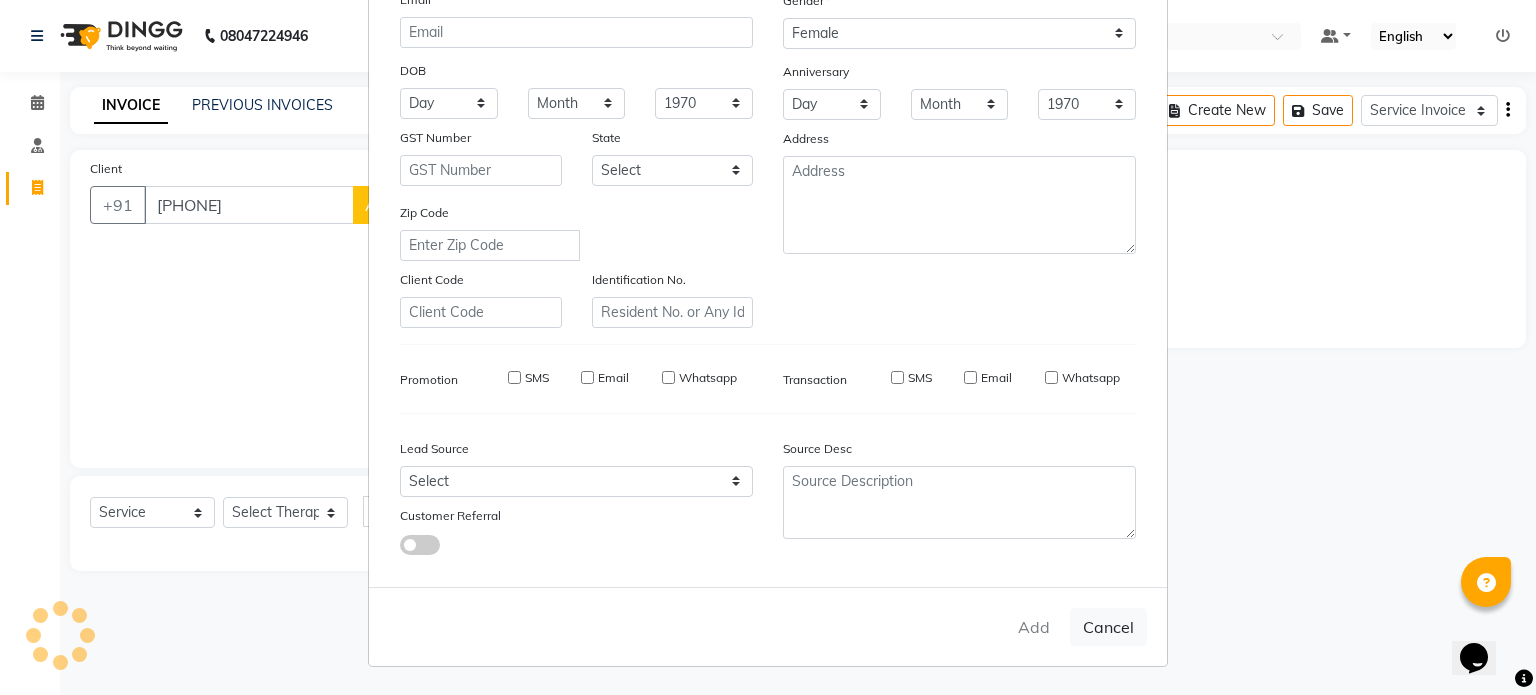 type on "87******63" 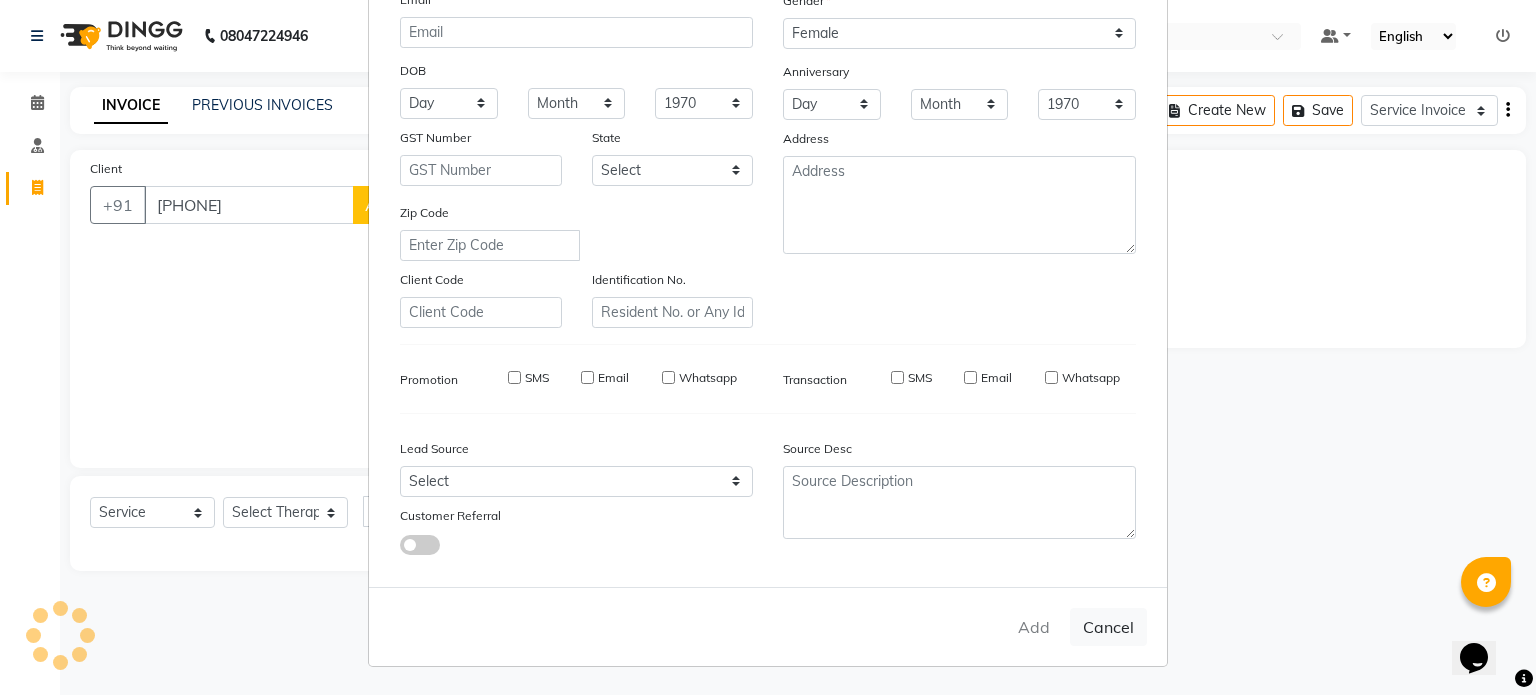 type 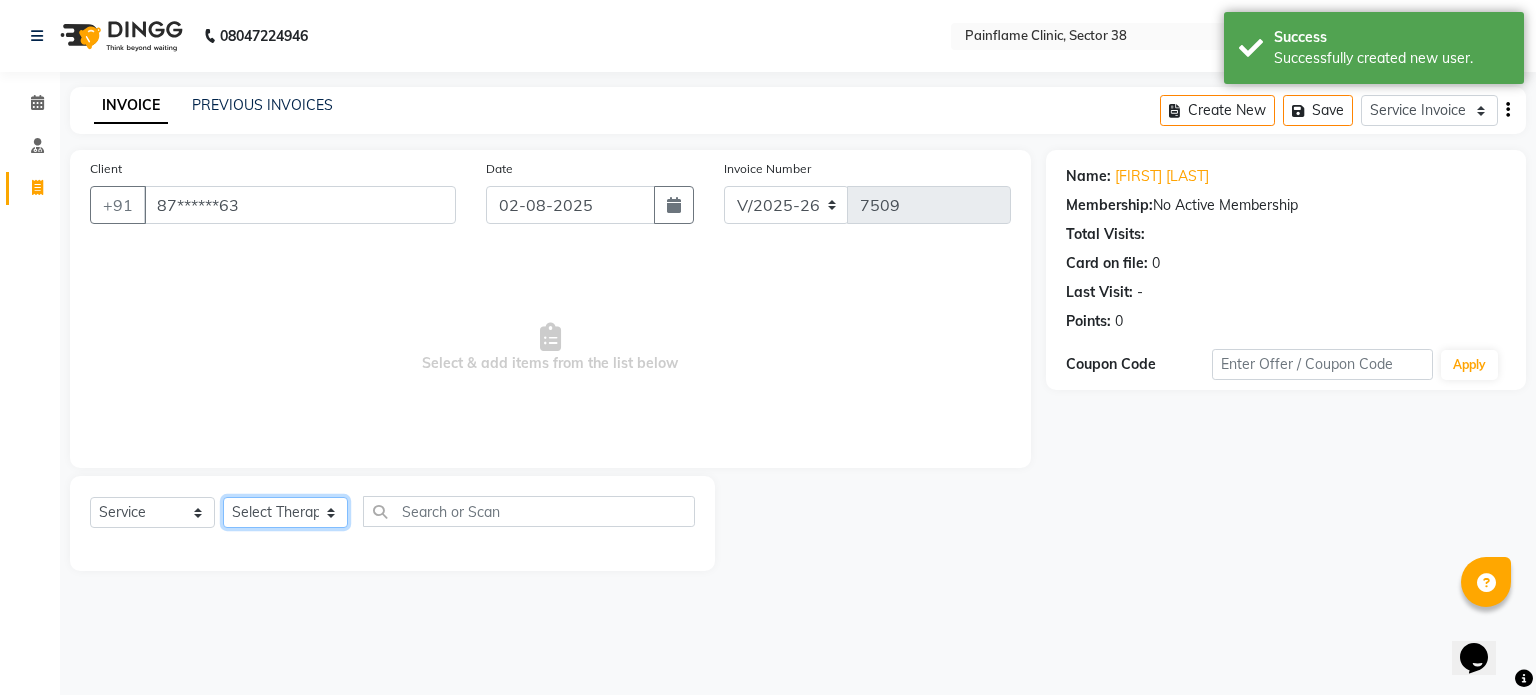 click on "Select Therapist Dr Durgesh Dr Harish Dr Ranjana Dr Saurabh Dr. Suraj Dr. Tejpal Mehlawat KUSHAL MOHIT SEMWAL [FIRST] [LAST] Reception 1 Reception 2 Reception 3" 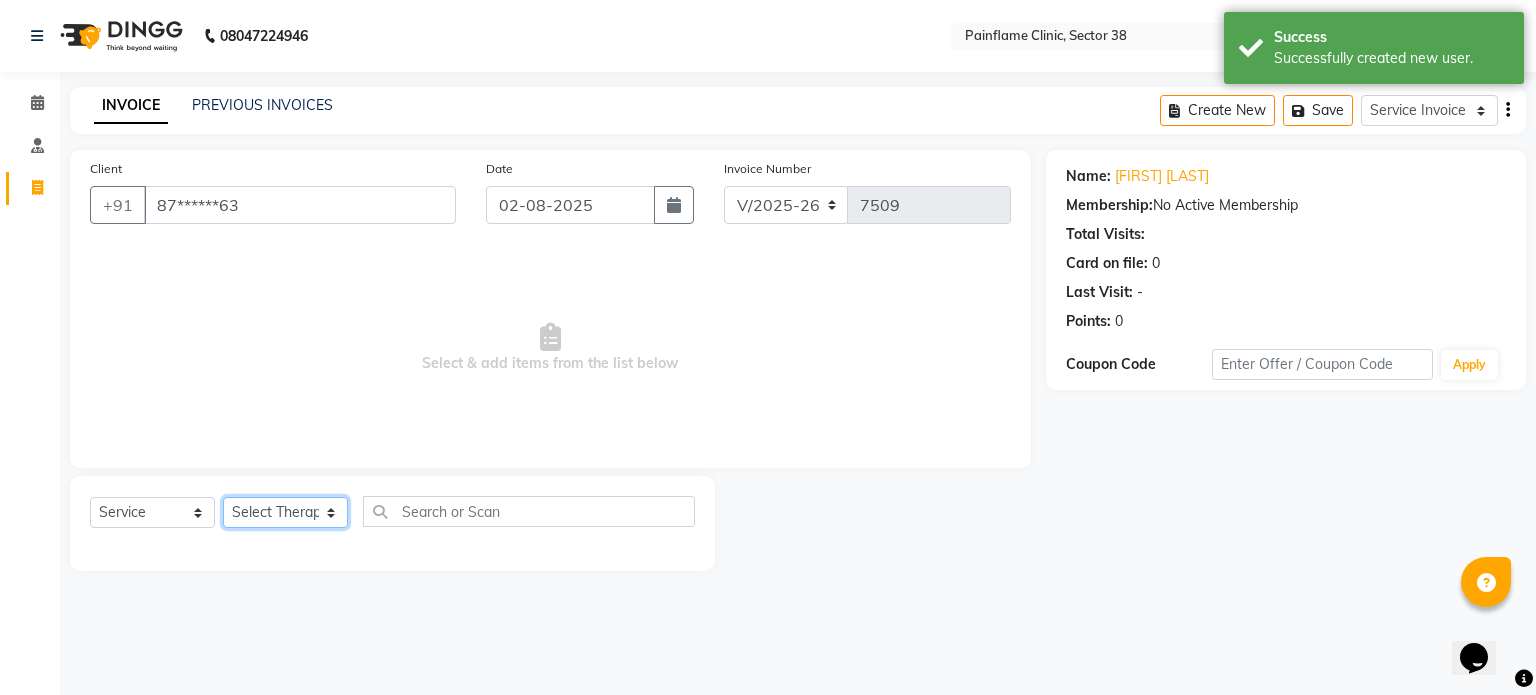 select on "20212" 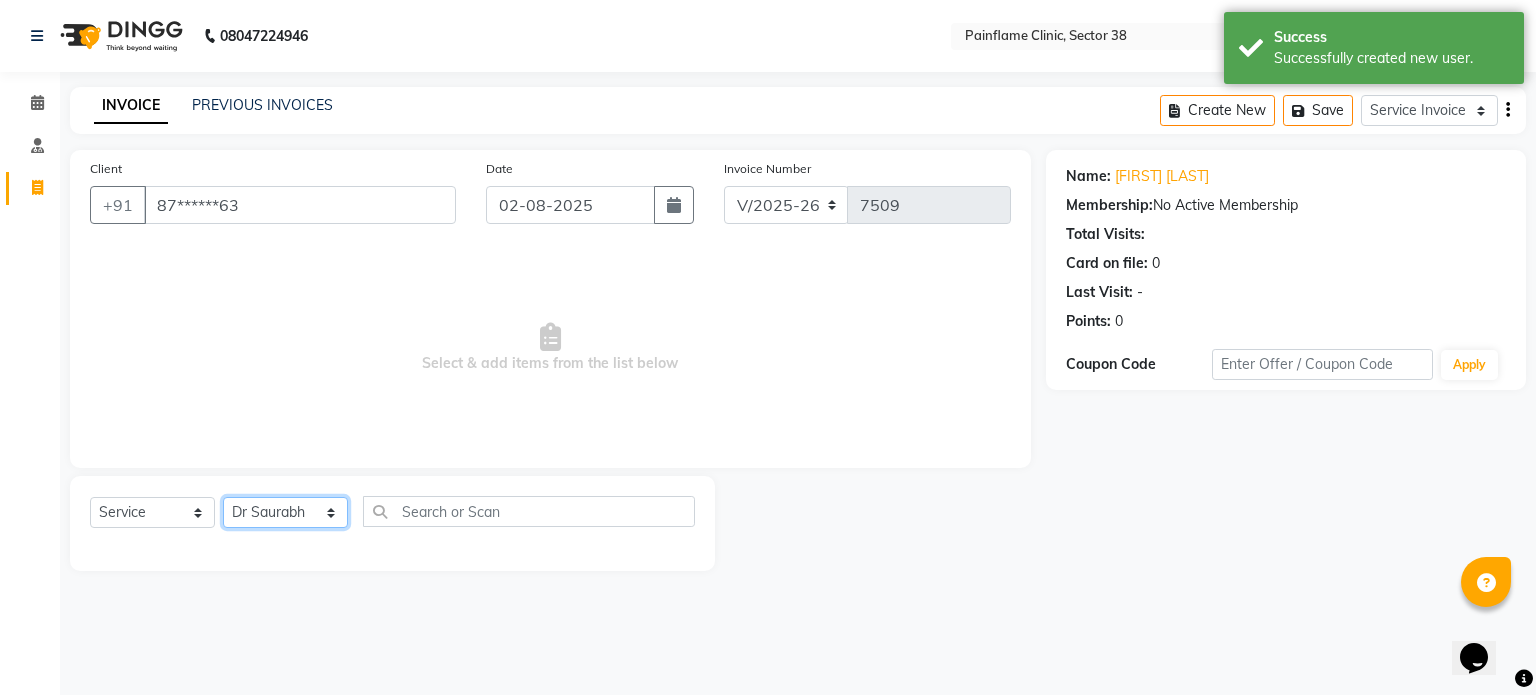 click on "Select Therapist Dr Durgesh Dr Harish Dr Ranjana Dr Saurabh Dr. Suraj Dr. Tejpal Mehlawat KUSHAL MOHIT SEMWAL [FIRST] [LAST] Reception 1 Reception 2 Reception 3" 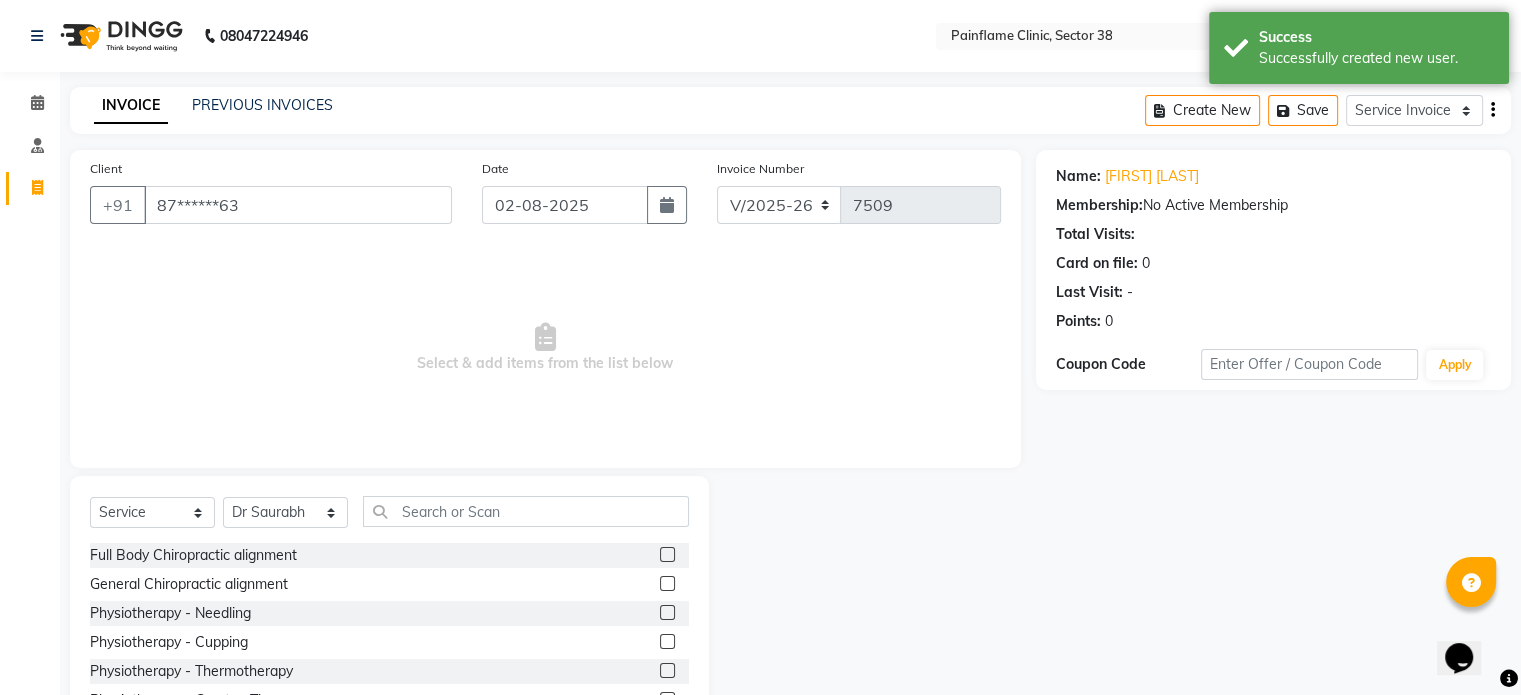 click 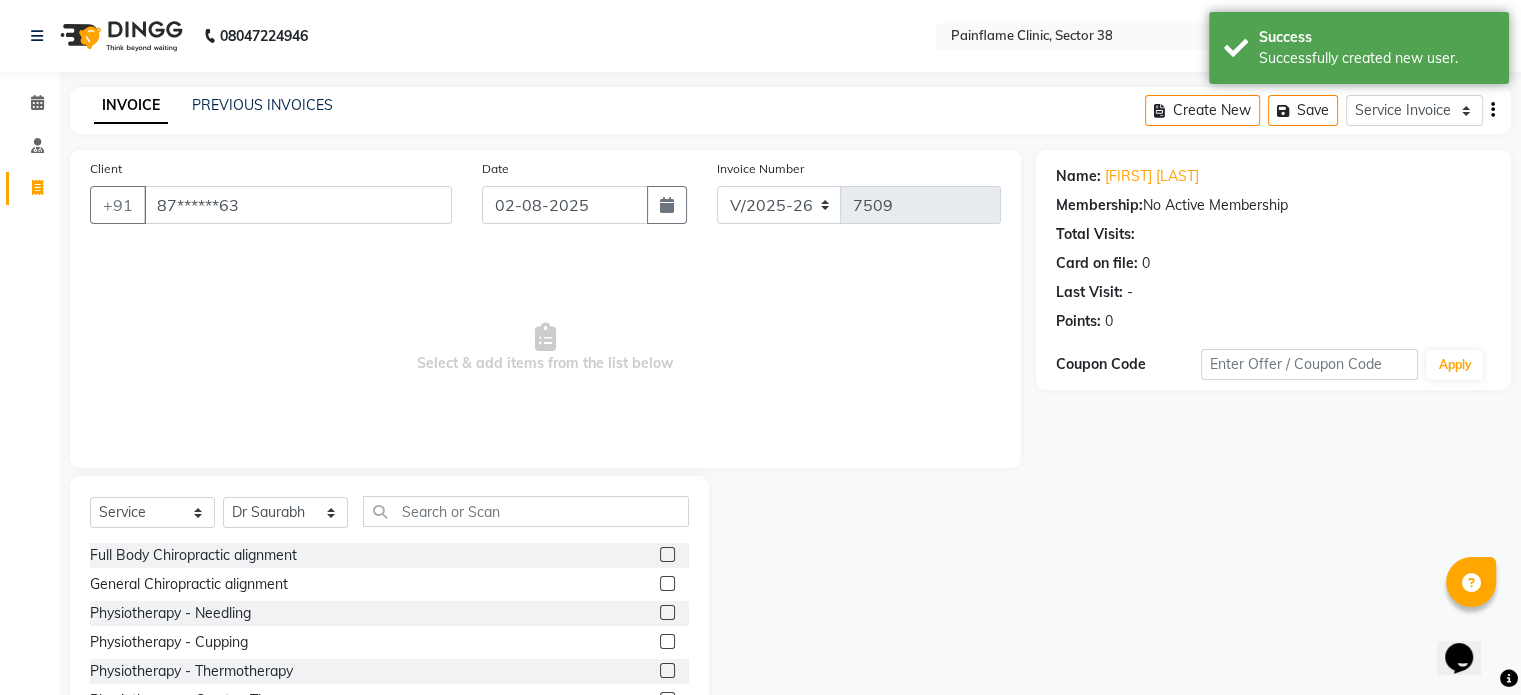 click at bounding box center (666, 584) 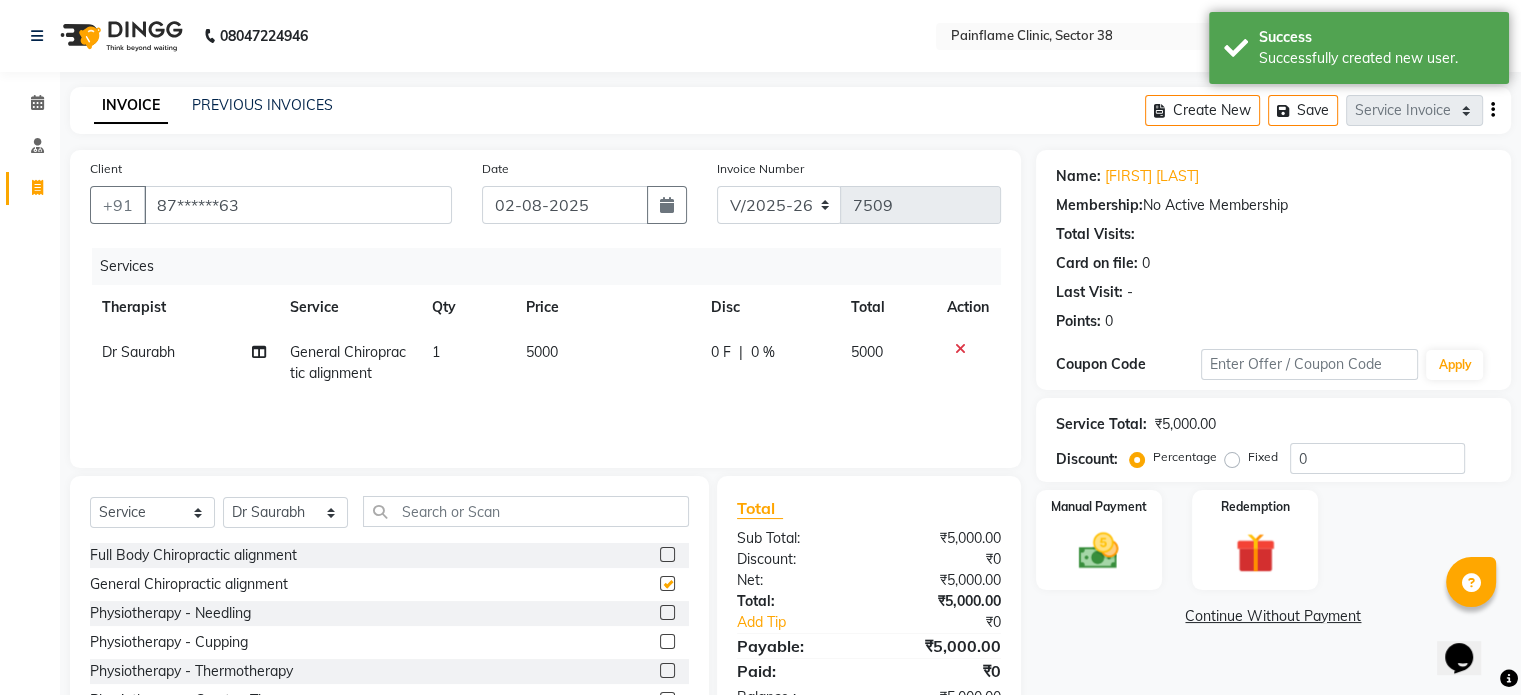 checkbox on "false" 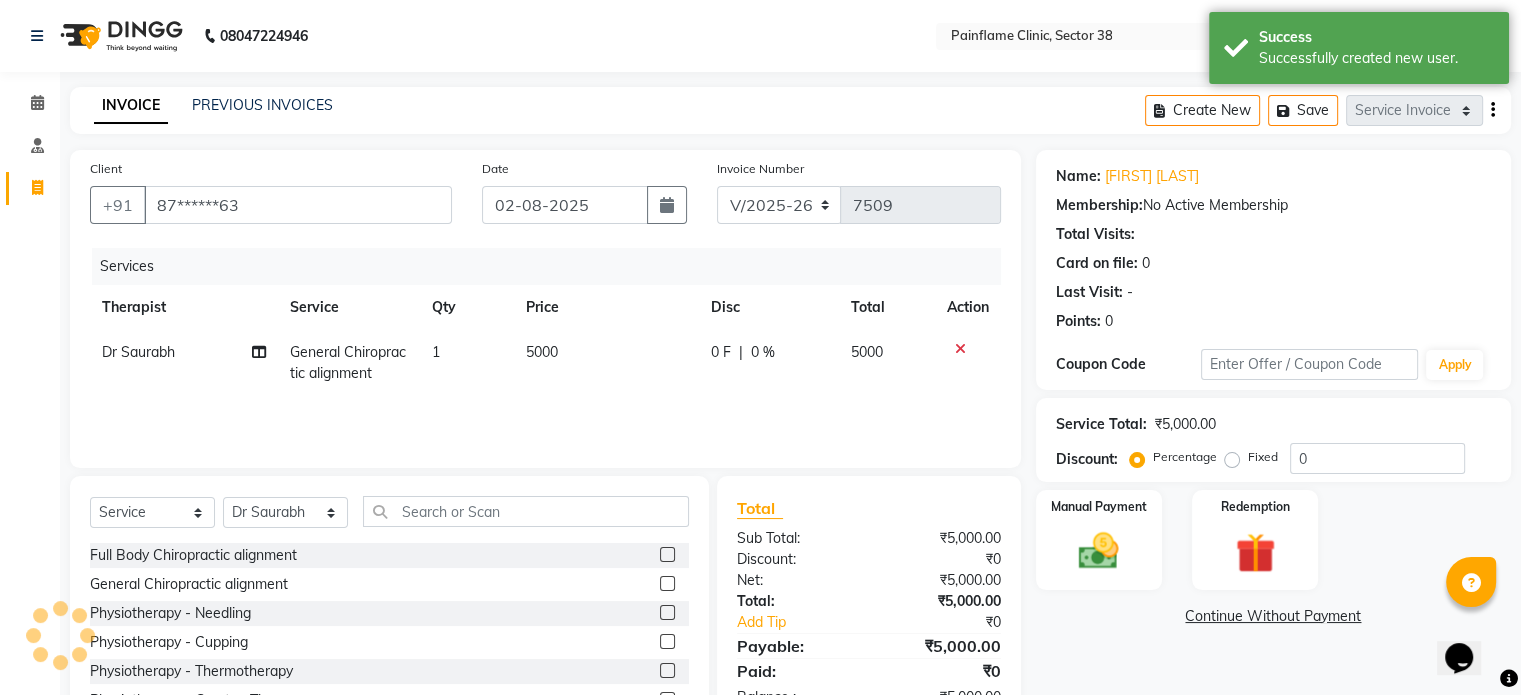 click on "5000" 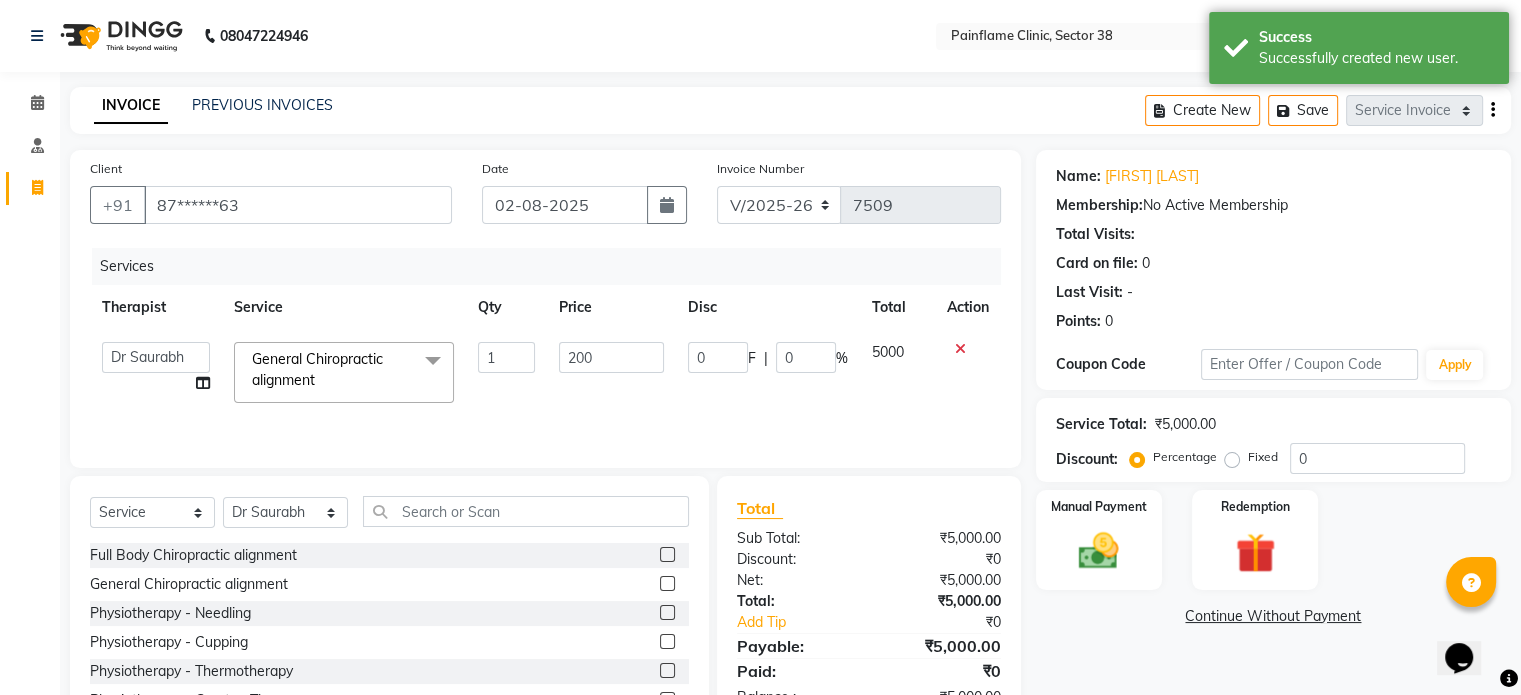 type on "2000" 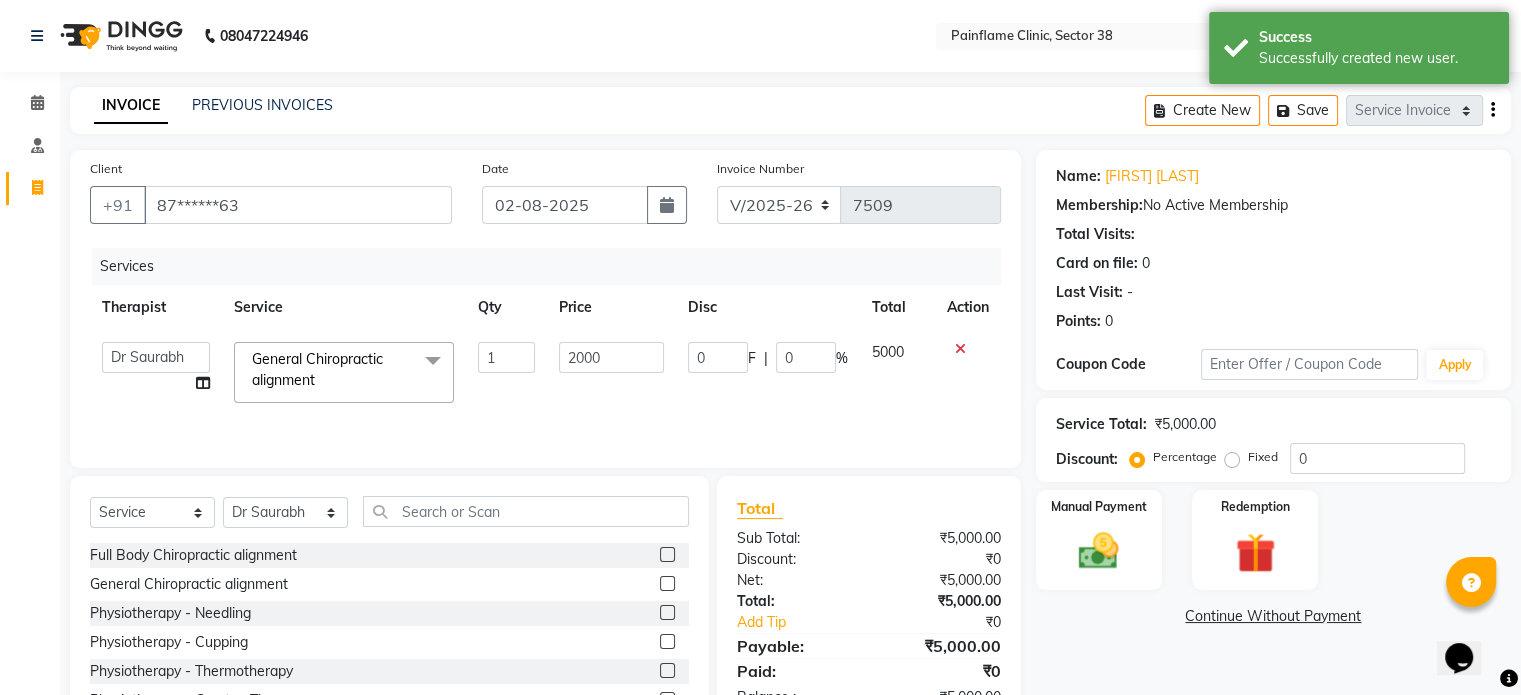 scroll, scrollTop: 119, scrollLeft: 0, axis: vertical 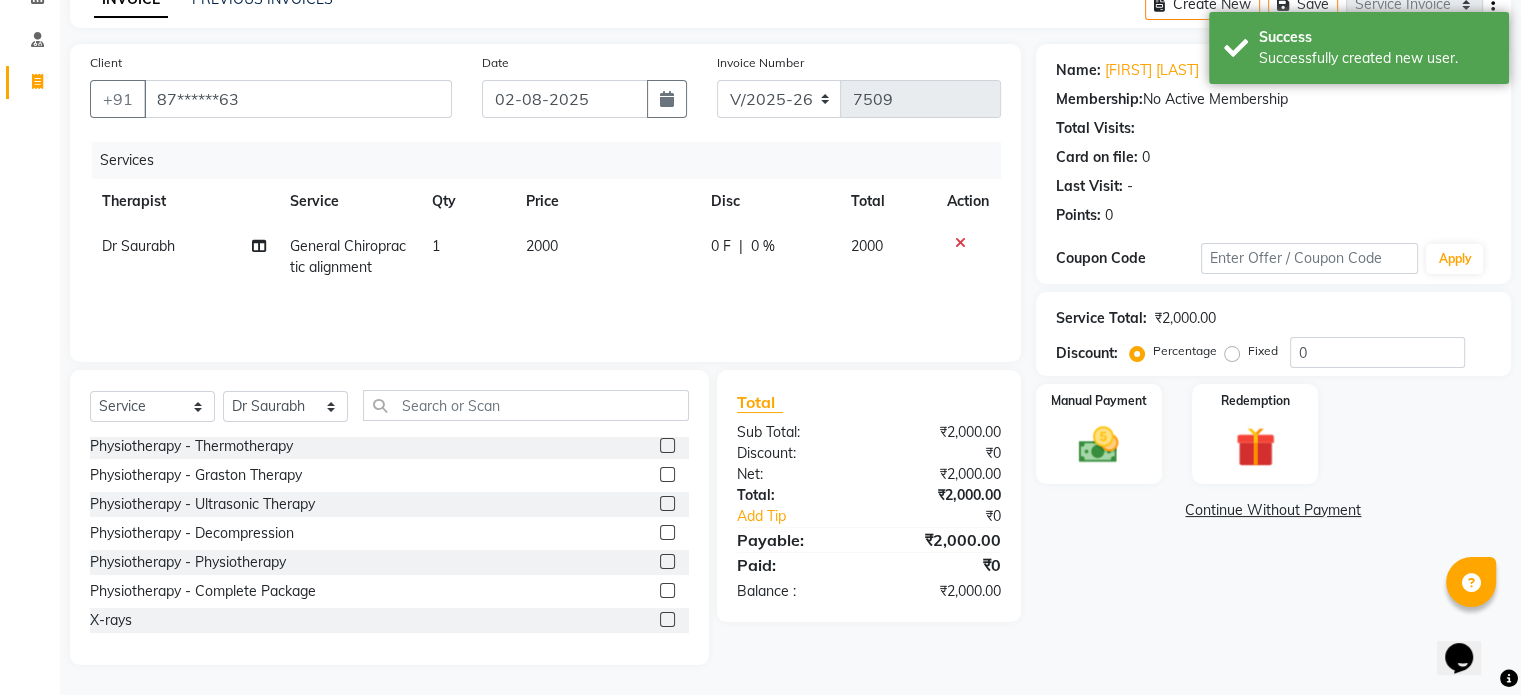 click 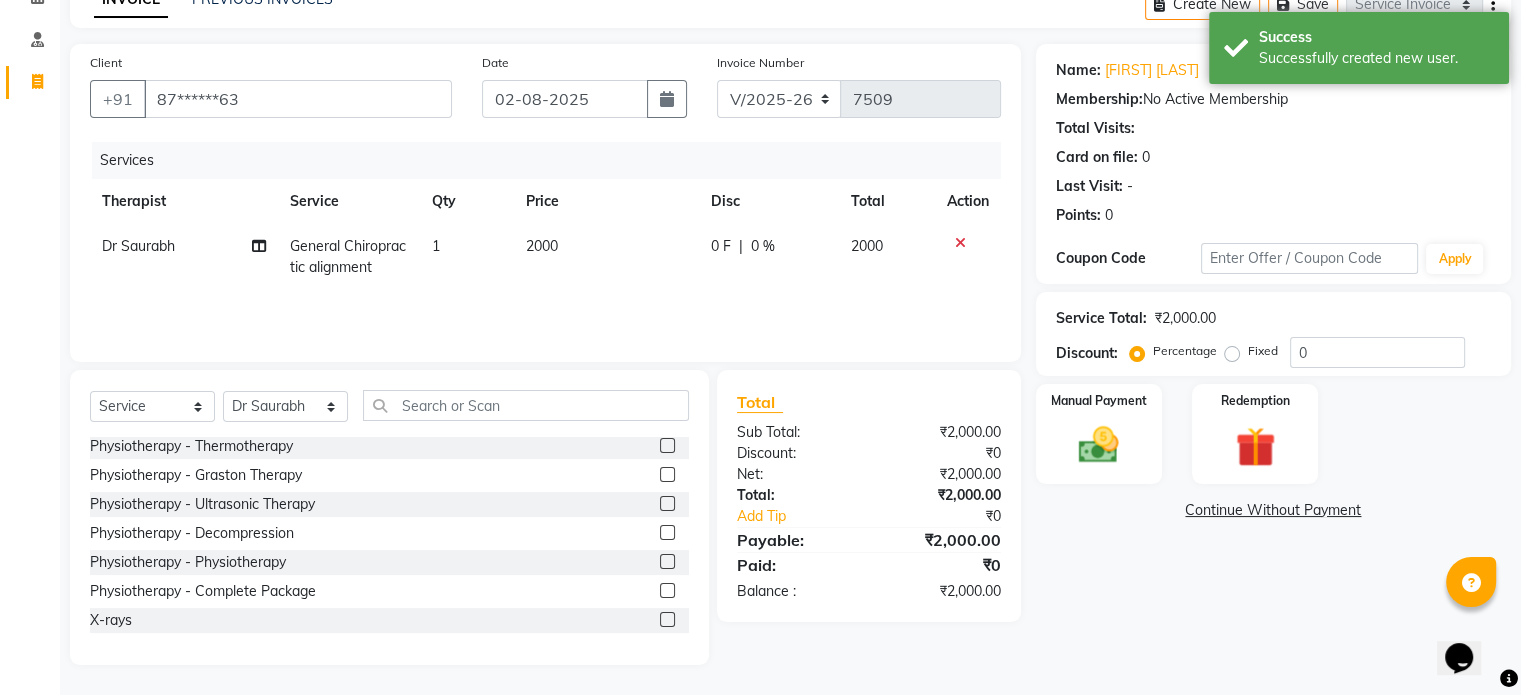 click at bounding box center (666, 620) 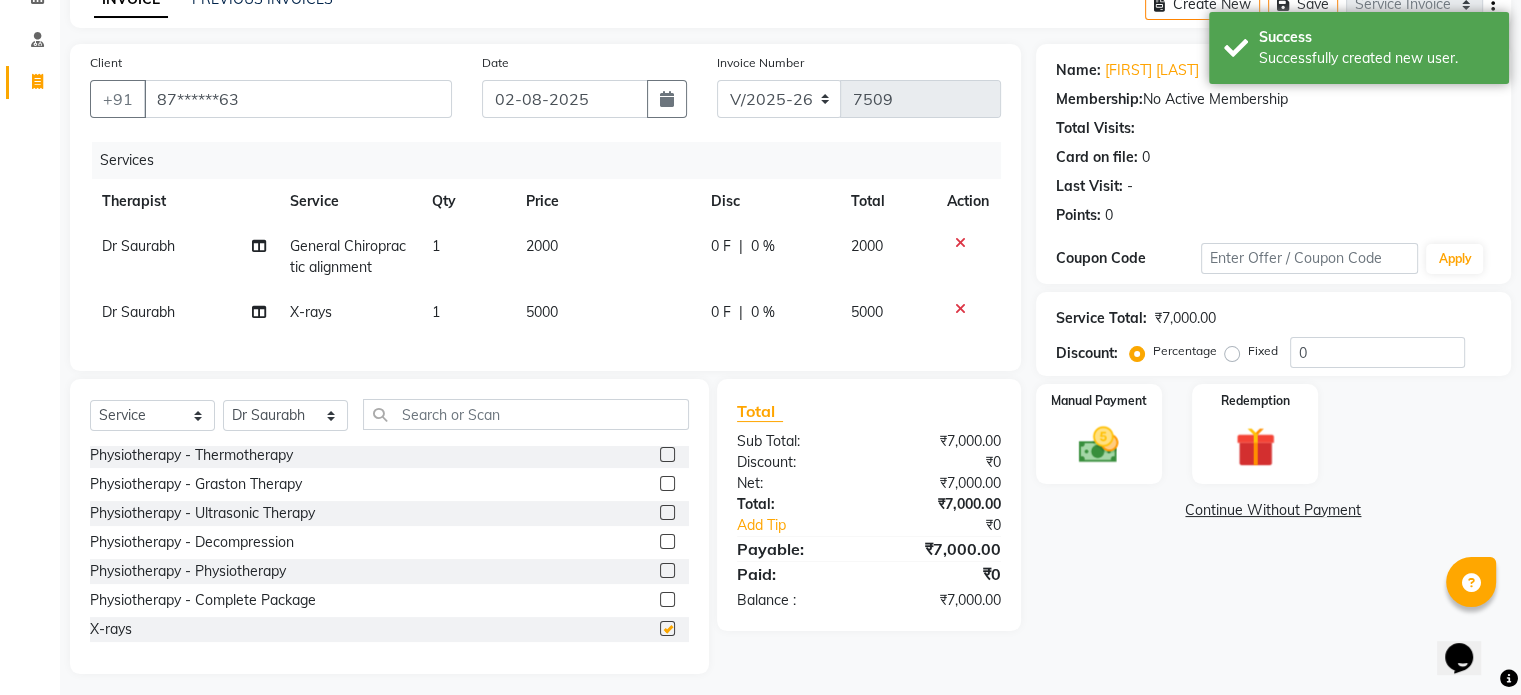 checkbox on "false" 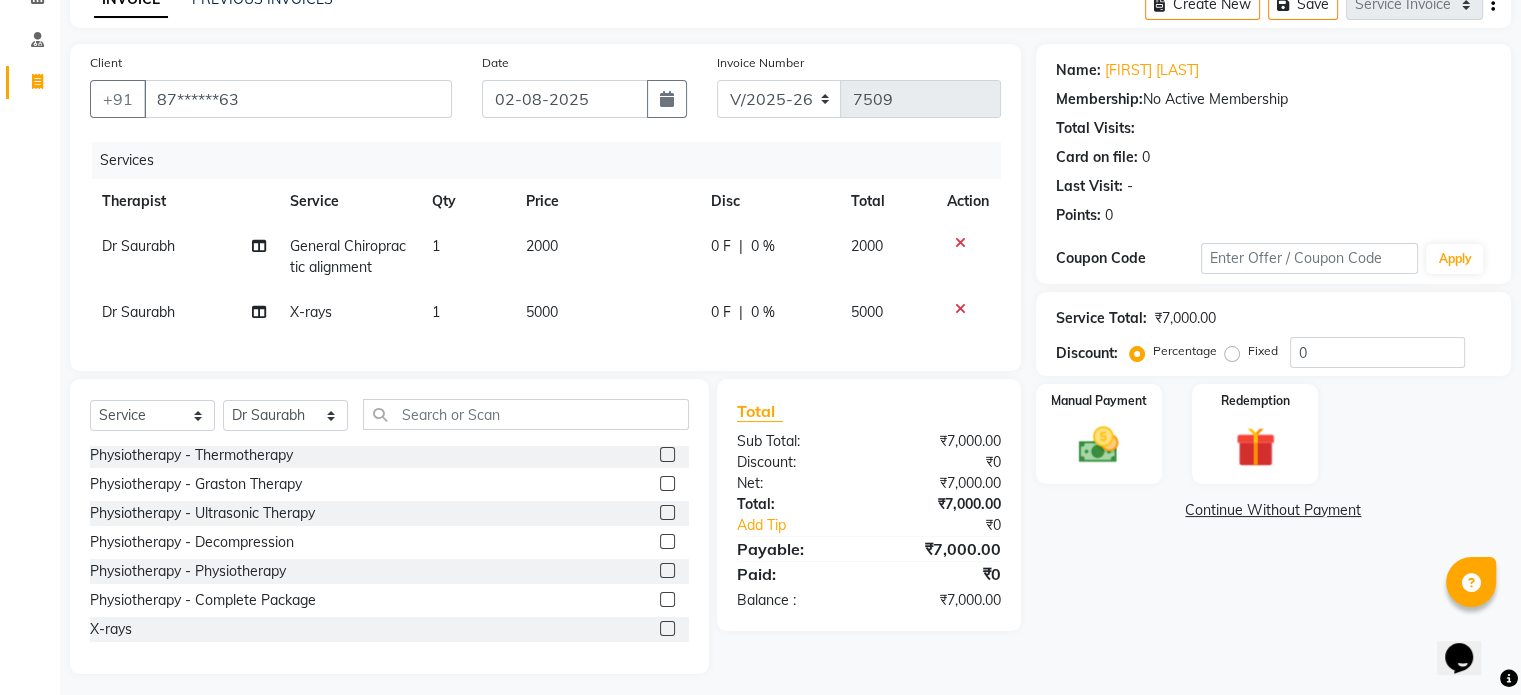click on "5000" 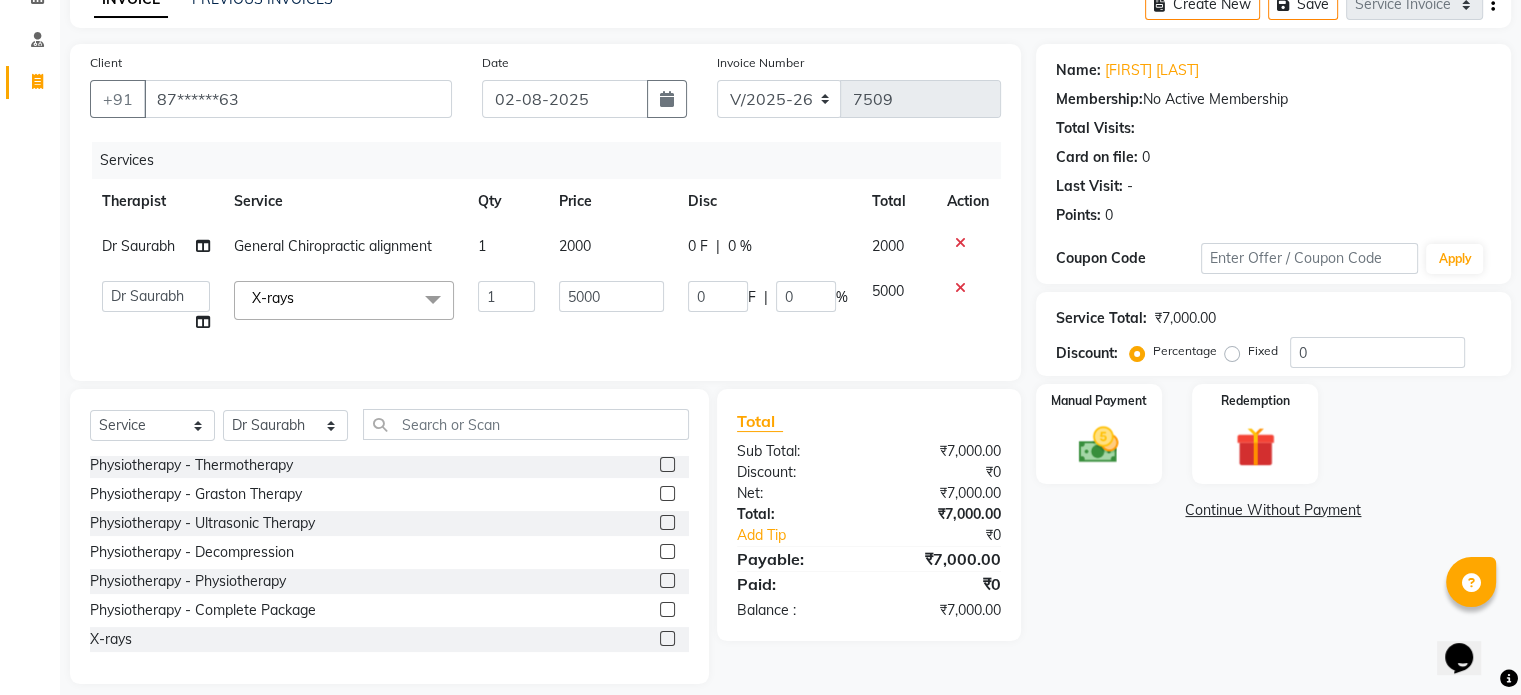 click on "5000" 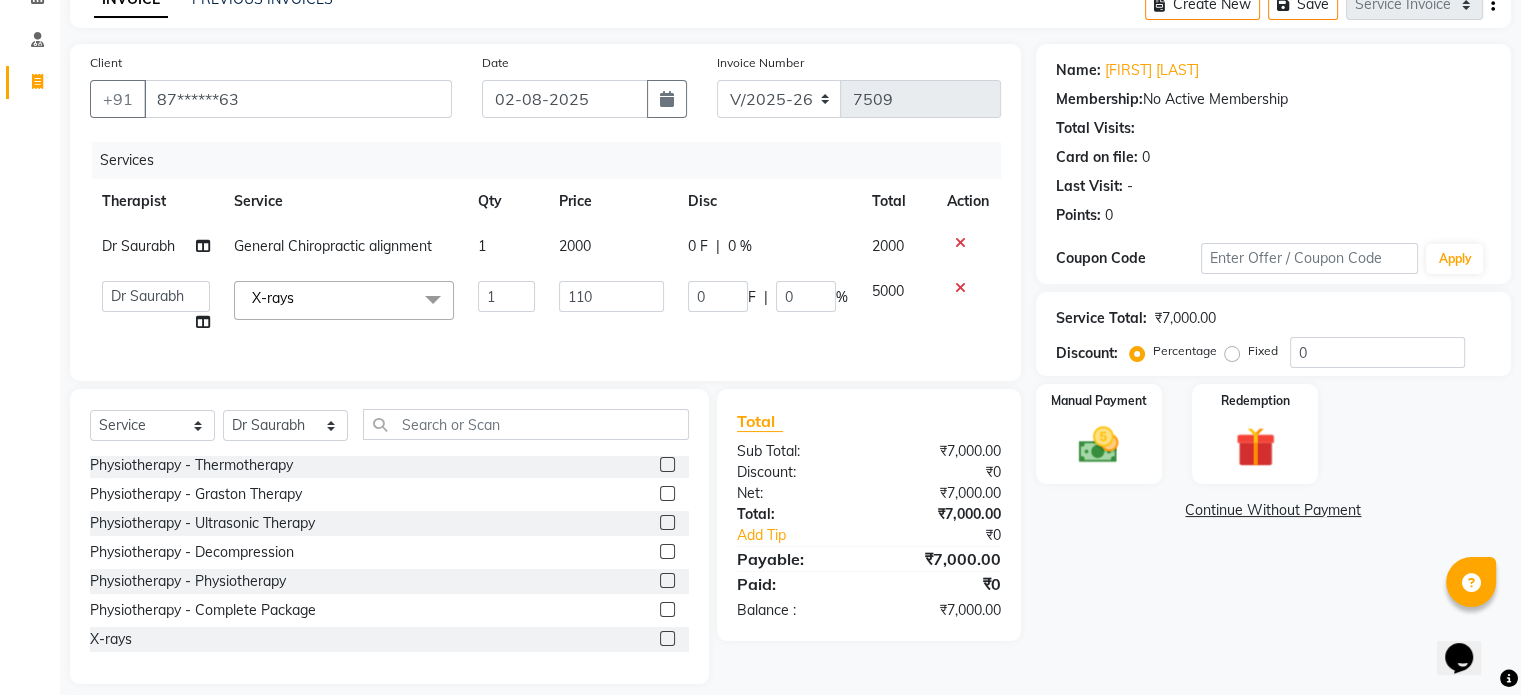 type on "1100" 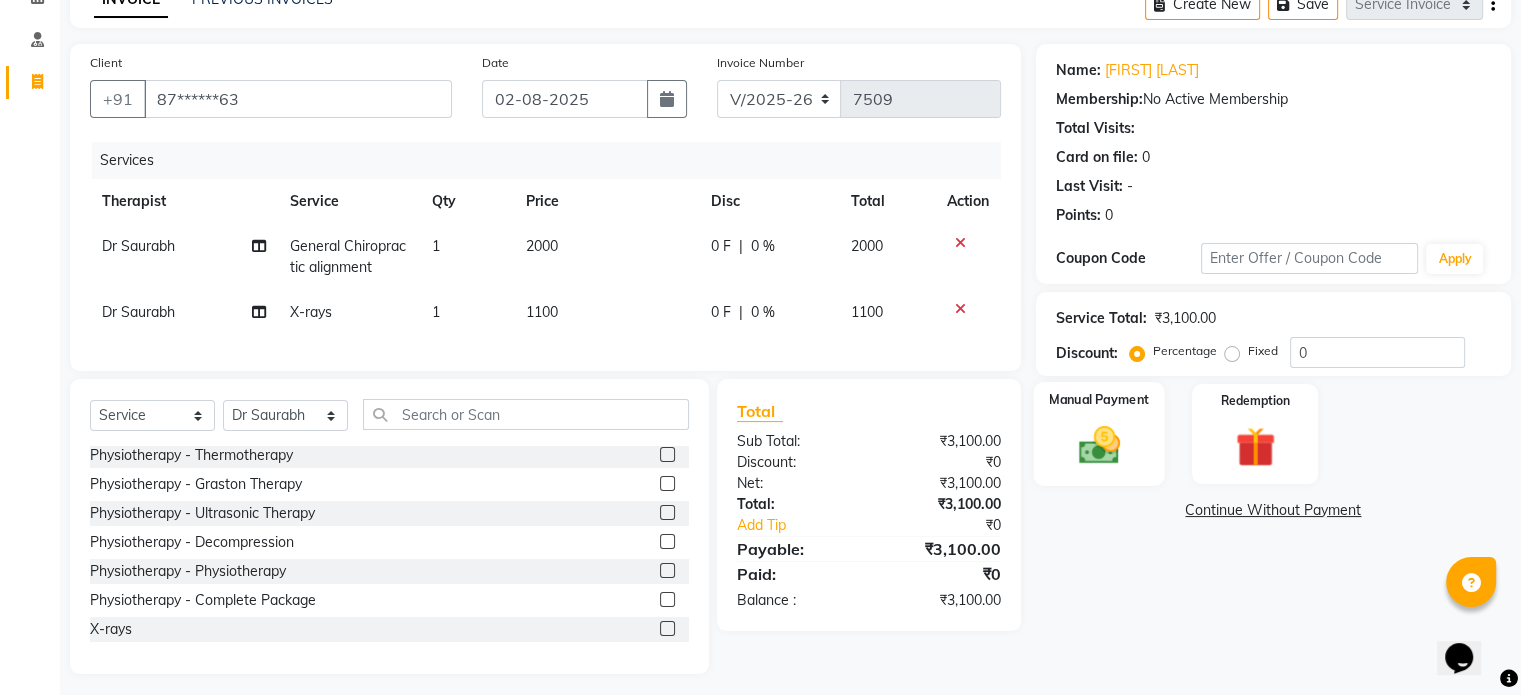 click on "Manual Payment" 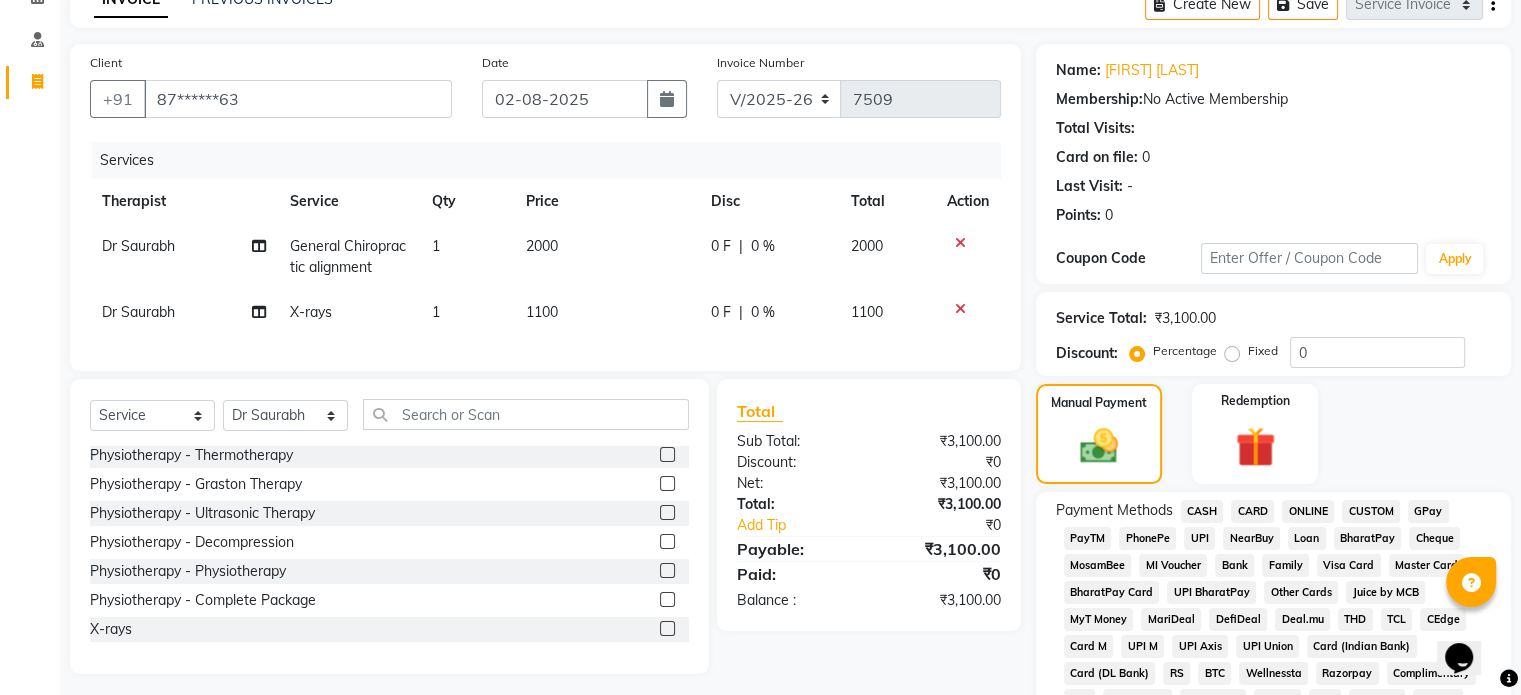 click on "UPI" 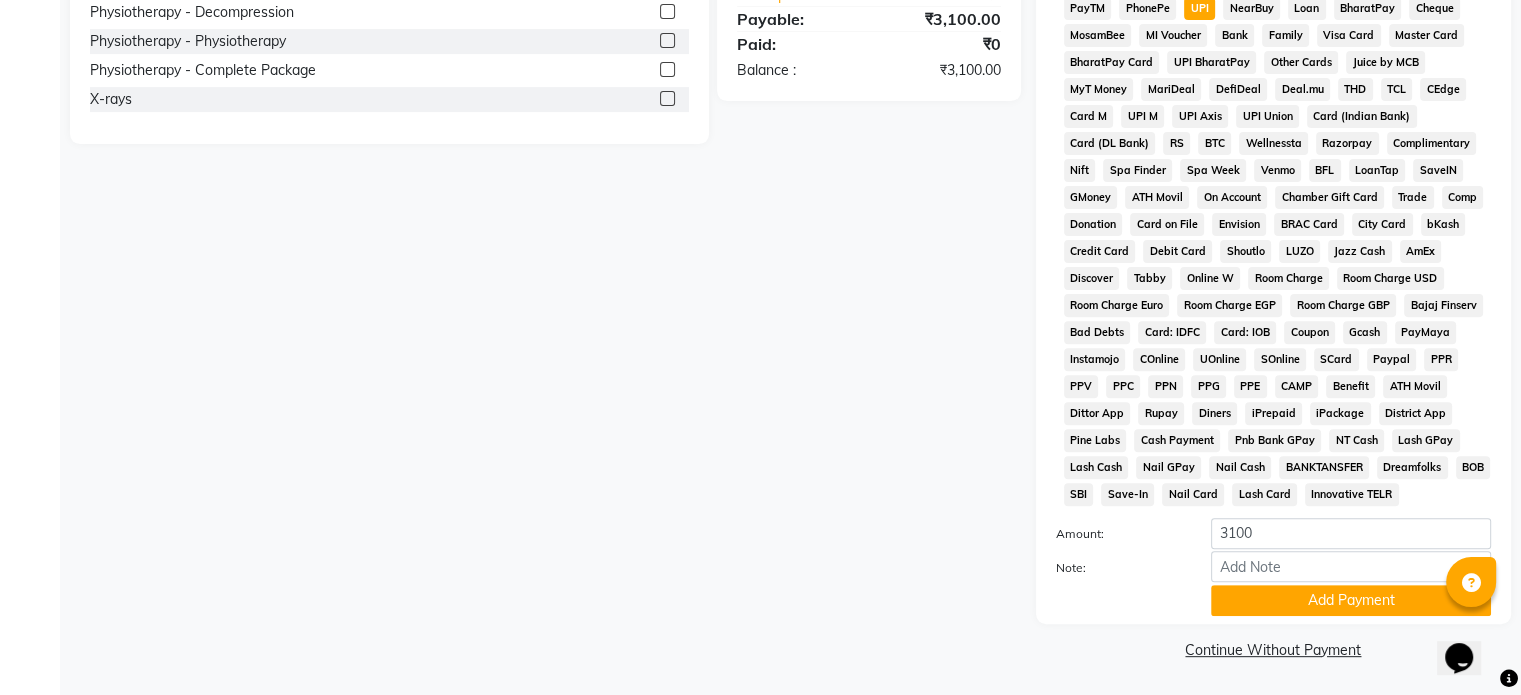 scroll, scrollTop: 652, scrollLeft: 0, axis: vertical 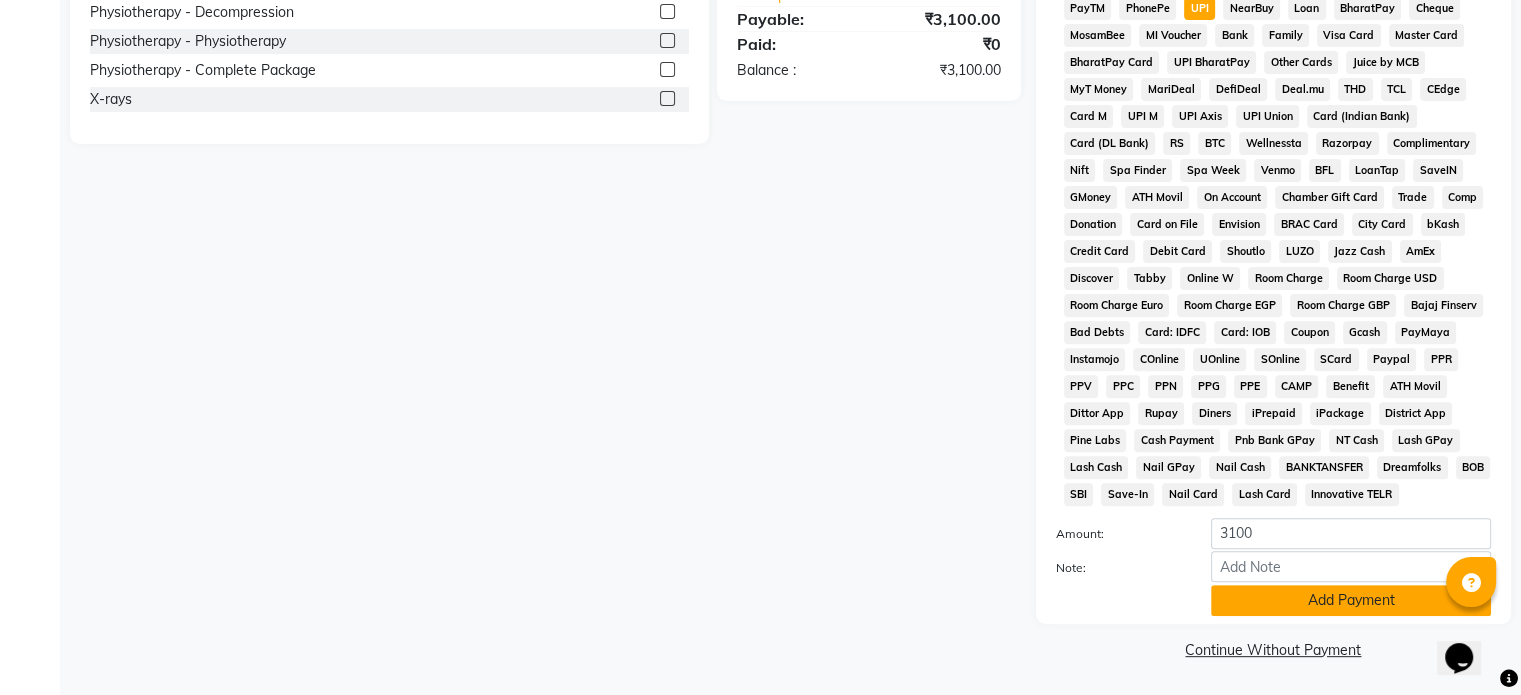 click on "Add Payment" 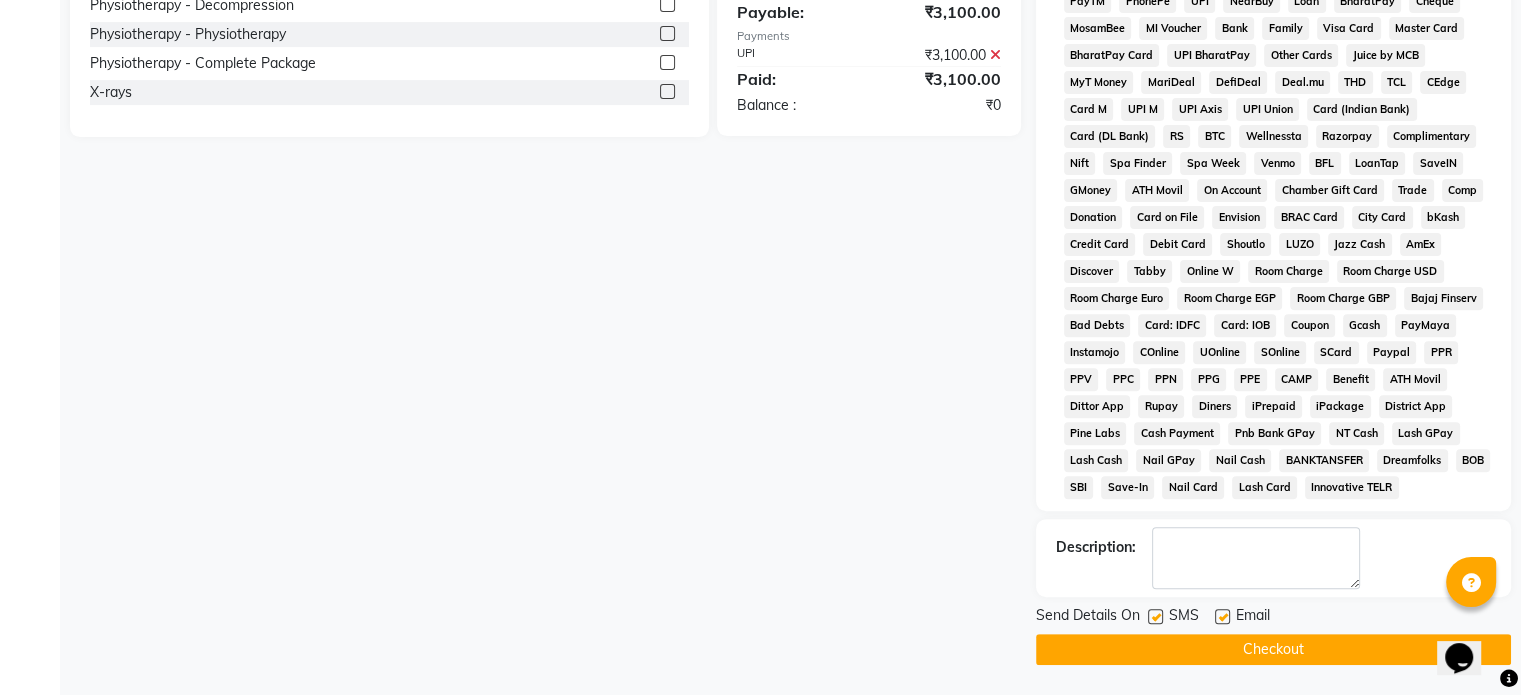 click 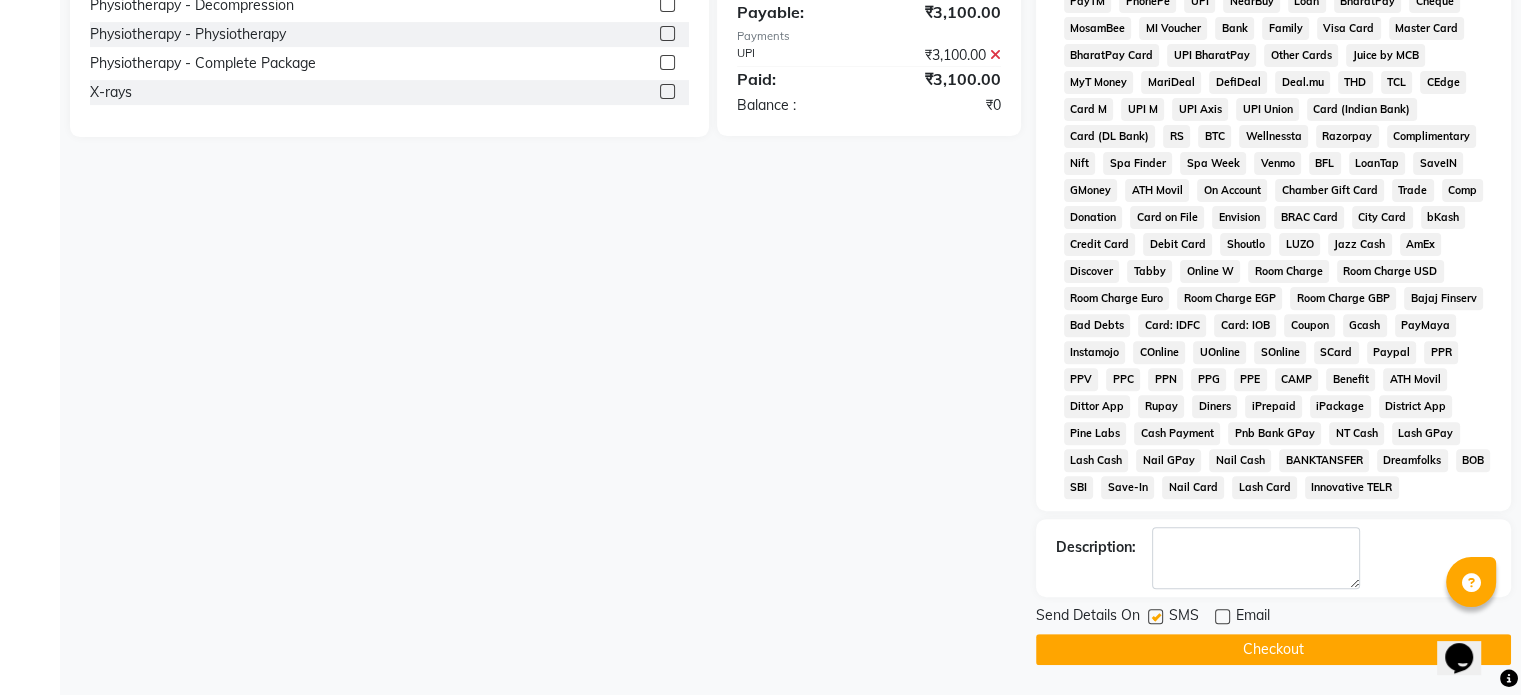 click 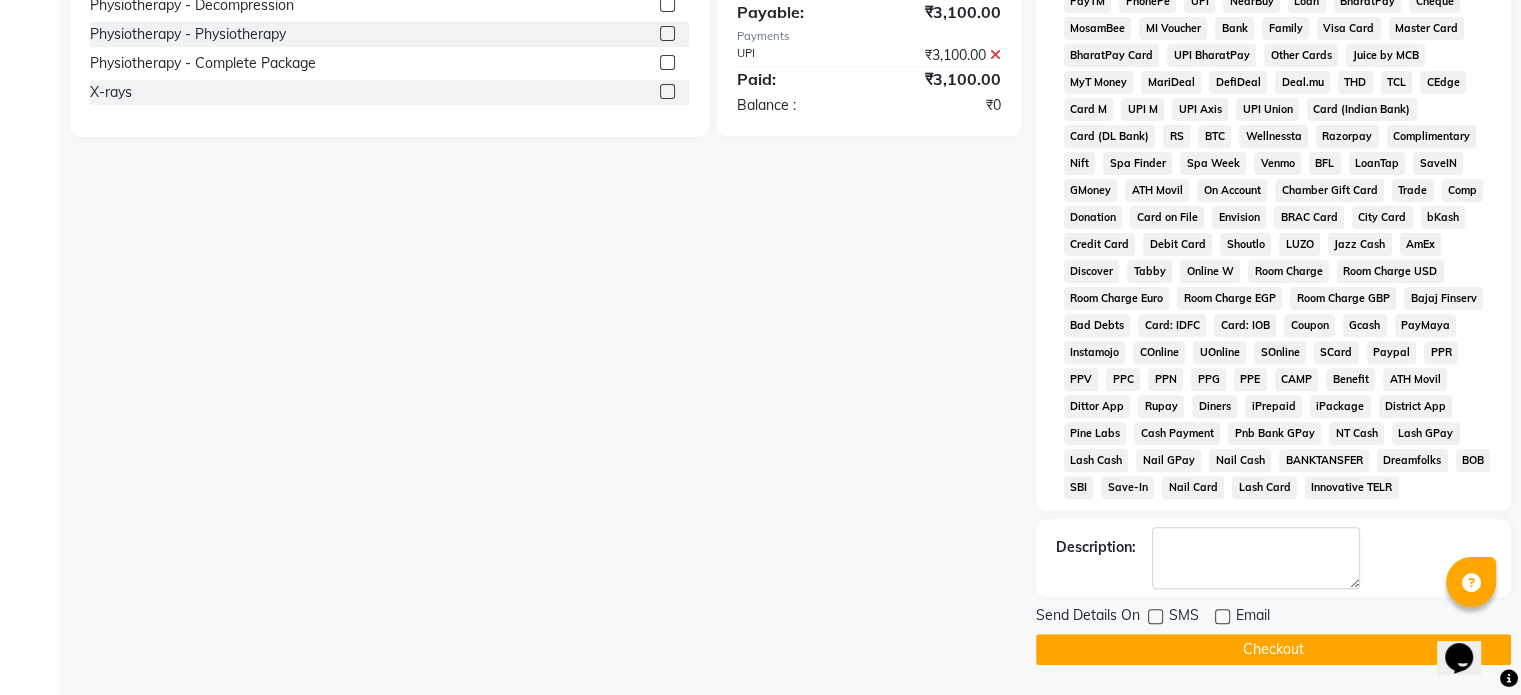 click on "Checkout" 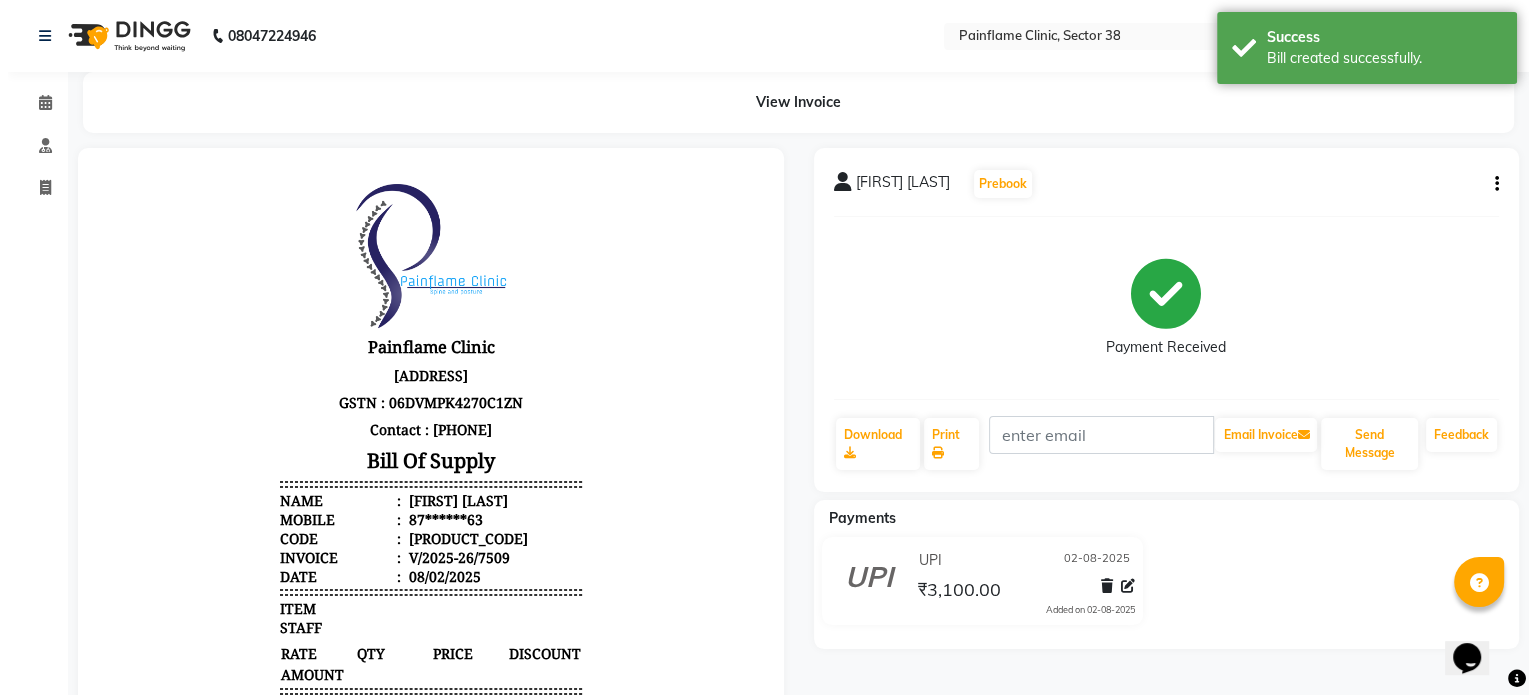 scroll, scrollTop: 0, scrollLeft: 0, axis: both 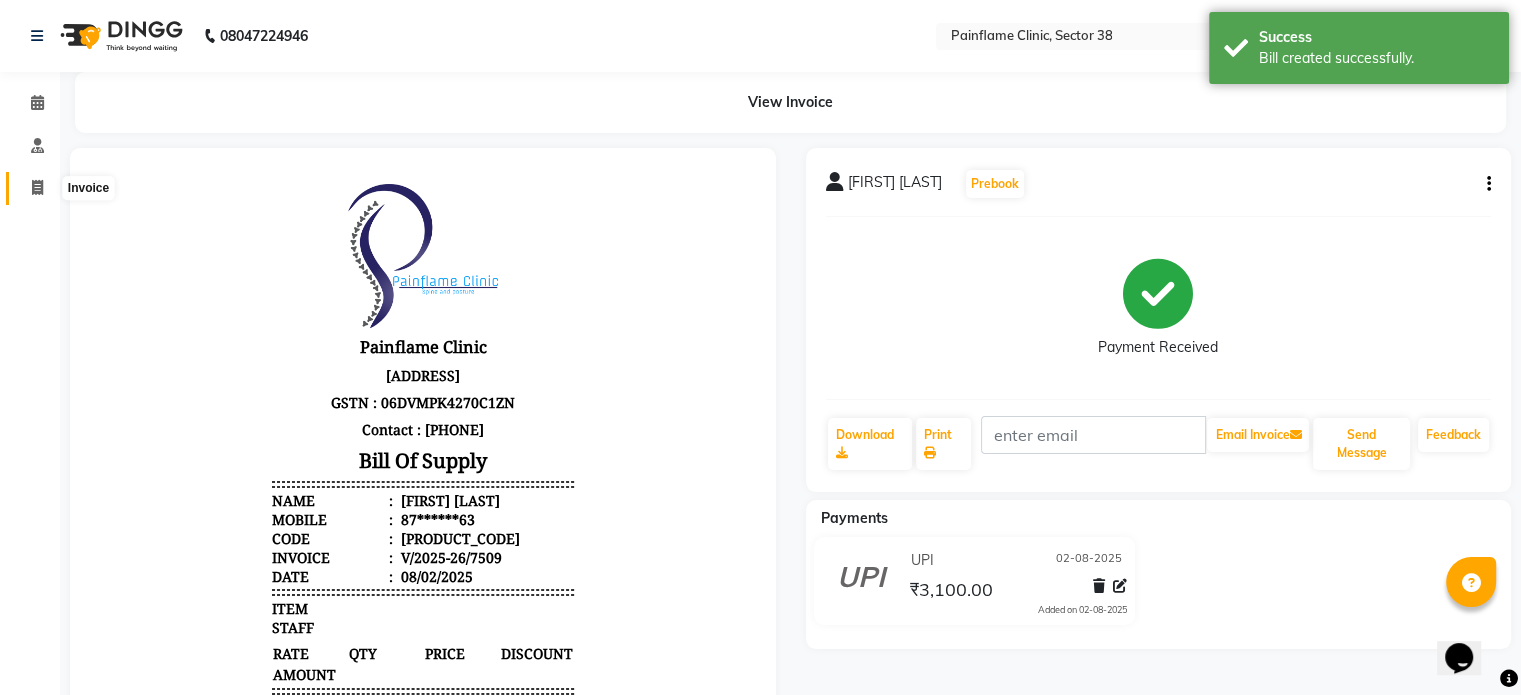 click 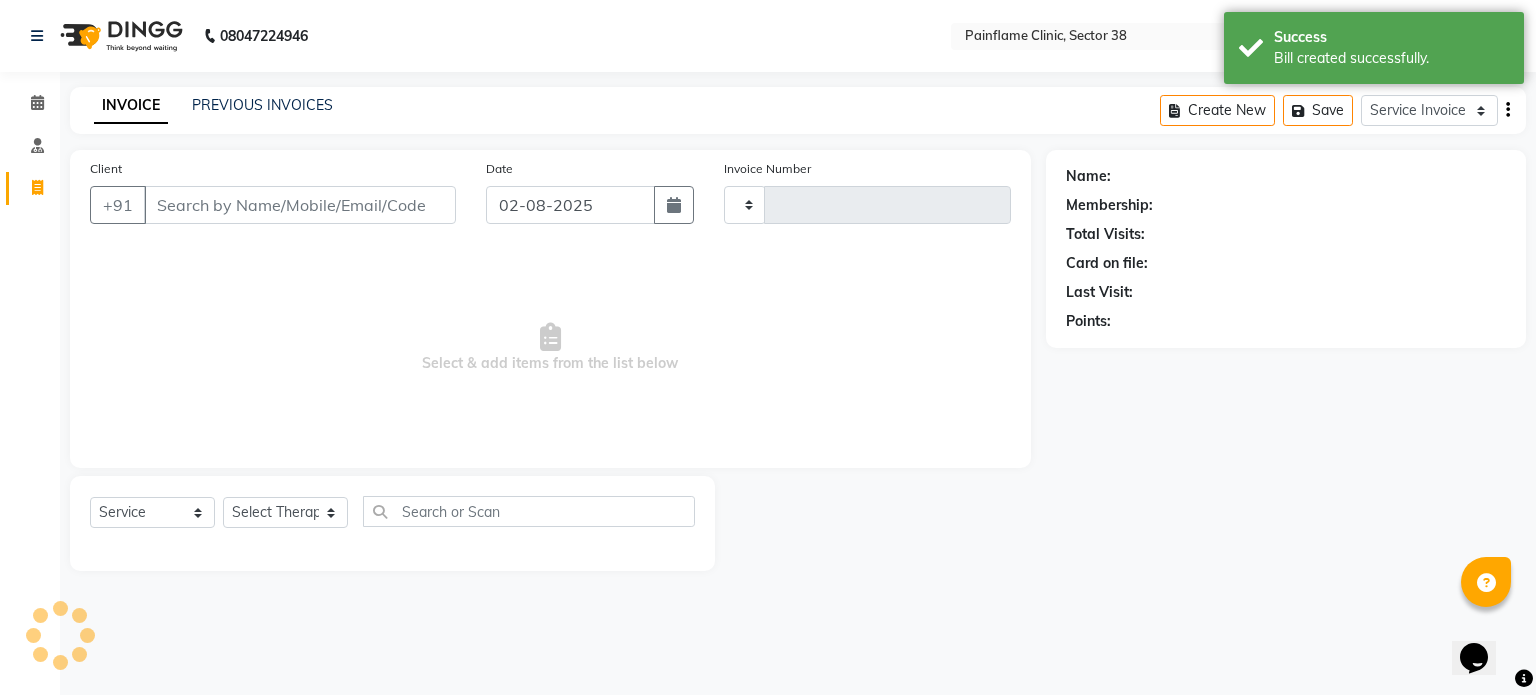 type on "7510" 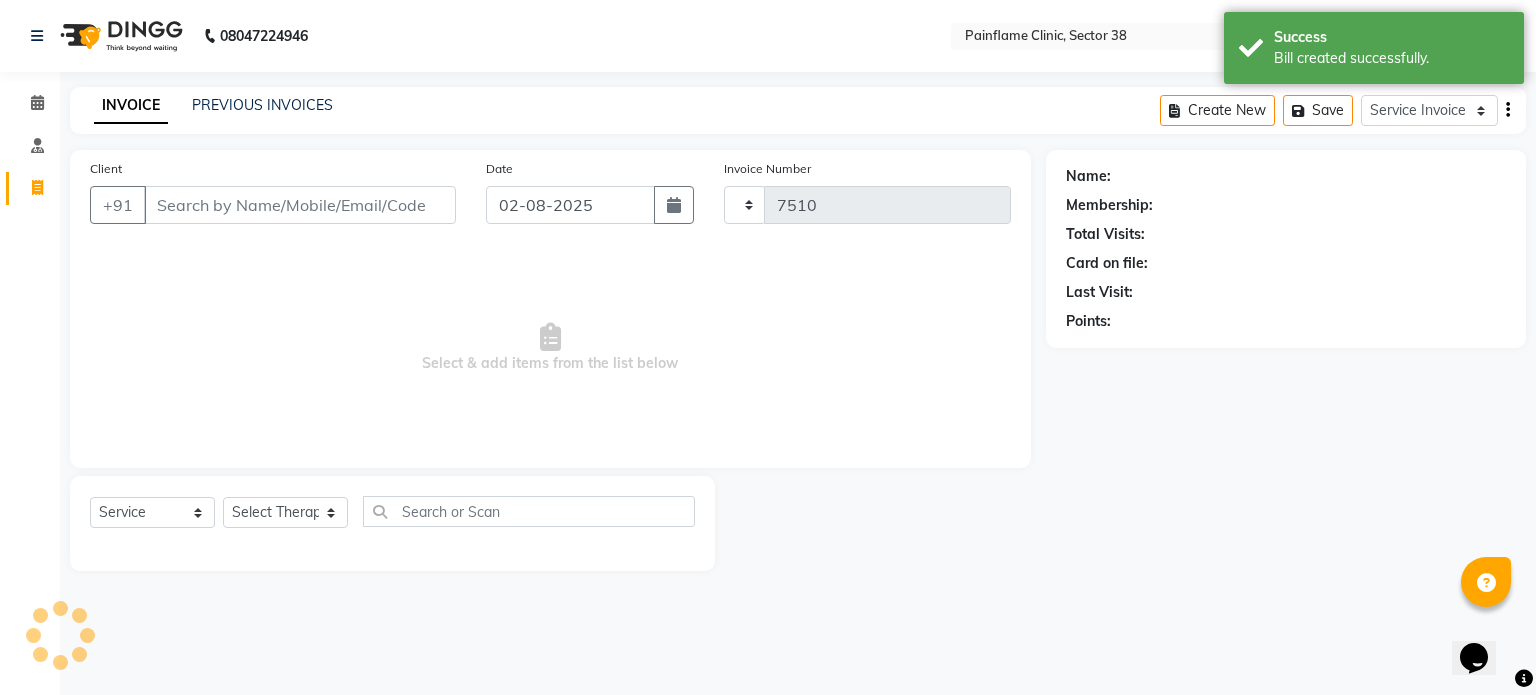 select on "3964" 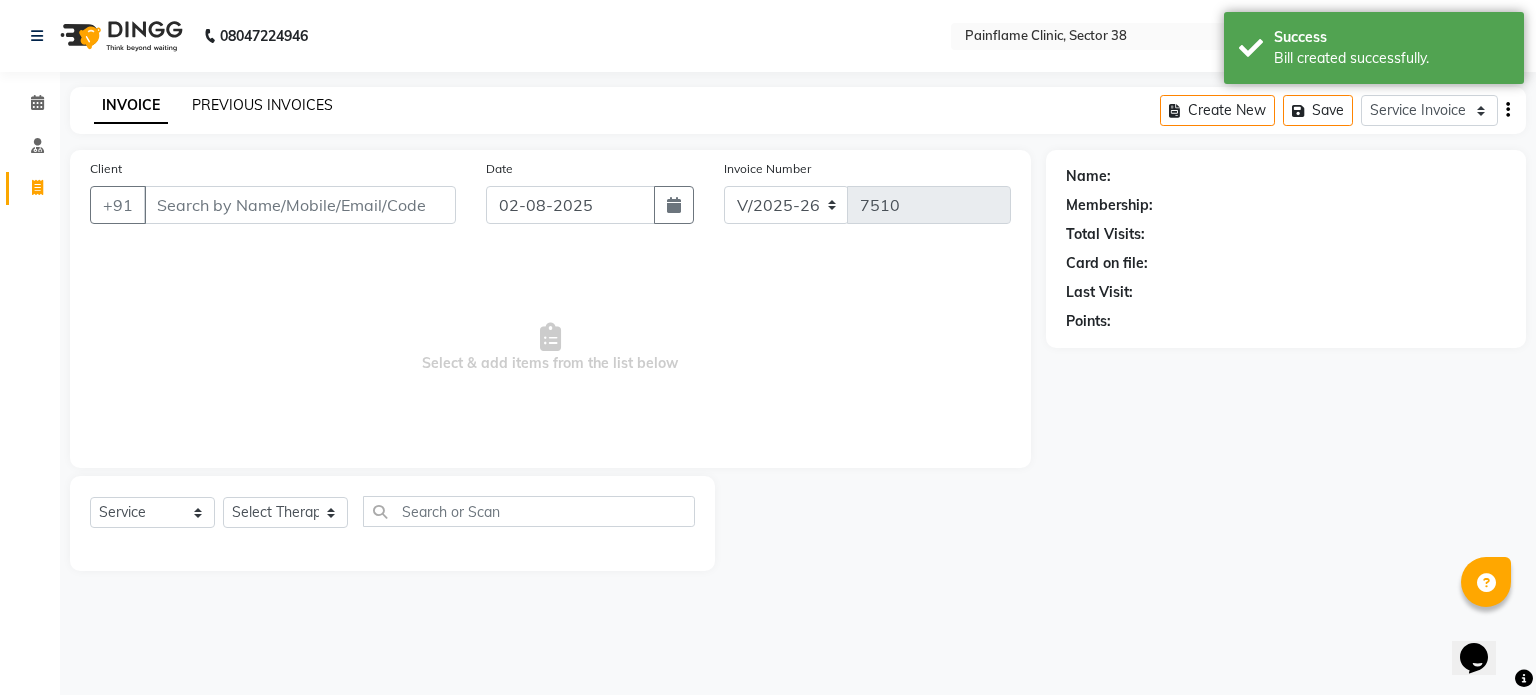 click on "PREVIOUS INVOICES" 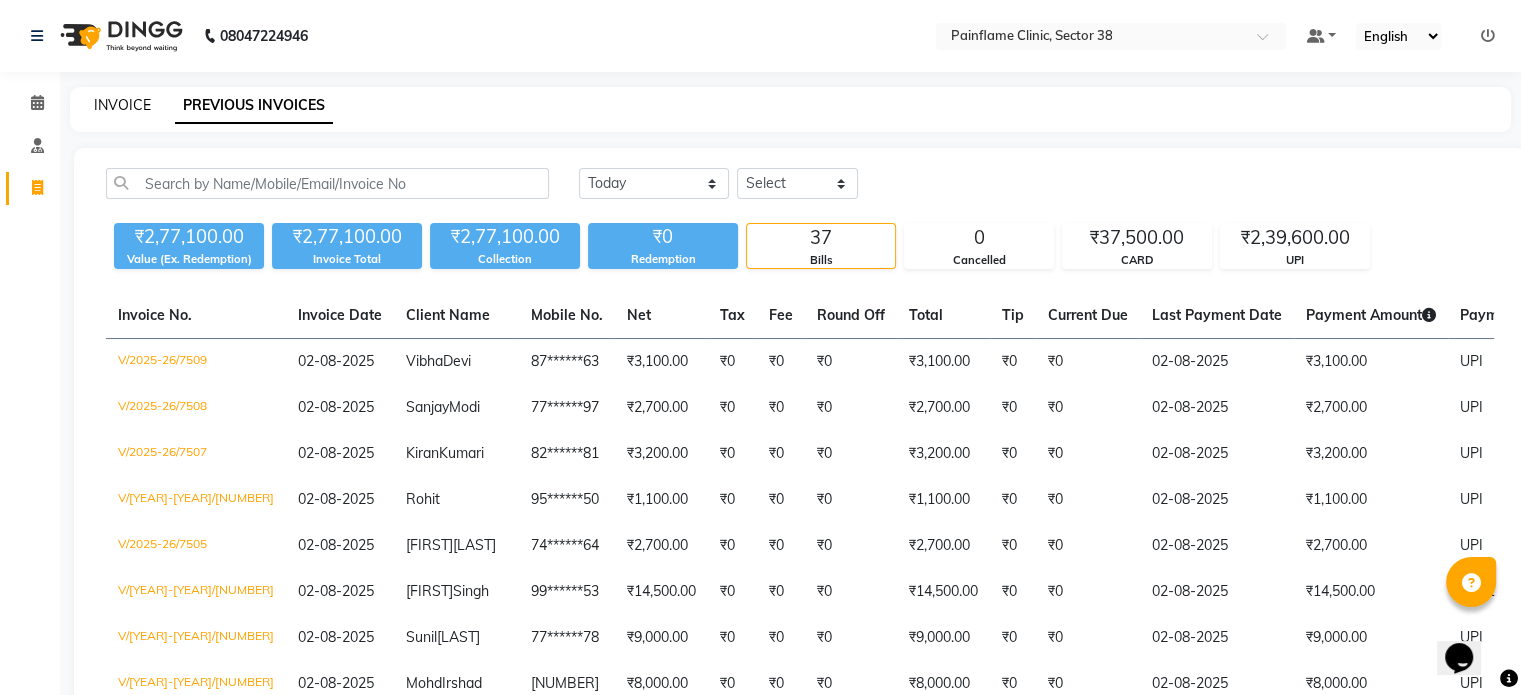click on "INVOICE" 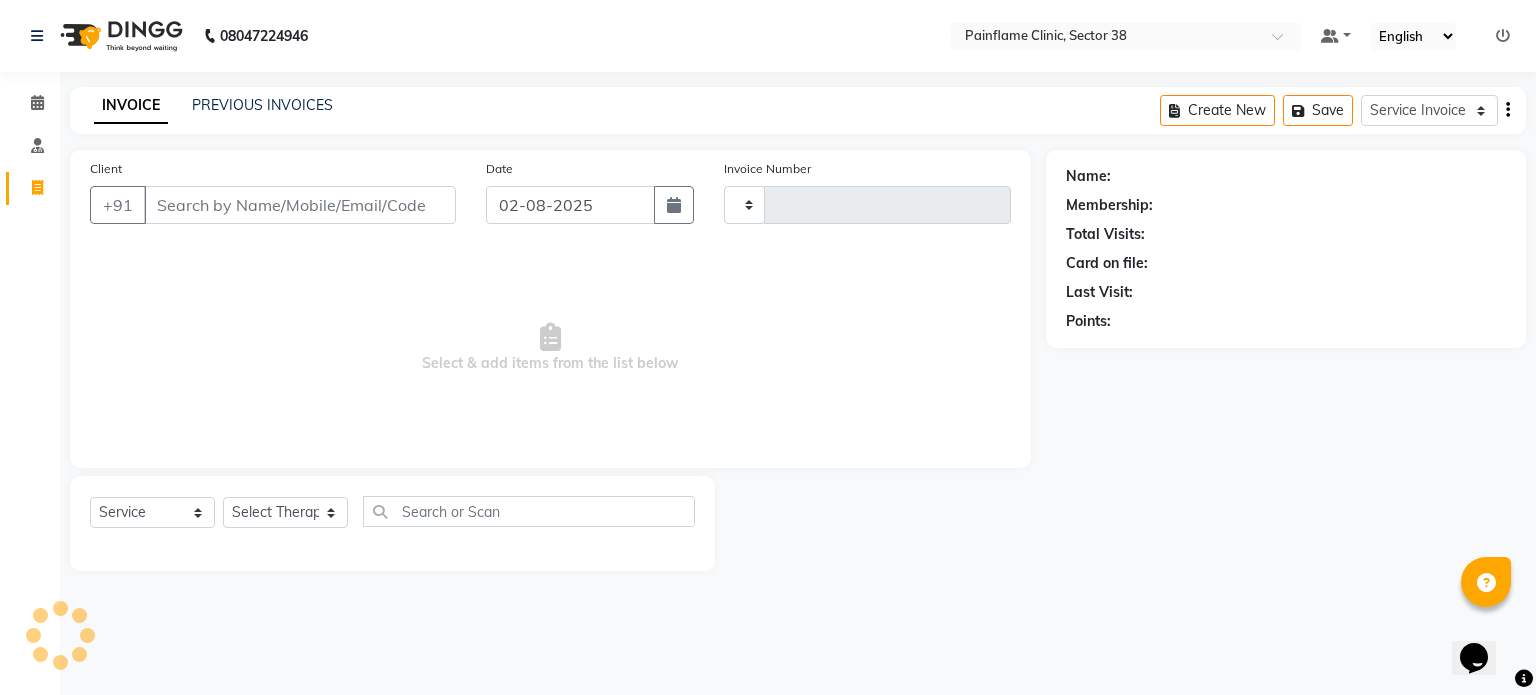 type on "7510" 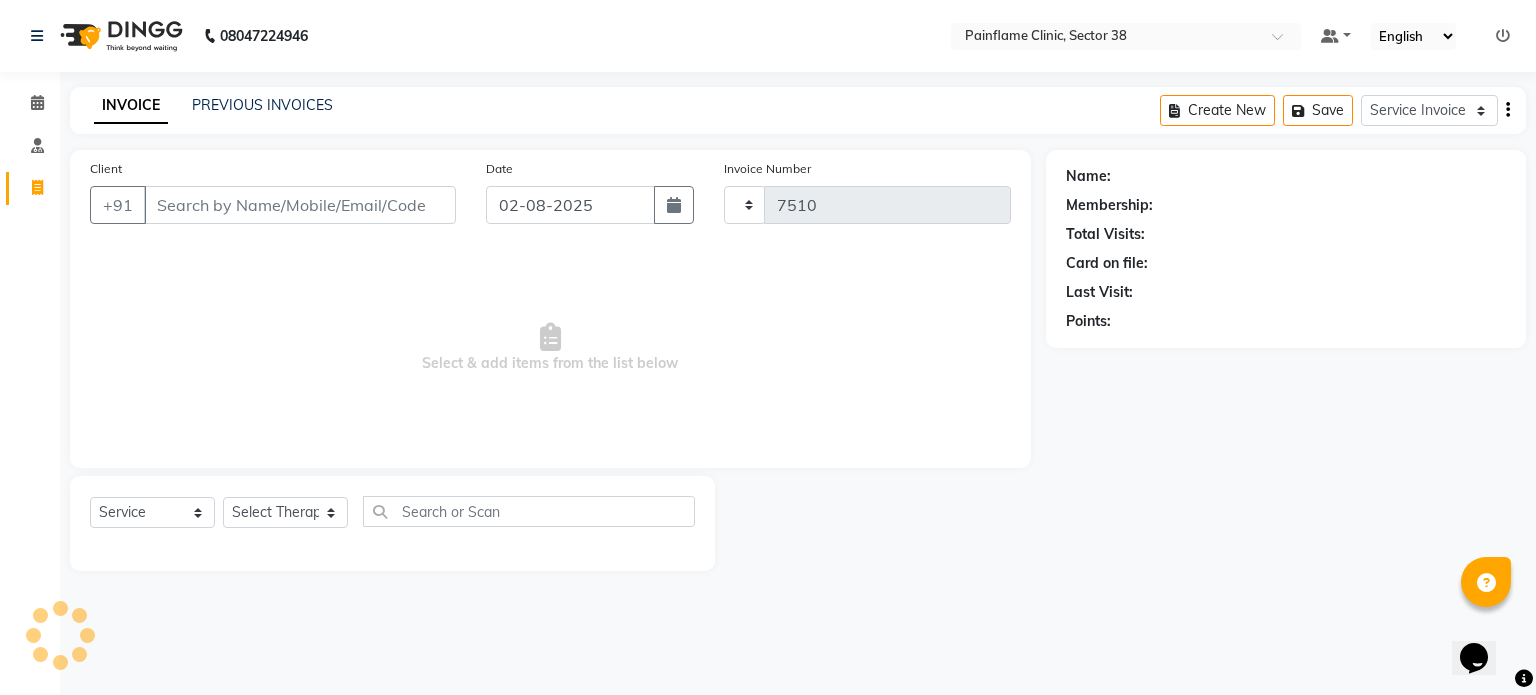 select on "3964" 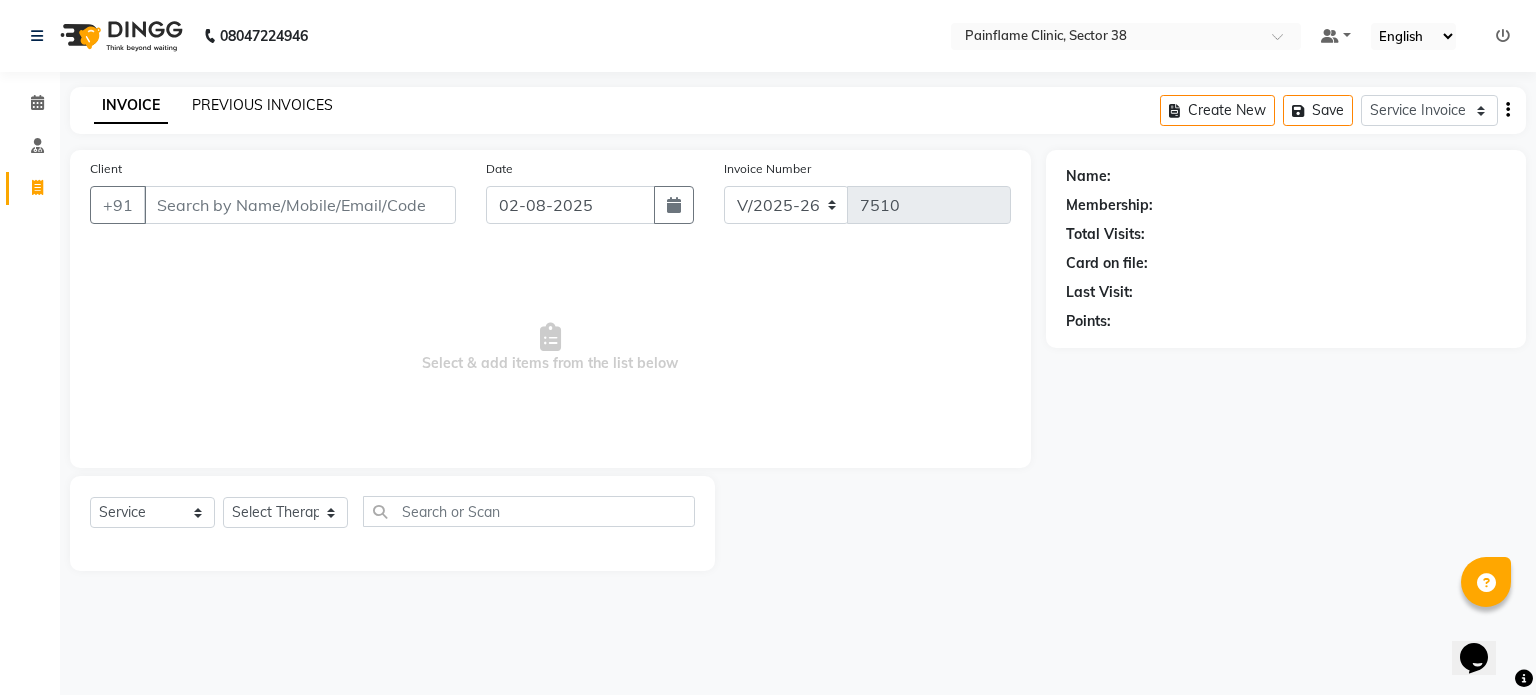 click on "PREVIOUS INVOICES" 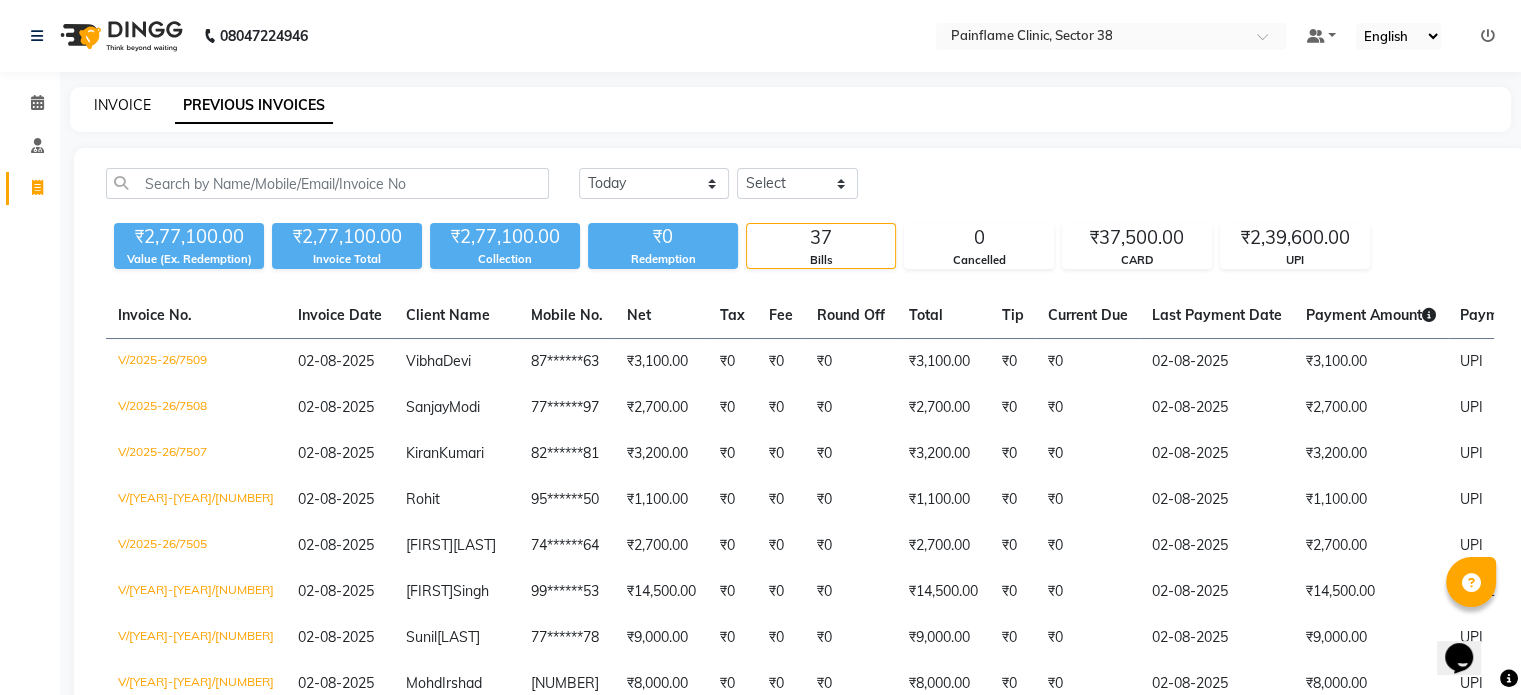 click on "INVOICE" 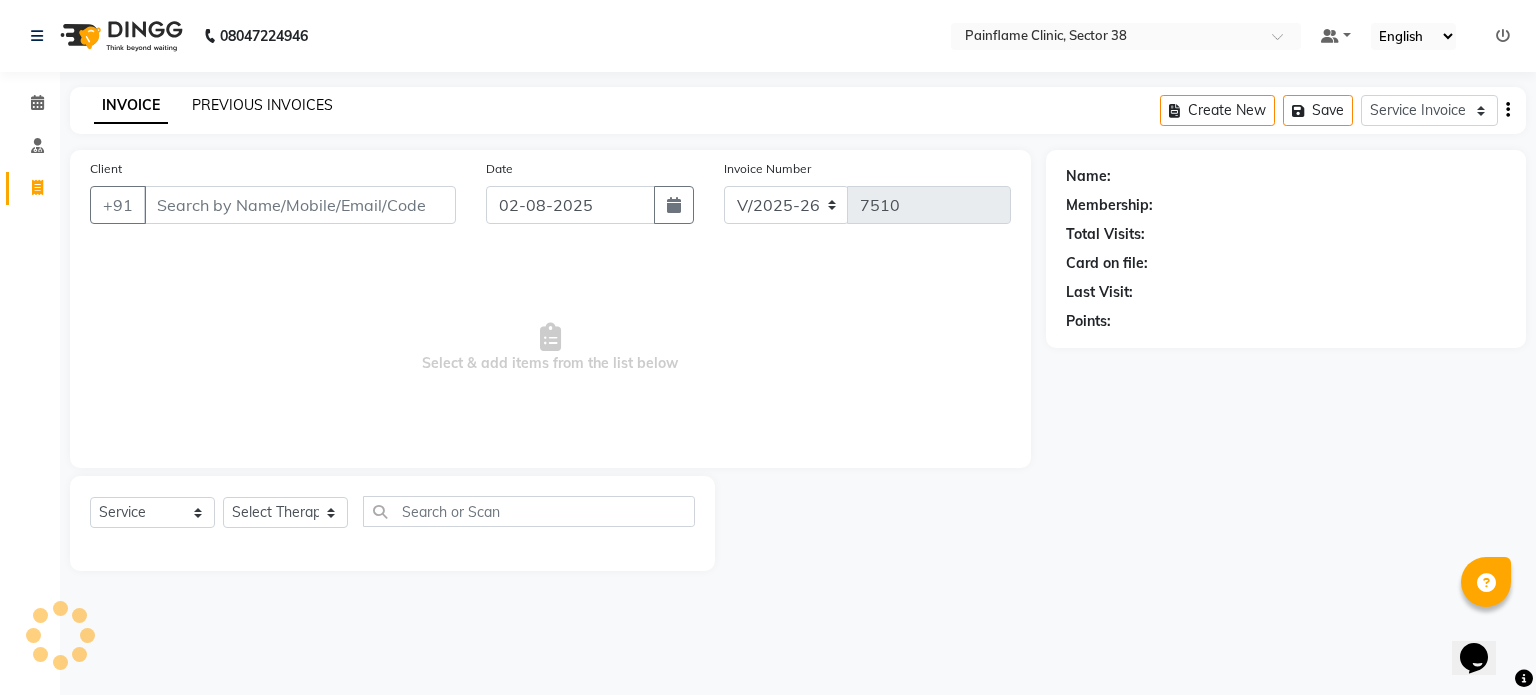 click on "PREVIOUS INVOICES" 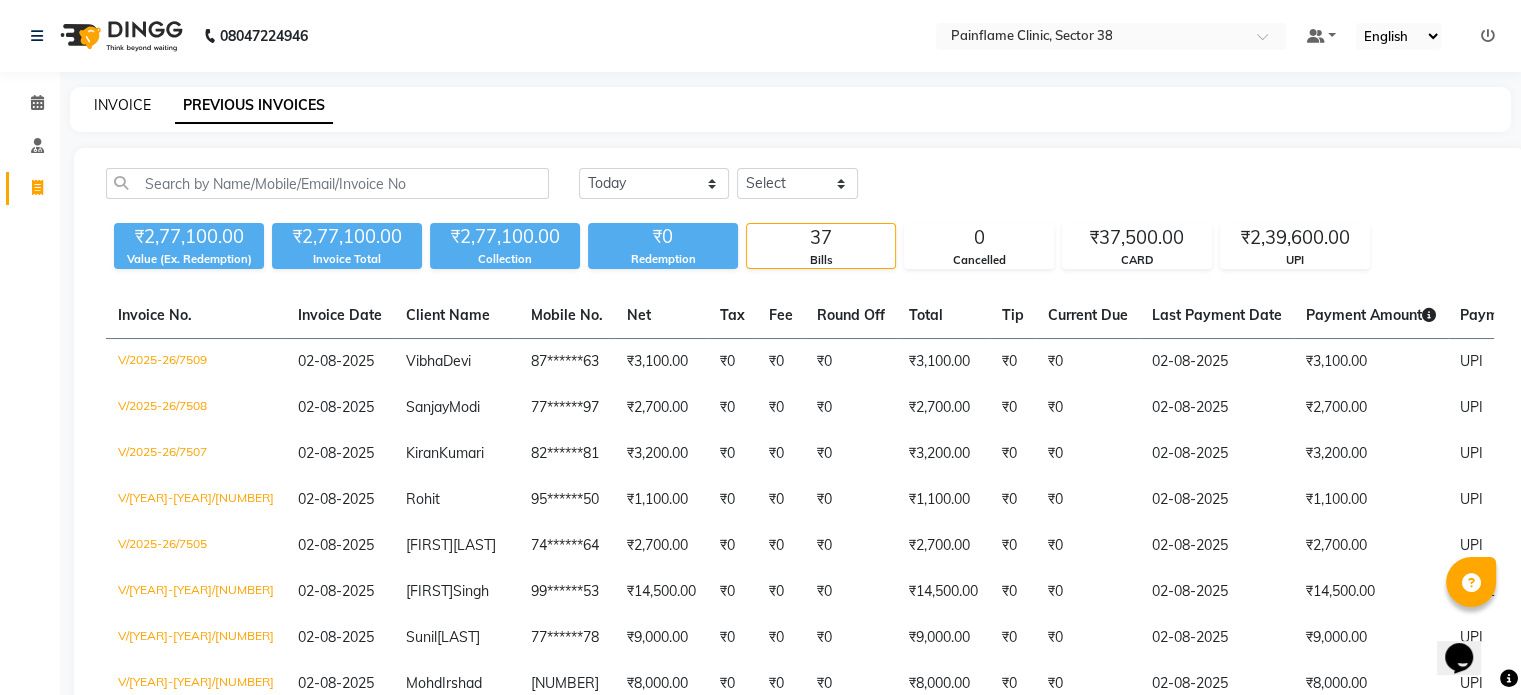 click on "INVOICE" 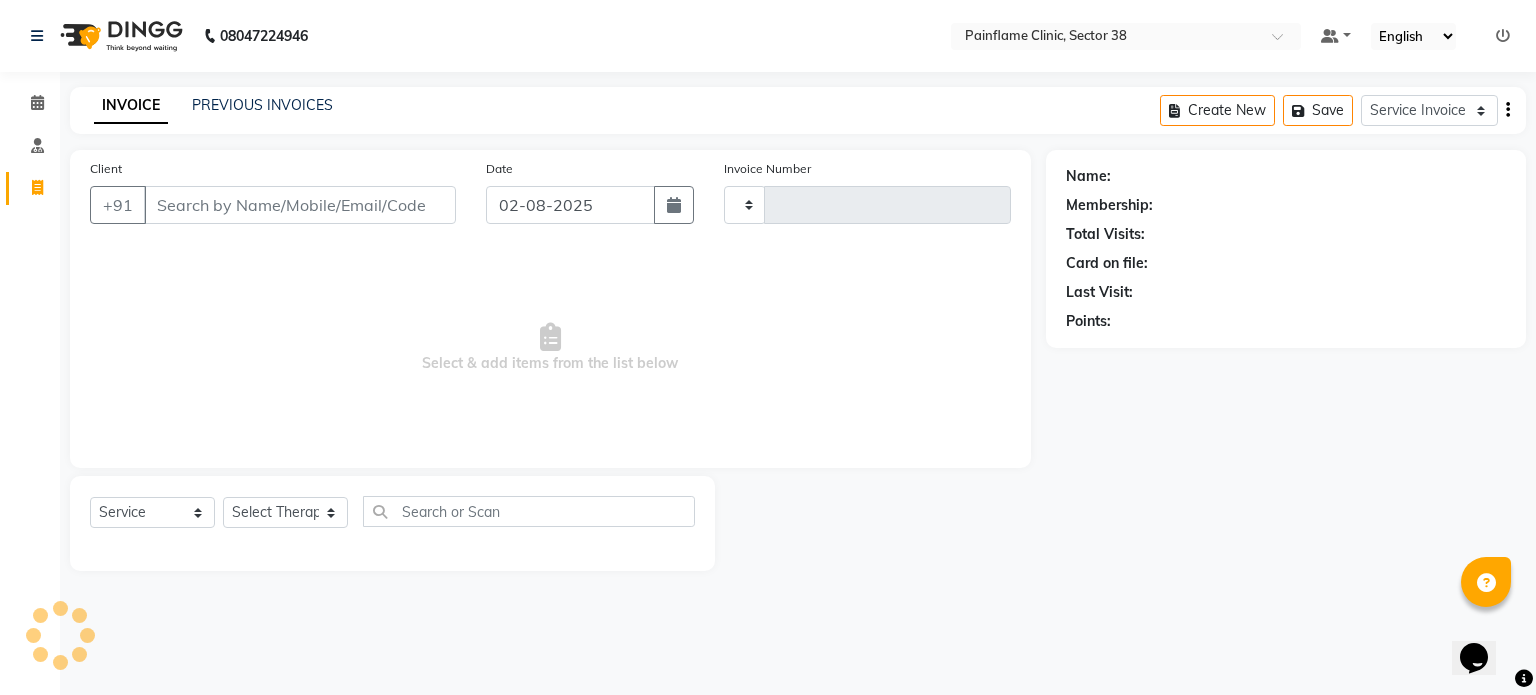 type on "7510" 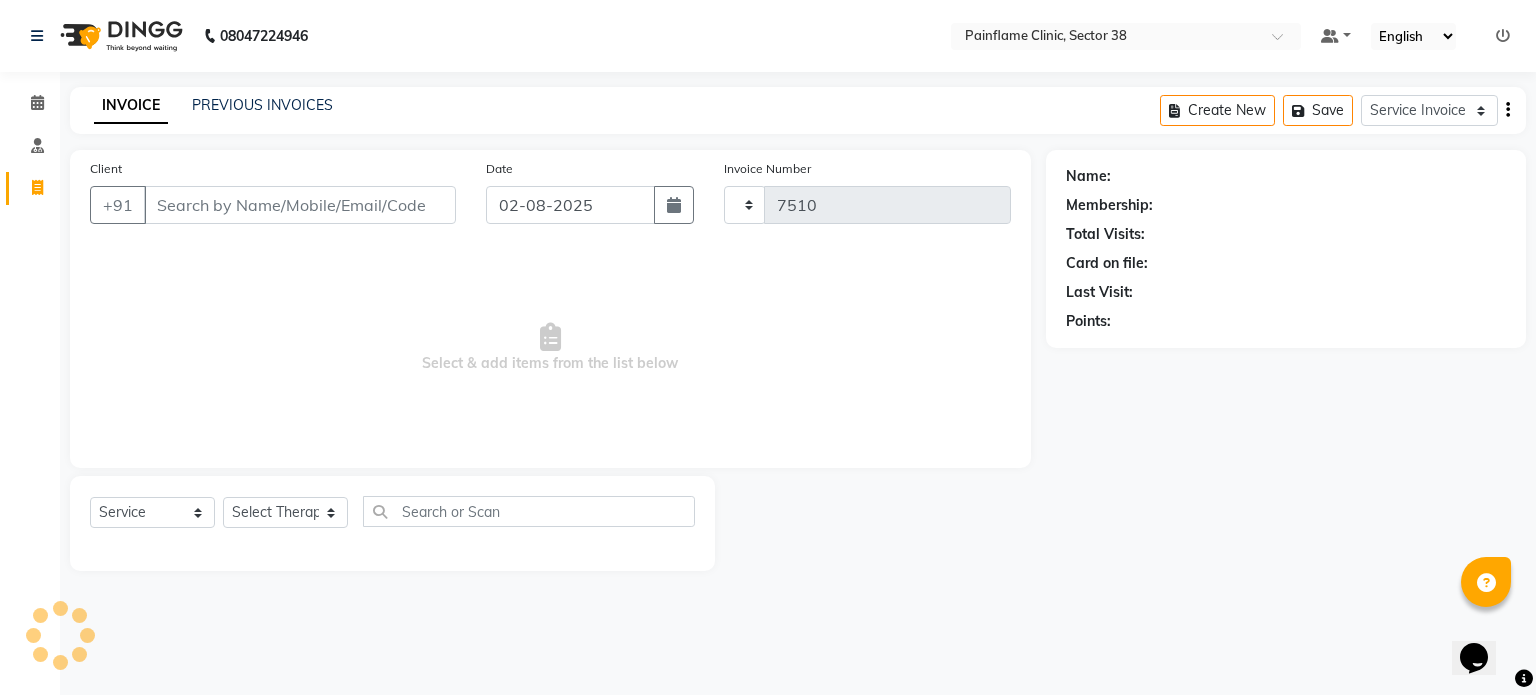 select on "3964" 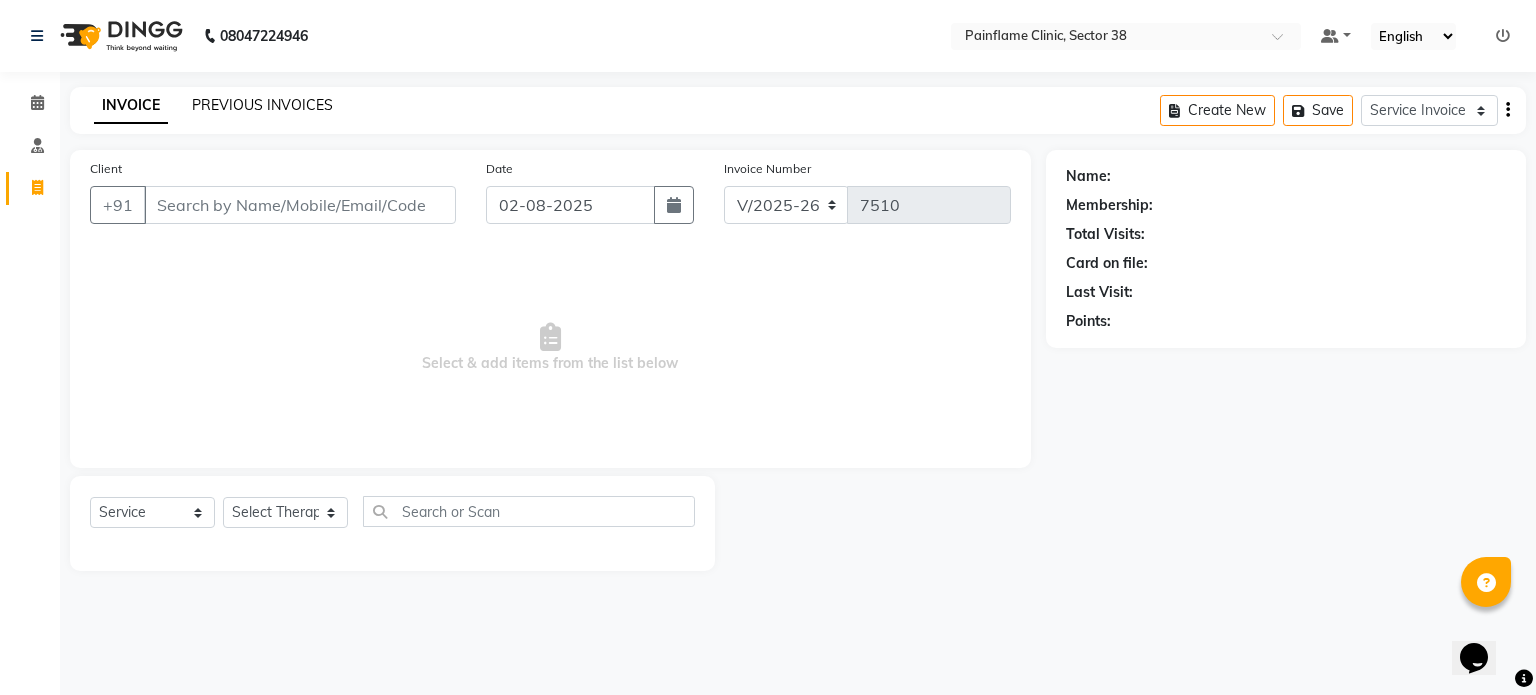 click on "PREVIOUS INVOICES" 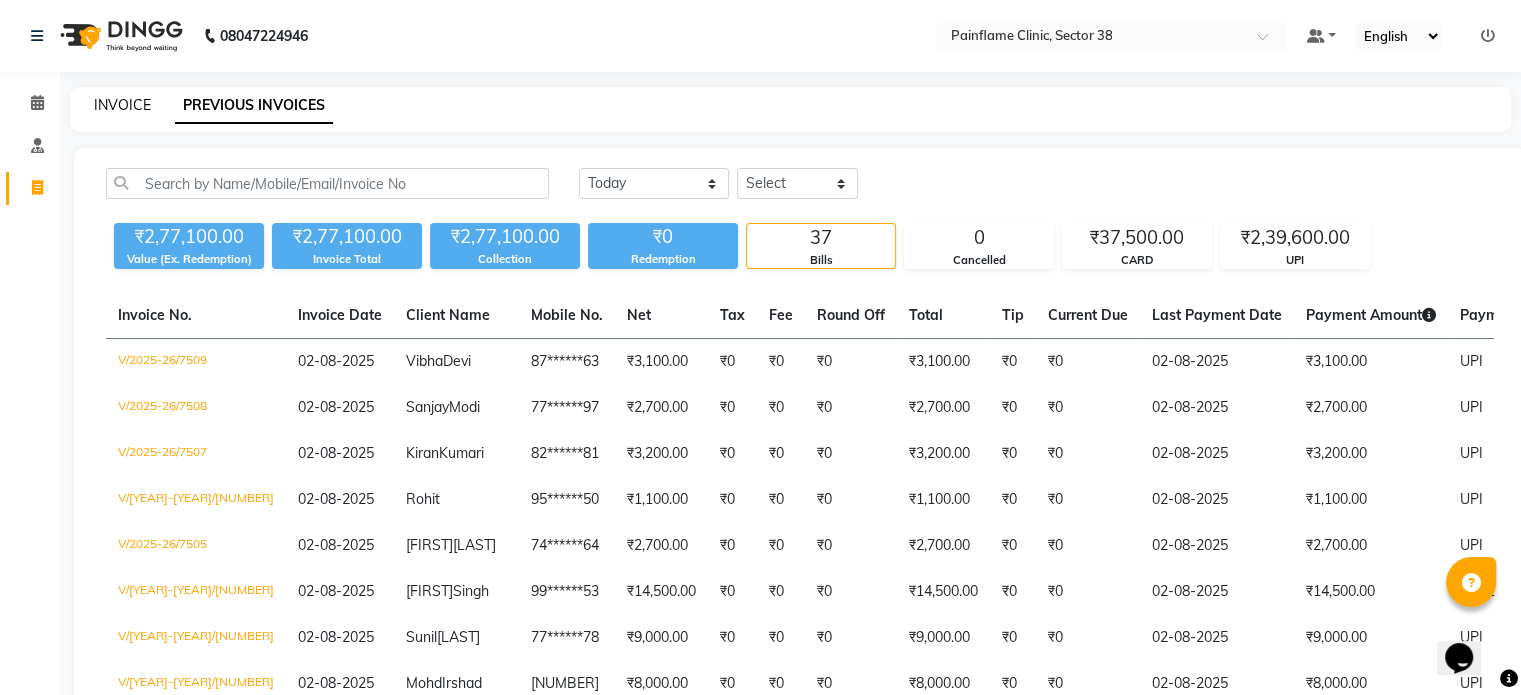 click on "INVOICE" 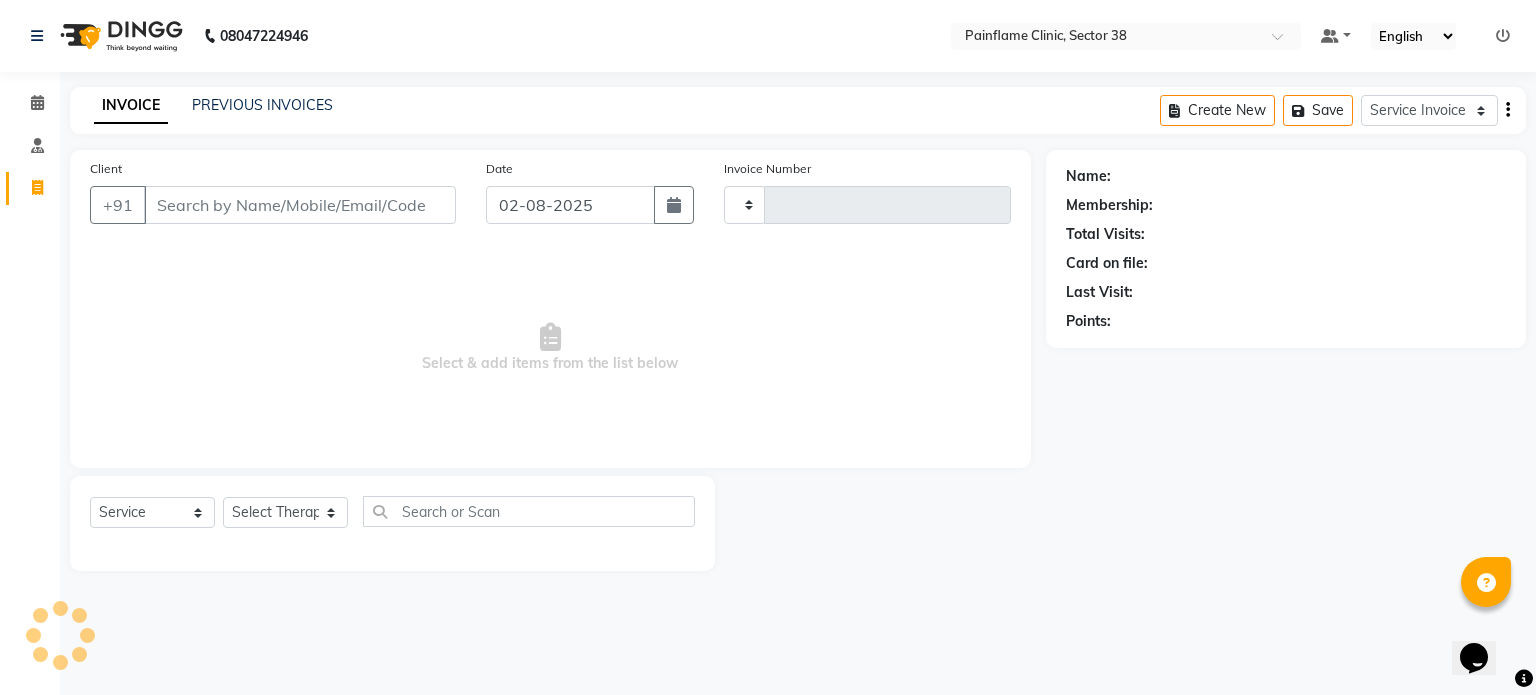 type on "7510" 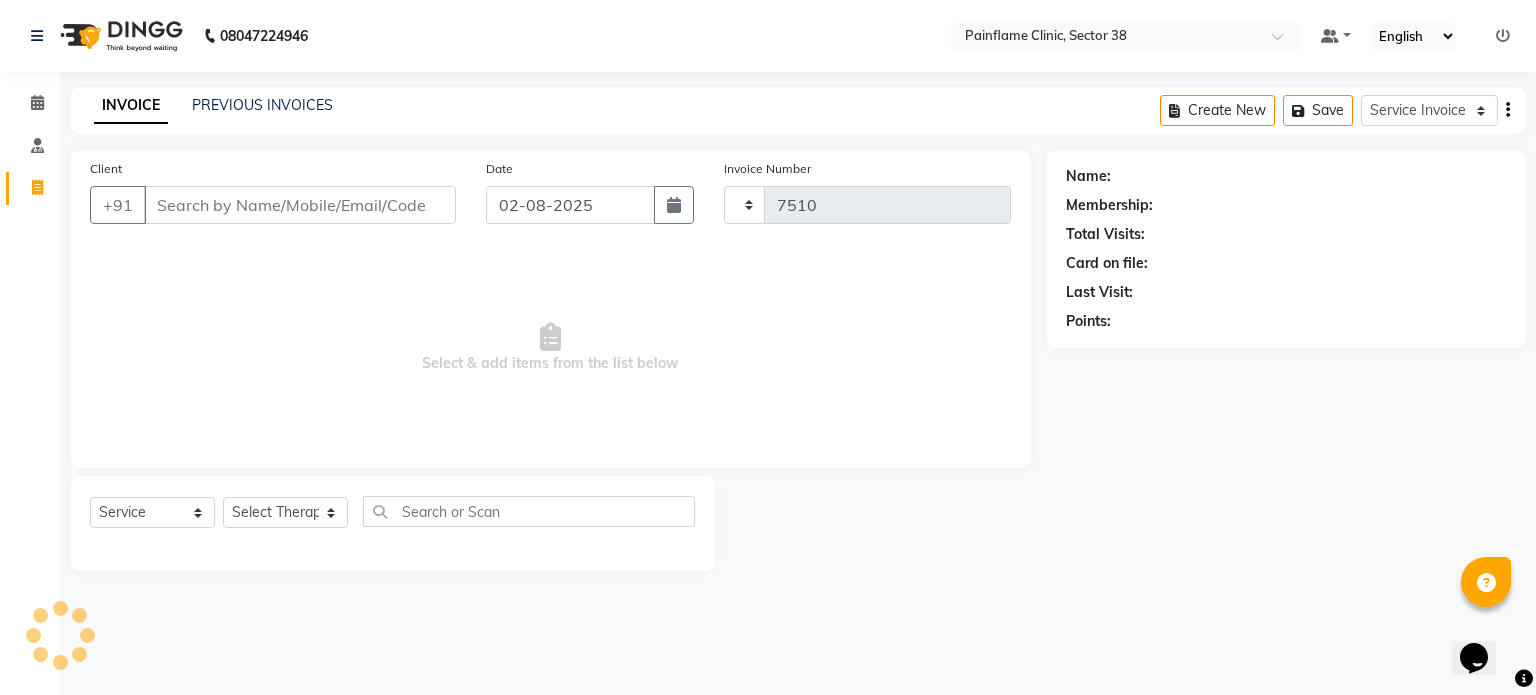 select on "3964" 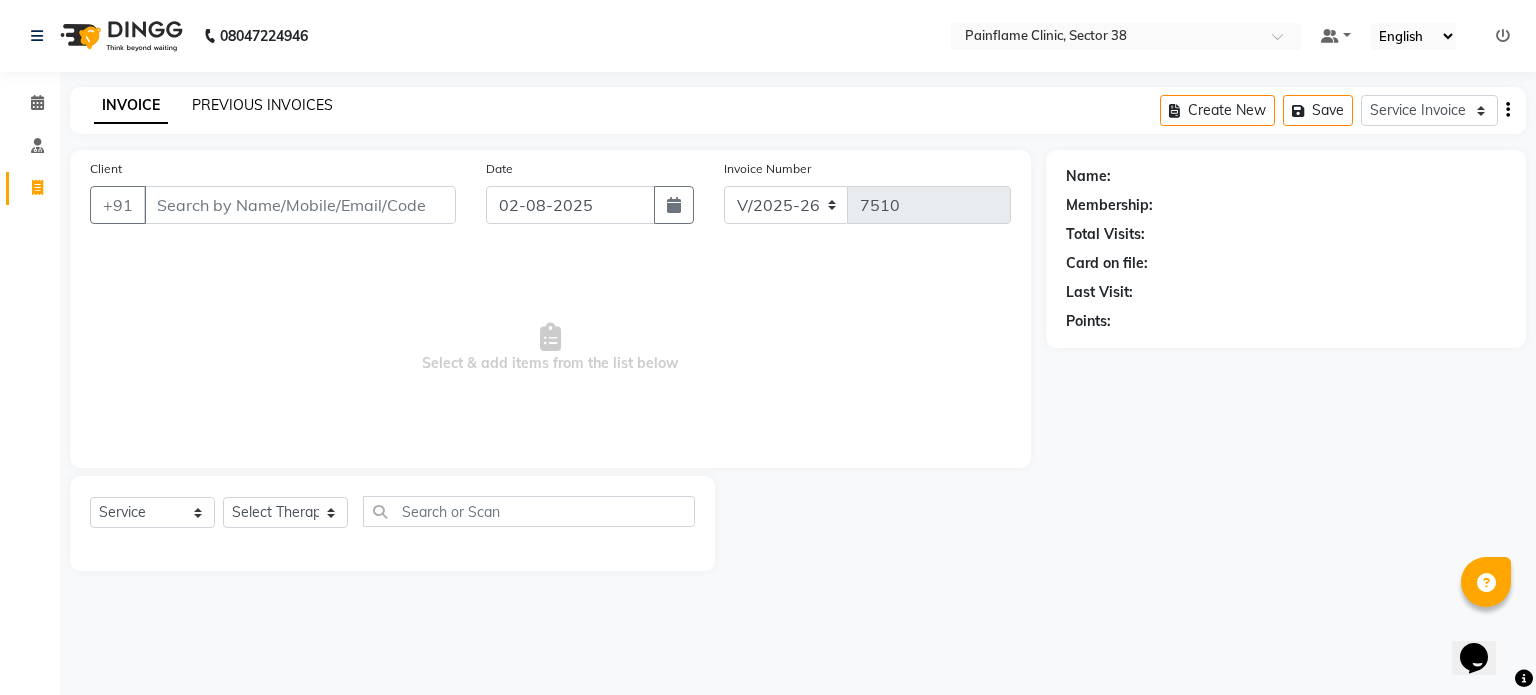click on "PREVIOUS INVOICES" 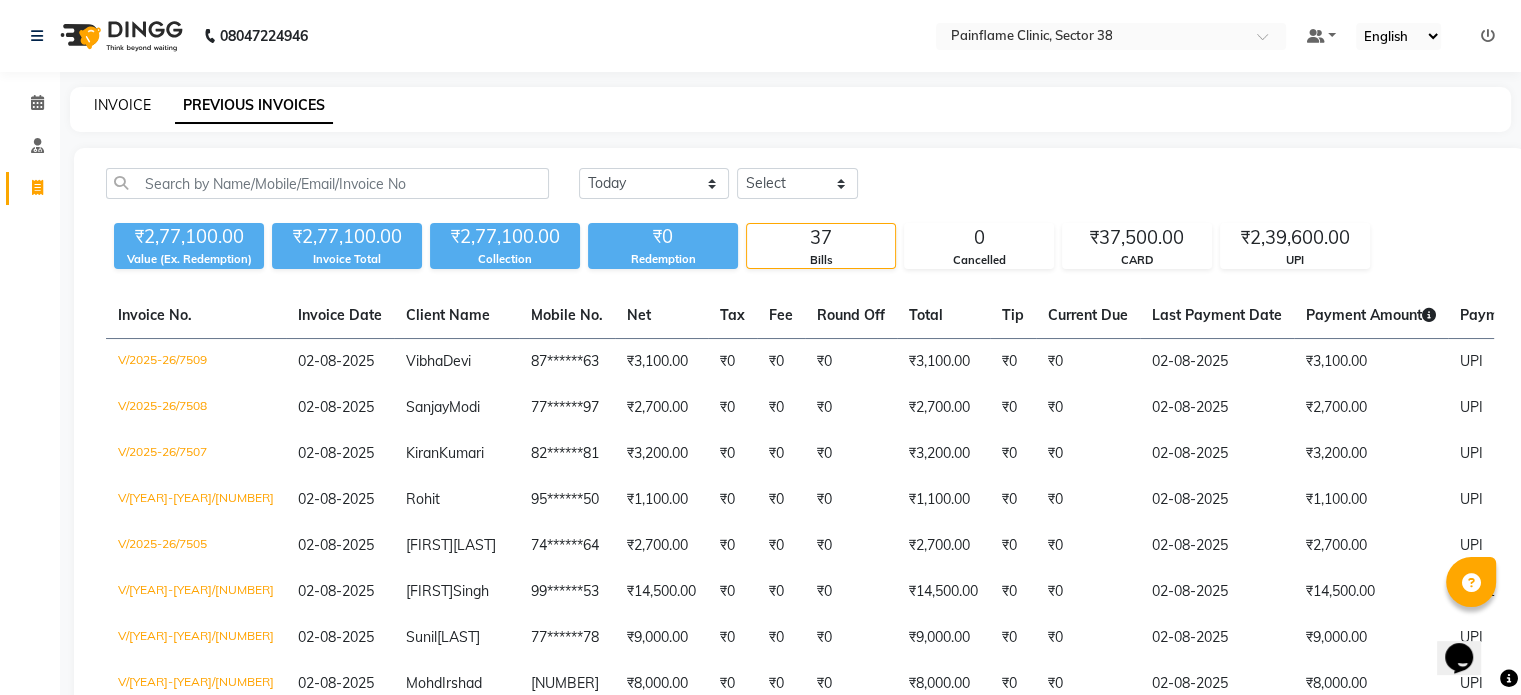 click on "INVOICE" 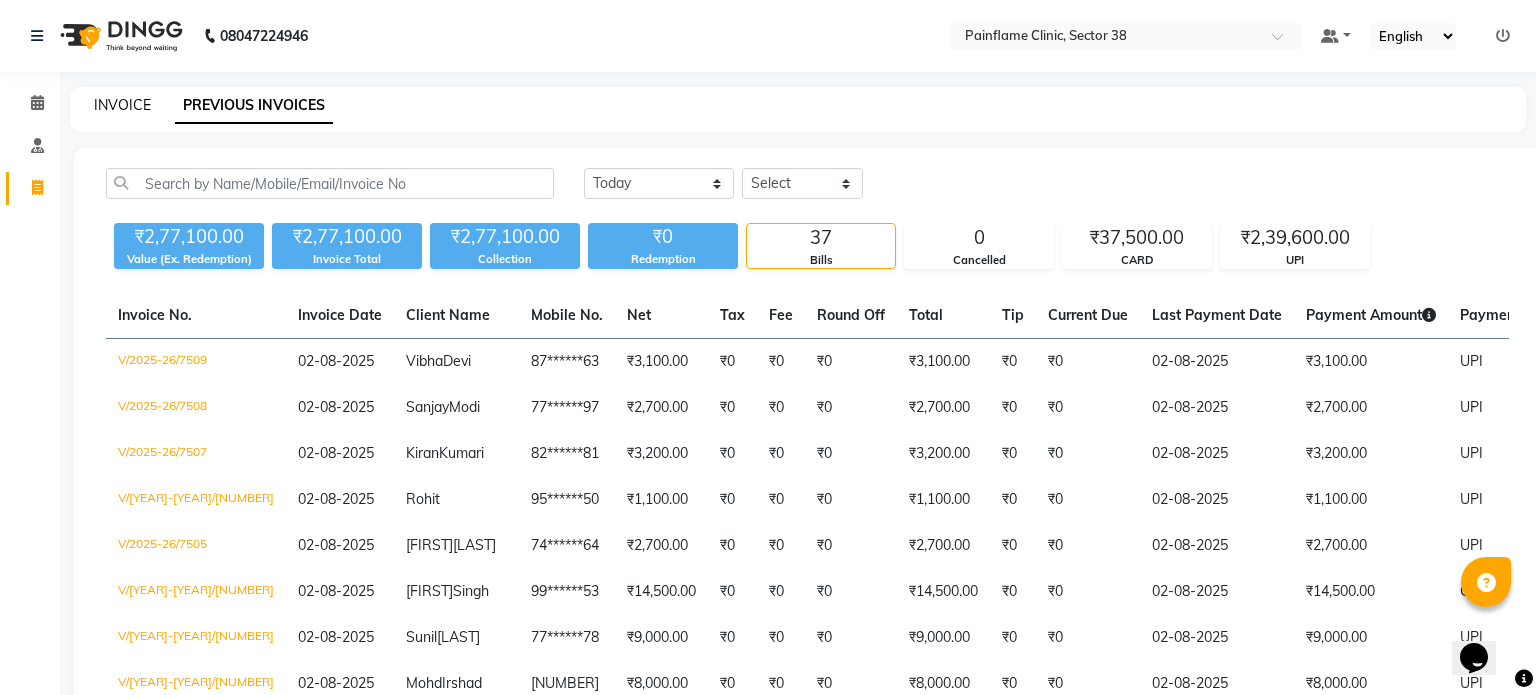 select on "service" 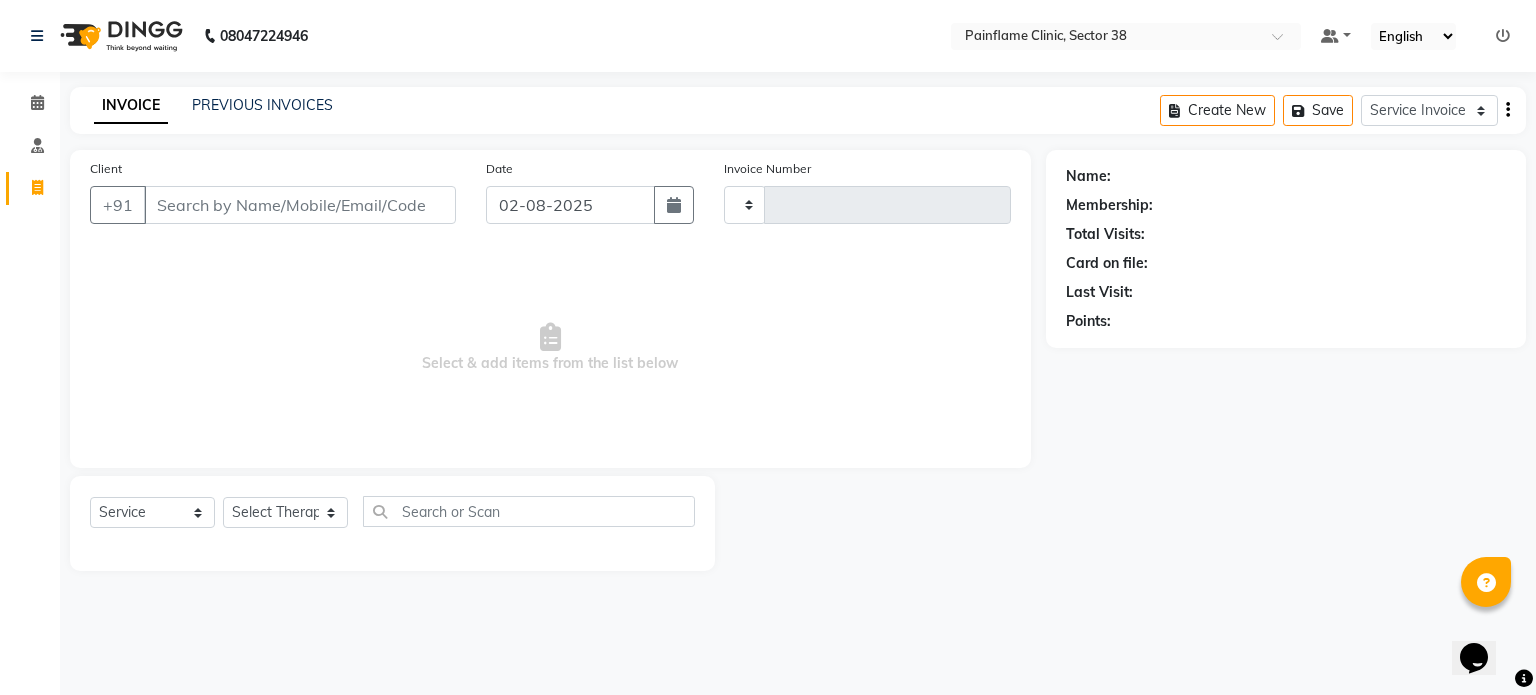 type on "7510" 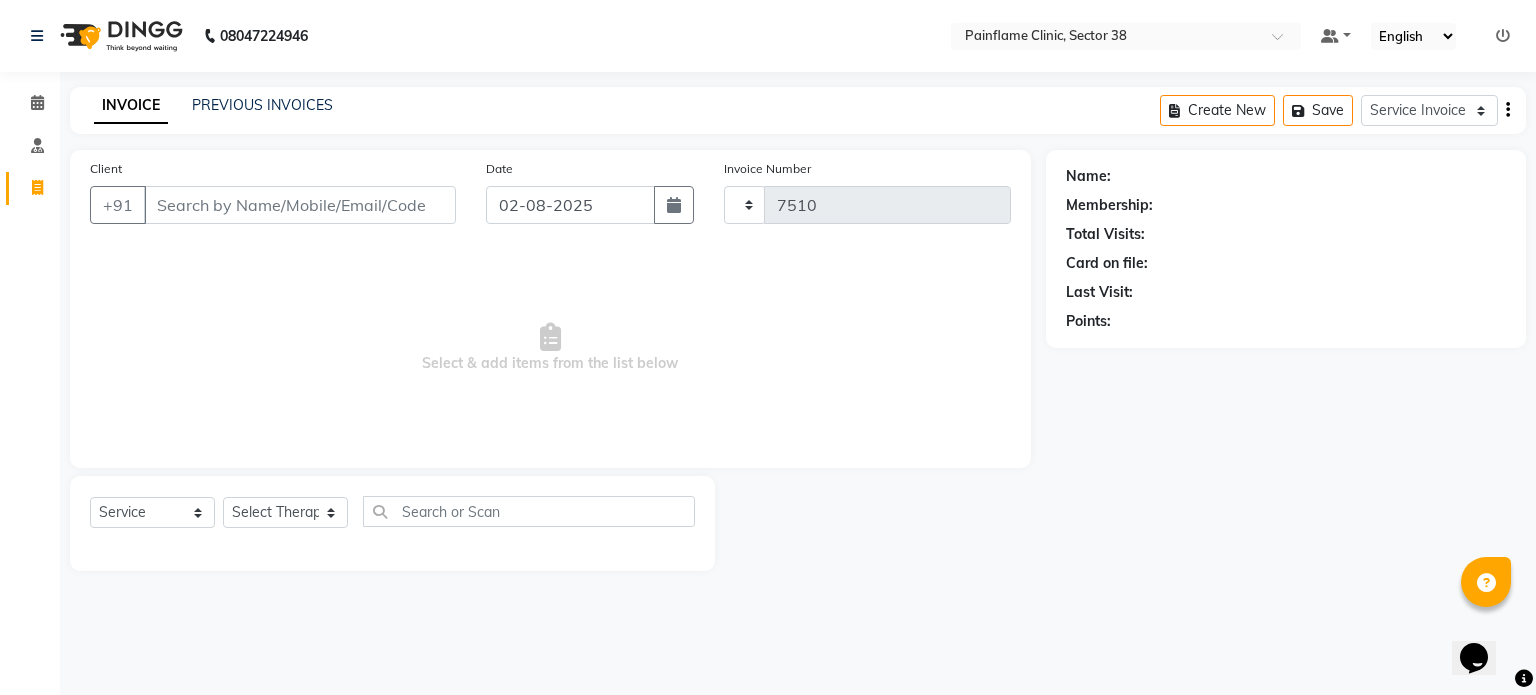 select on "3964" 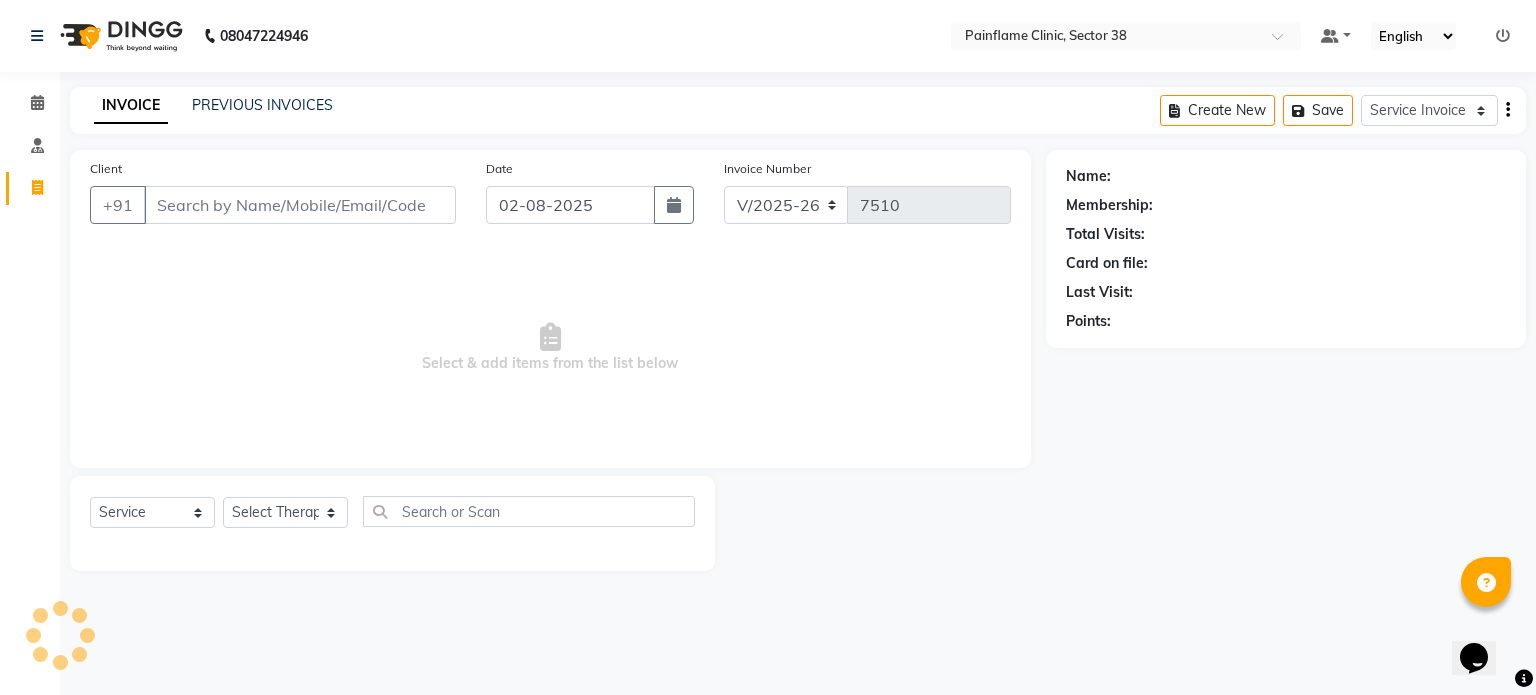 click on "Client" at bounding box center [300, 205] 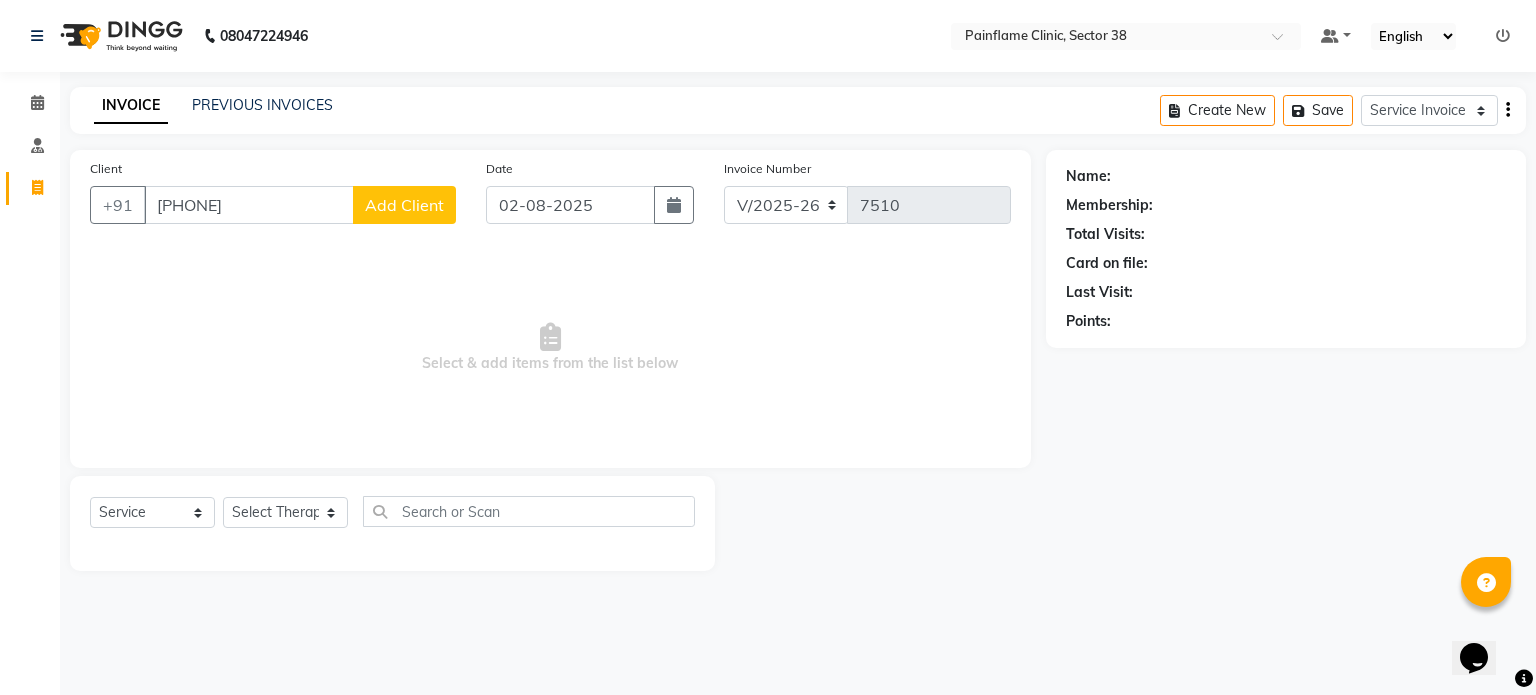 click on "[PHONE]" at bounding box center (249, 205) 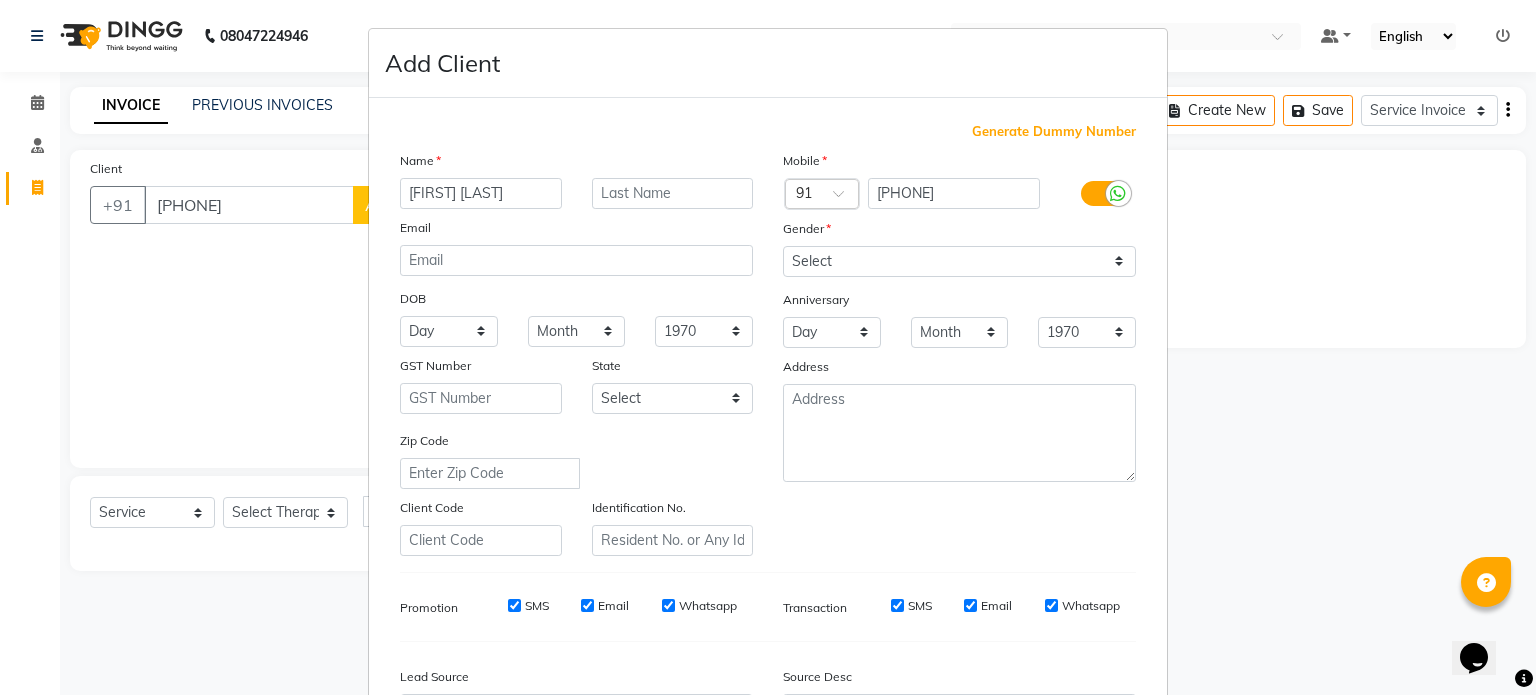 type on "[FIRST] [LAST]" 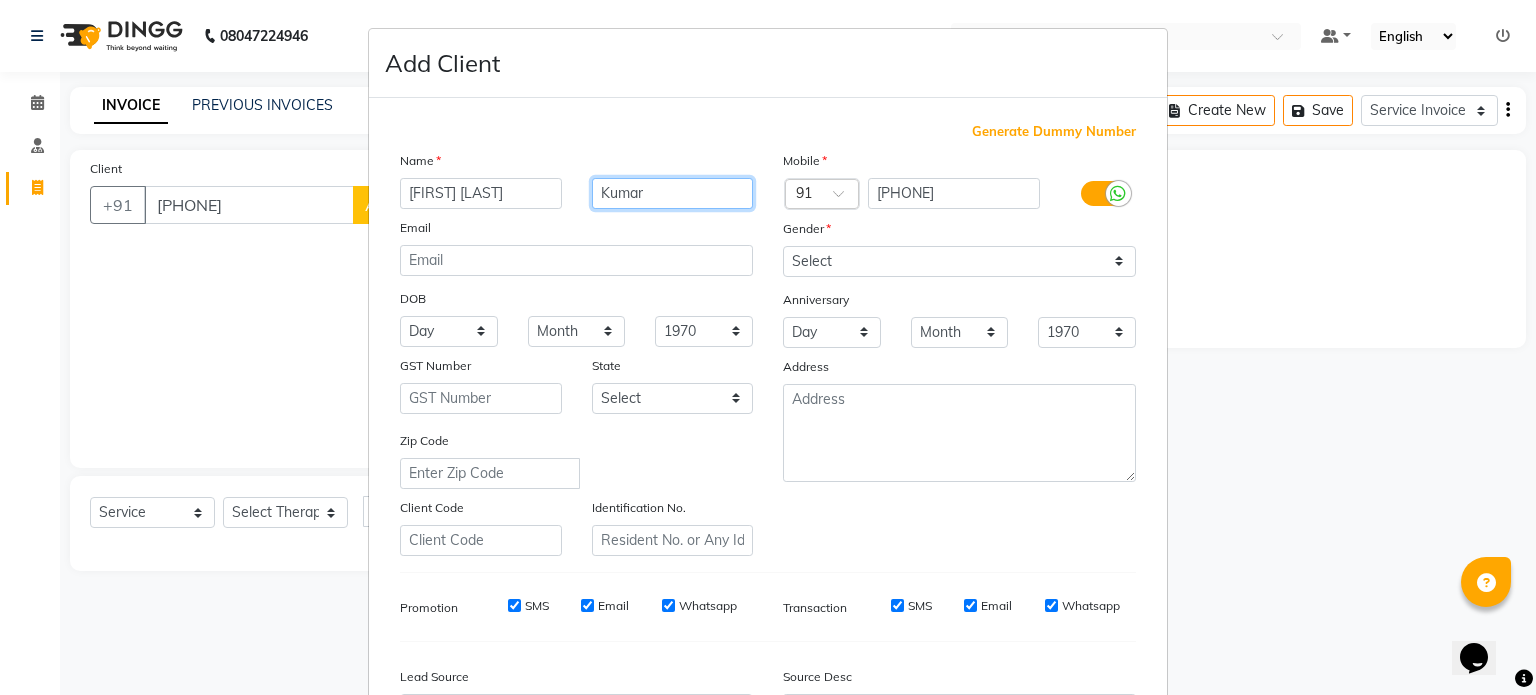 type on "Kumar" 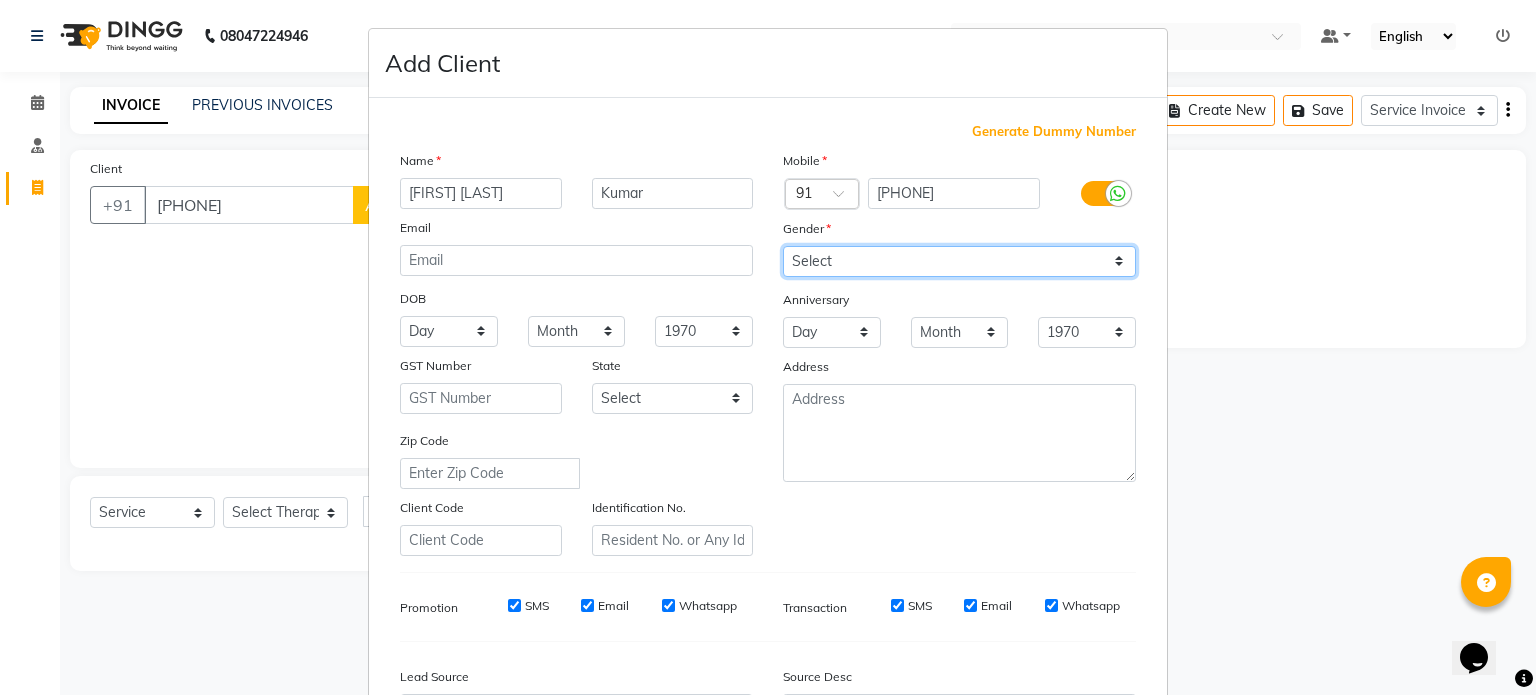 click on "Select Male Female Other Prefer Not To Say" at bounding box center [959, 261] 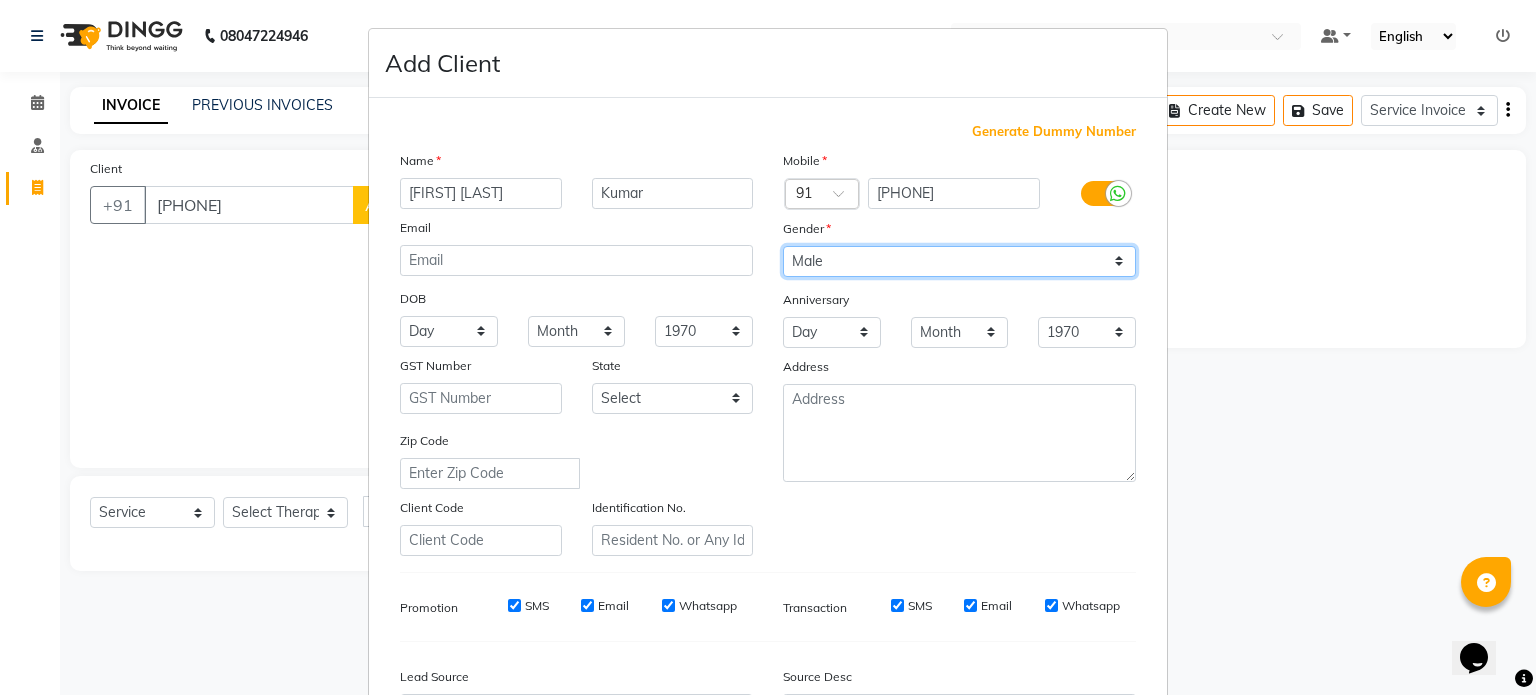 click on "Select Male Female Other Prefer Not To Say" at bounding box center [959, 261] 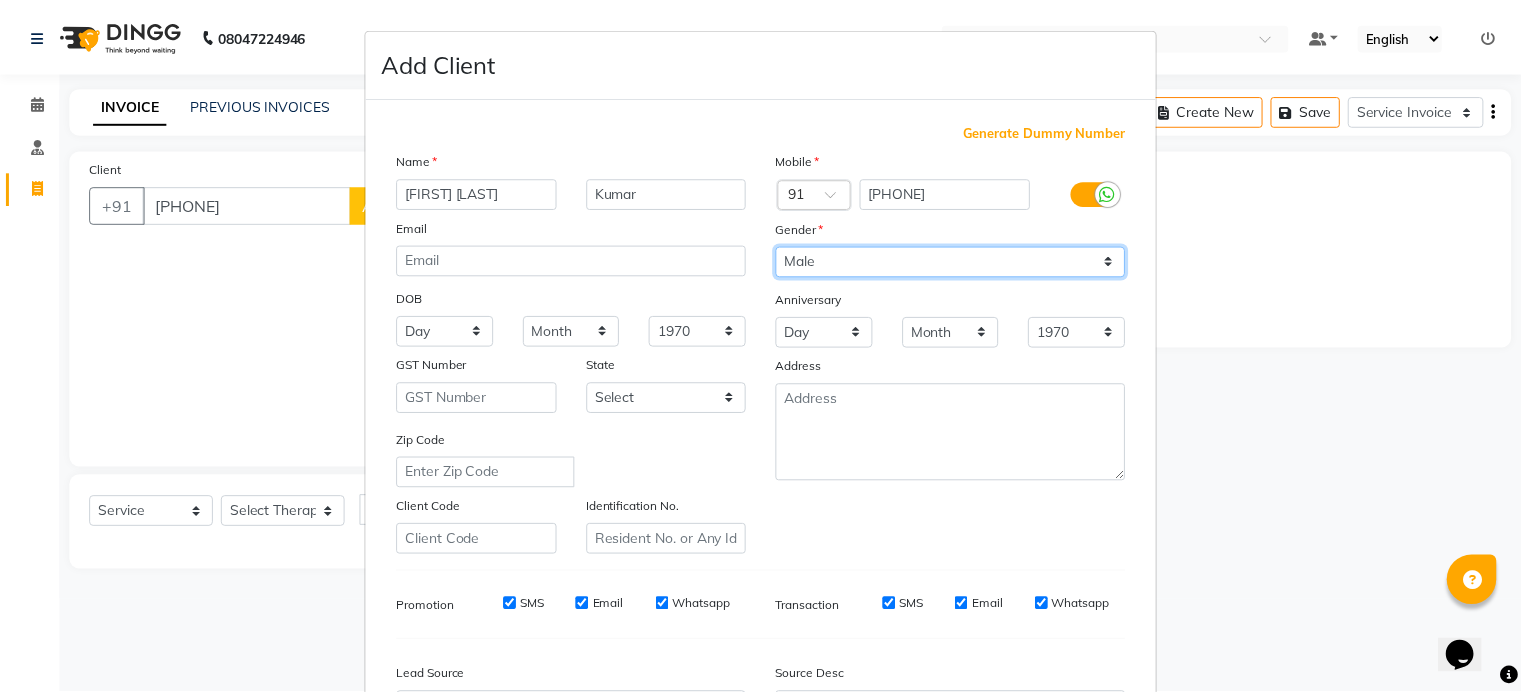 scroll, scrollTop: 237, scrollLeft: 0, axis: vertical 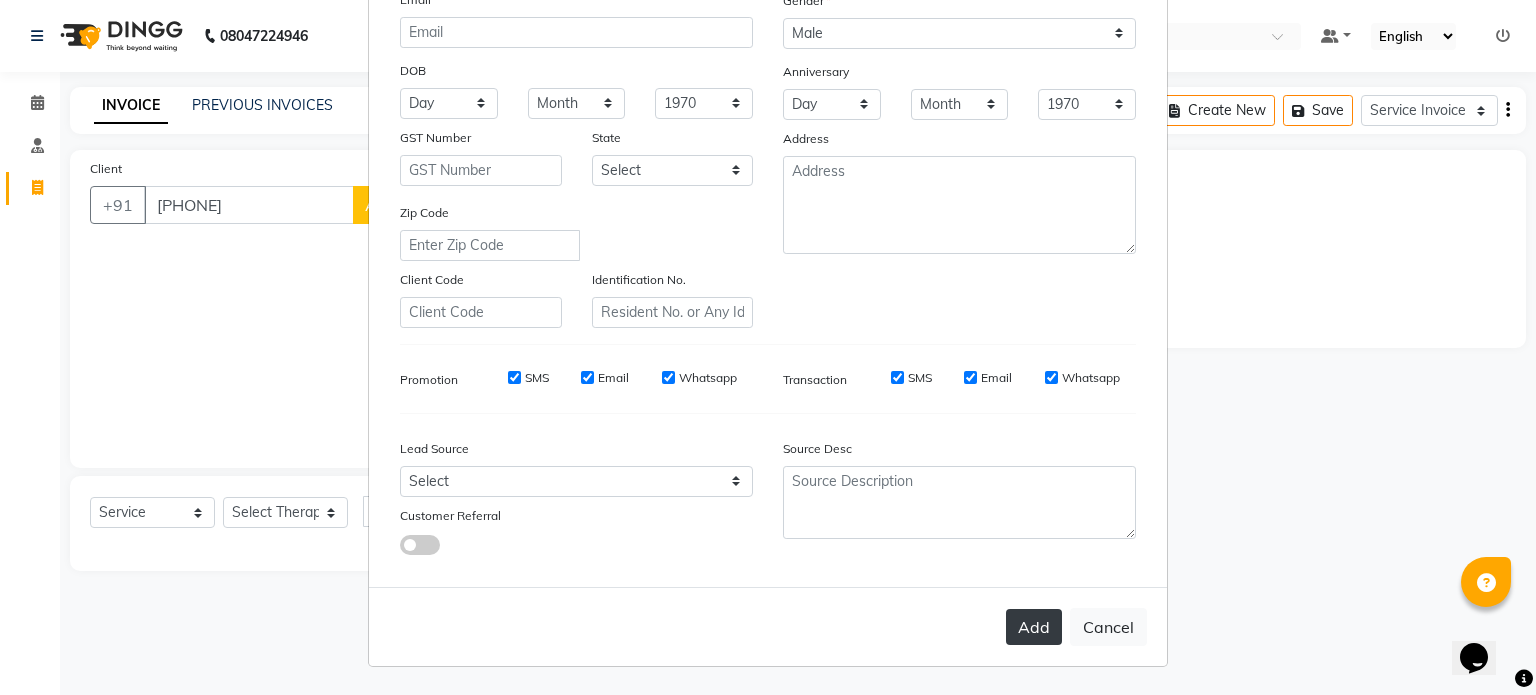 click on "Add" at bounding box center (1034, 627) 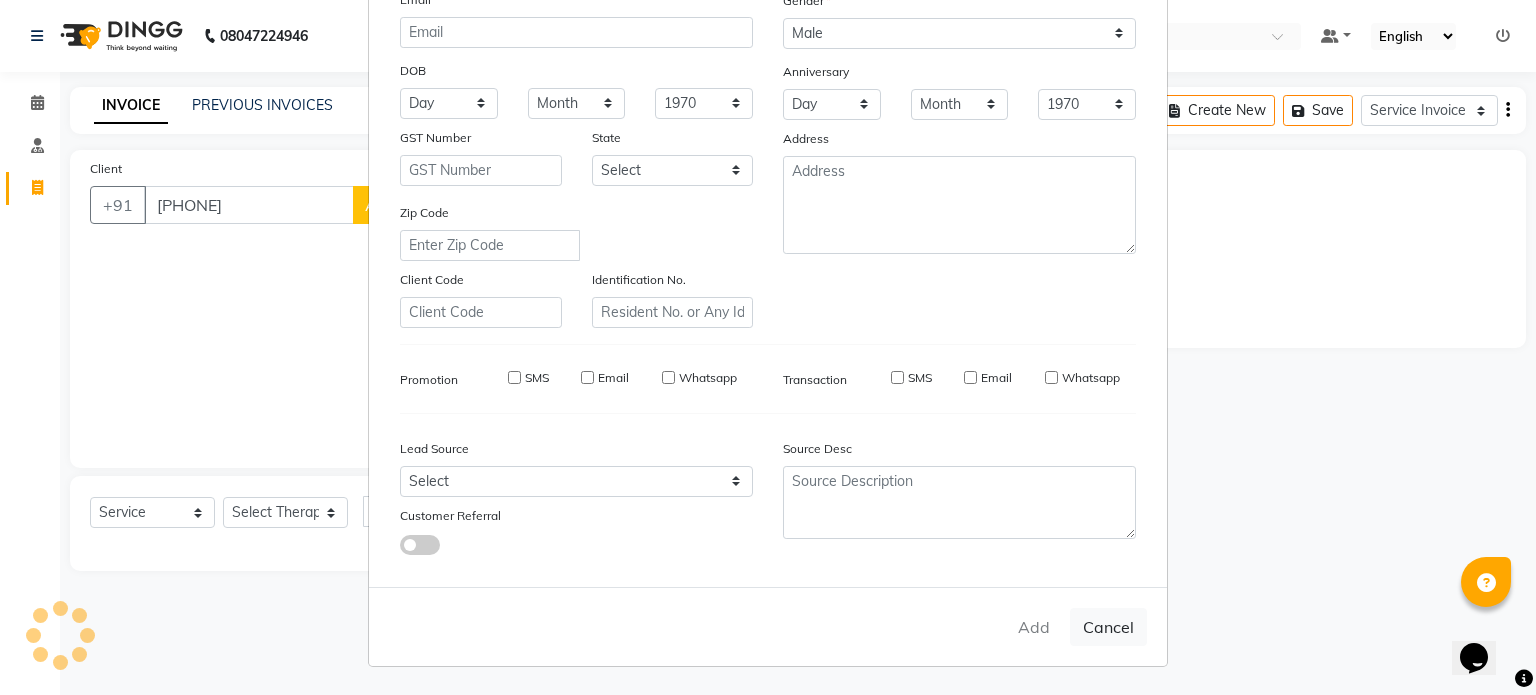 type on "95******74" 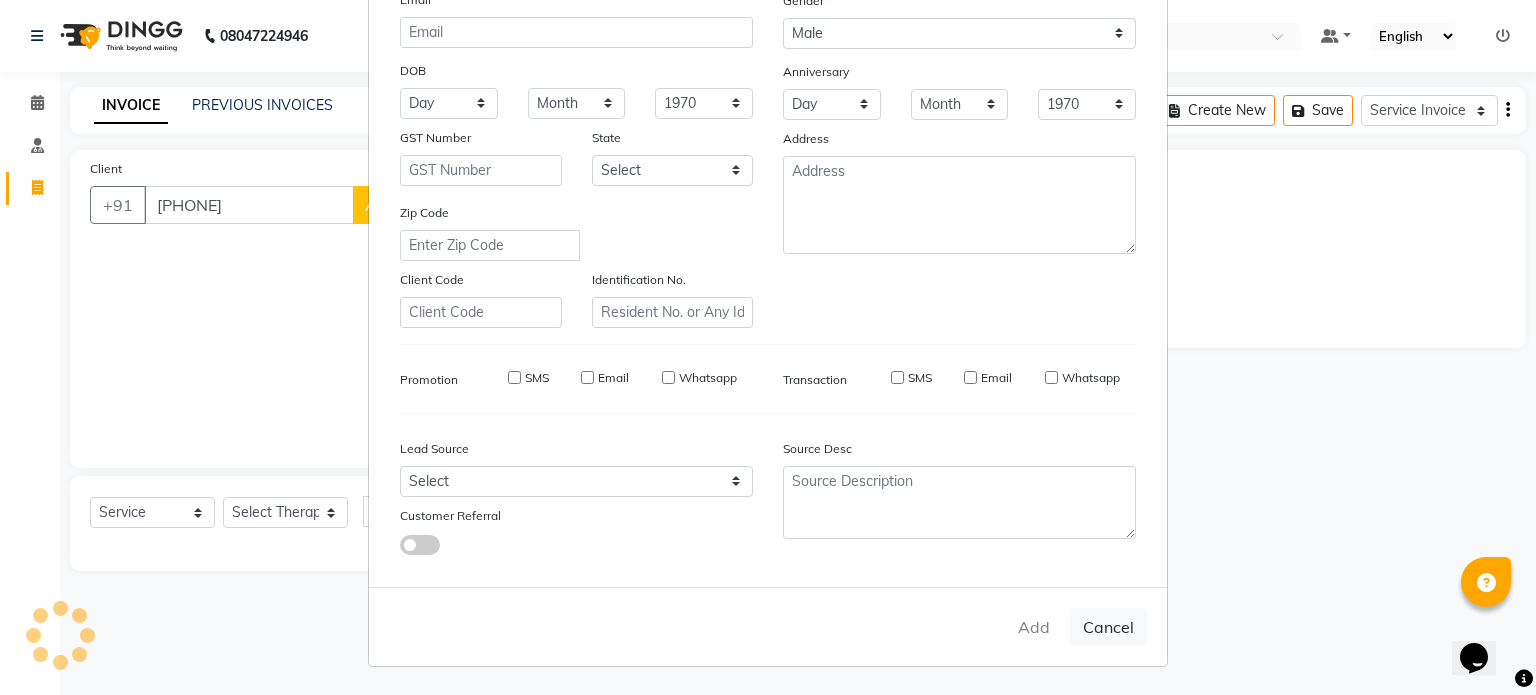type 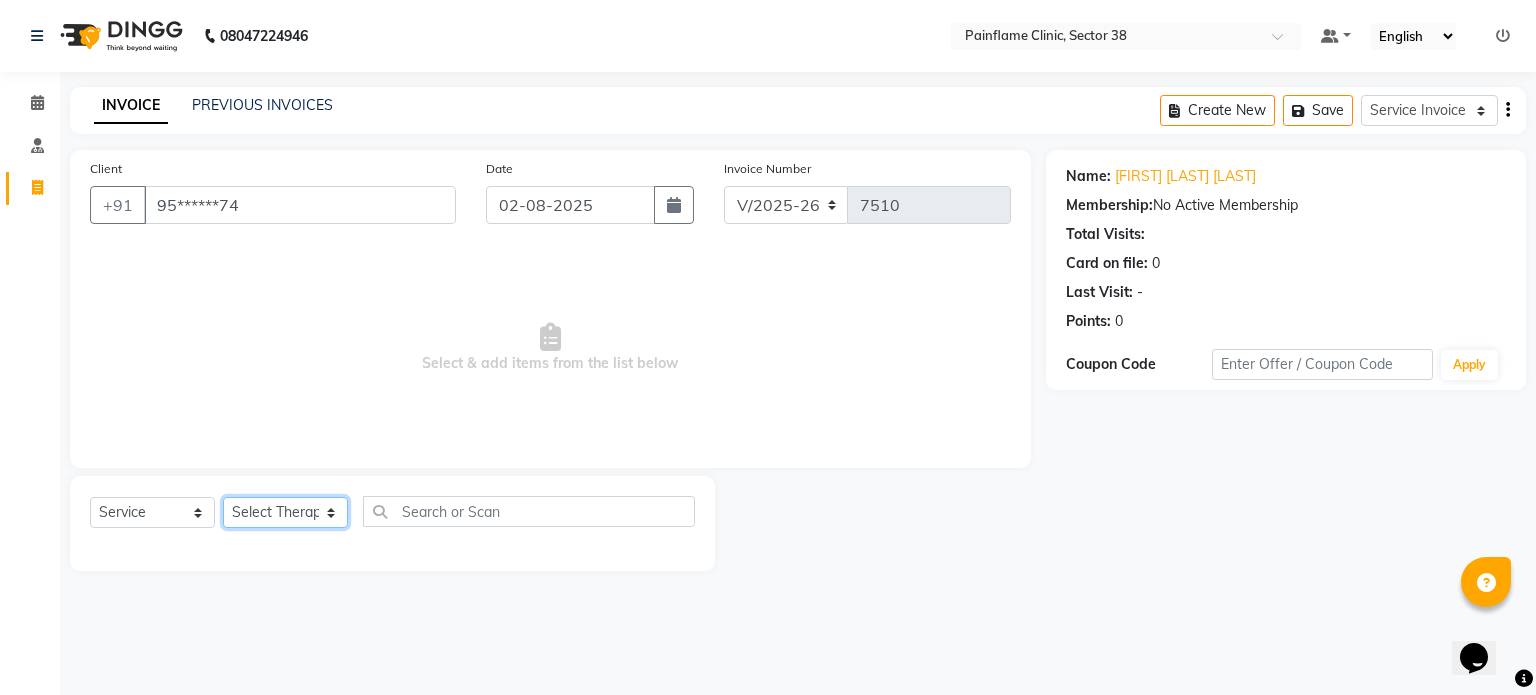 click on "Select Therapist Dr Durgesh Dr Harish Dr Ranjana Dr Saurabh Dr. Suraj Dr. Tejpal Mehlawat KUSHAL MOHIT SEMWAL [FIRST] [LAST] Reception 1 Reception 2 Reception 3" 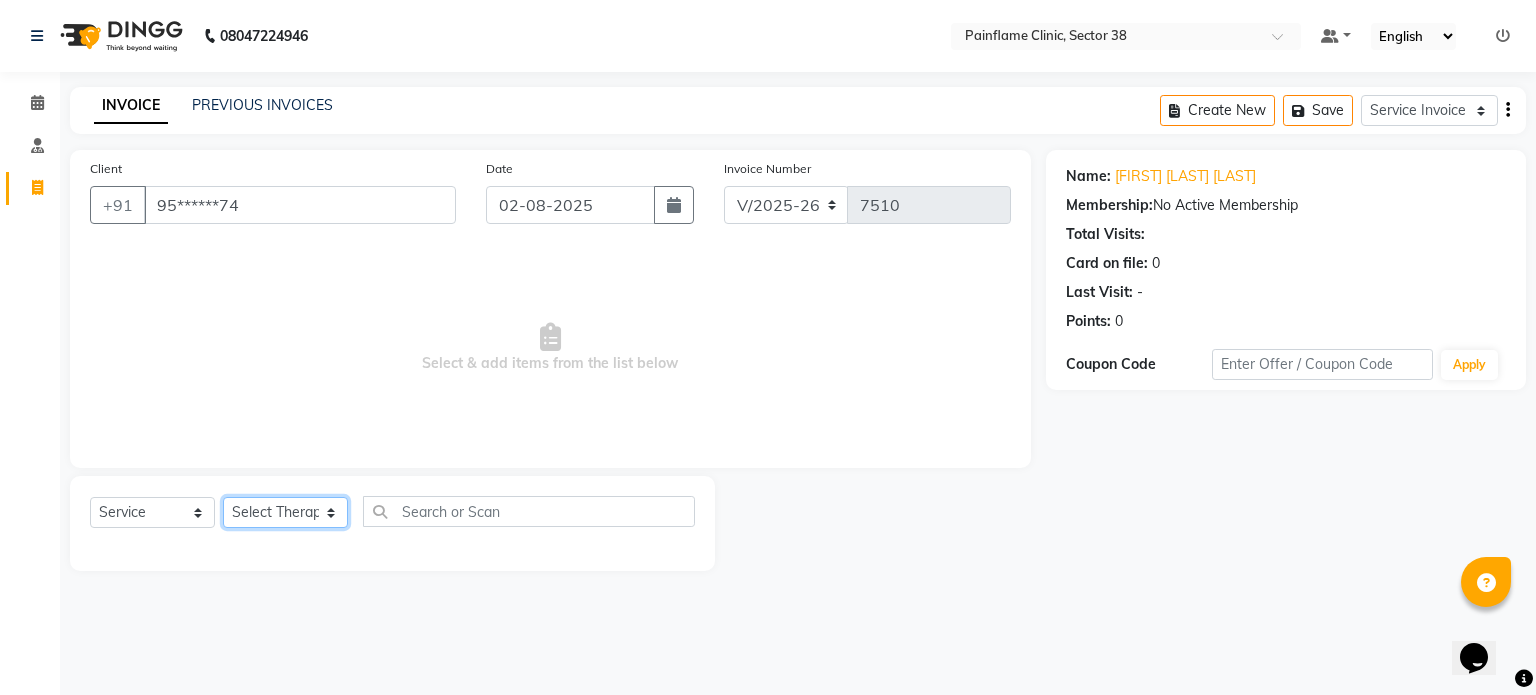 select on "20212" 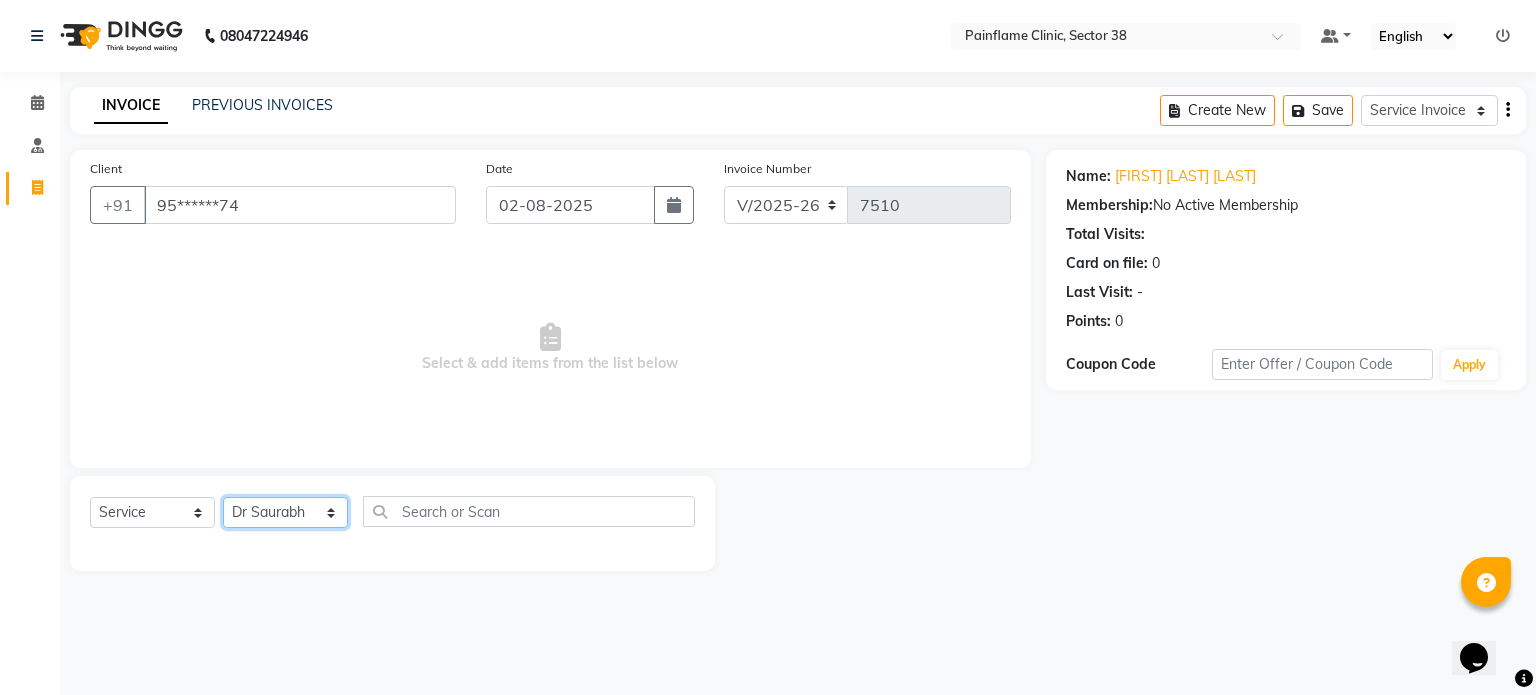 click on "Select Therapist Dr Durgesh Dr Harish Dr Ranjana Dr Saurabh Dr. Suraj Dr. Tejpal Mehlawat KUSHAL MOHIT SEMWAL [FIRST] [LAST] Reception 1 Reception 2 Reception 3" 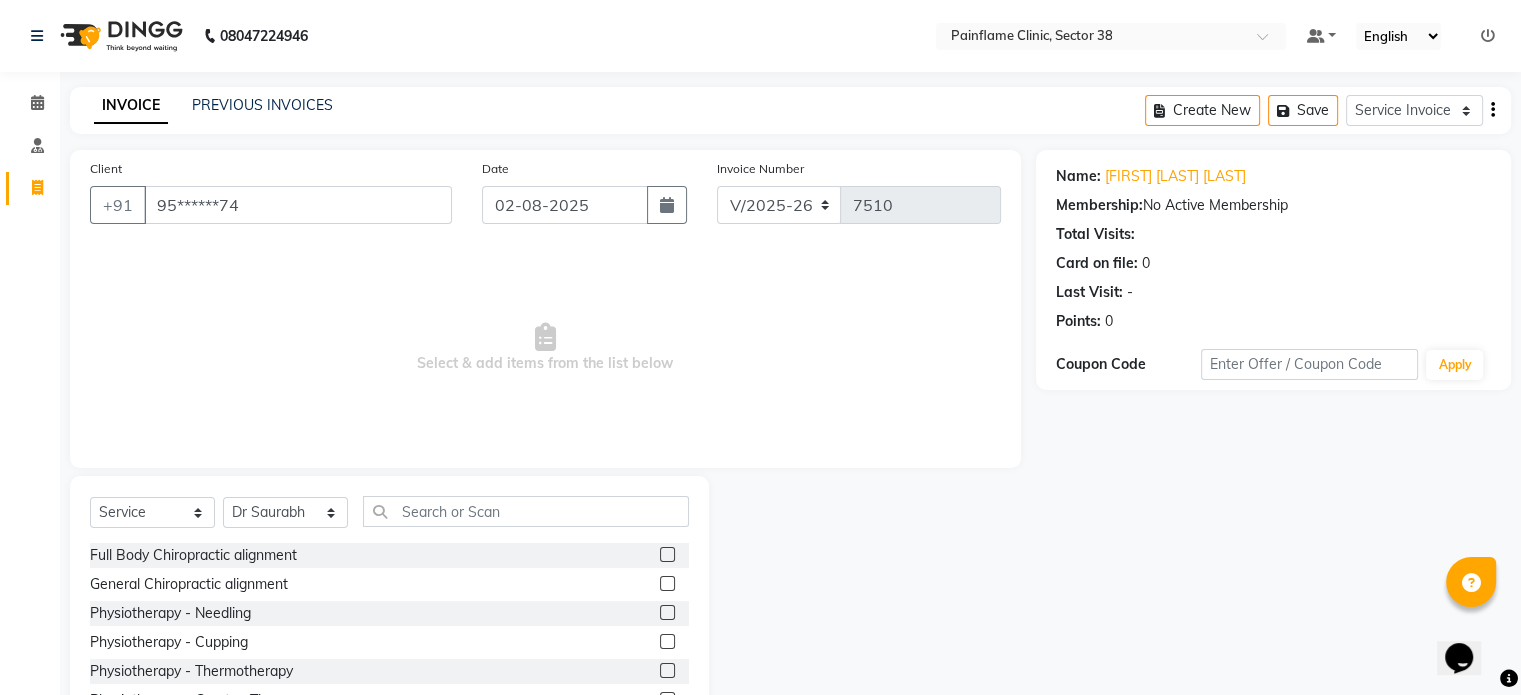 click 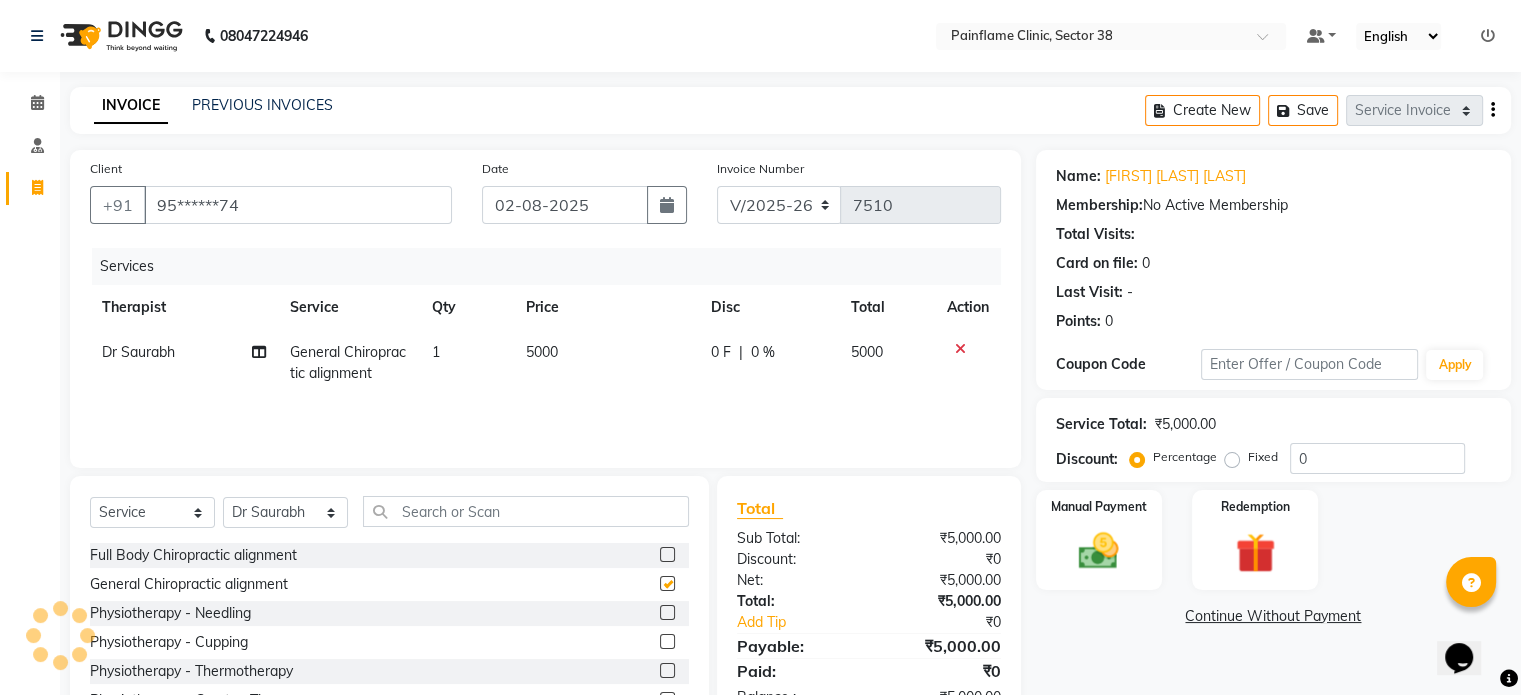 checkbox on "false" 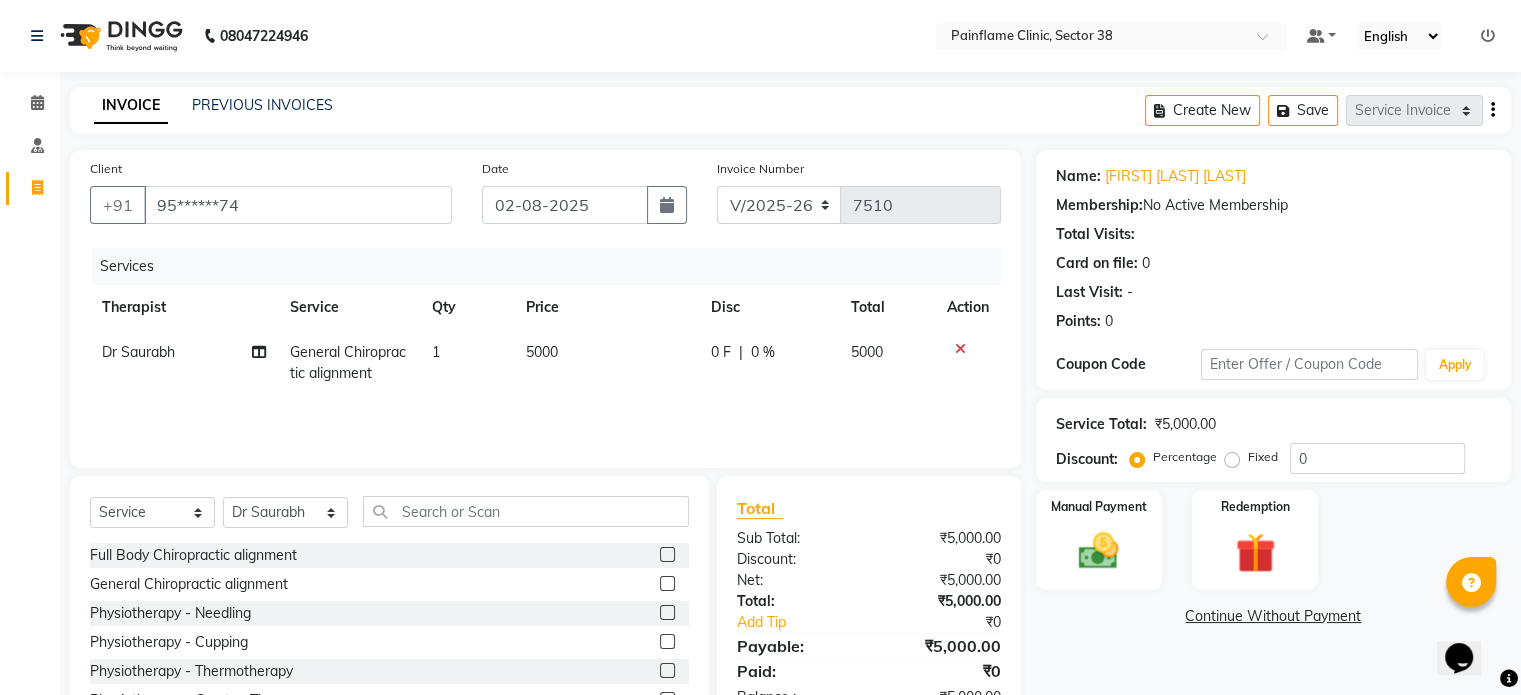 click on "5000" 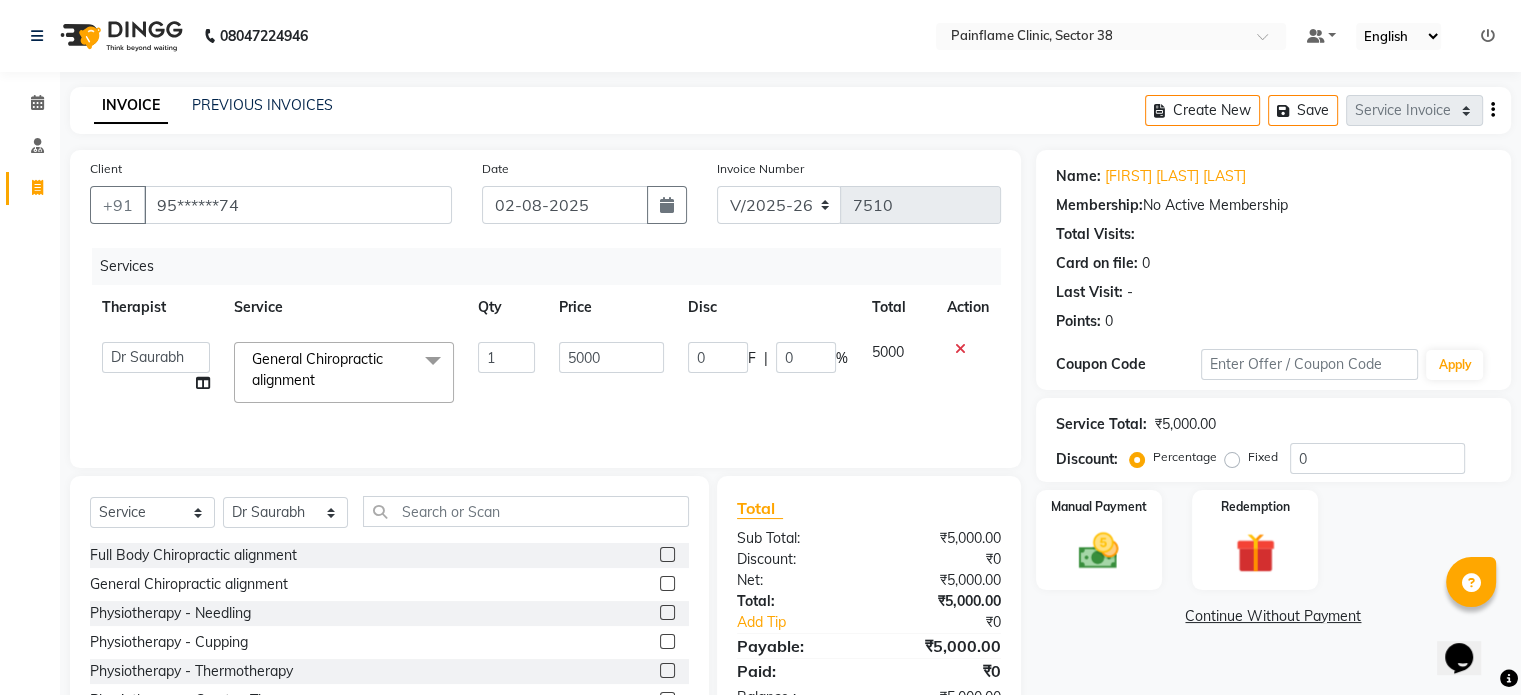 click on "5000" 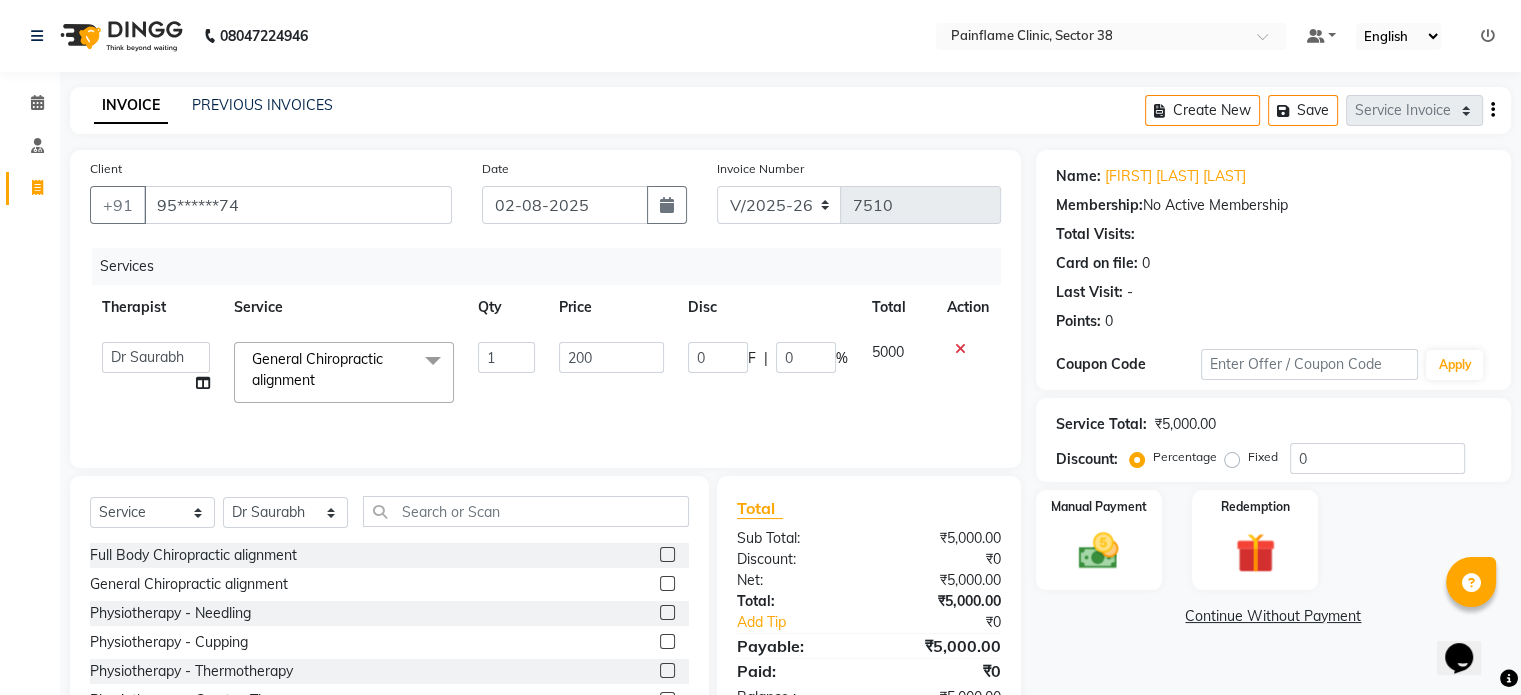 type on "2000" 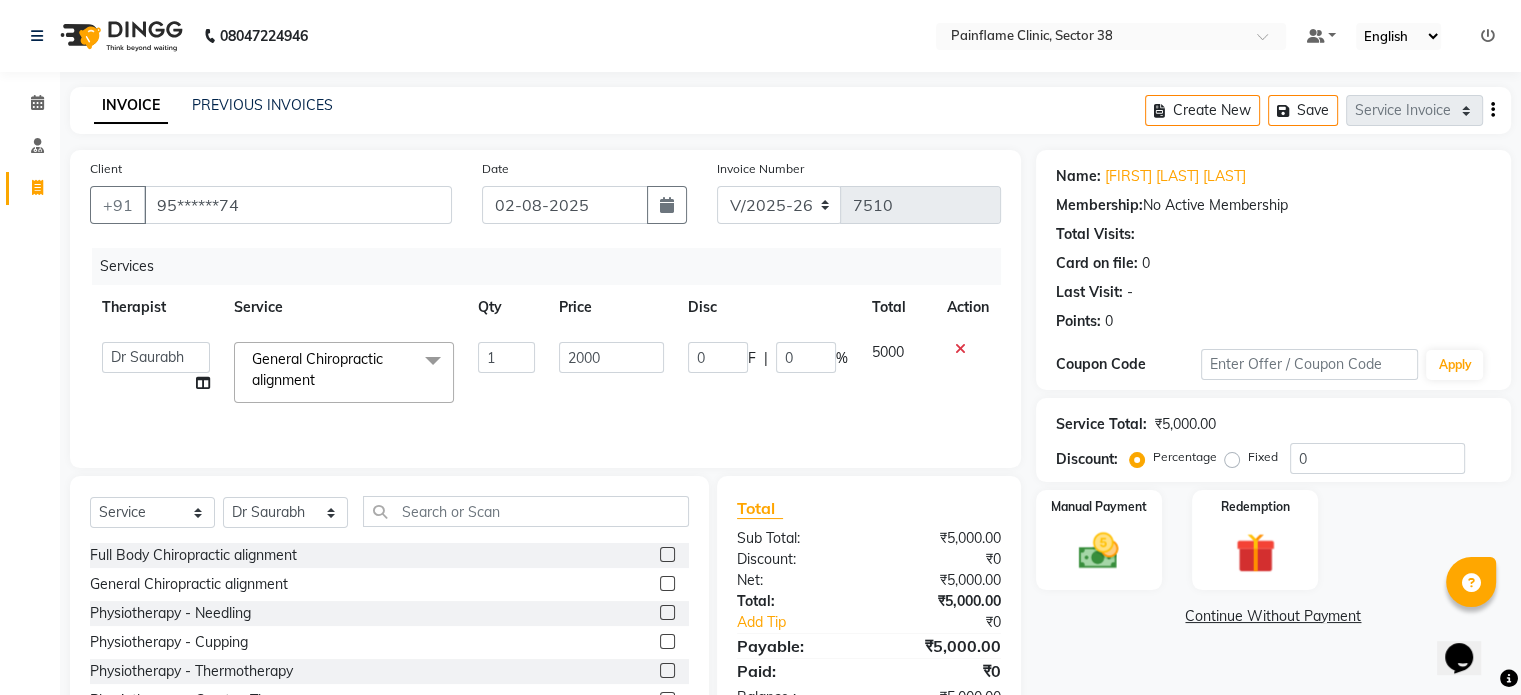 scroll, scrollTop: 119, scrollLeft: 0, axis: vertical 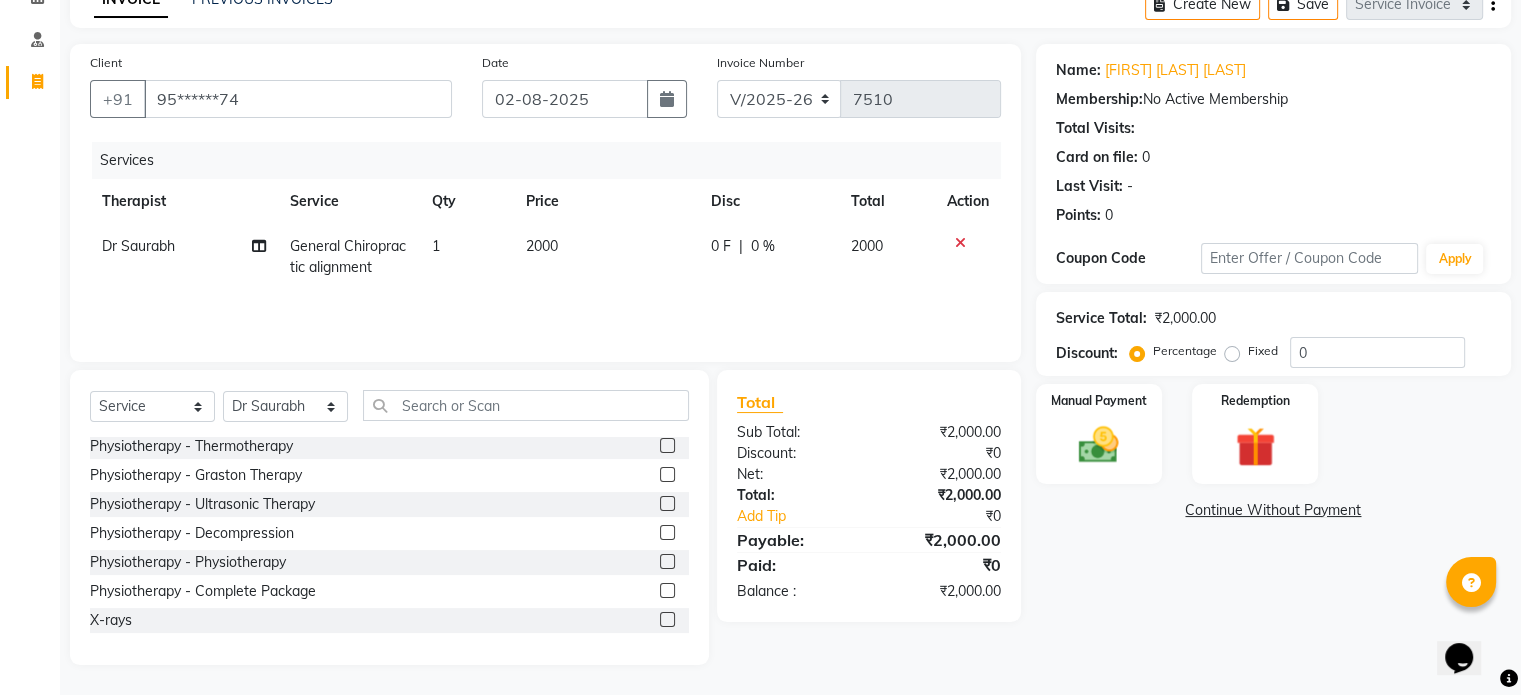 click 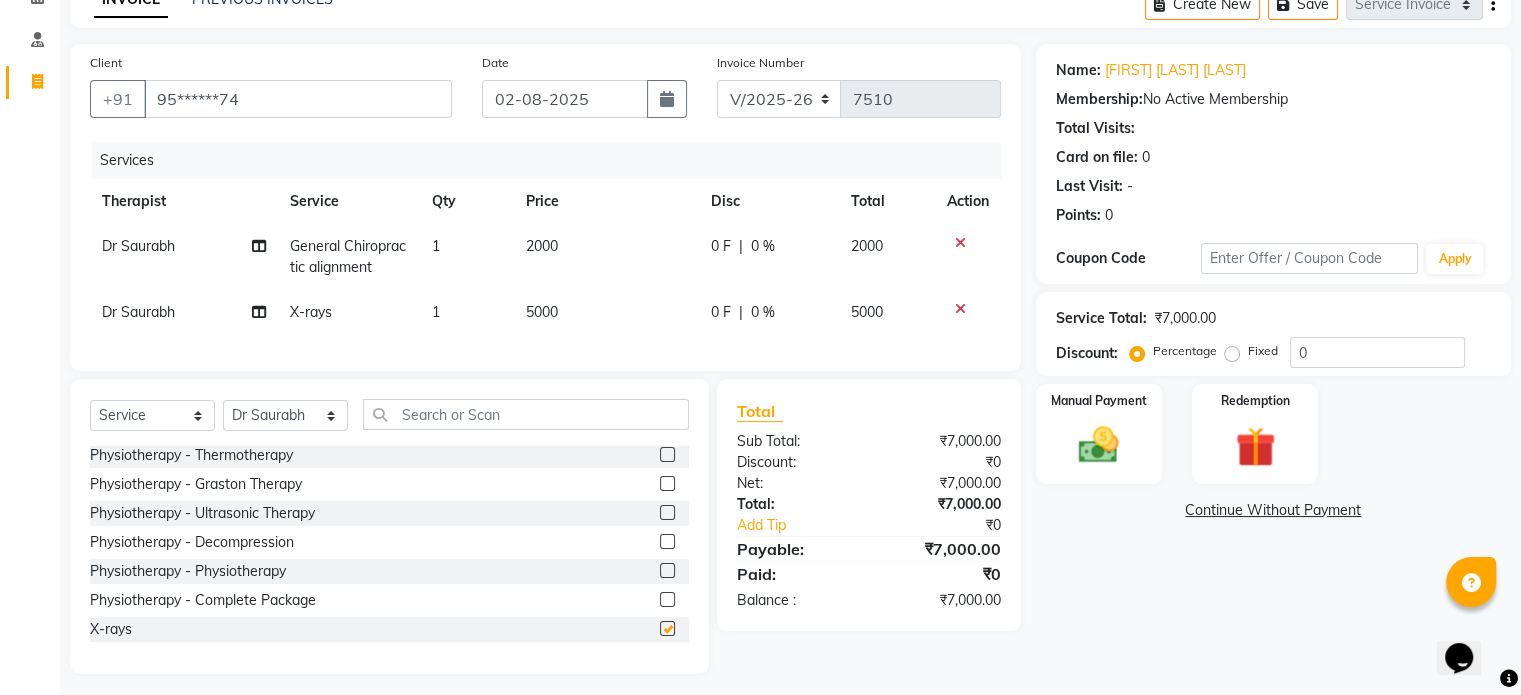 checkbox on "false" 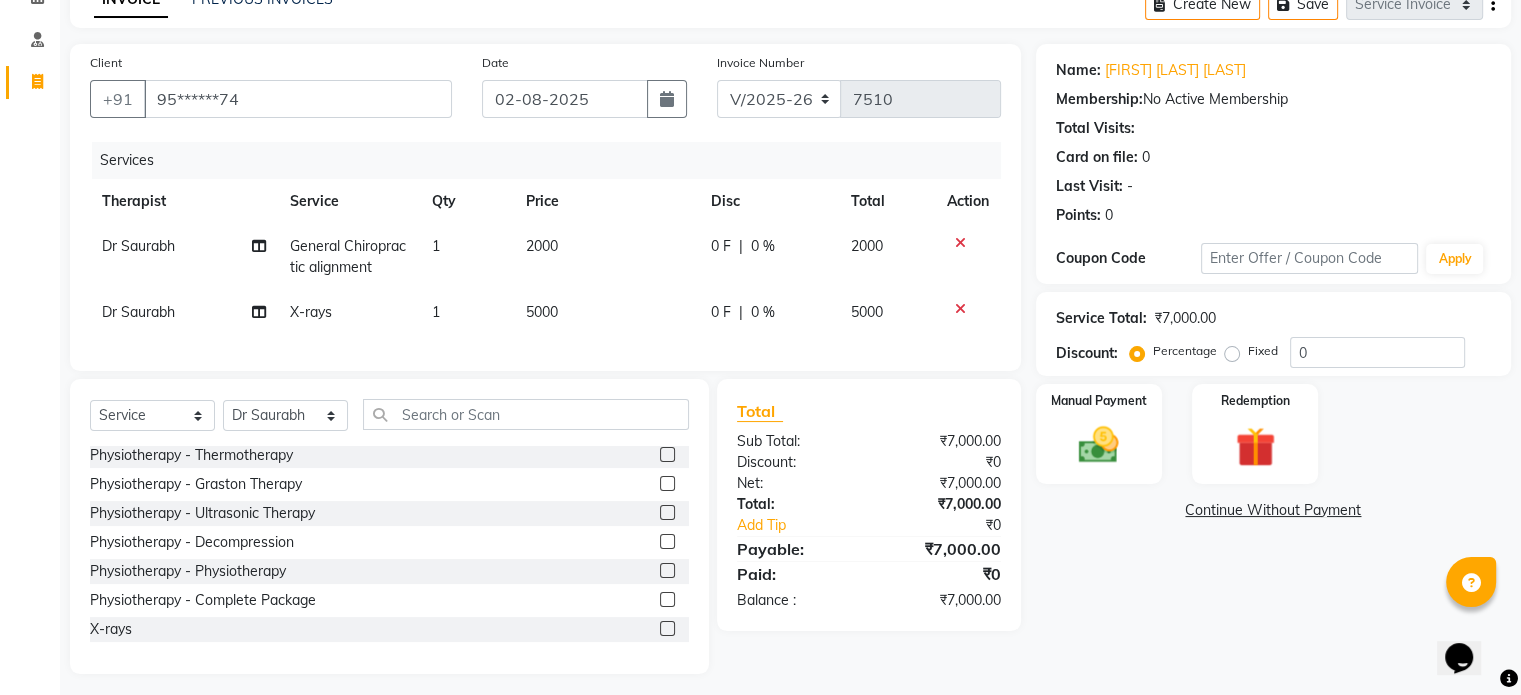 click on "5000" 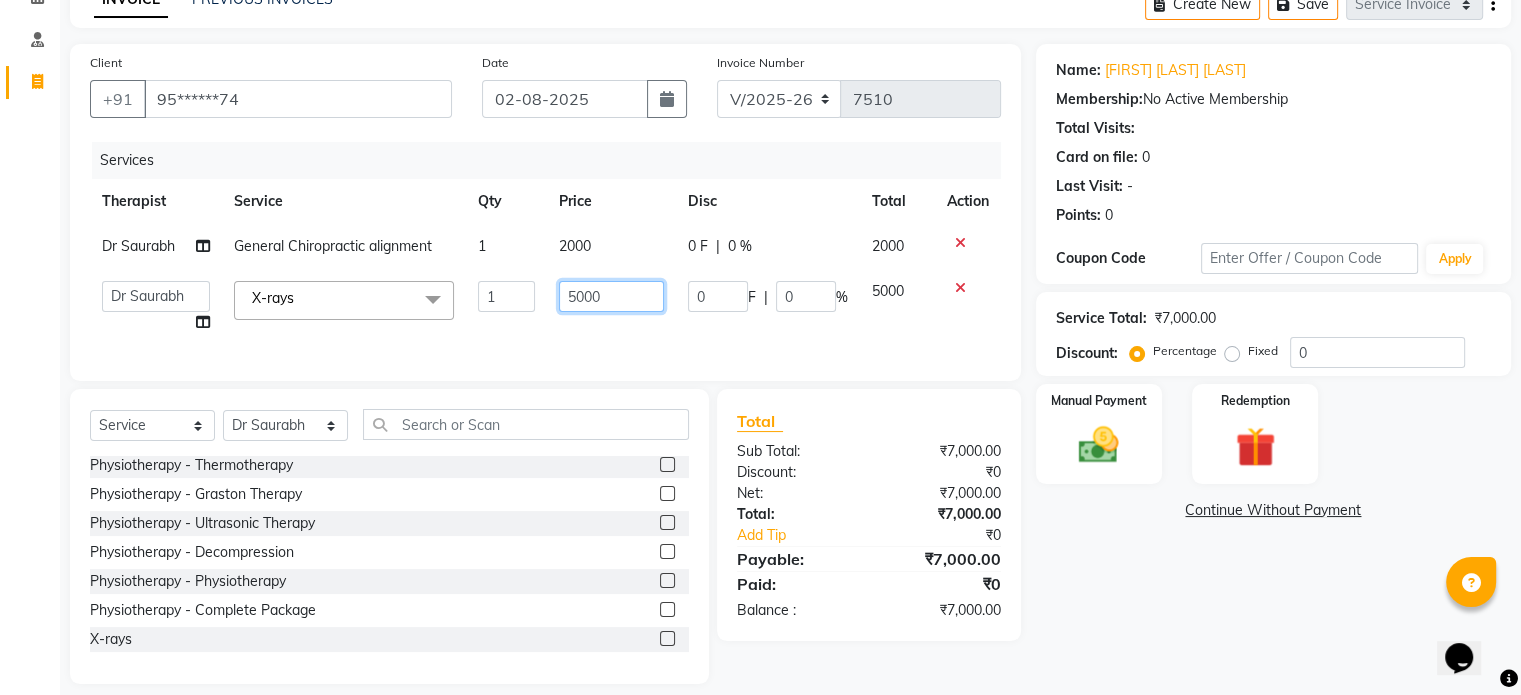 click on "5000" 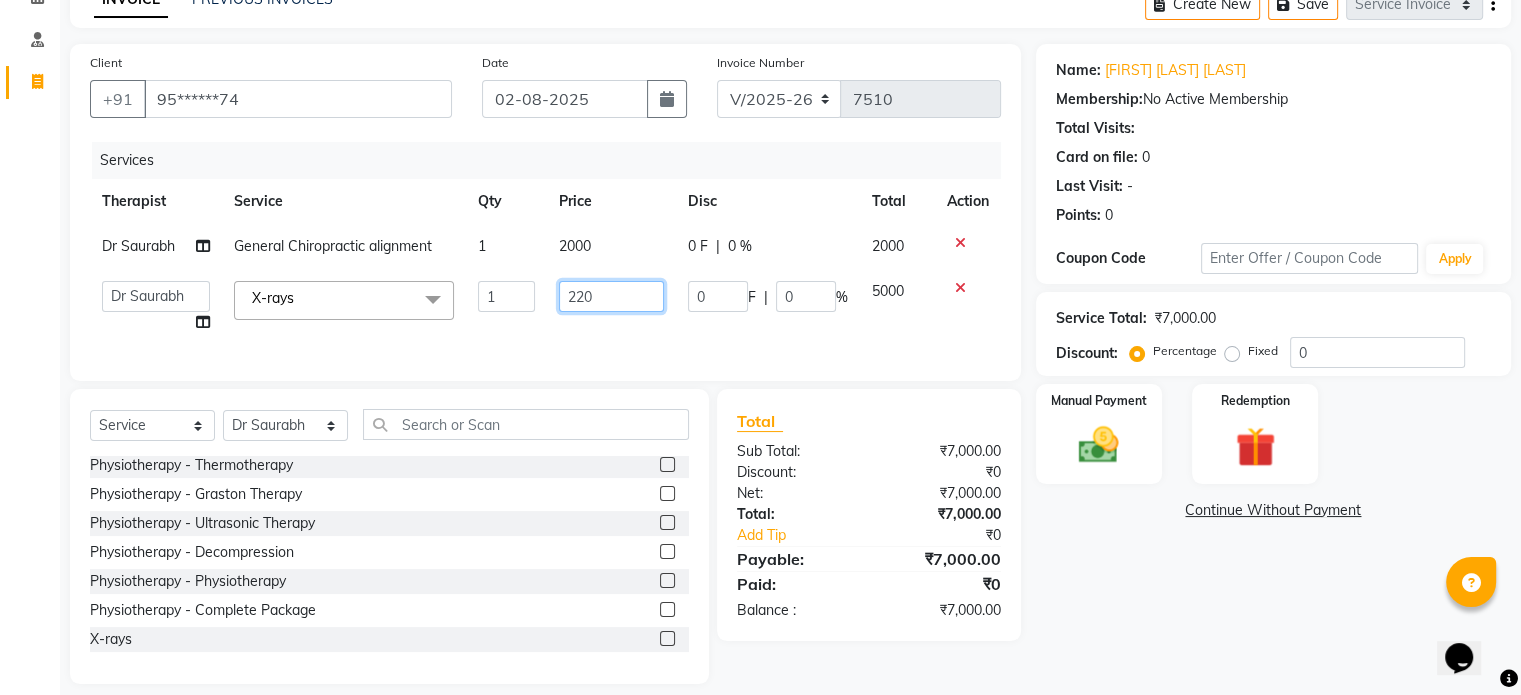 type 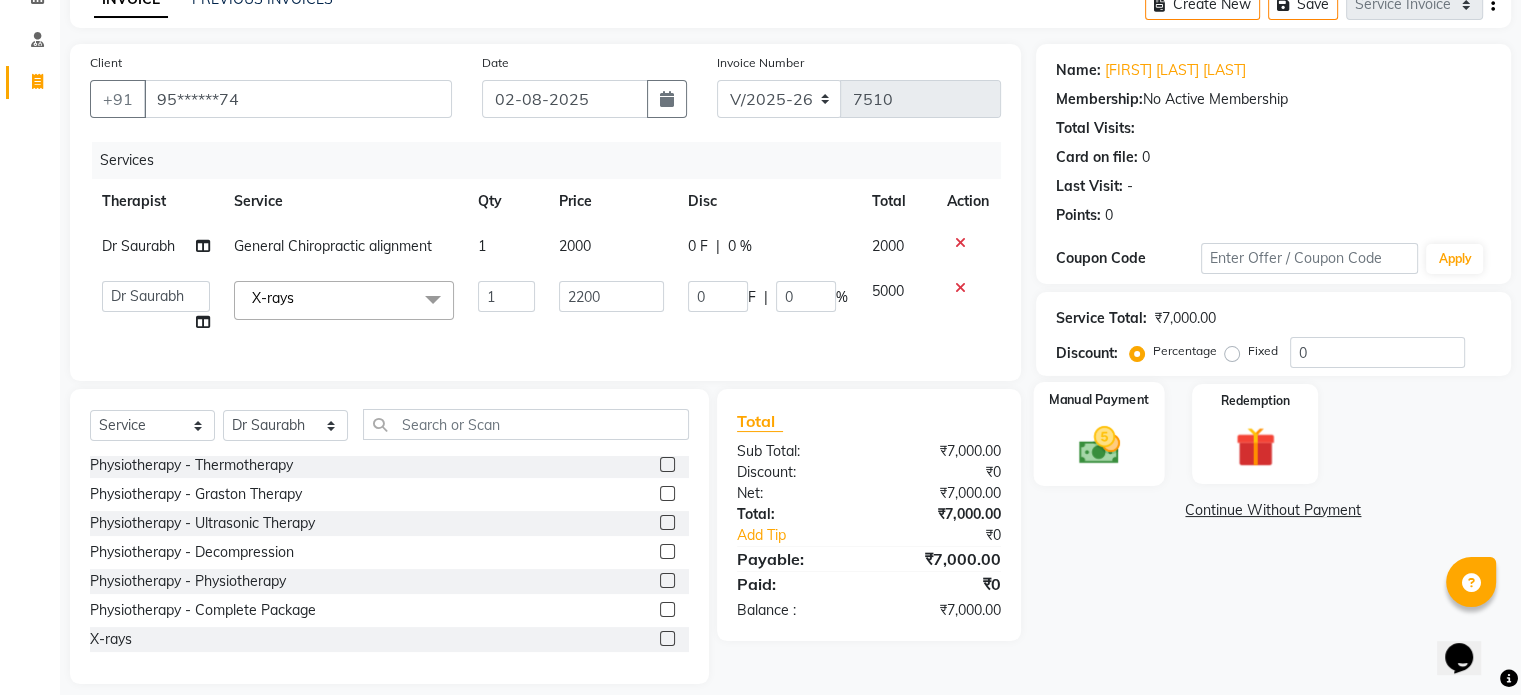 click 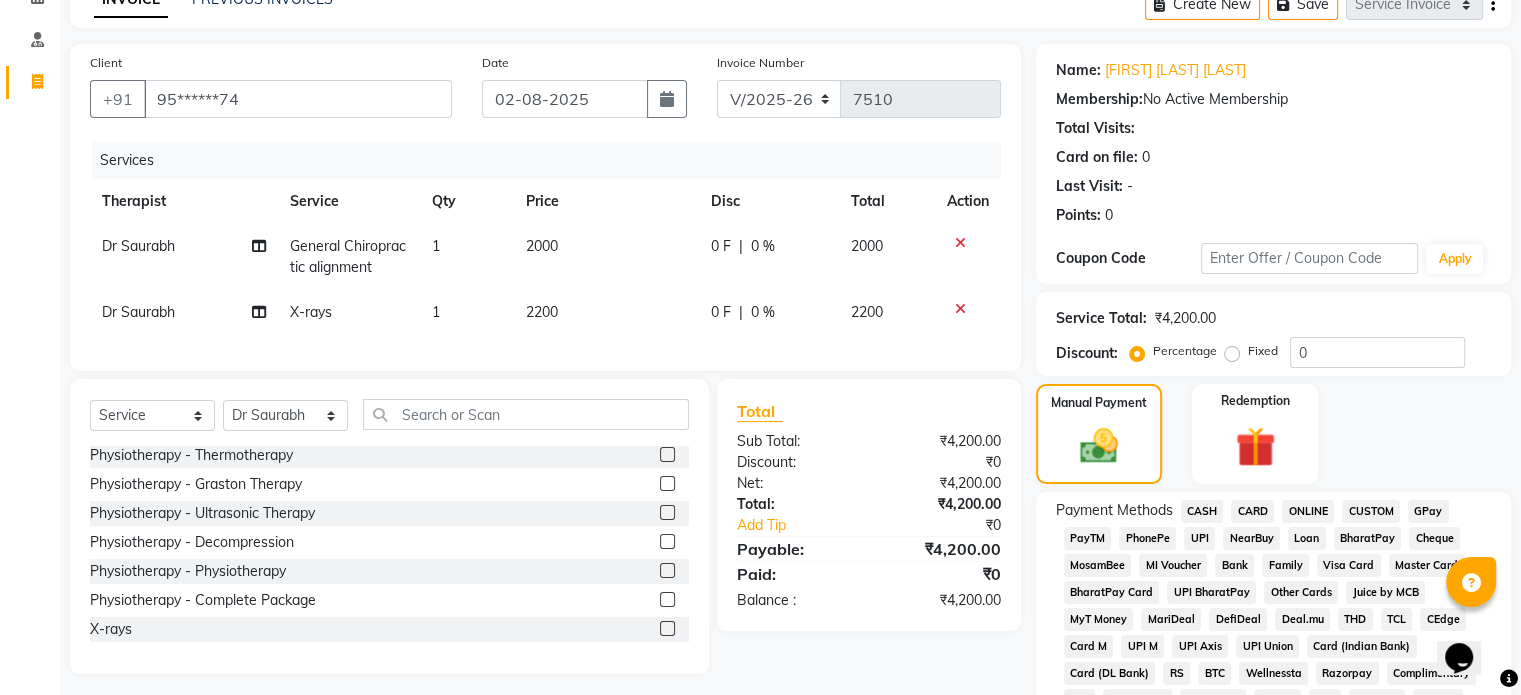 click on "UPI" 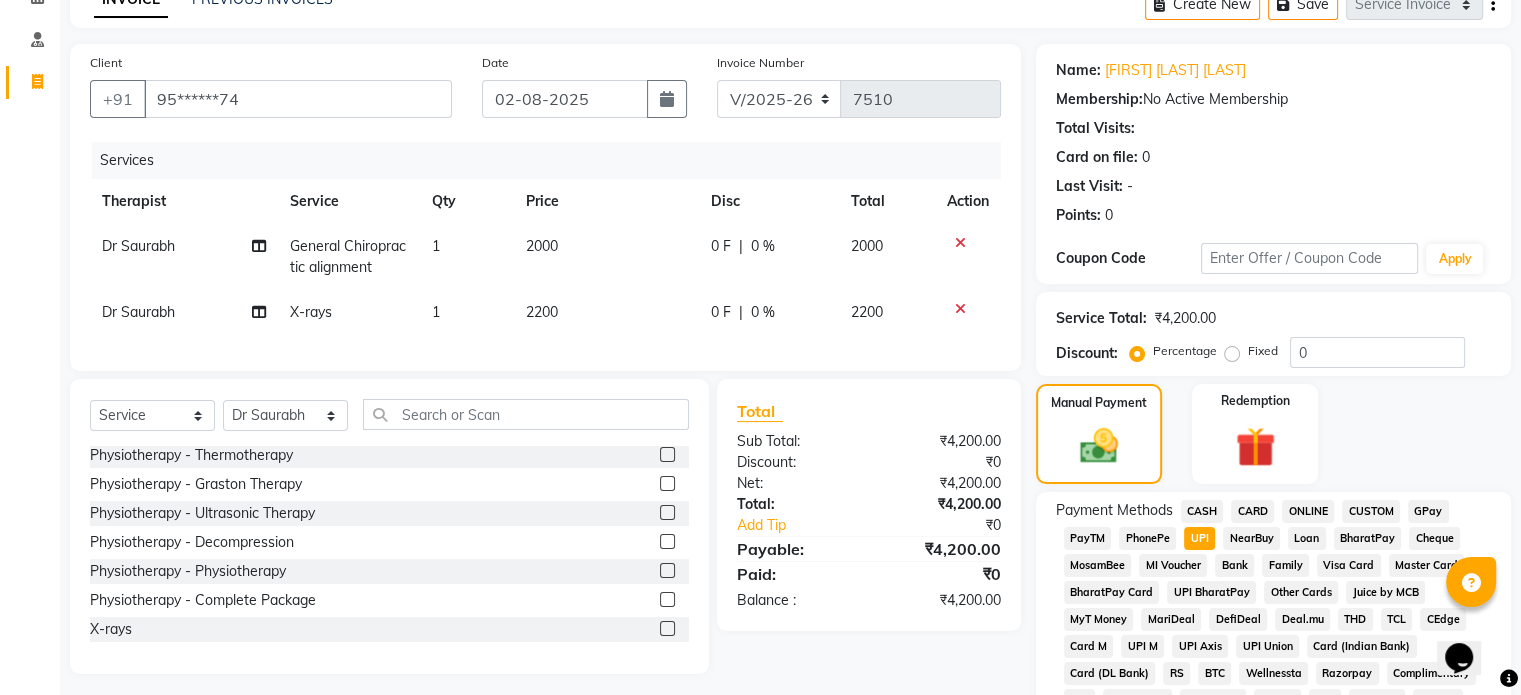 scroll, scrollTop: 652, scrollLeft: 0, axis: vertical 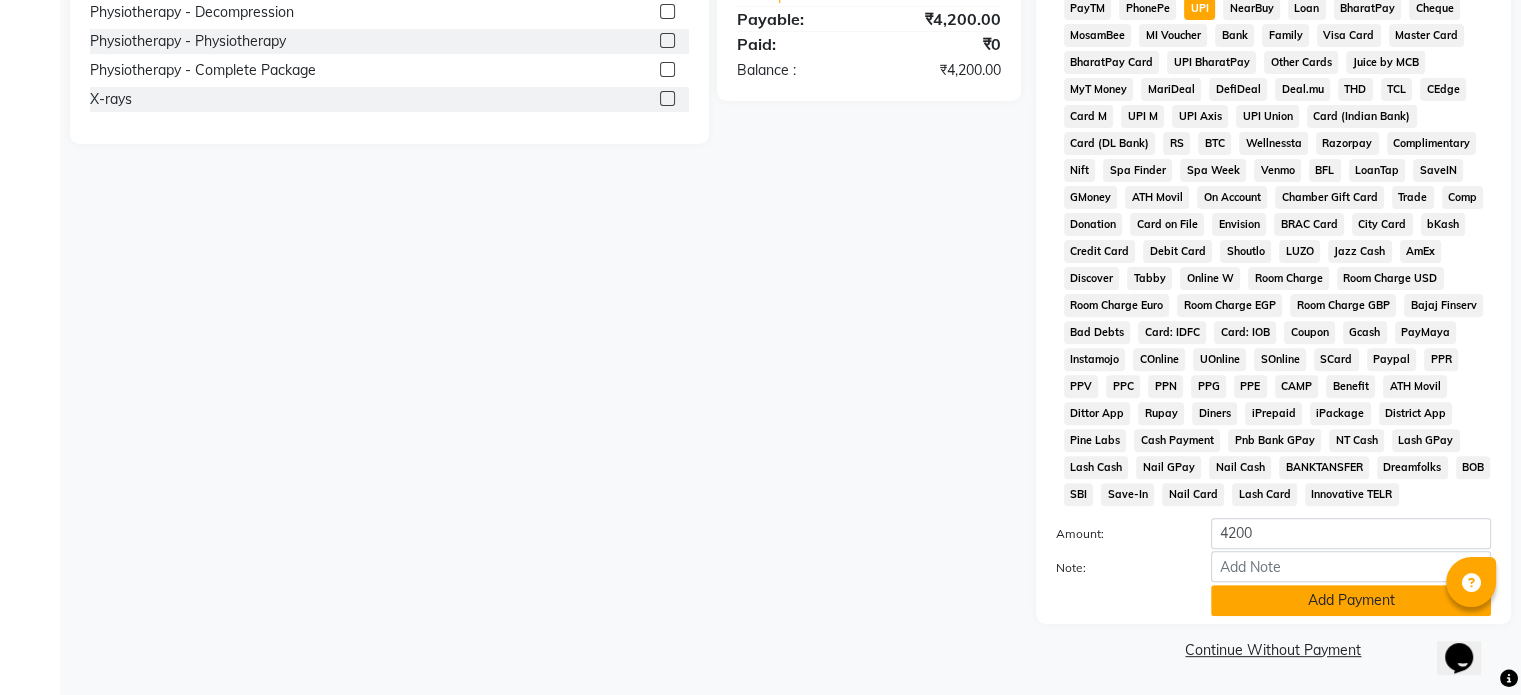 click on "Add Payment" 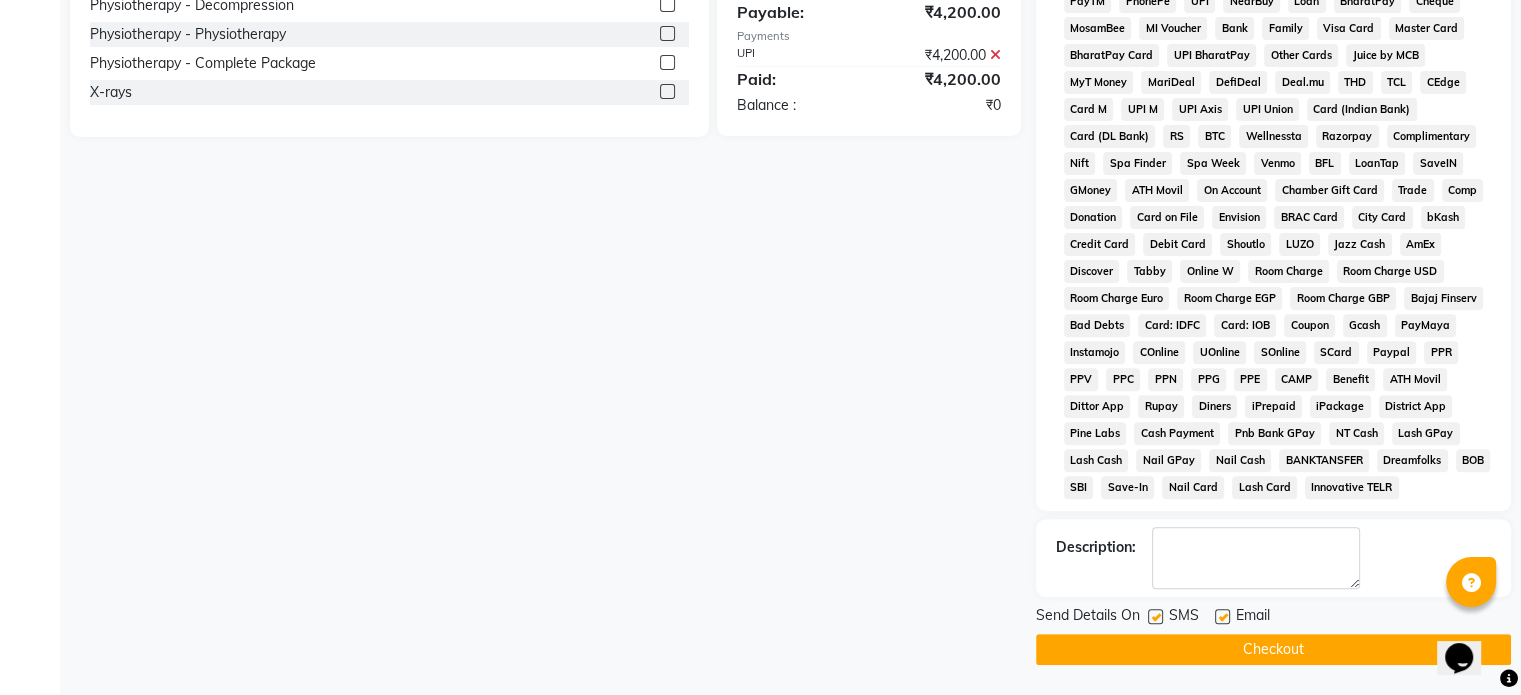 click 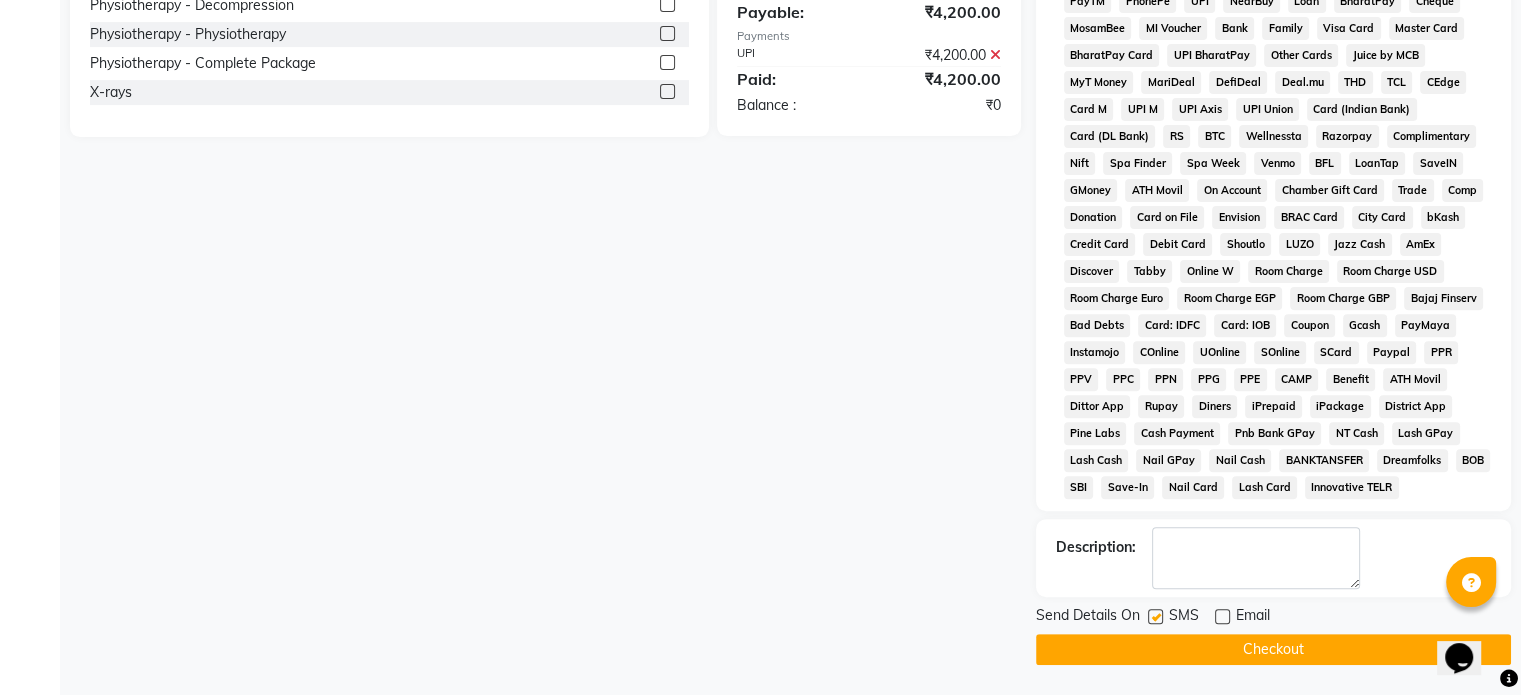 click 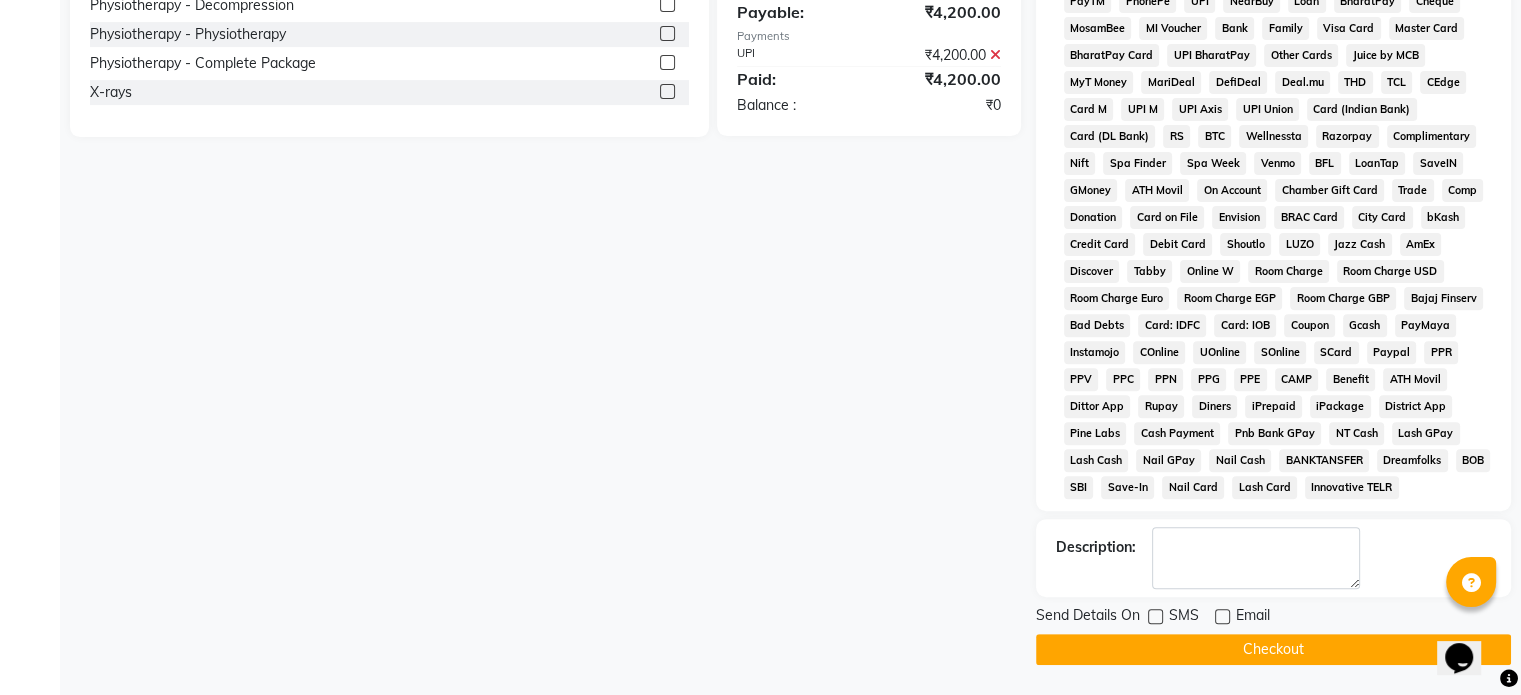 click on "Checkout" 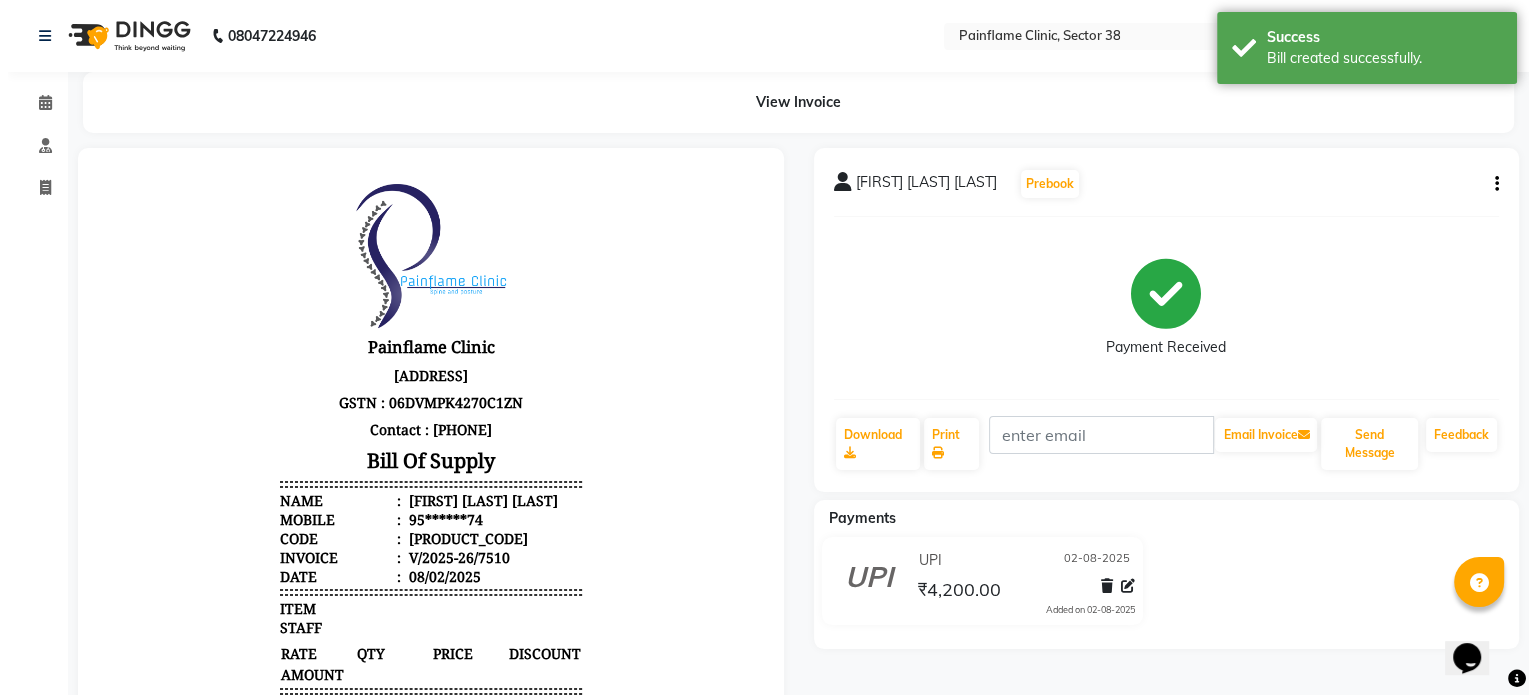 scroll, scrollTop: 0, scrollLeft: 0, axis: both 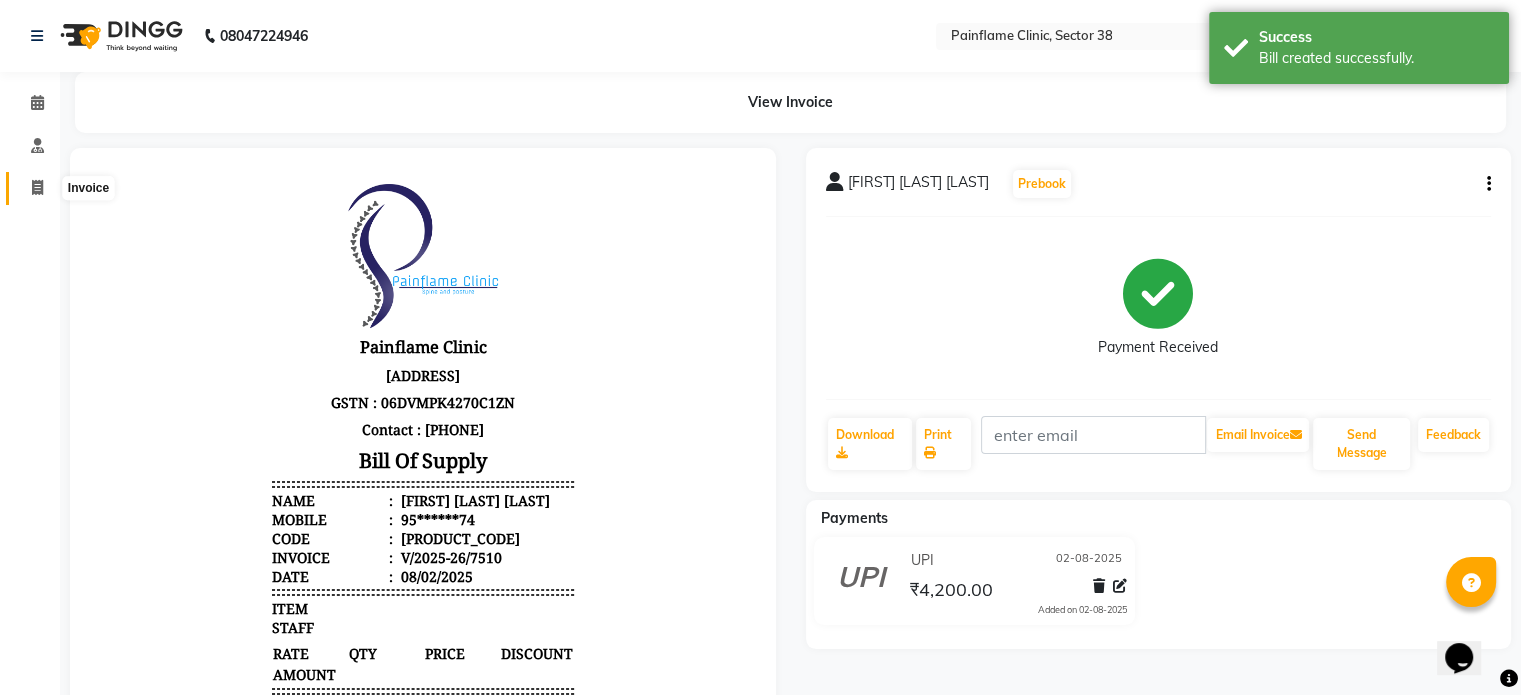 click 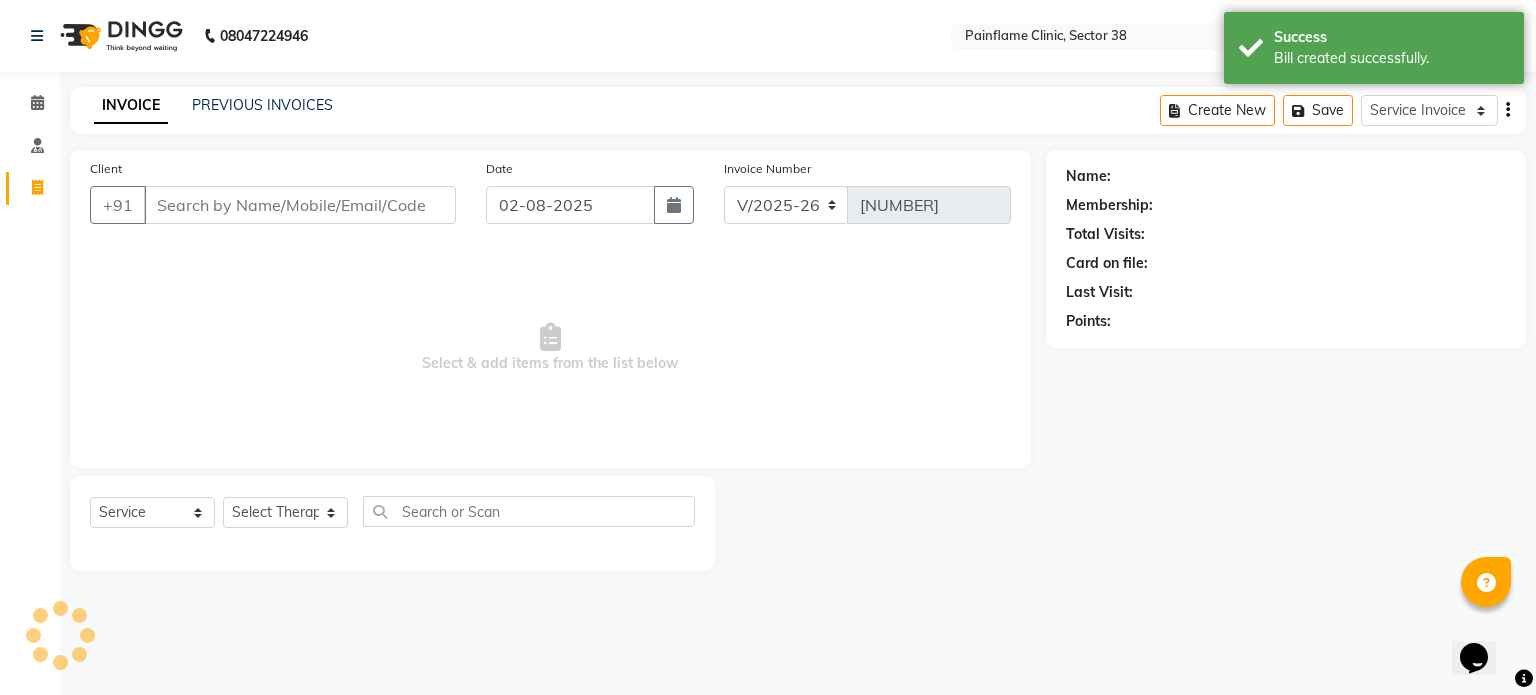 click on "Client" at bounding box center (300, 205) 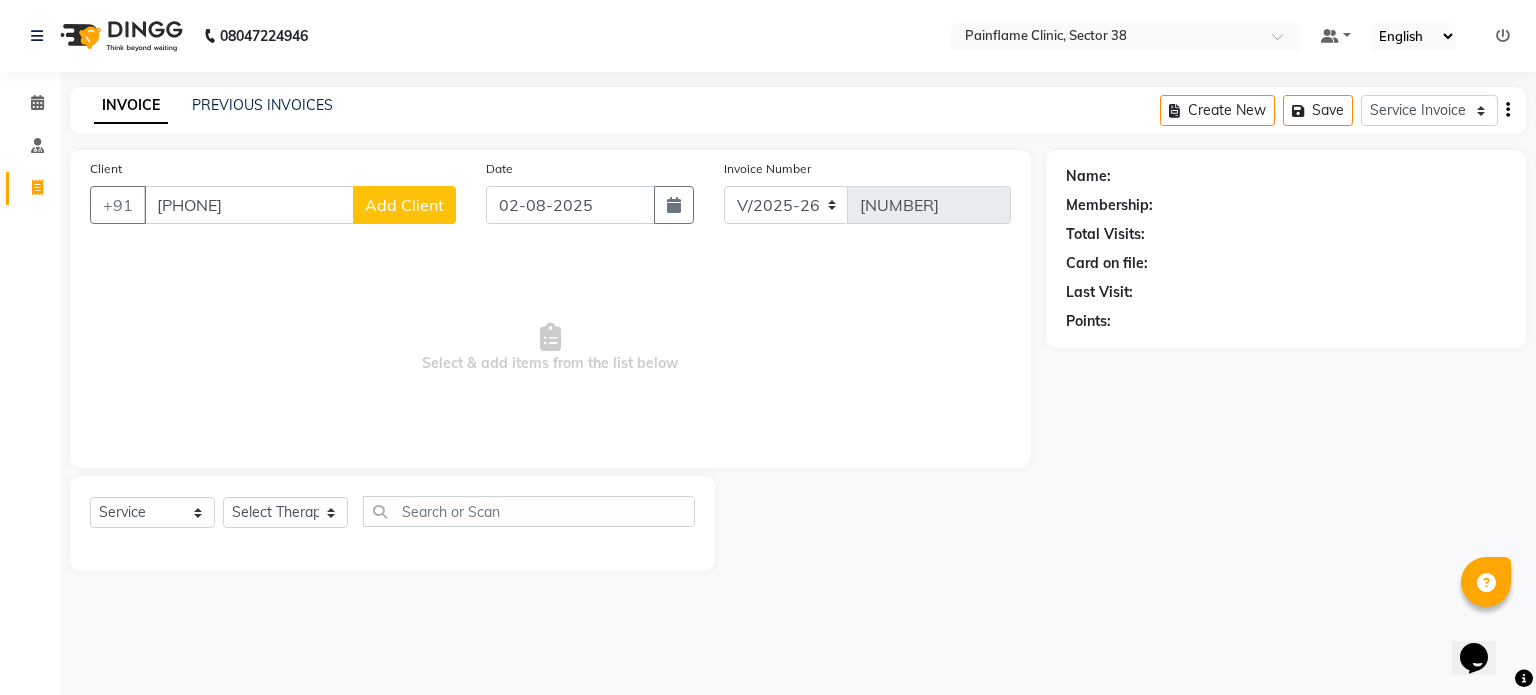 click on "[PHONE]" at bounding box center (249, 205) 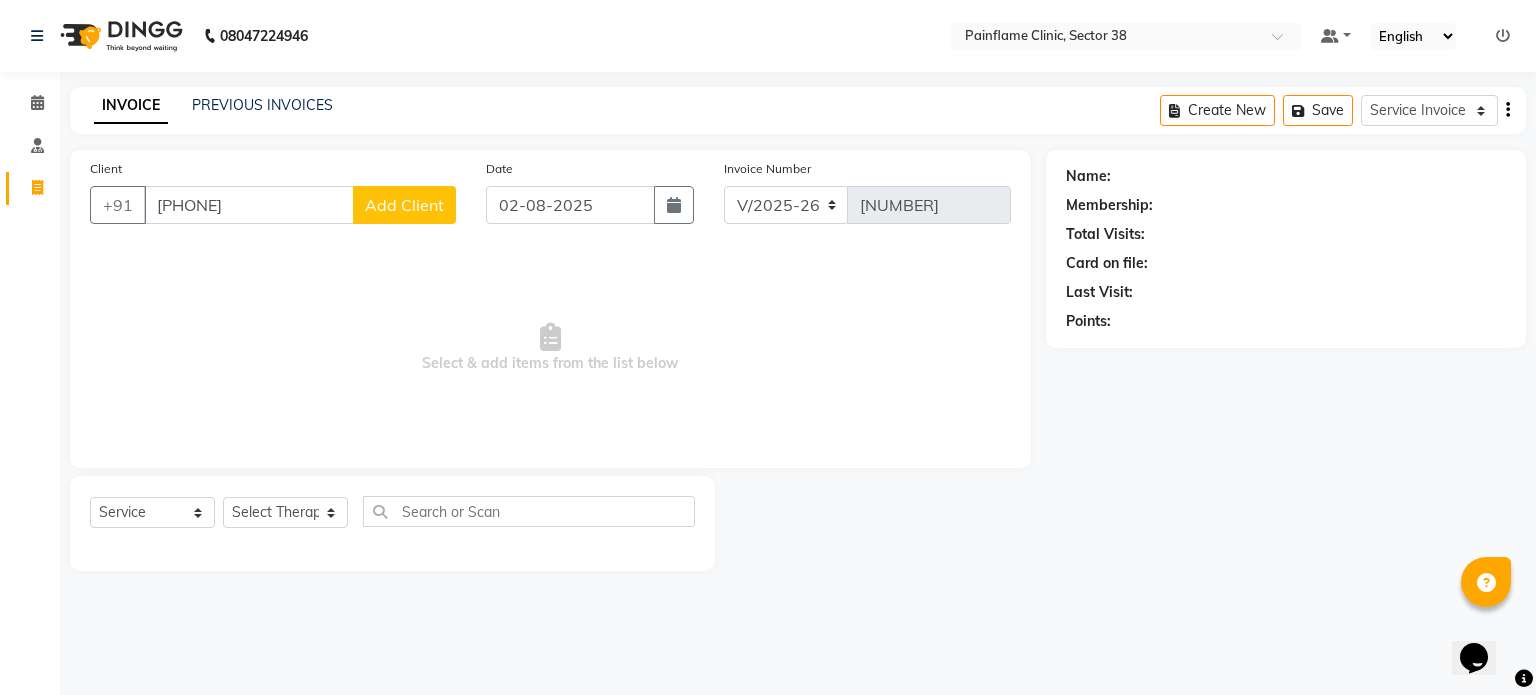 click 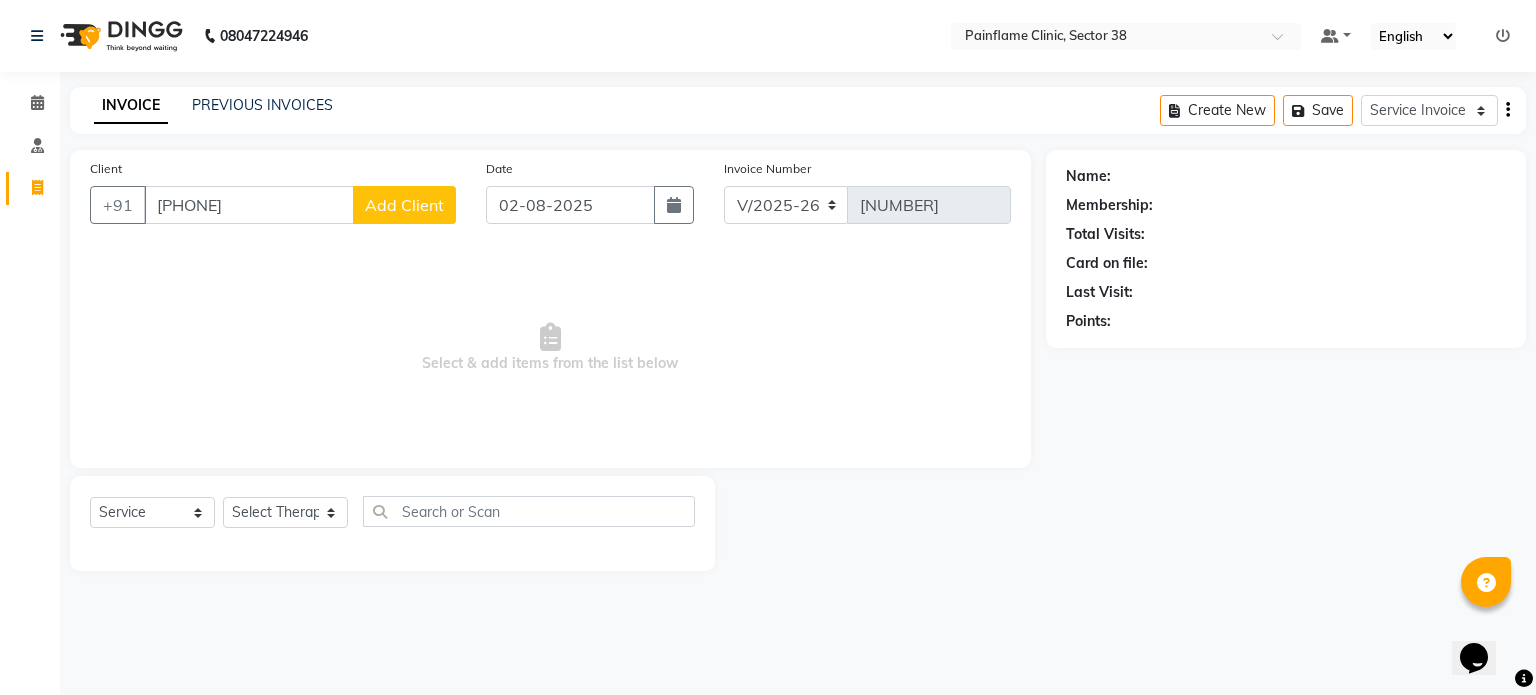 click on "Add Client" 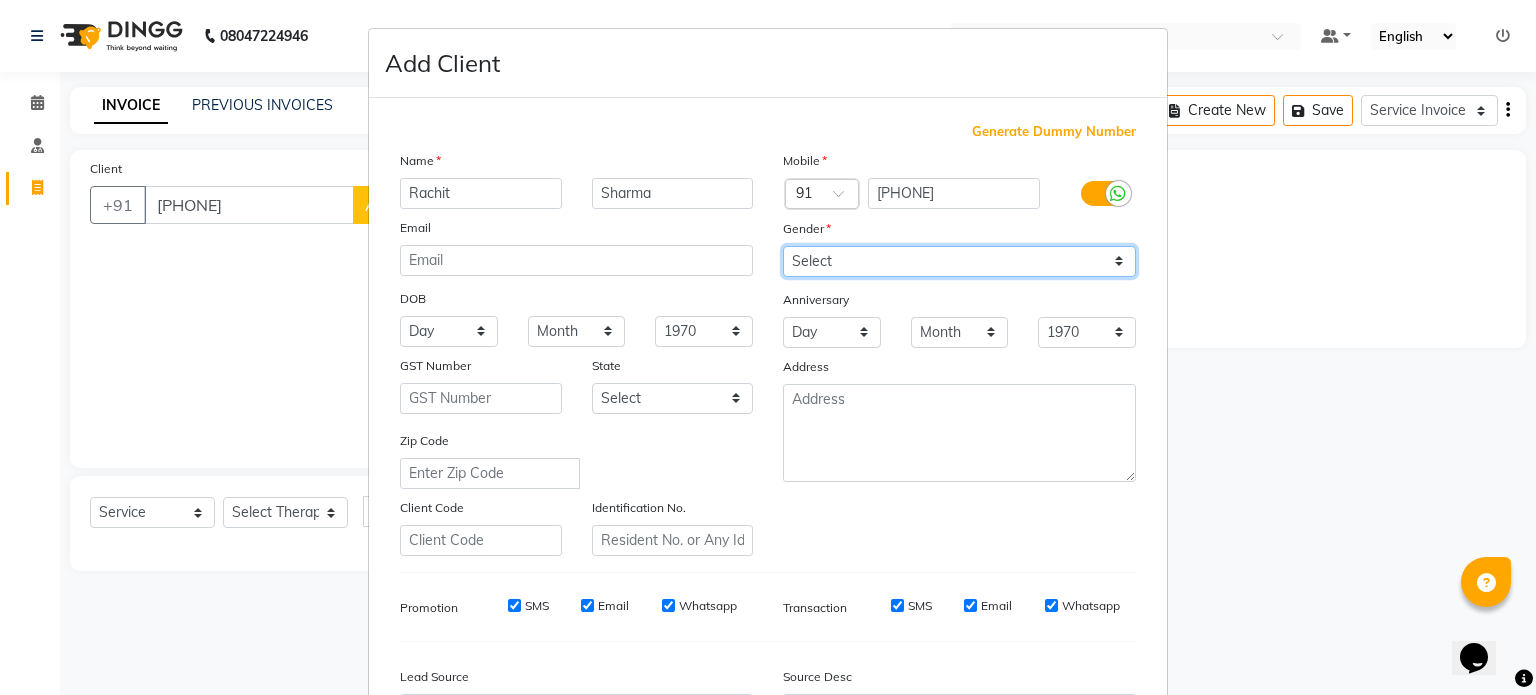 click on "Select Male Female Other Prefer Not To Say" at bounding box center [959, 261] 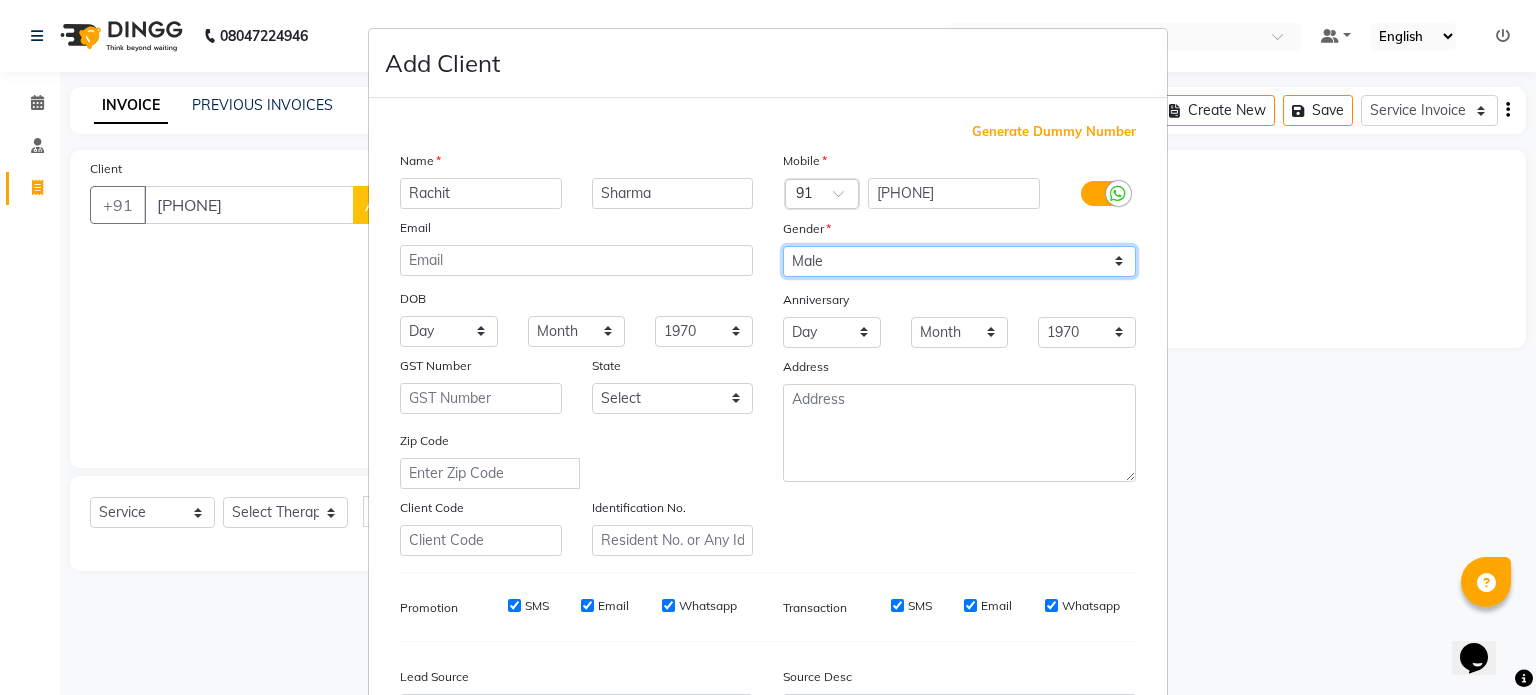 click on "Select Male Female Other Prefer Not To Say" at bounding box center (959, 261) 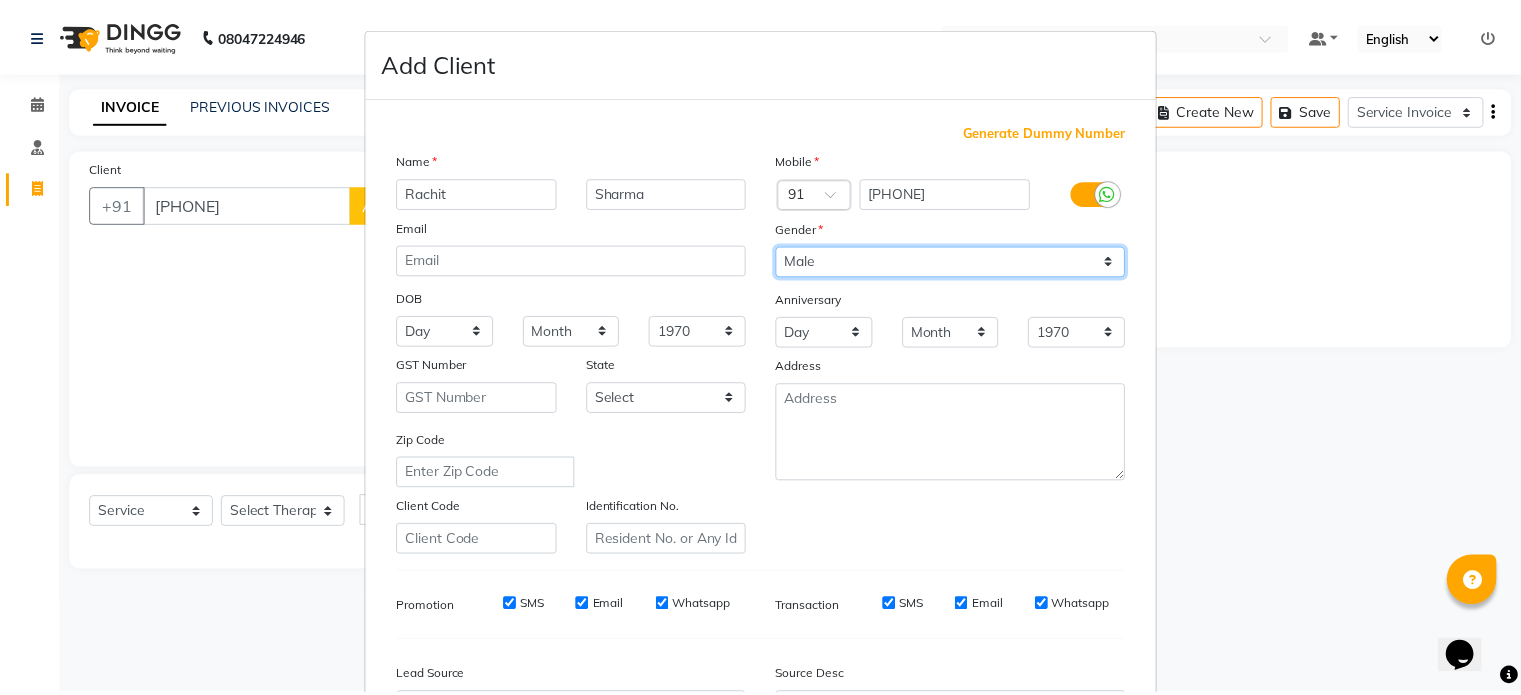 scroll, scrollTop: 237, scrollLeft: 0, axis: vertical 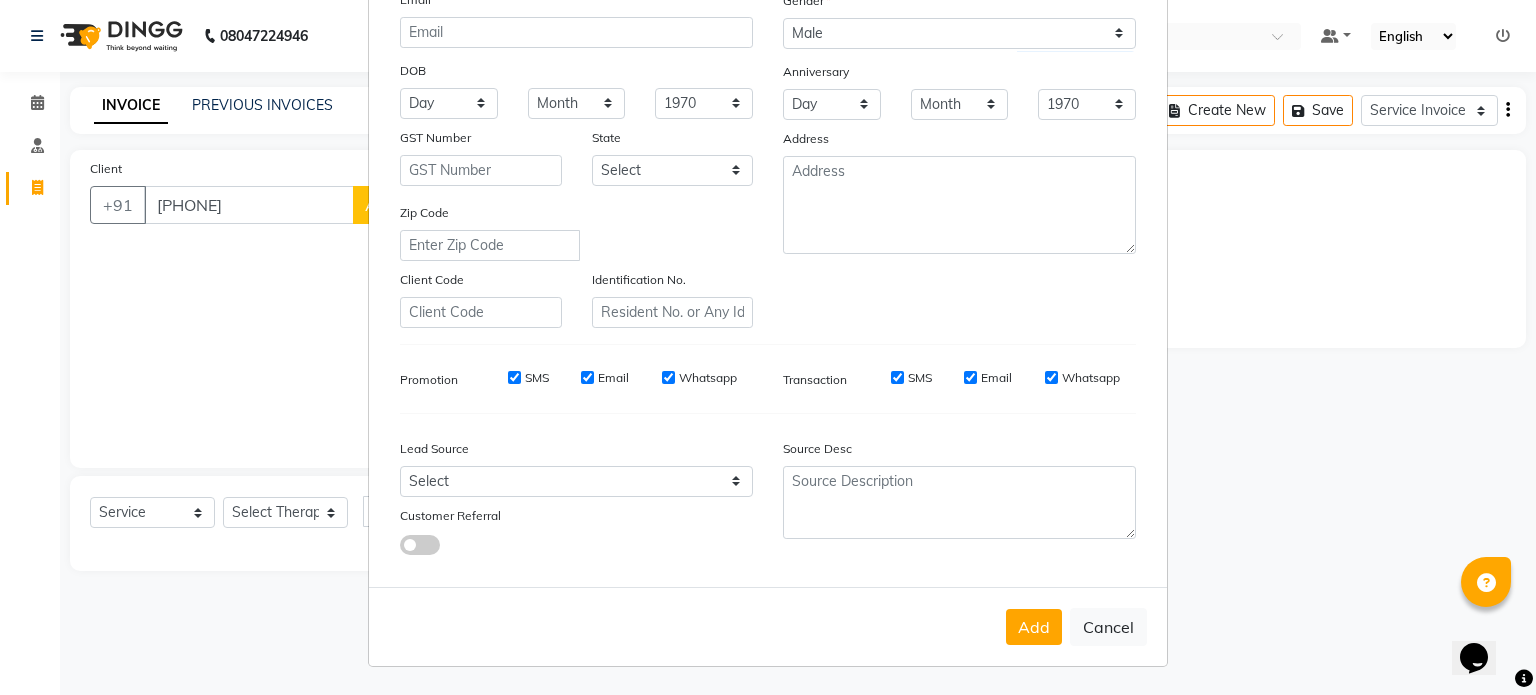click on "Add   Cancel" at bounding box center (768, 626) 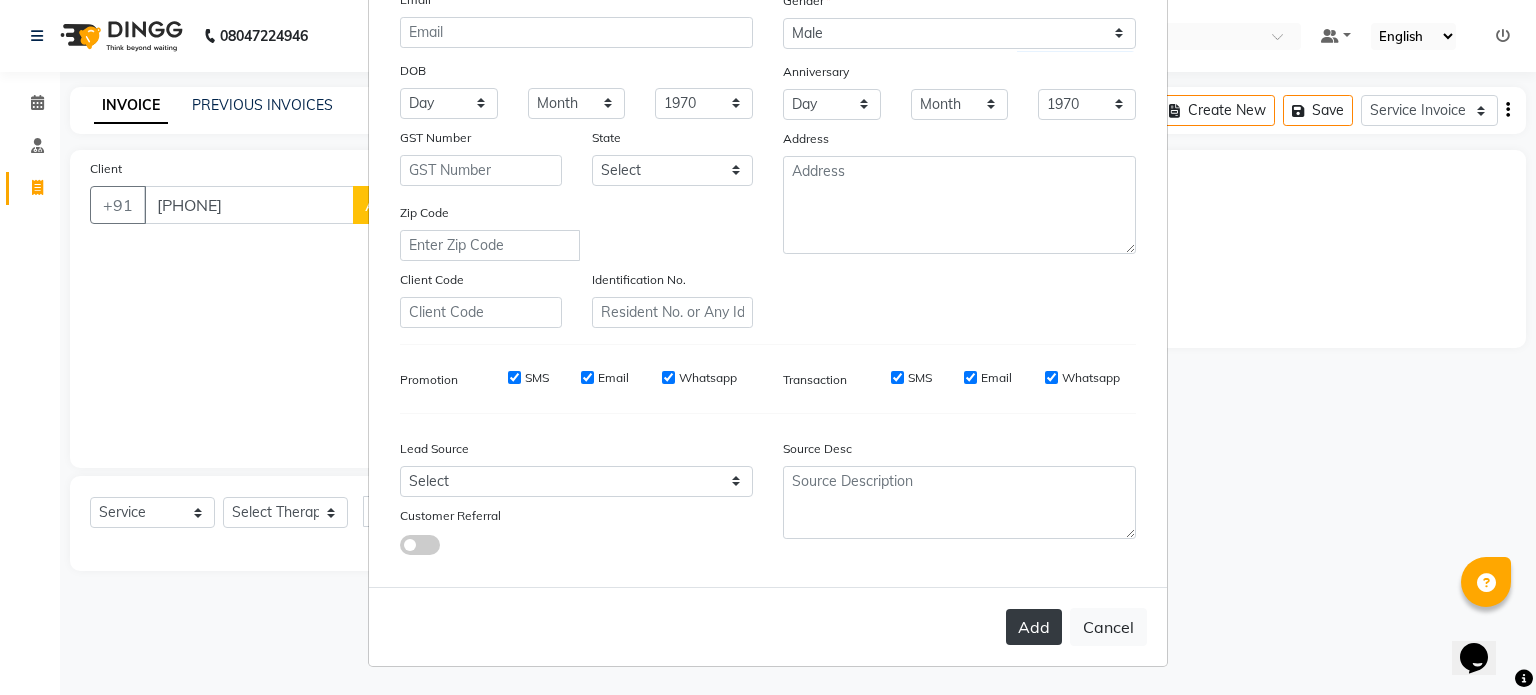 click on "Add" at bounding box center [1034, 627] 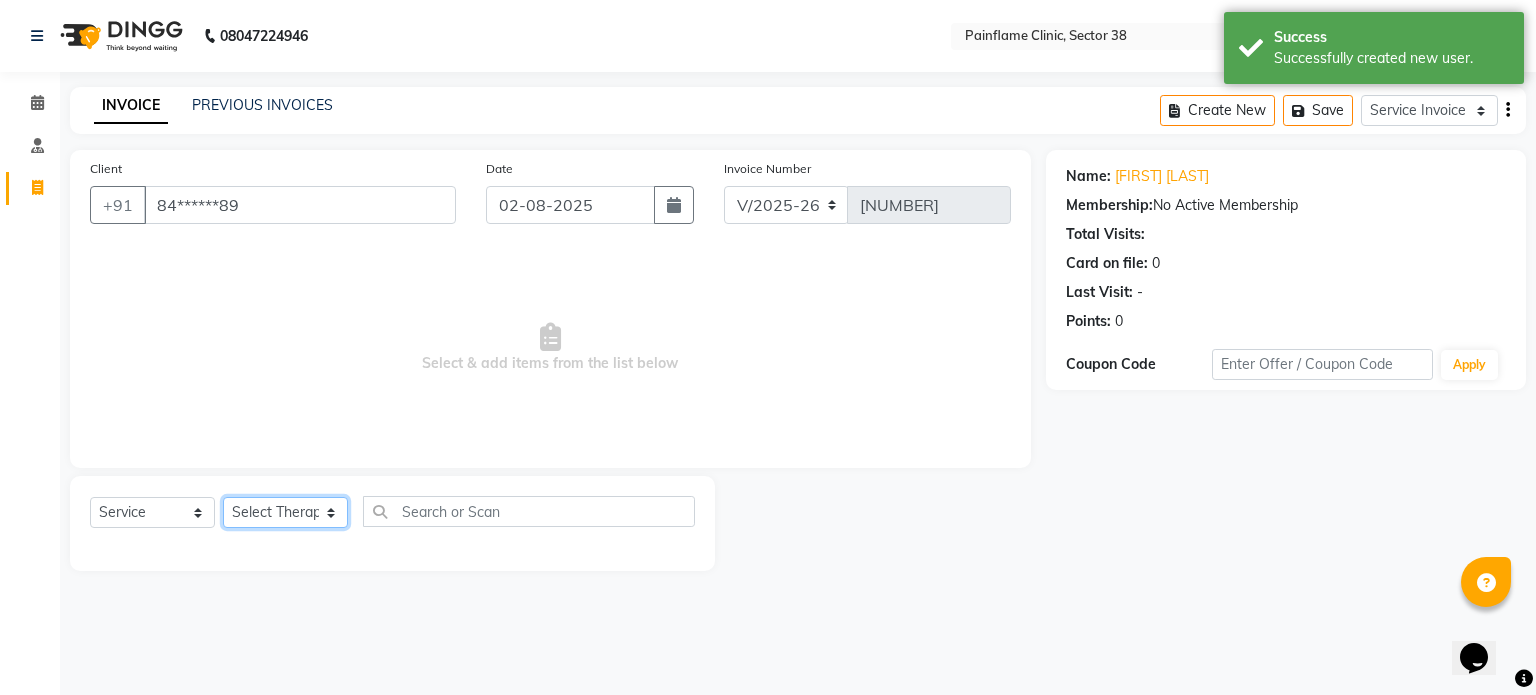 click on "Select Therapist Dr Durgesh Dr Harish Dr Ranjana Dr Saurabh Dr. Suraj Dr. Tejpal Mehlawat KUSHAL MOHIT SEMWAL [FIRST] [LAST] Reception 1 Reception 2 Reception 3" 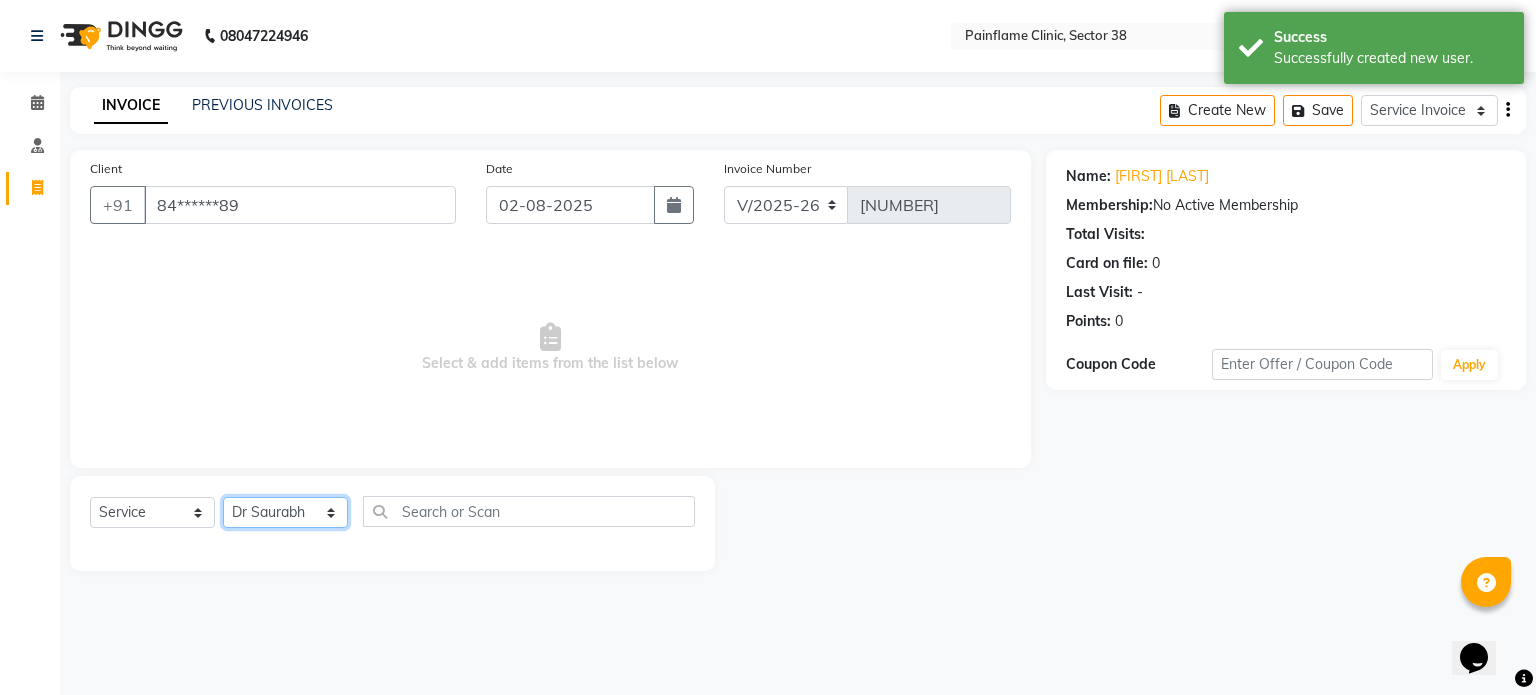 click on "Select Therapist Dr Durgesh Dr Harish Dr Ranjana Dr Saurabh Dr. Suraj Dr. Tejpal Mehlawat KUSHAL MOHIT SEMWAL [FIRST] [LAST] Reception 1 Reception 2 Reception 3" 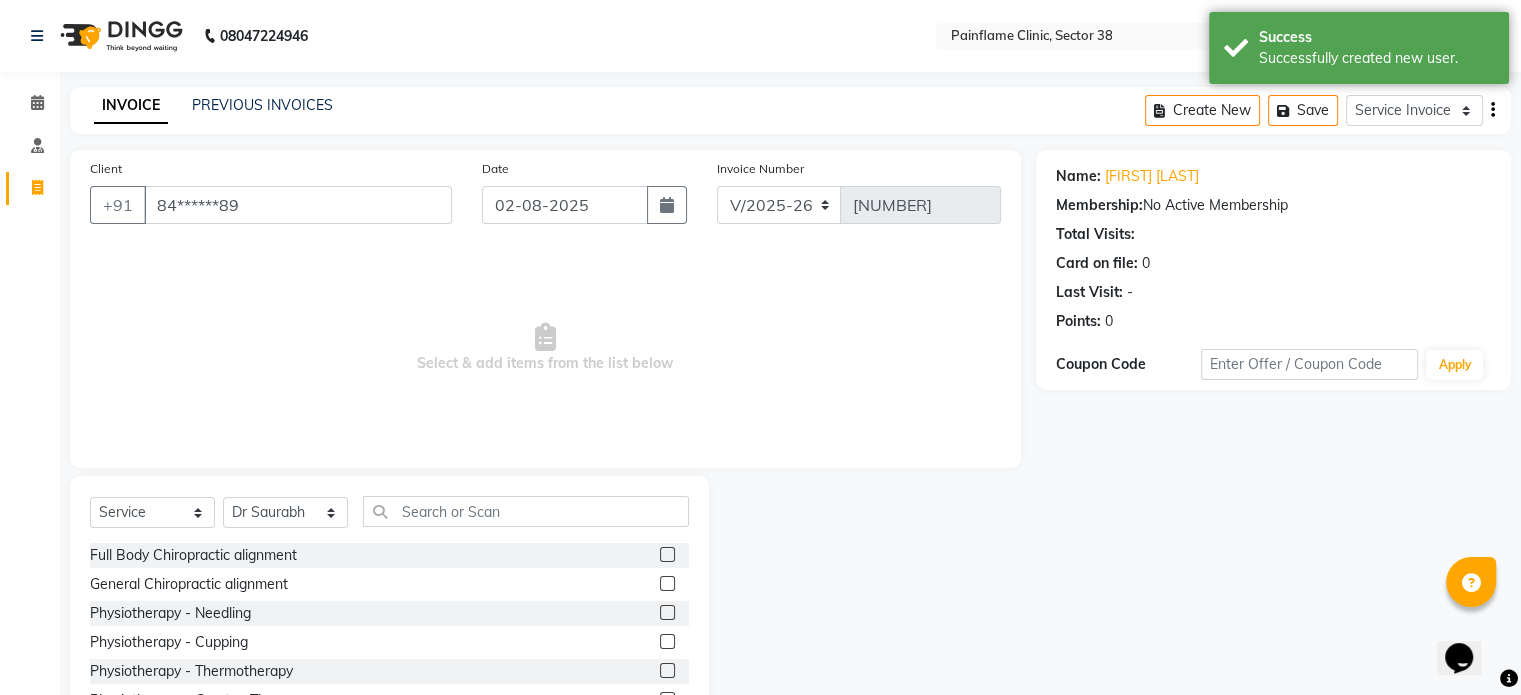 click 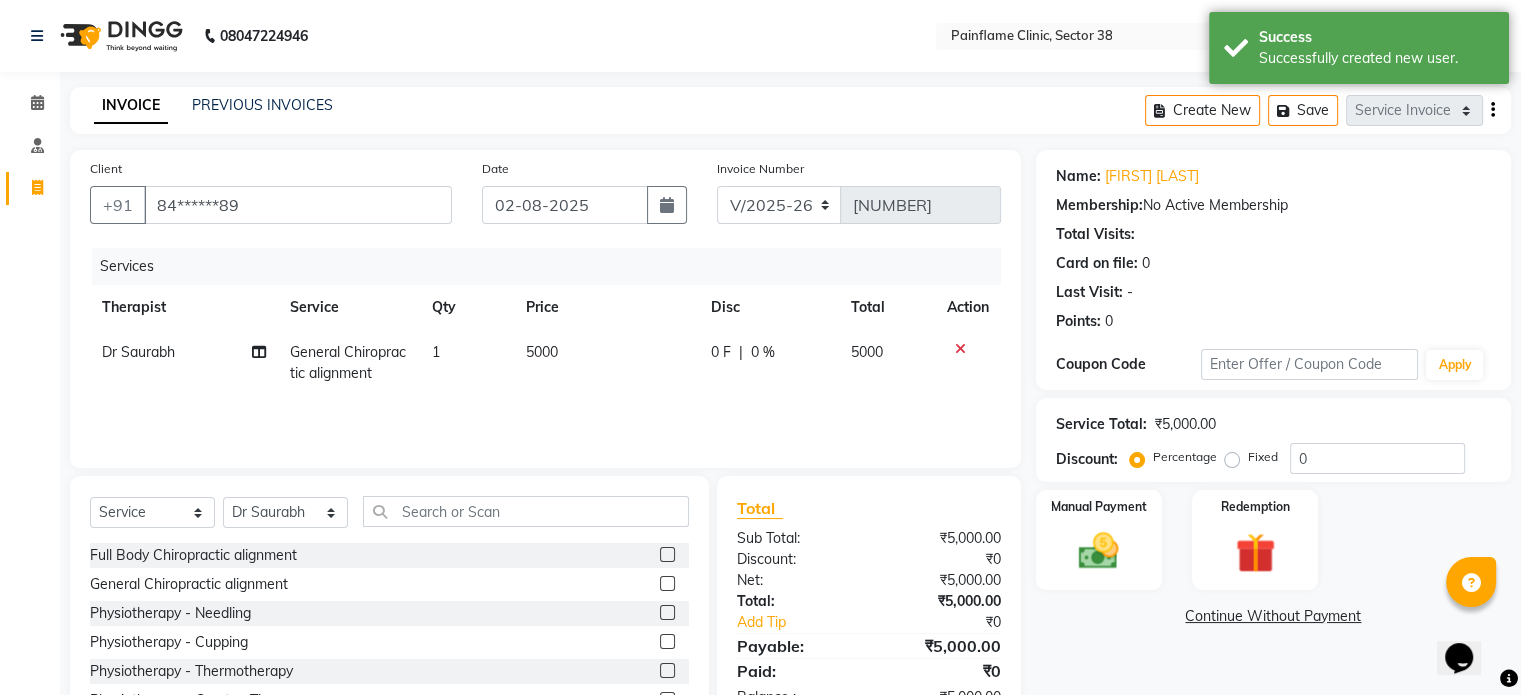click on "5000" 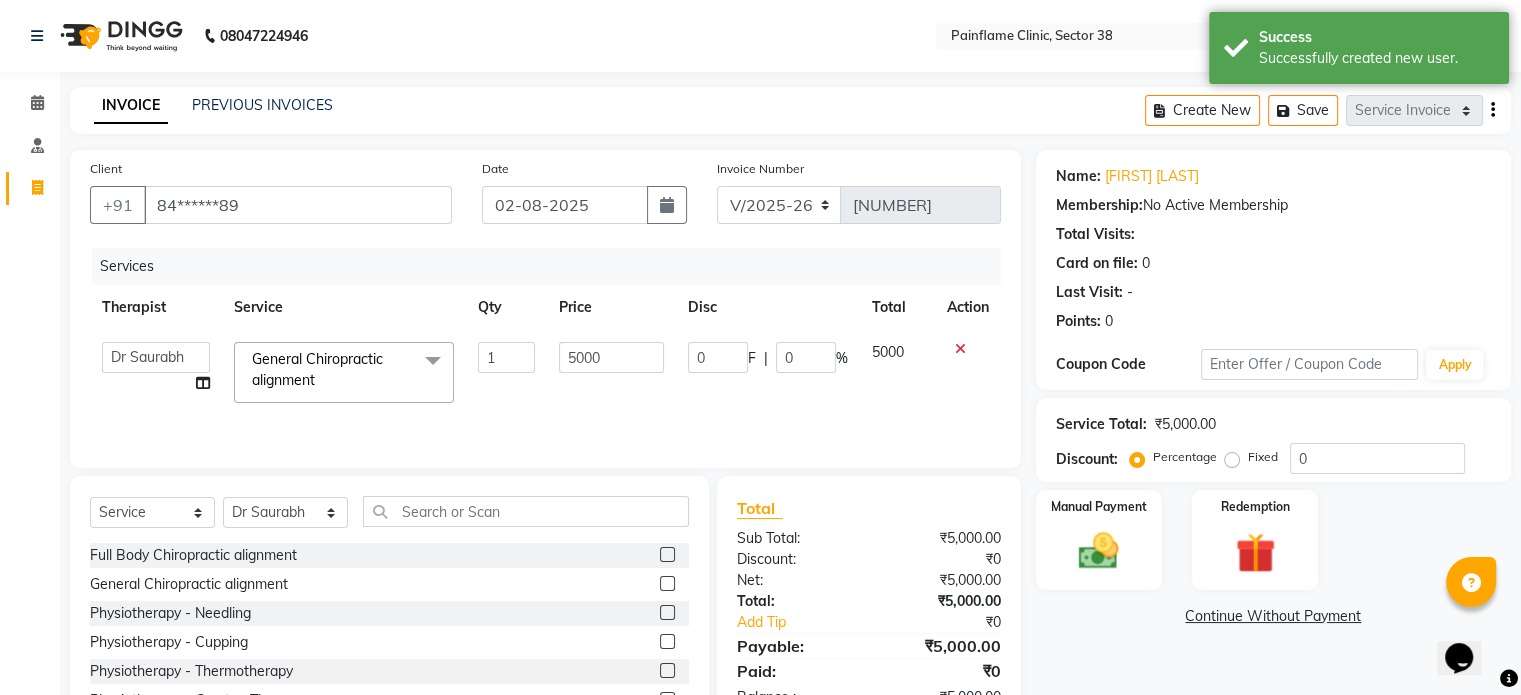 click on "5000" 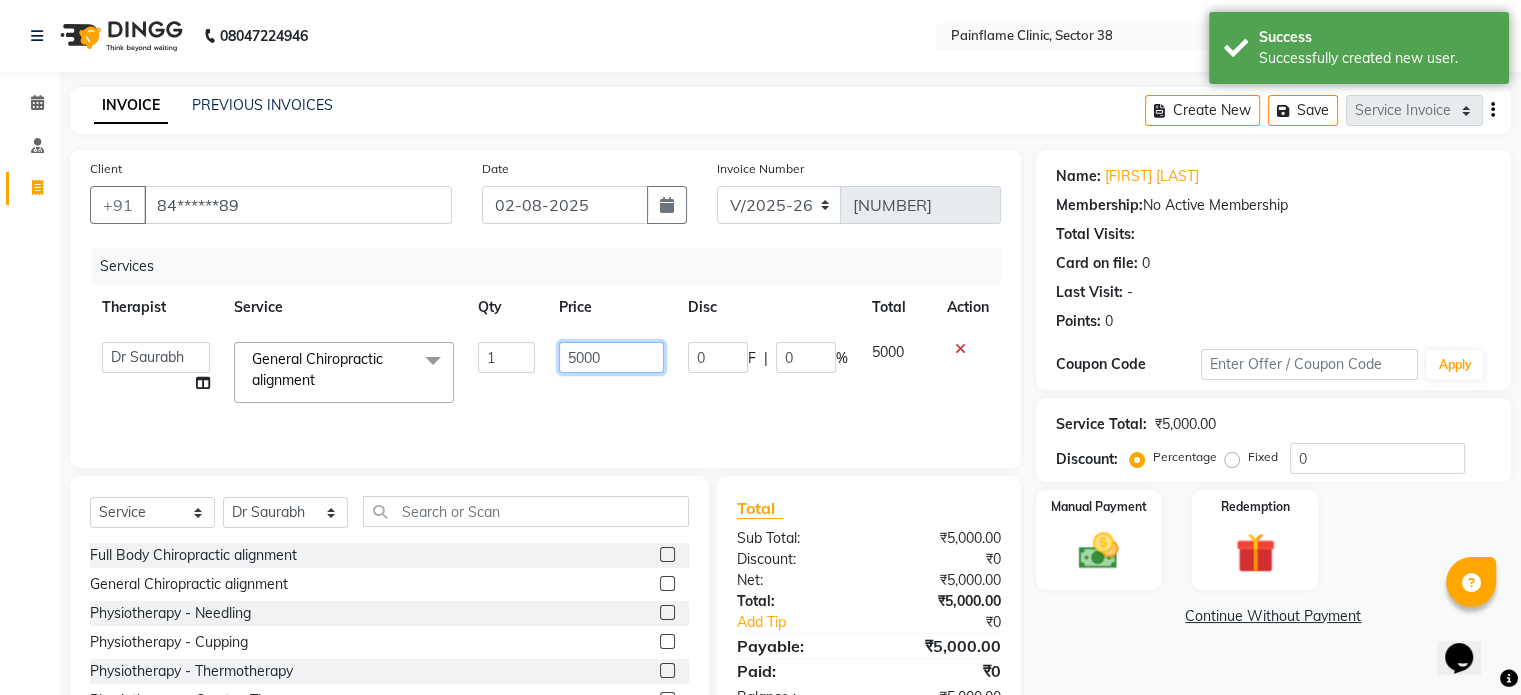 click on "5000" 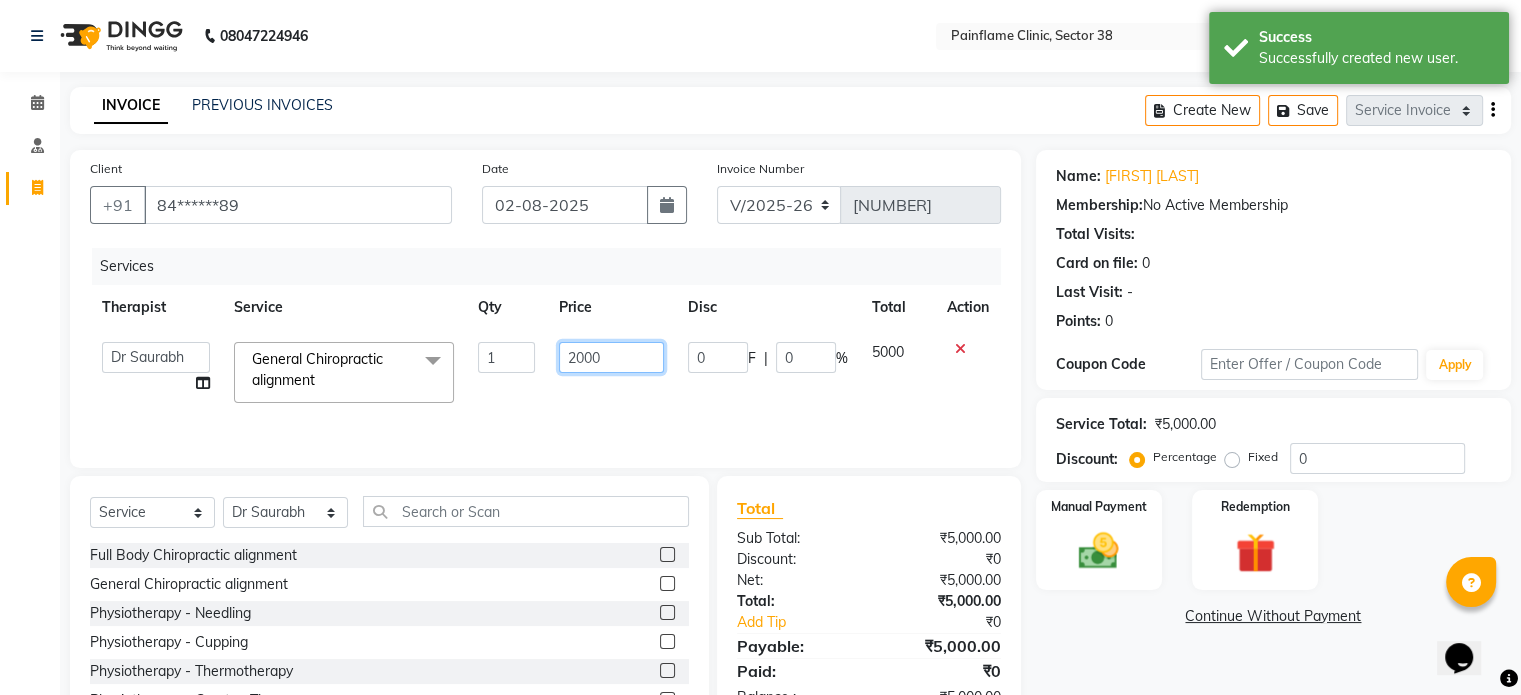 scroll, scrollTop: 119, scrollLeft: 0, axis: vertical 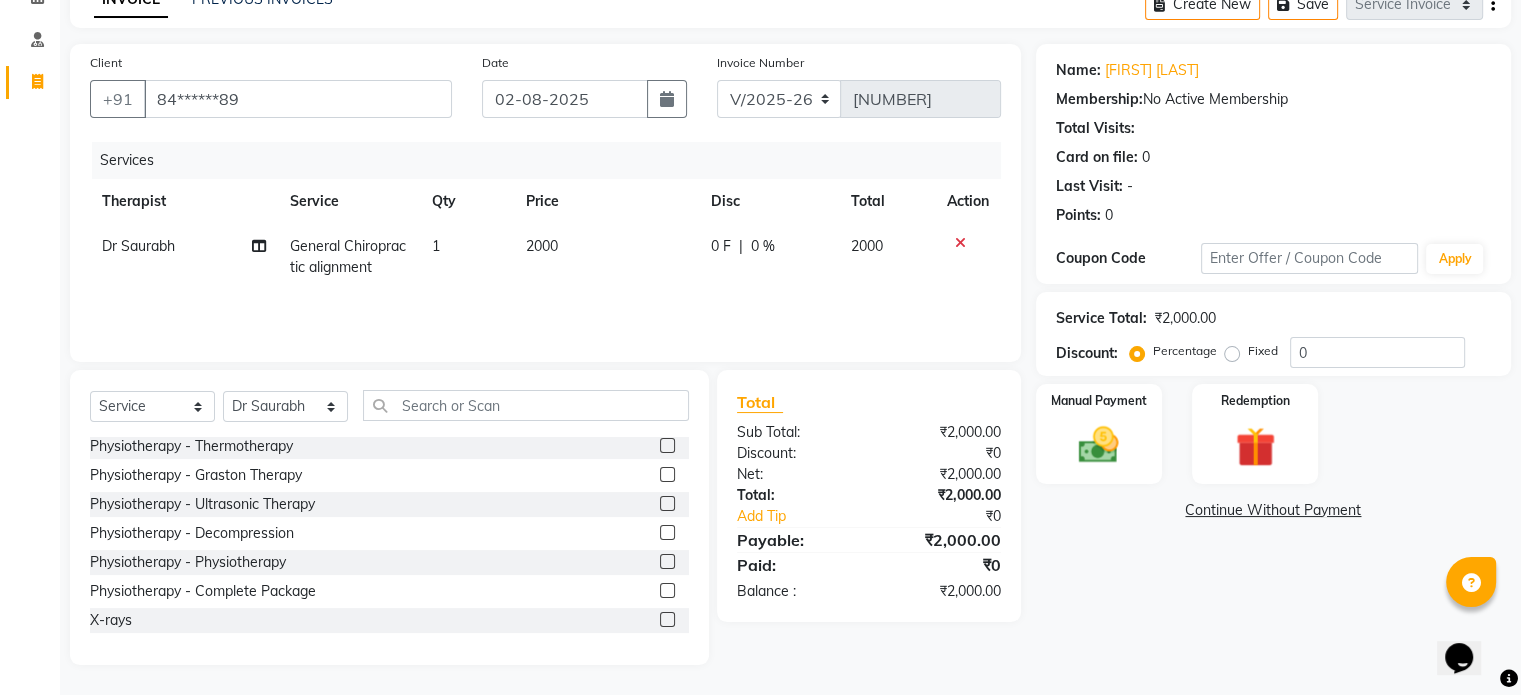 click 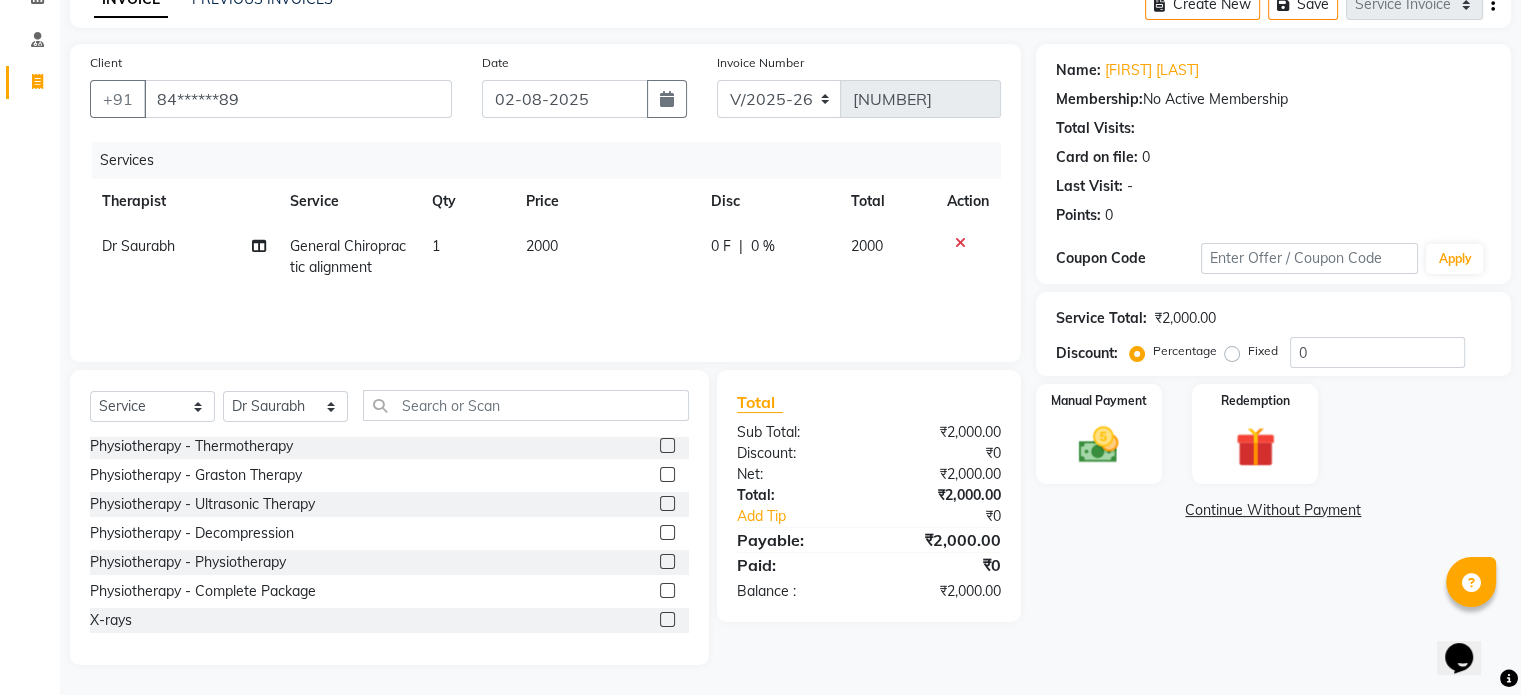 click at bounding box center (666, 620) 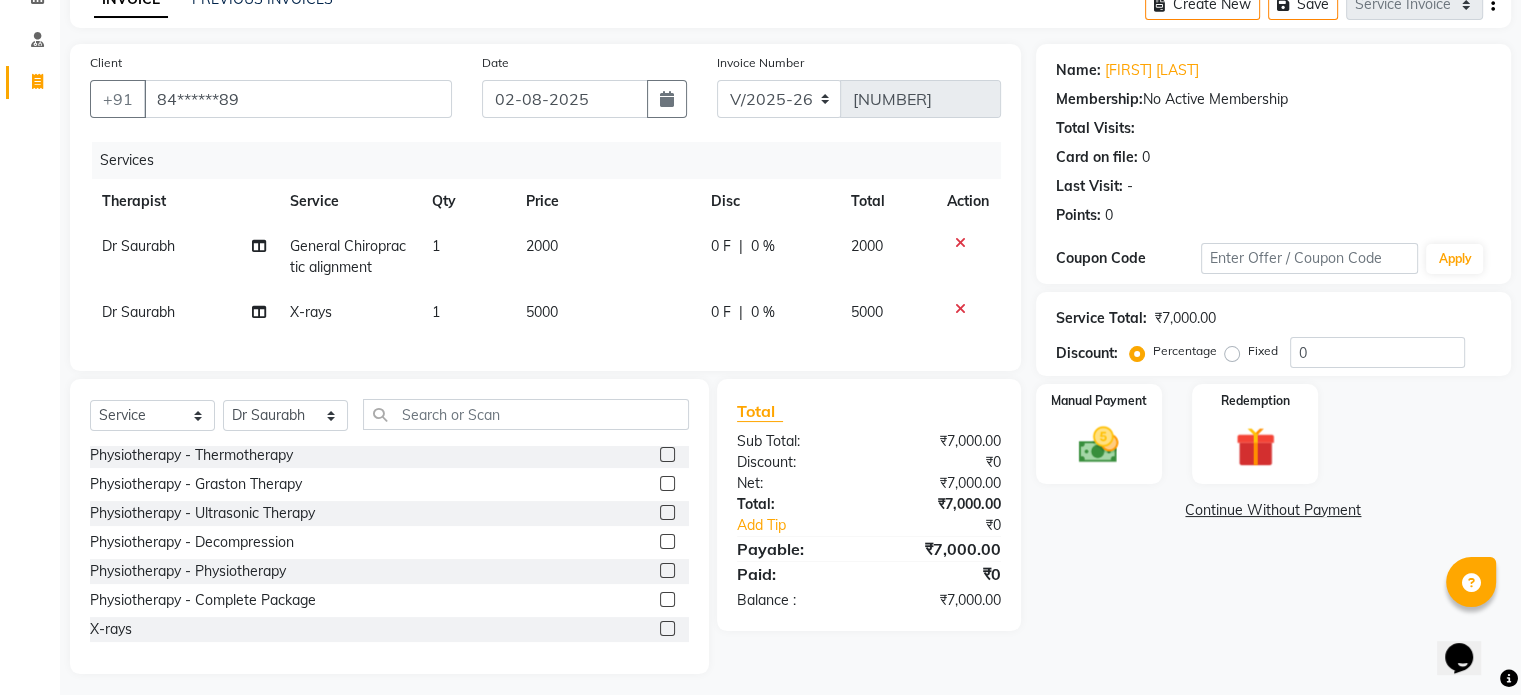 click on "5000" 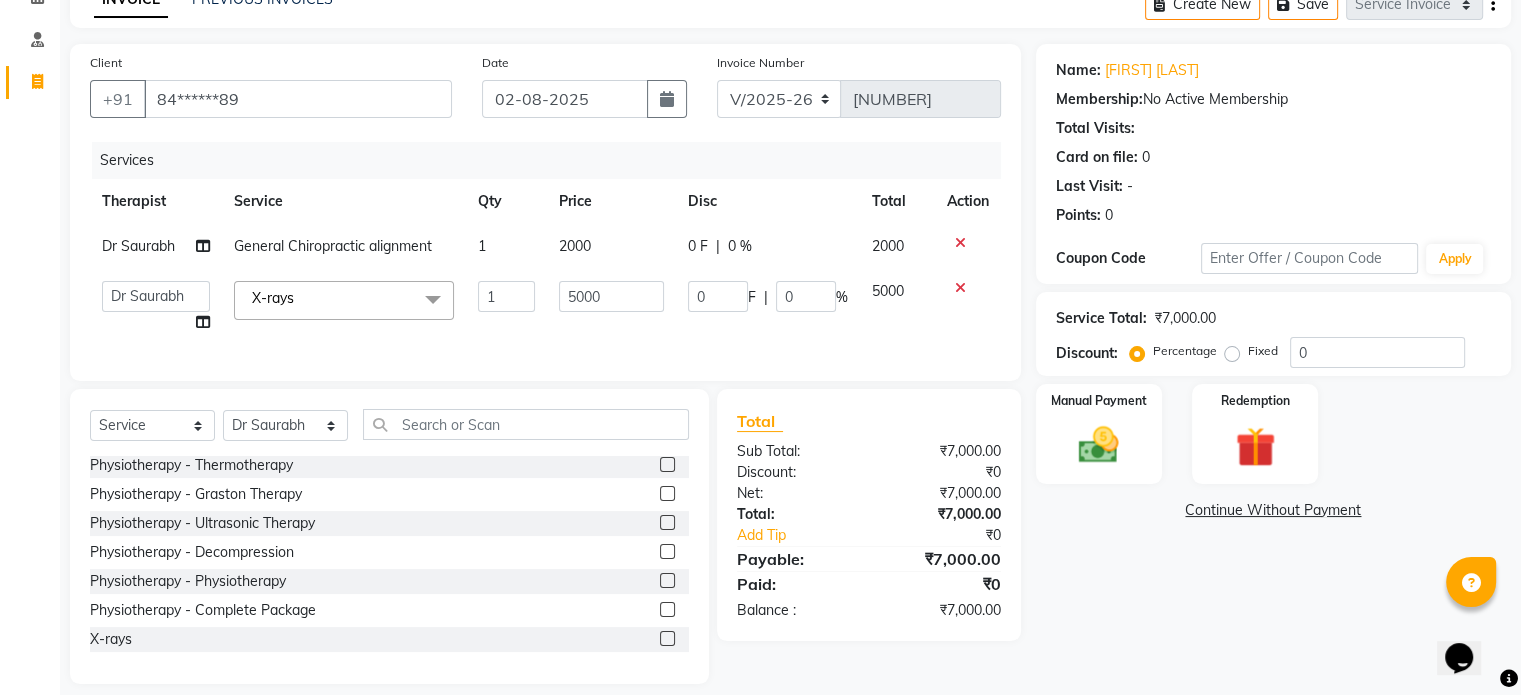 click on "5000" 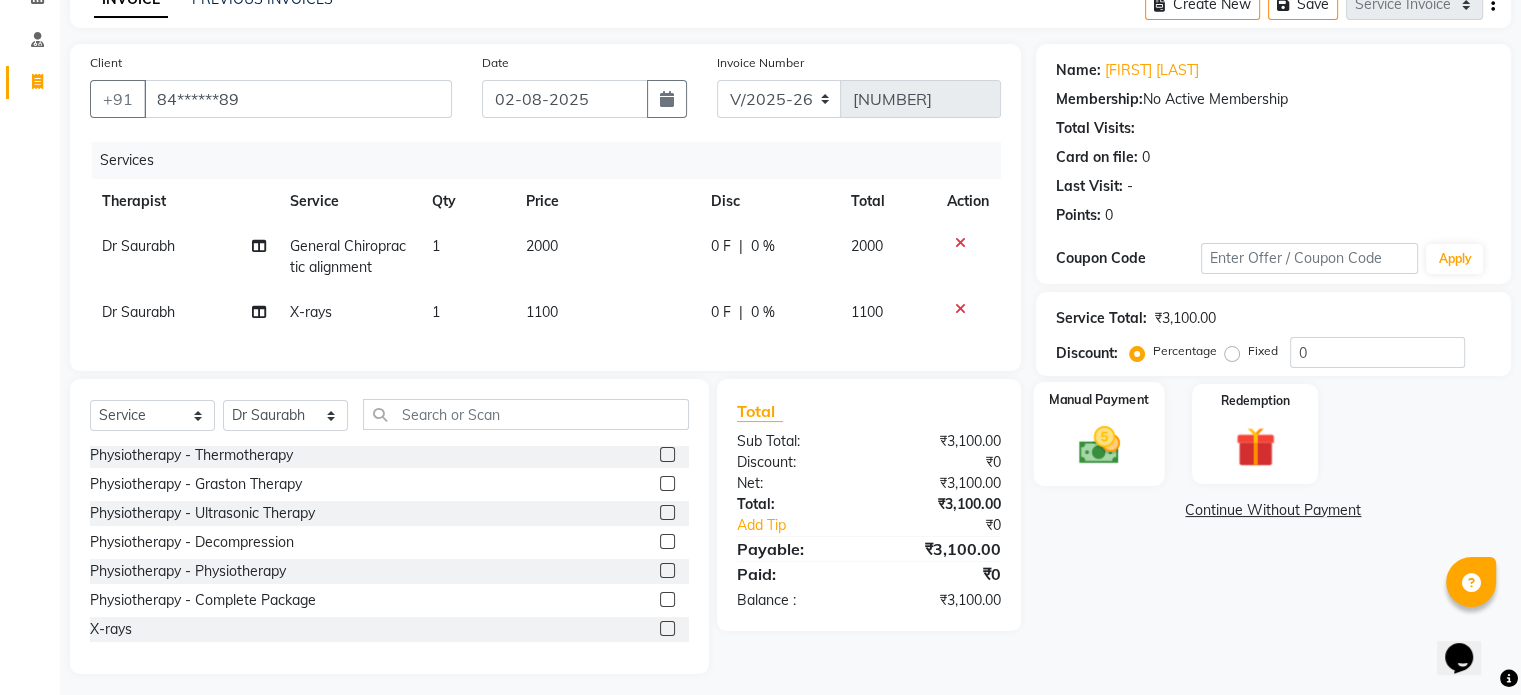 click 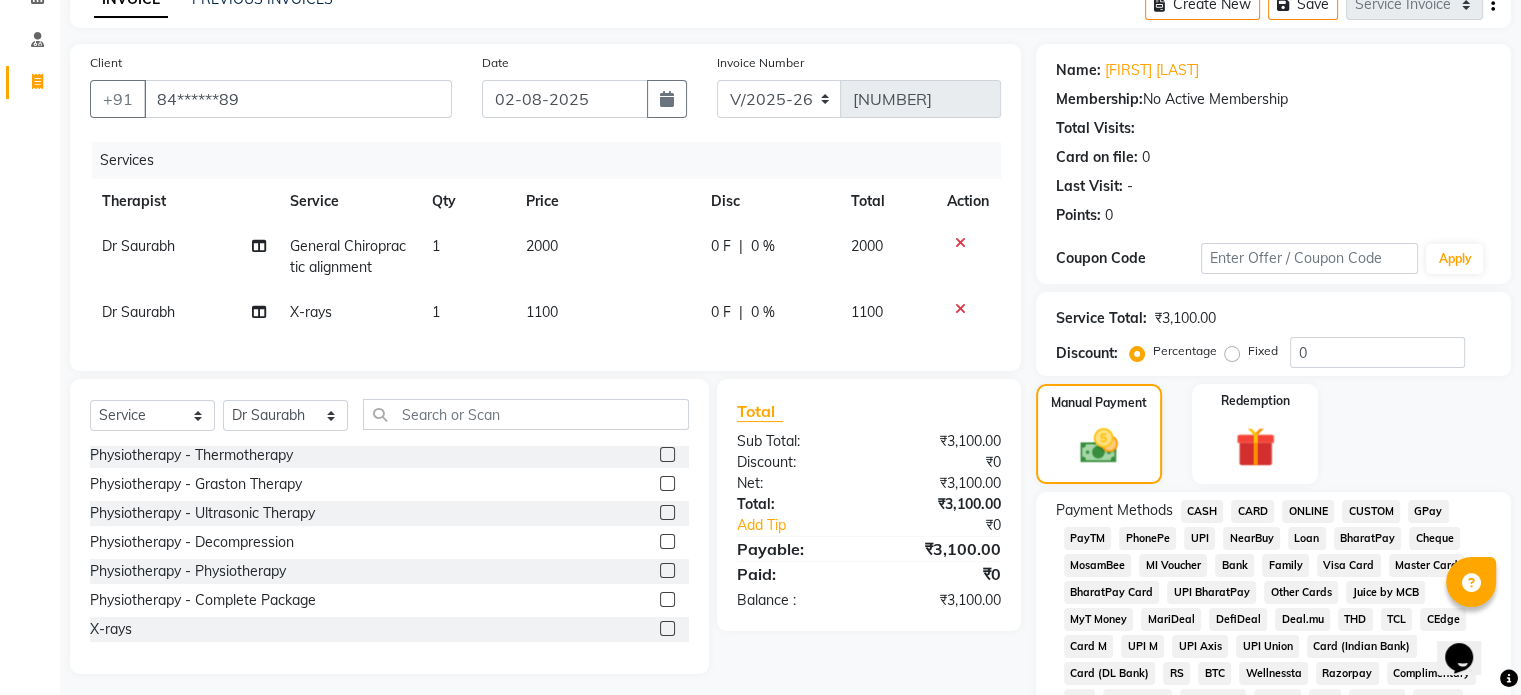 click on "UPI" 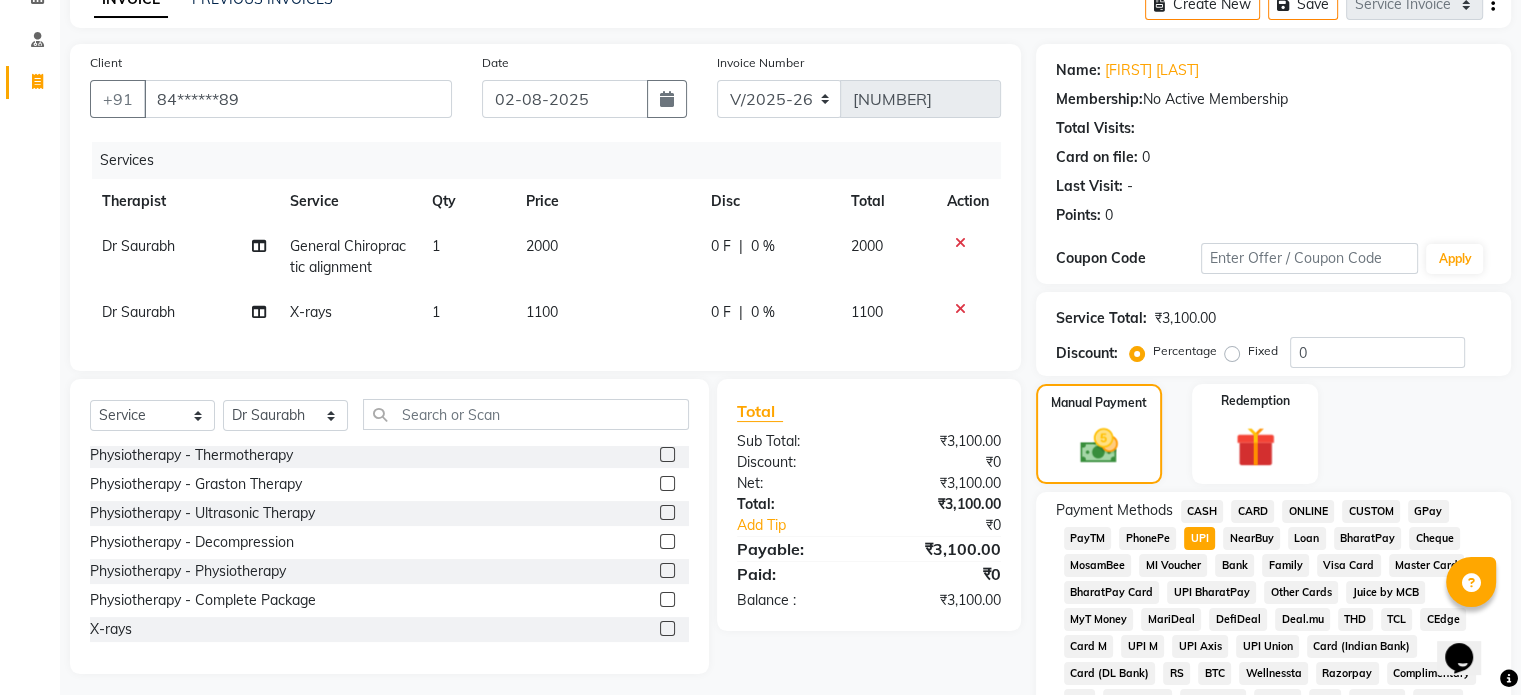 click on "CARD" 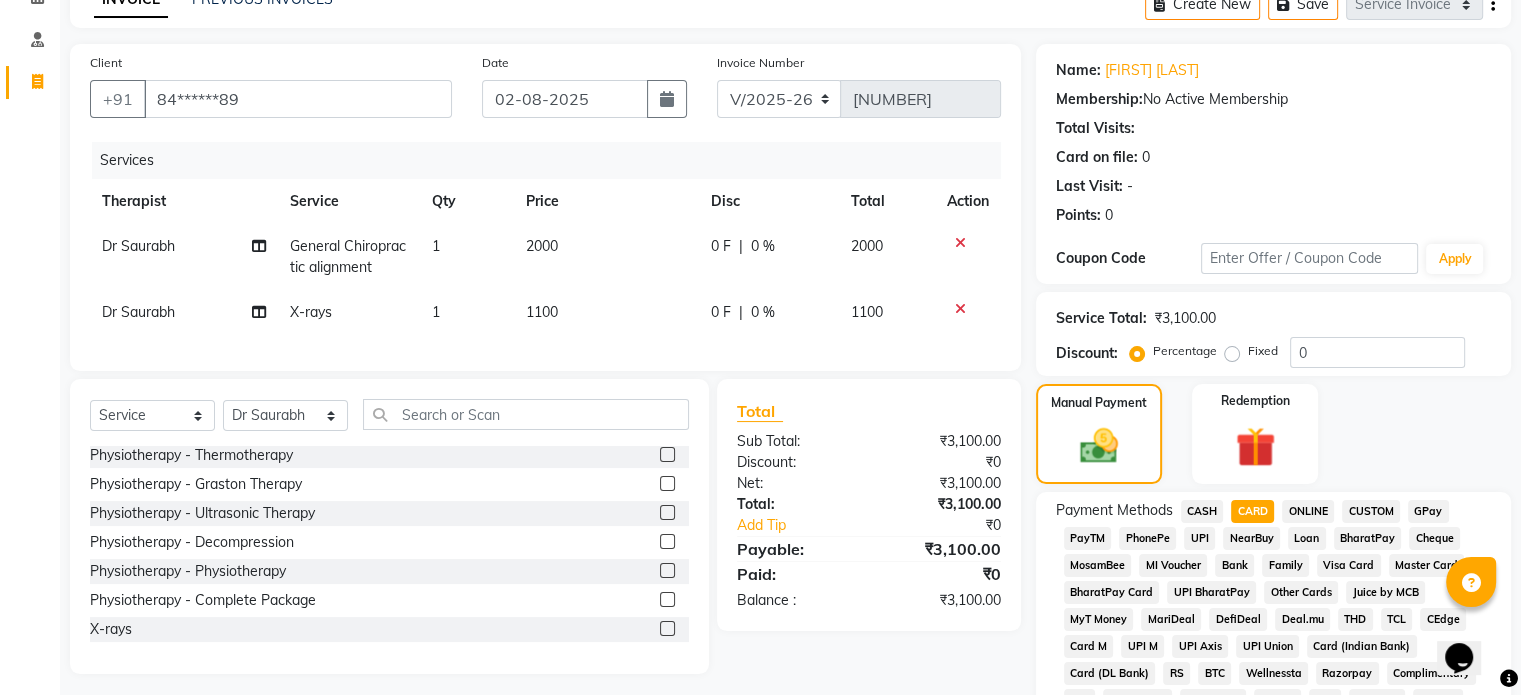 click on "CARD" 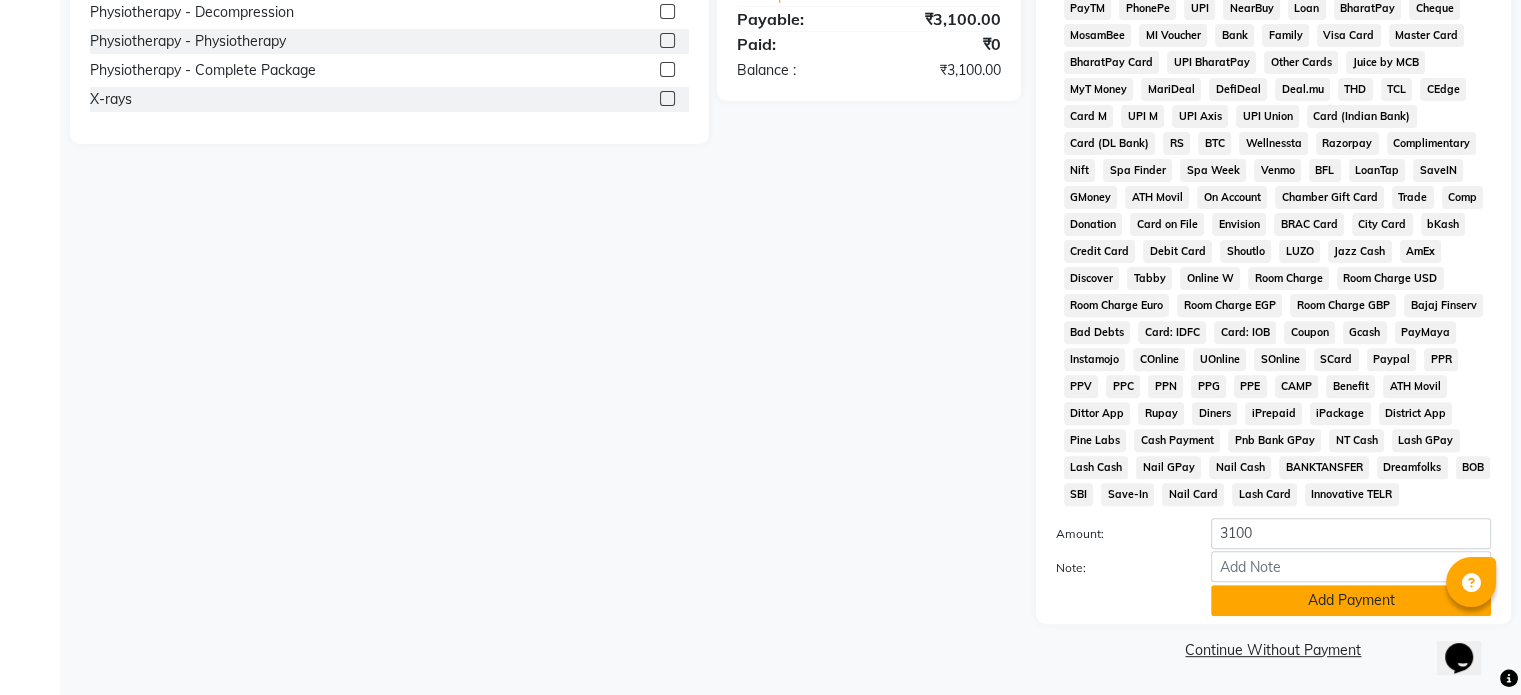 click on "Add Payment" 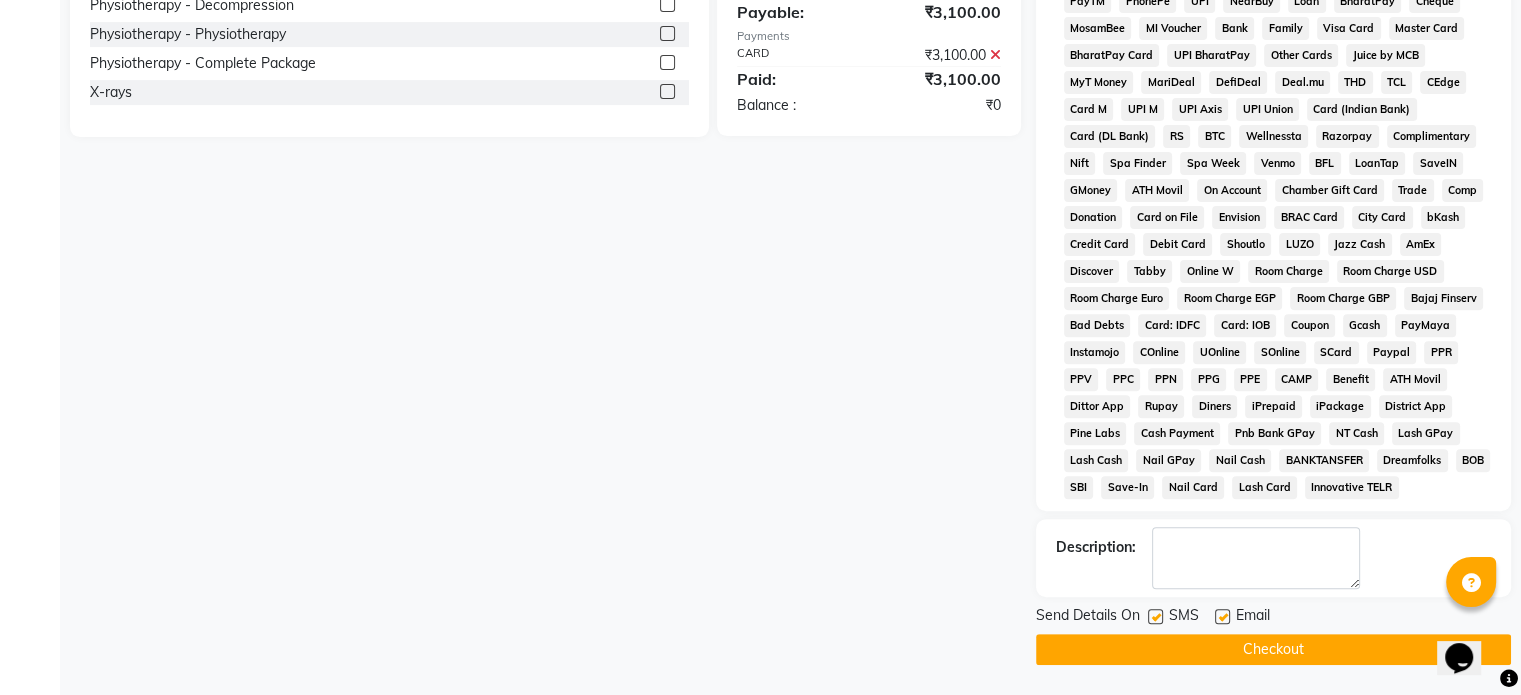 click 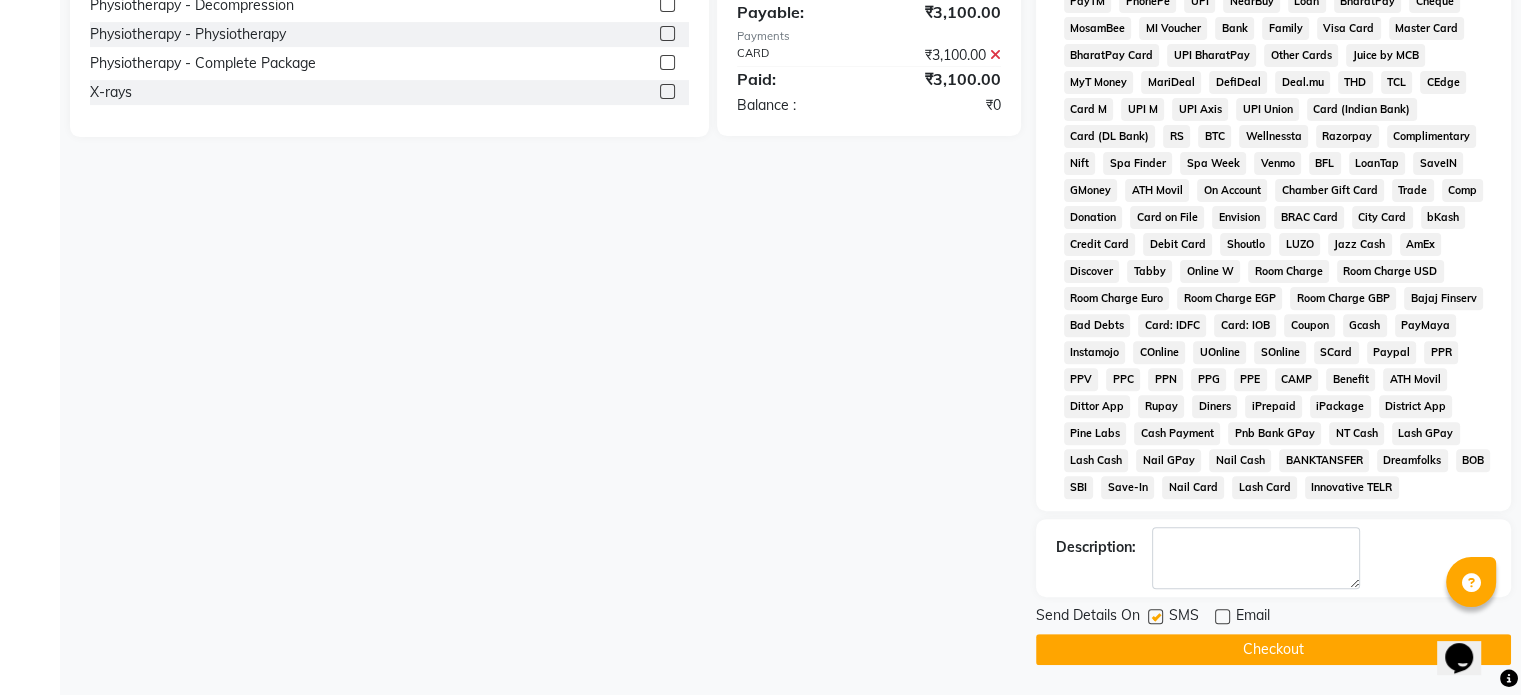 click 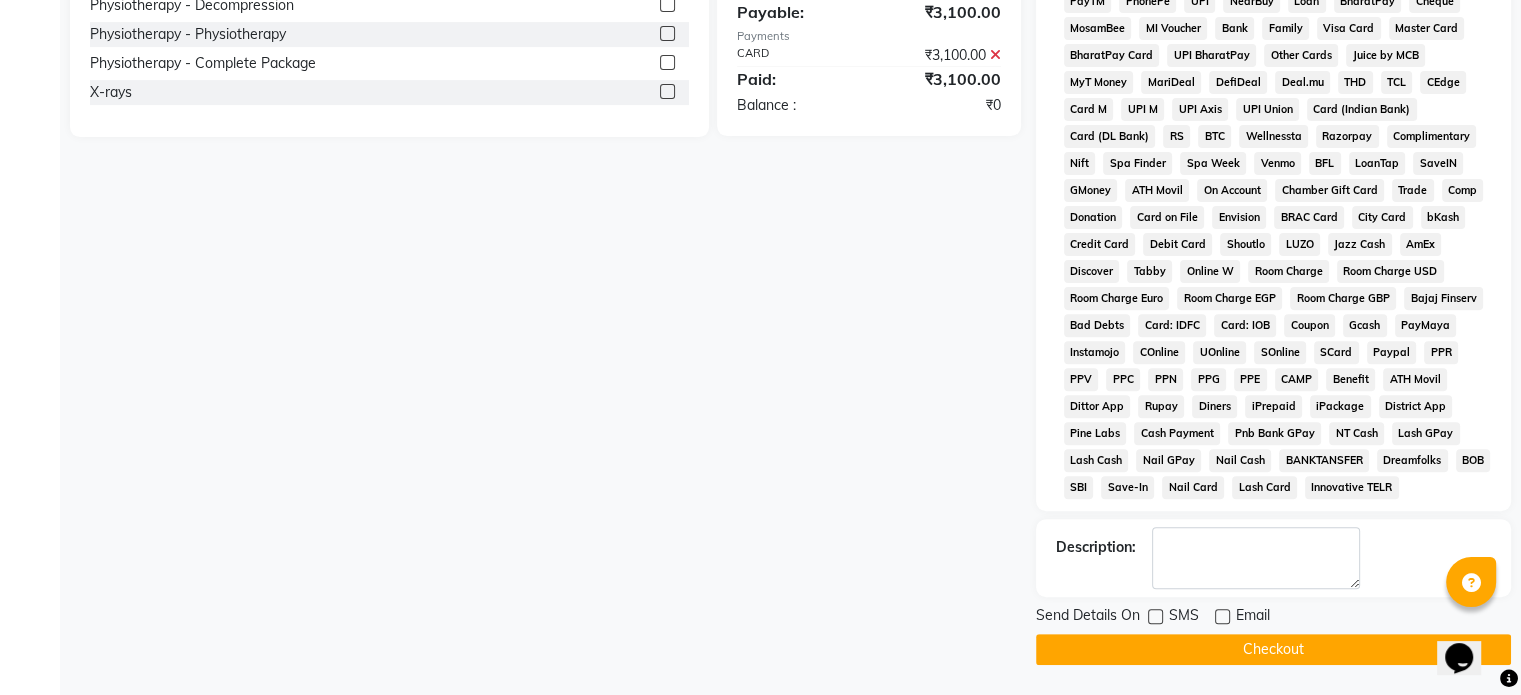 click on "Checkout" 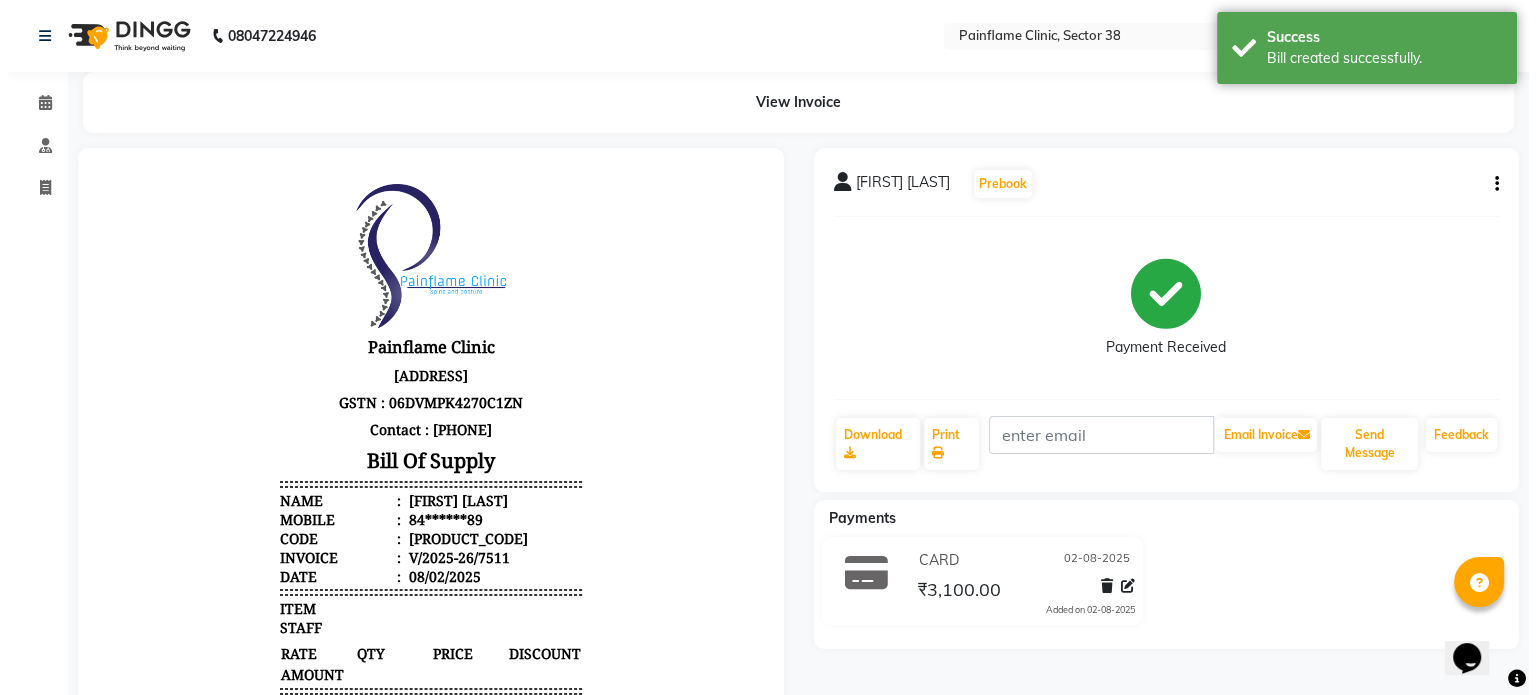 scroll, scrollTop: 0, scrollLeft: 0, axis: both 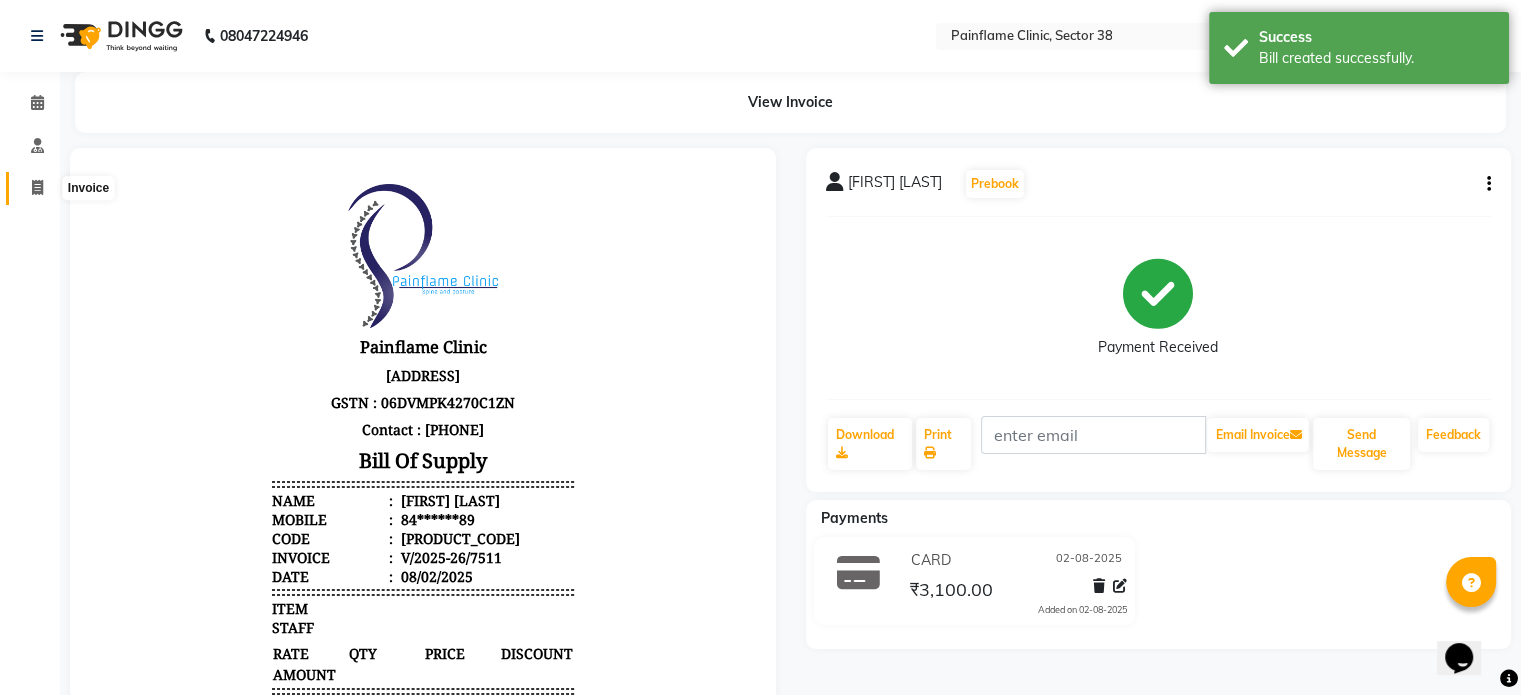 click 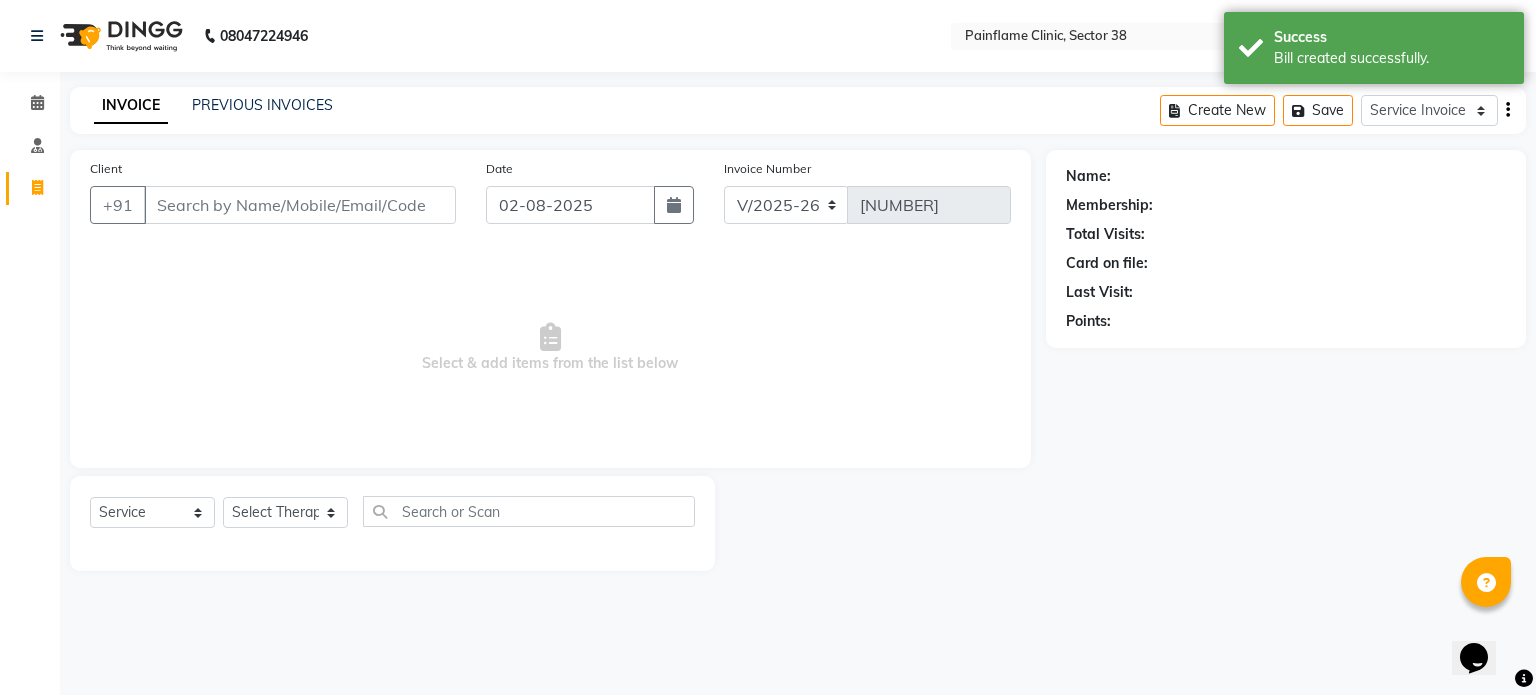 click on "Client" at bounding box center [300, 205] 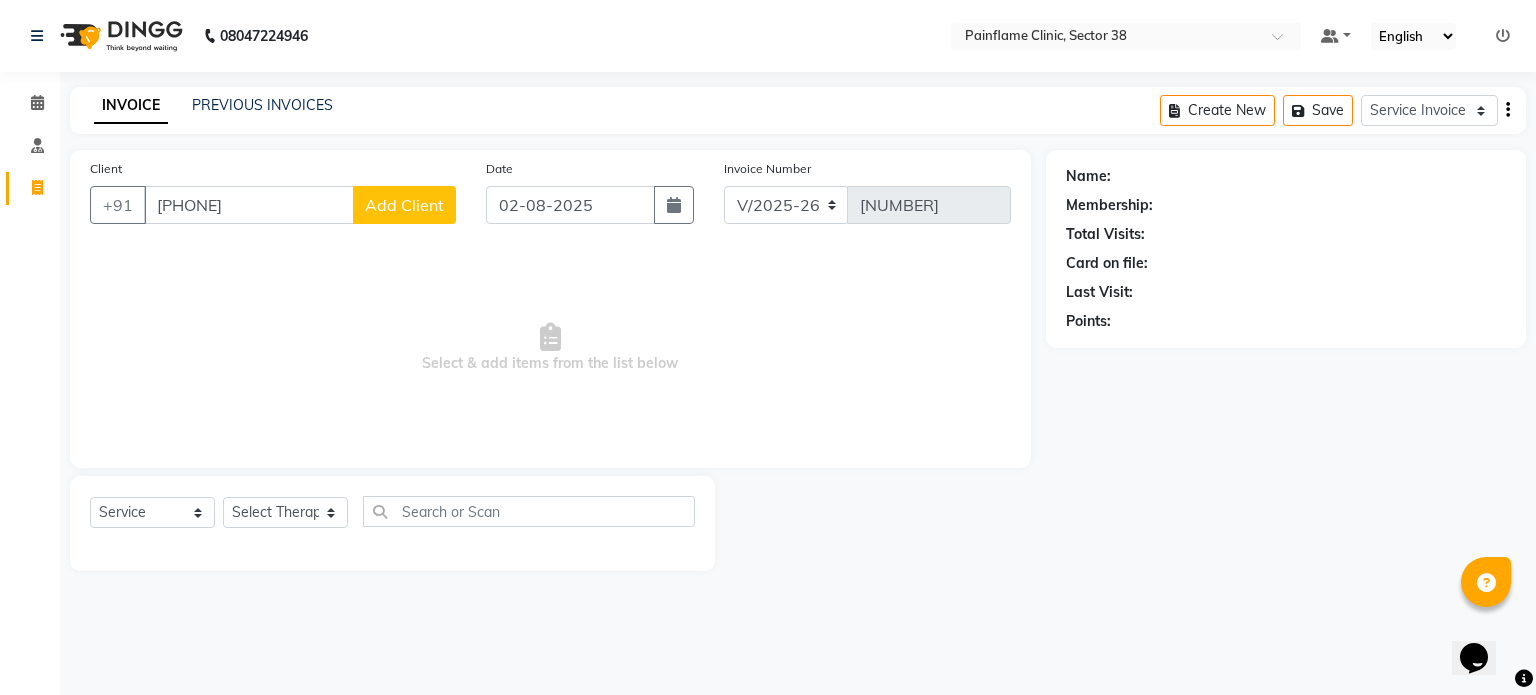 click on "[PHONE]" at bounding box center [249, 205] 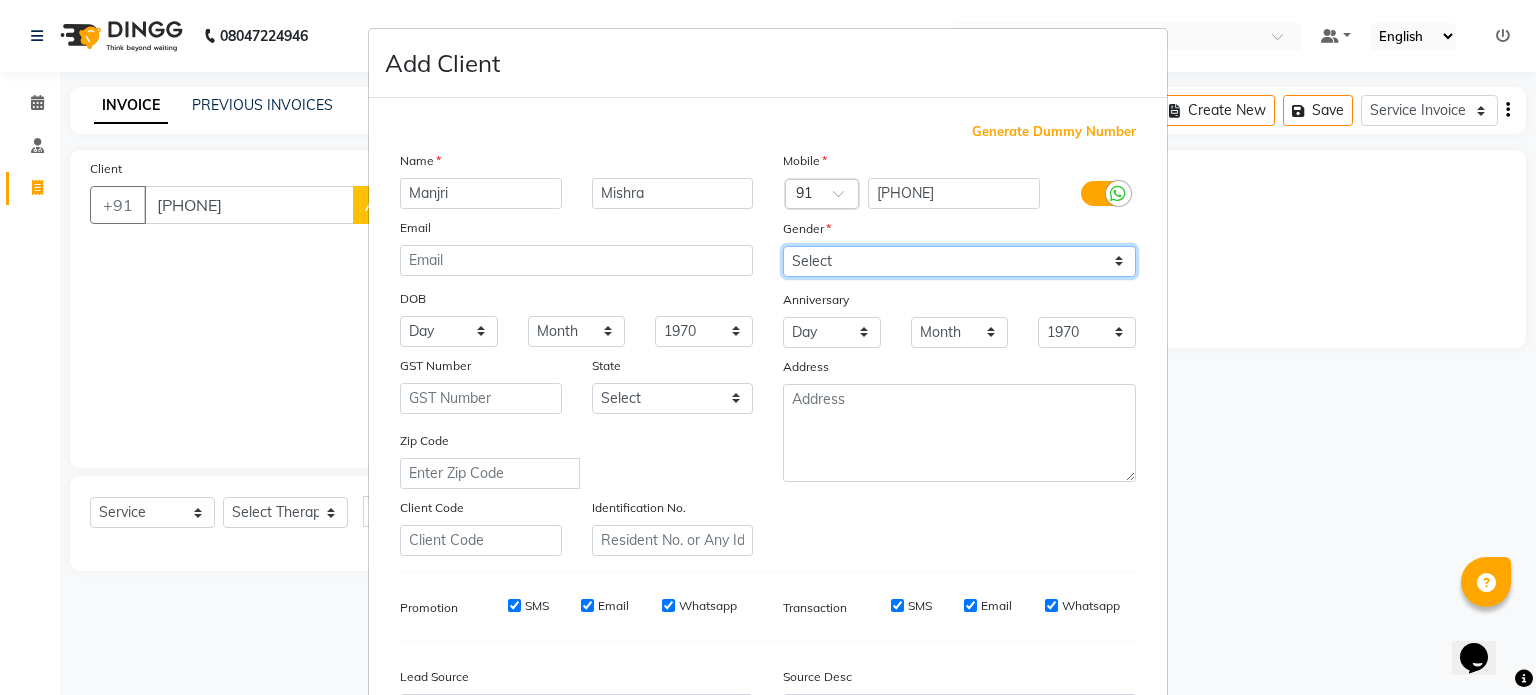 click on "Select Male Female Other Prefer Not To Say" at bounding box center (959, 261) 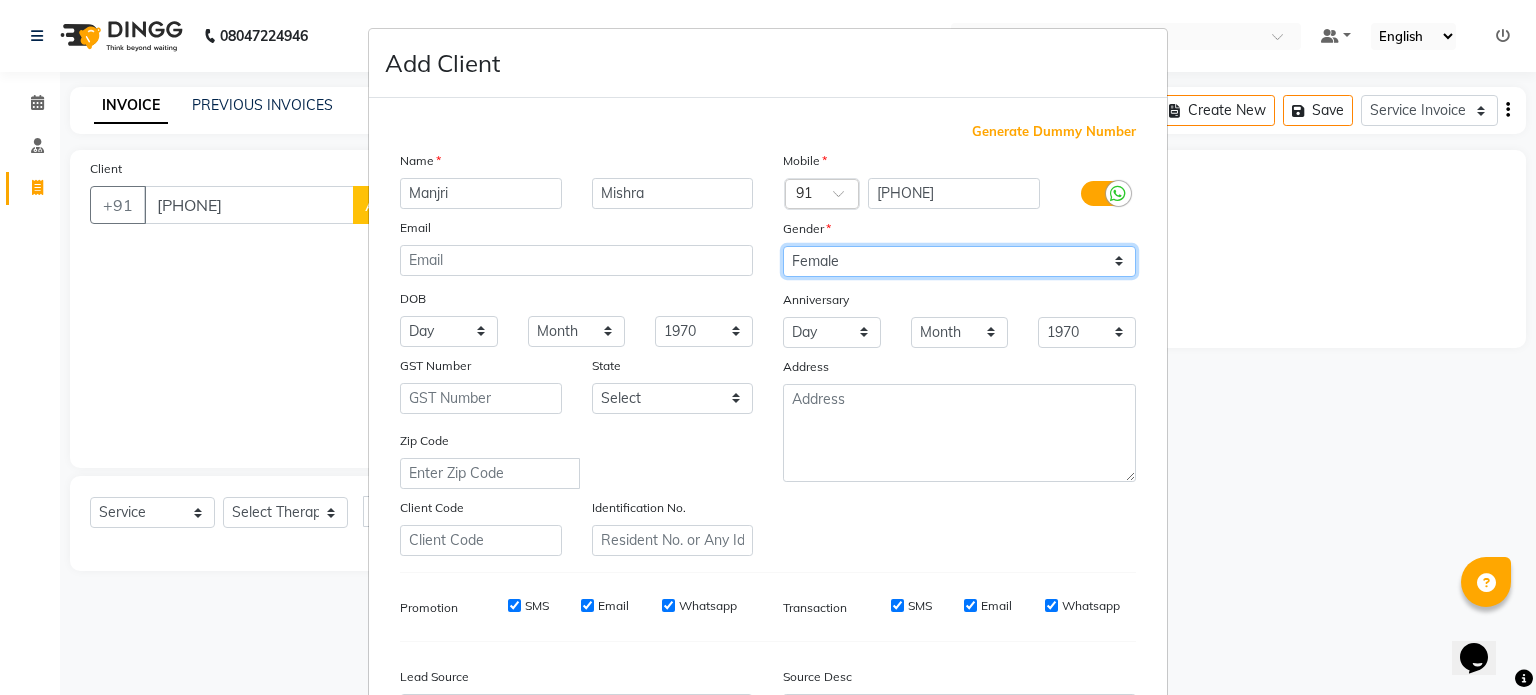 click on "Select Male Female Other Prefer Not To Say" at bounding box center [959, 261] 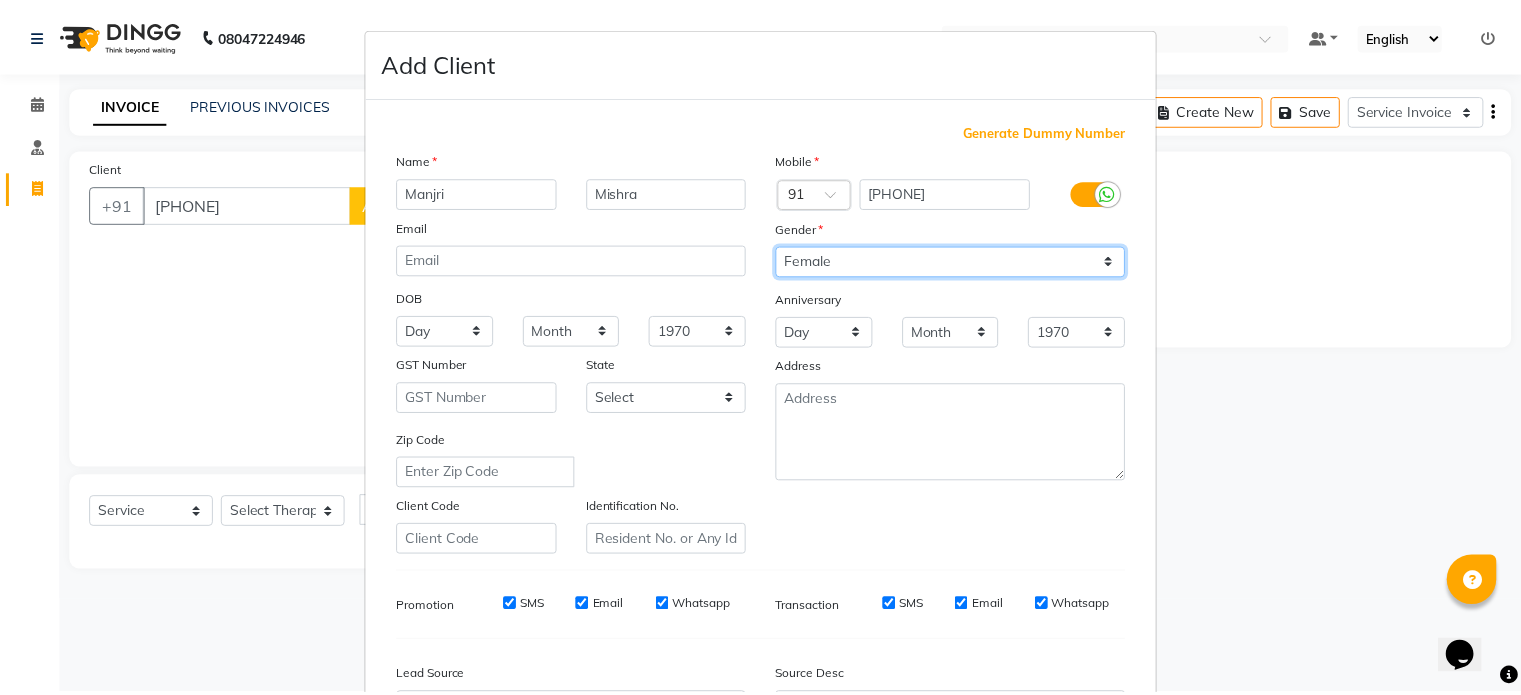 scroll, scrollTop: 237, scrollLeft: 0, axis: vertical 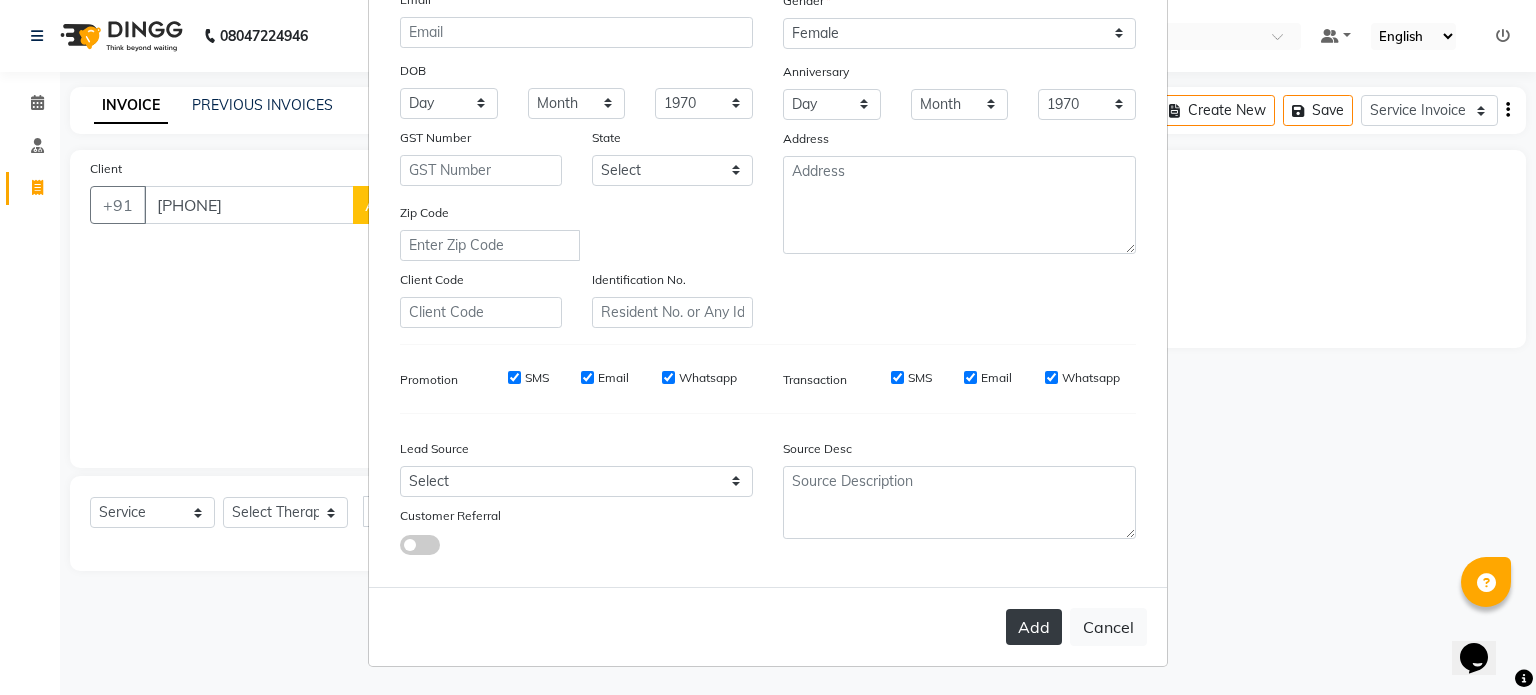 click on "Add" at bounding box center [1034, 627] 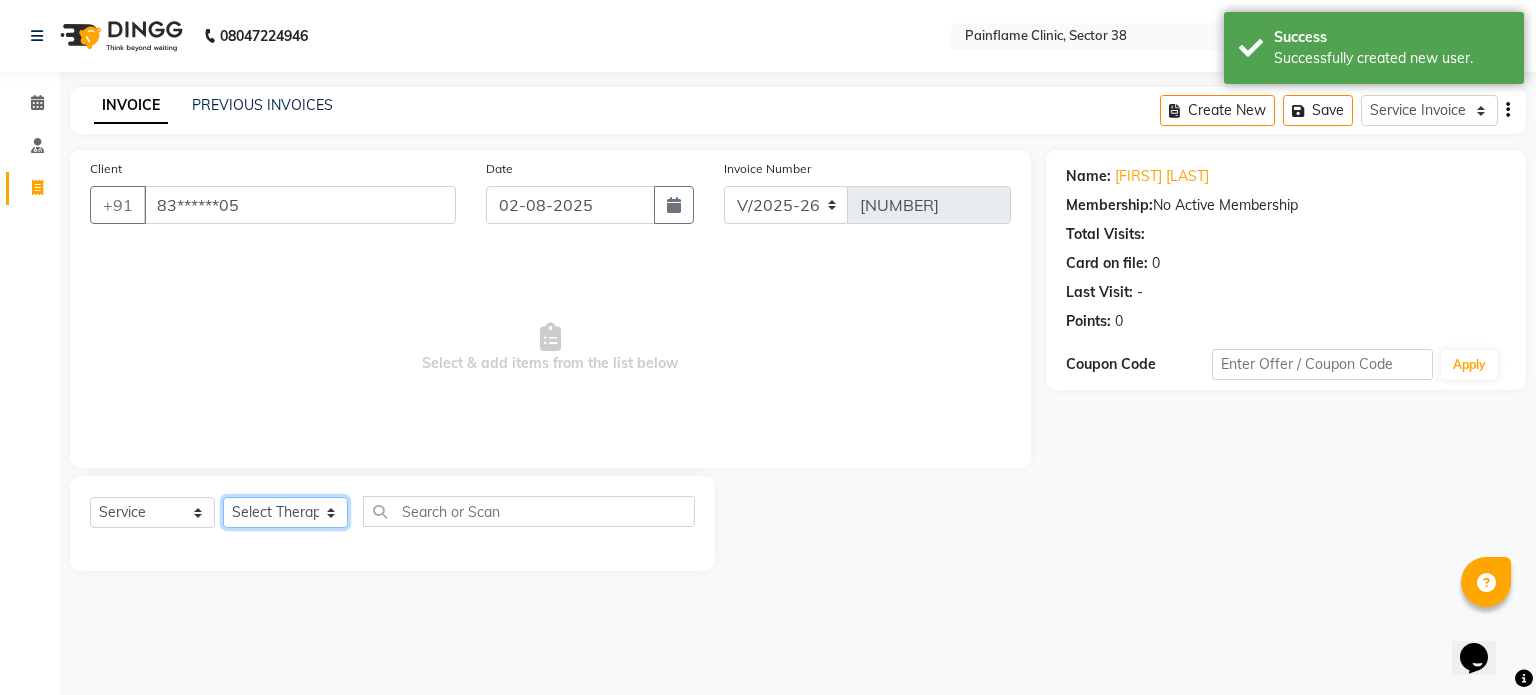 click on "Select Therapist Dr Durgesh Dr Harish Dr Ranjana Dr Saurabh Dr. Suraj Dr. Tejpal Mehlawat KUSHAL MOHIT SEMWAL [FIRST] [LAST] Reception 1 Reception 2 Reception 3" 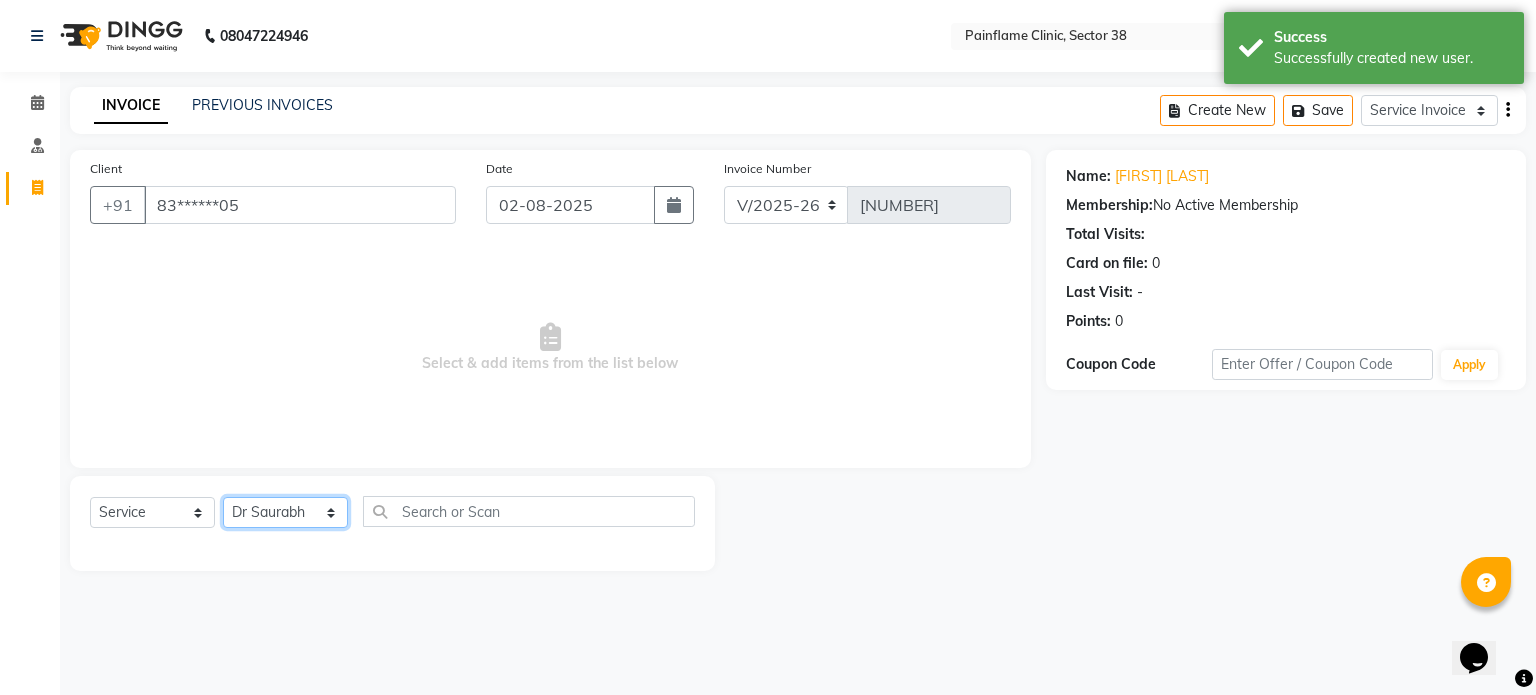 click on "Select Therapist Dr Durgesh Dr Harish Dr Ranjana Dr Saurabh Dr. Suraj Dr. Tejpal Mehlawat KUSHAL MOHIT SEMWAL [FIRST] [LAST] Reception 1 Reception 2 Reception 3" 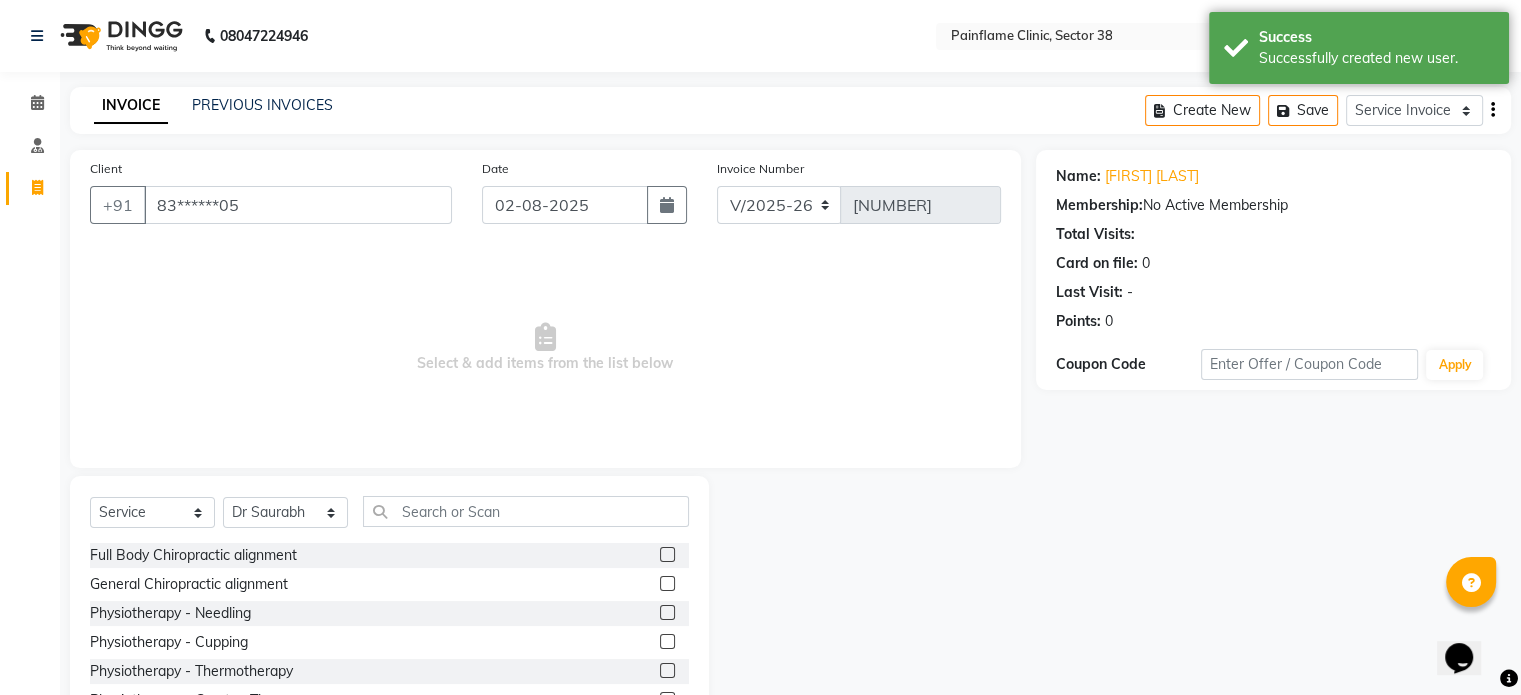 click 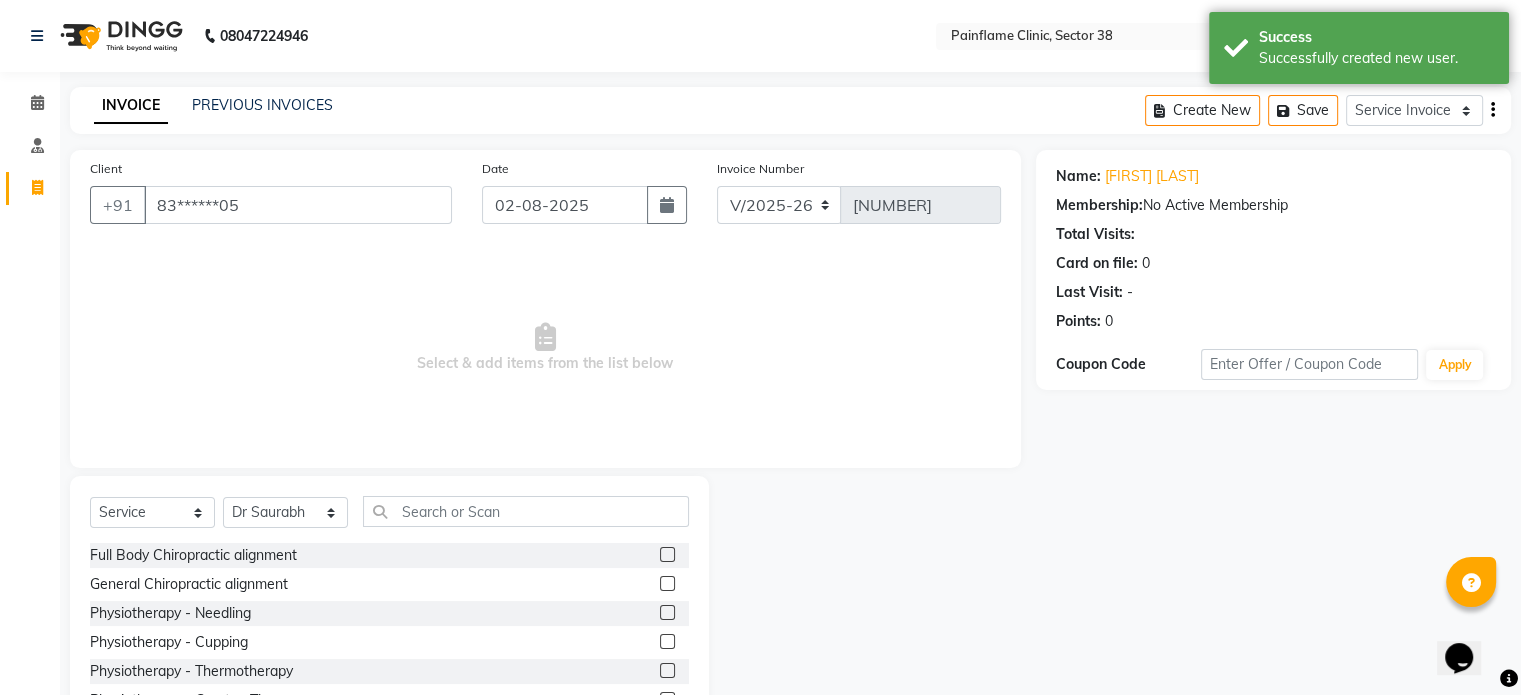 click at bounding box center [666, 584] 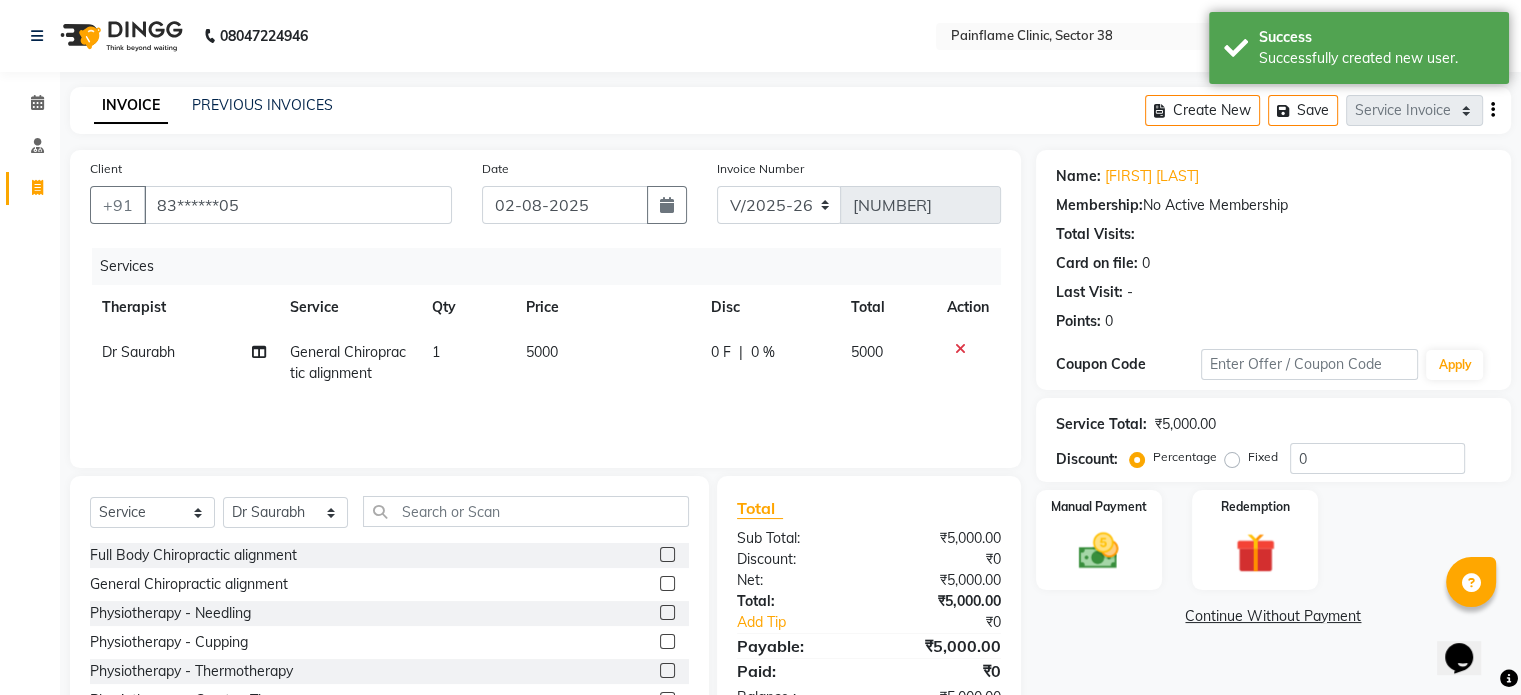 click on "5000" 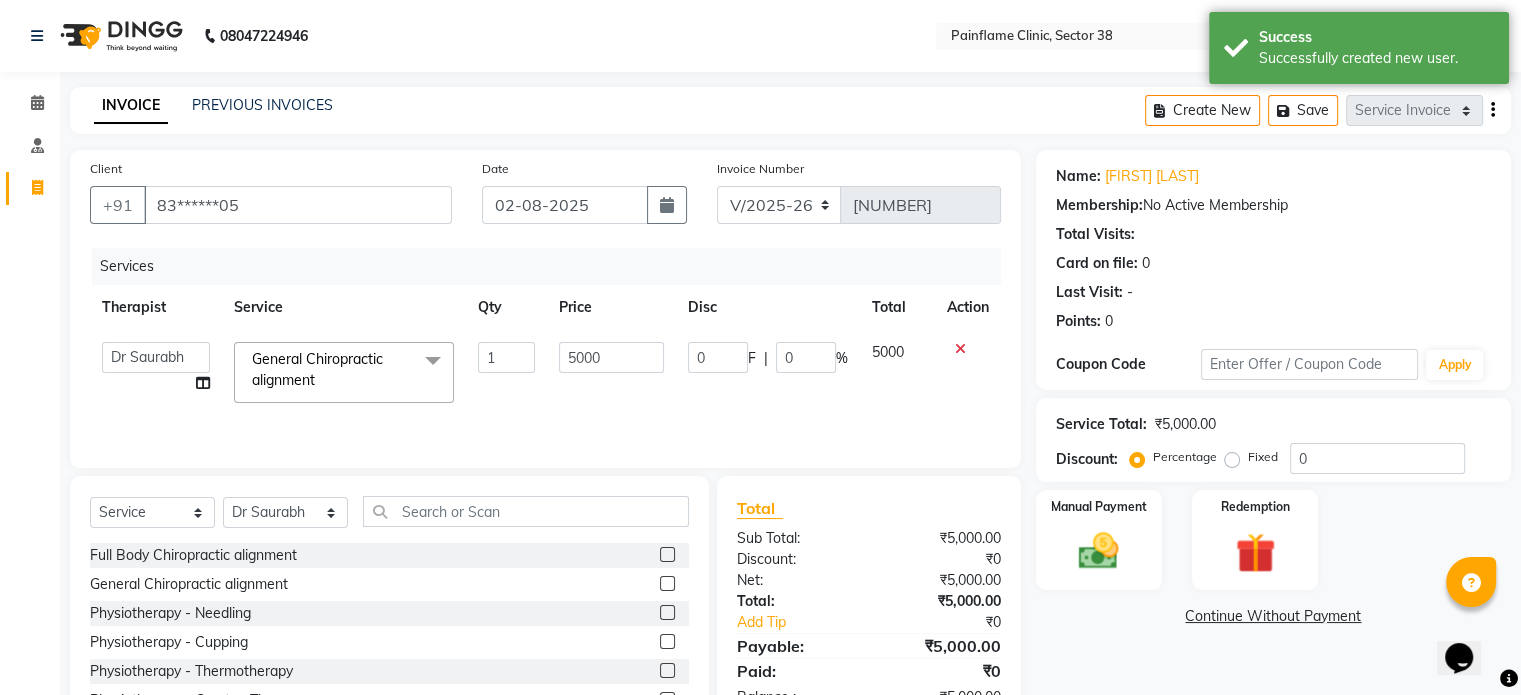 click on "5000" 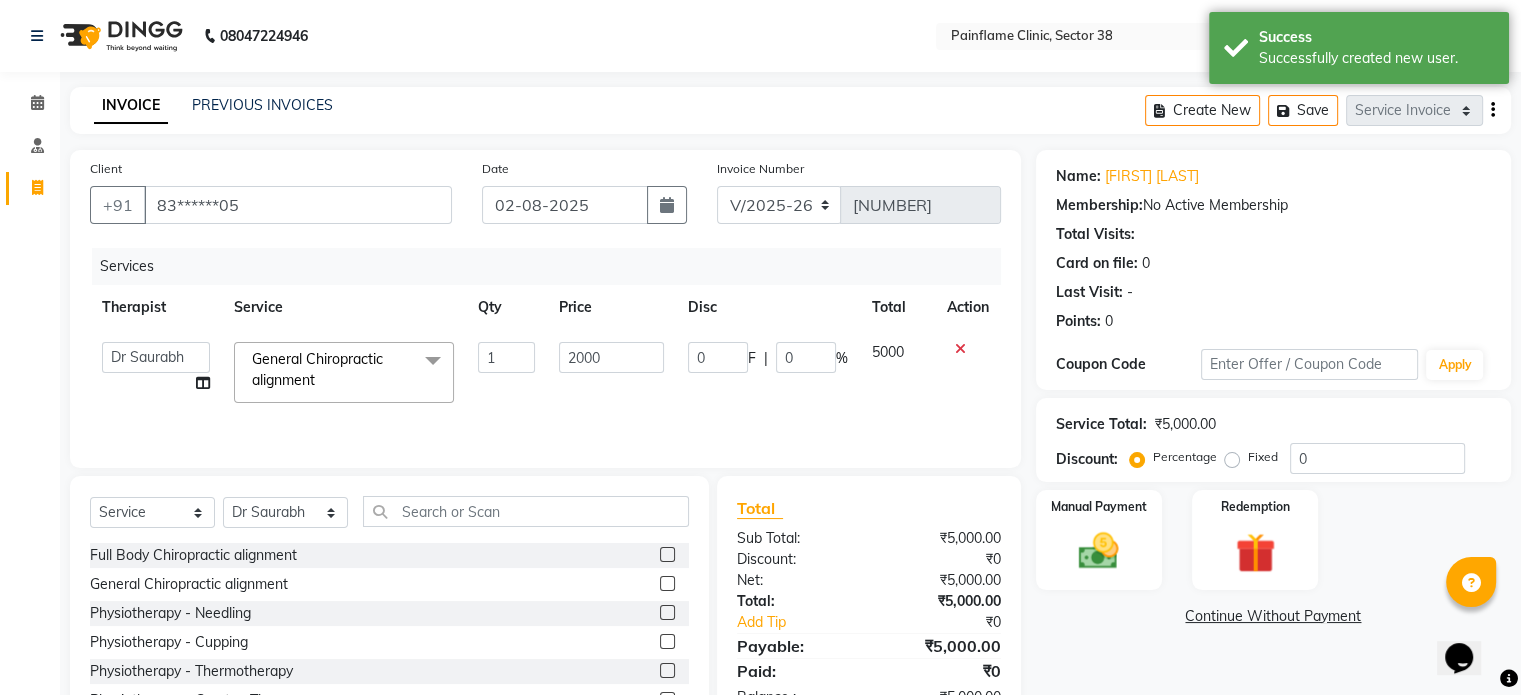 scroll, scrollTop: 119, scrollLeft: 0, axis: vertical 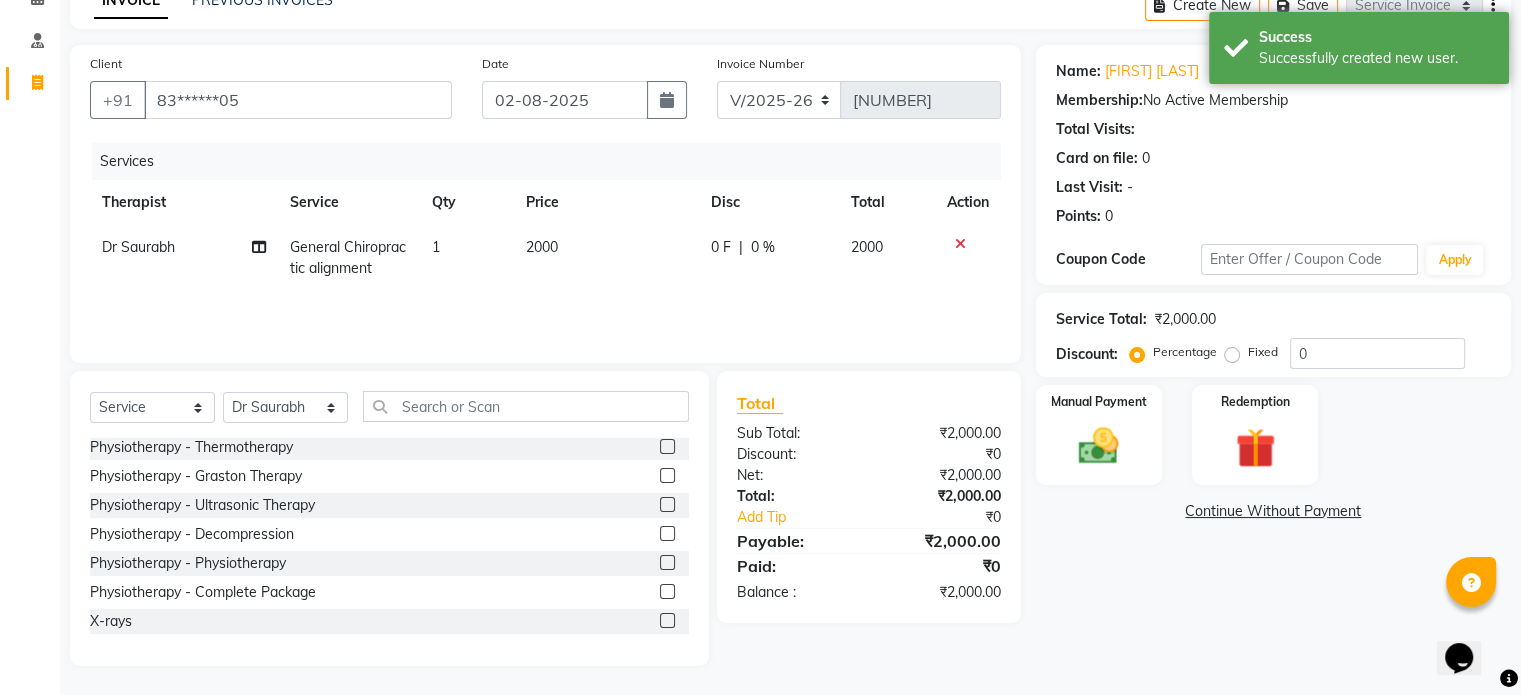 click 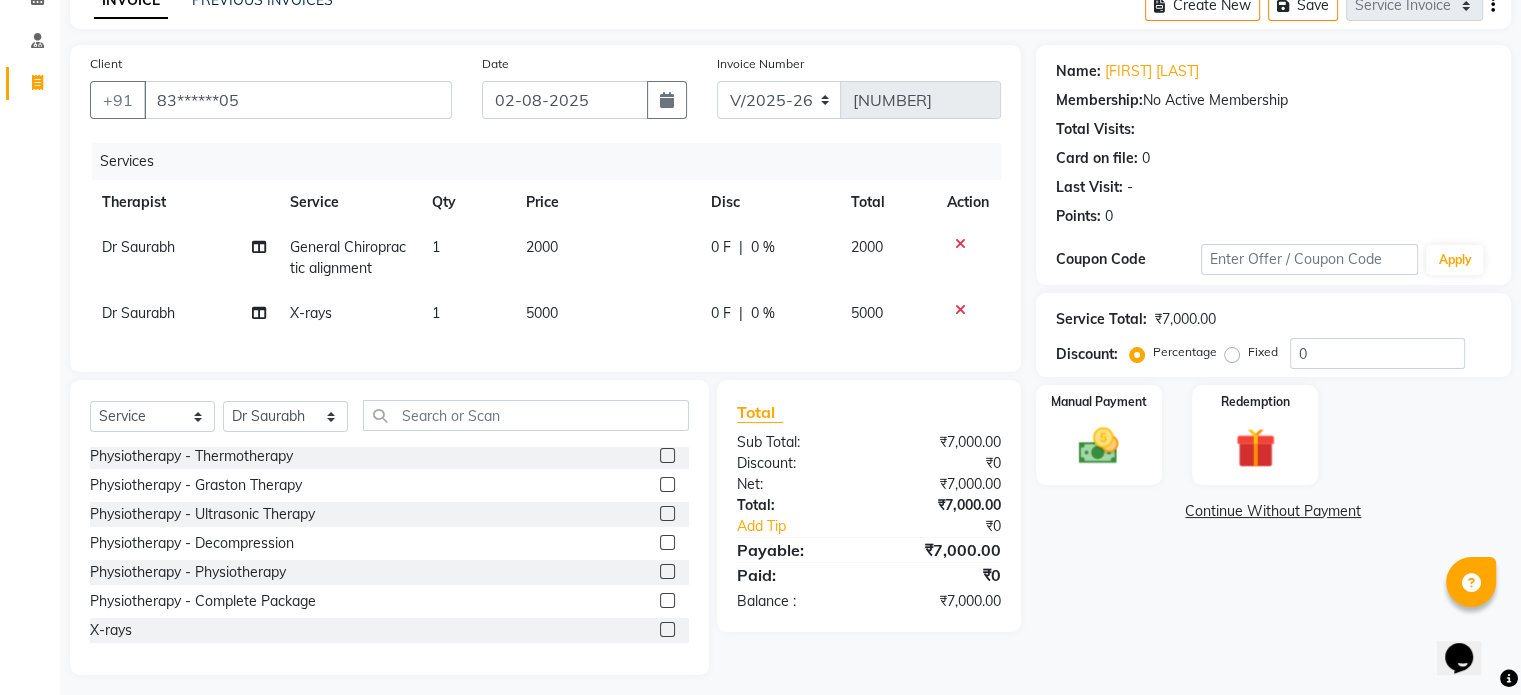 click on "5000" 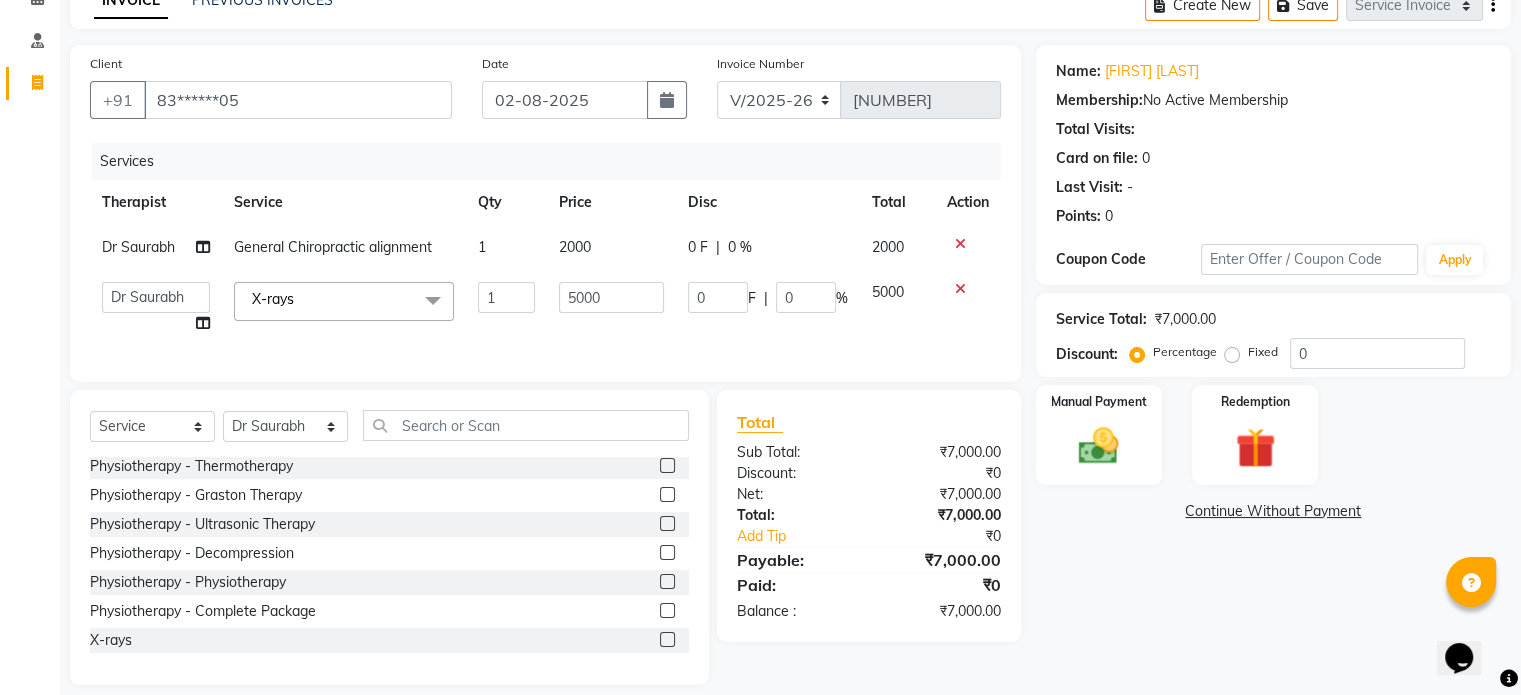 click on "5000" 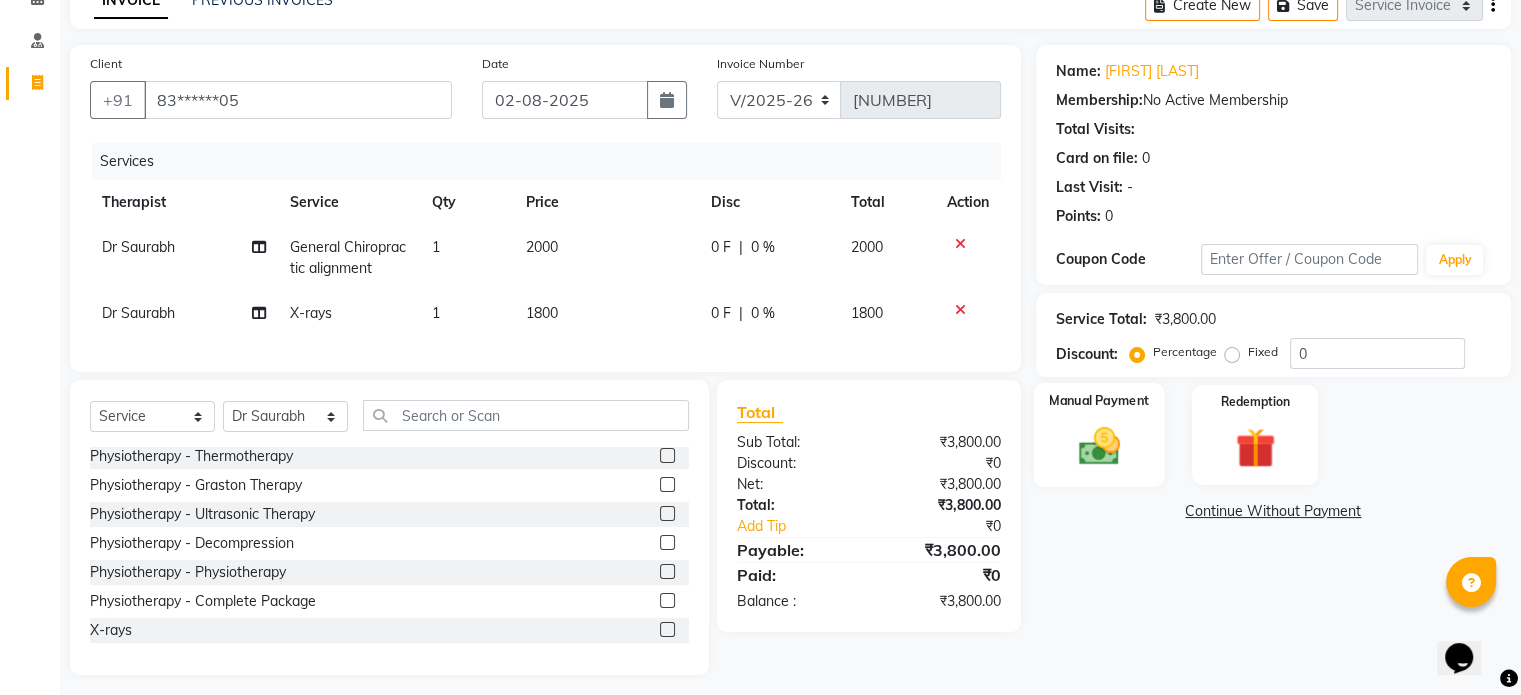 click 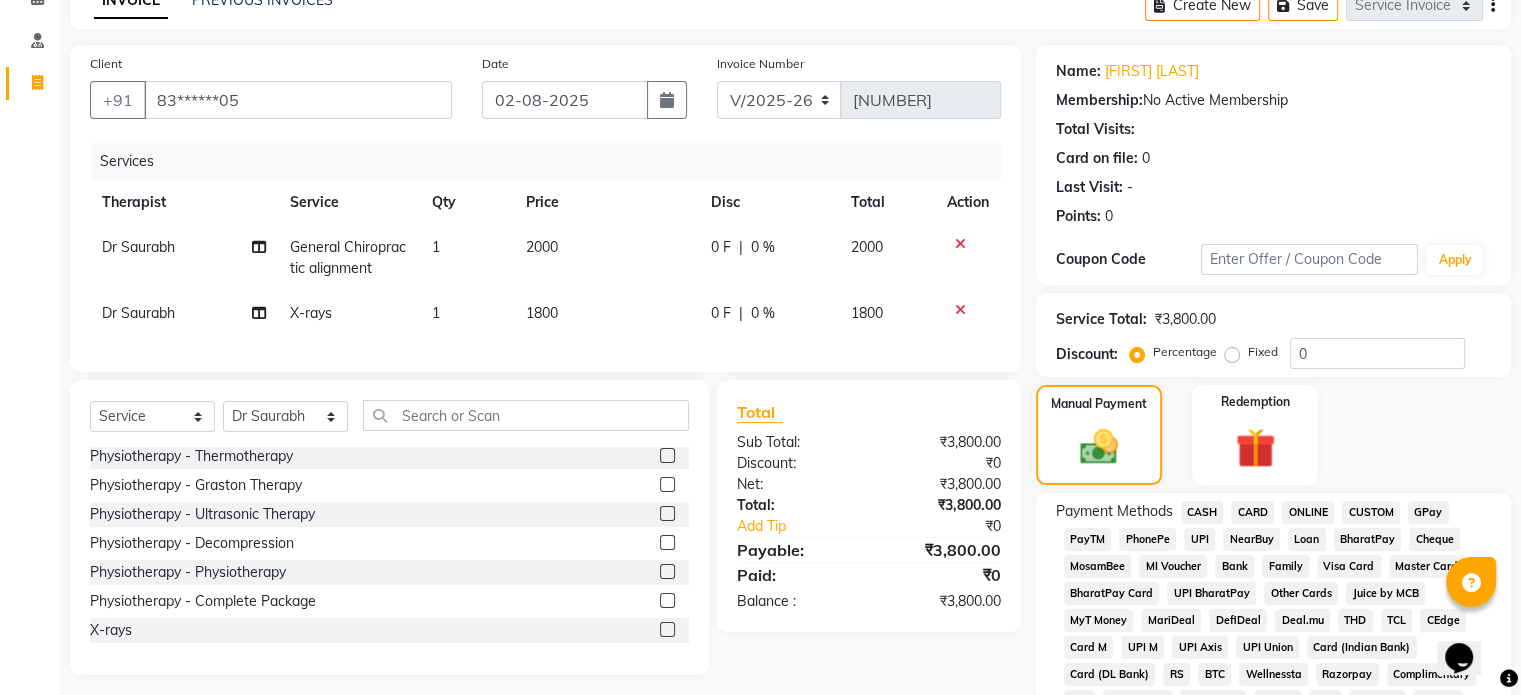 click on "UPI" 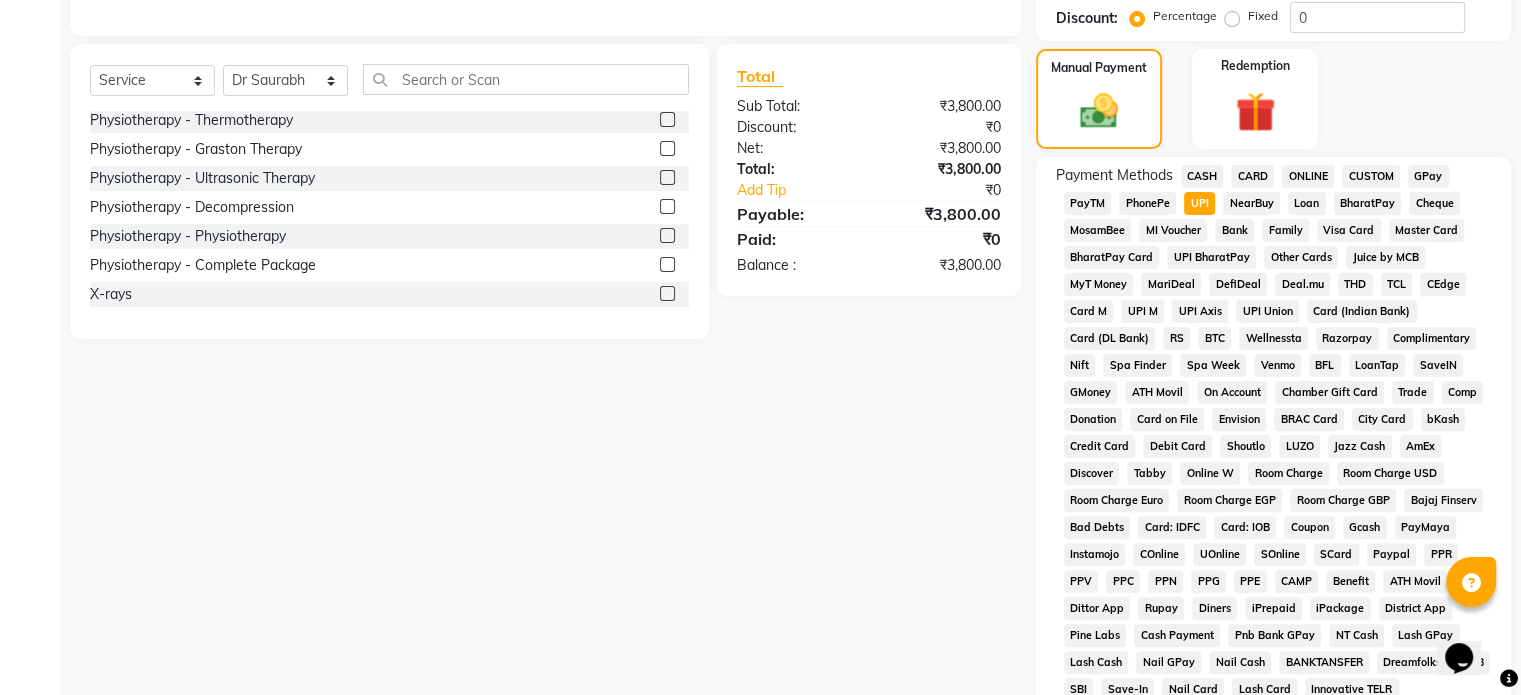 scroll, scrollTop: 652, scrollLeft: 0, axis: vertical 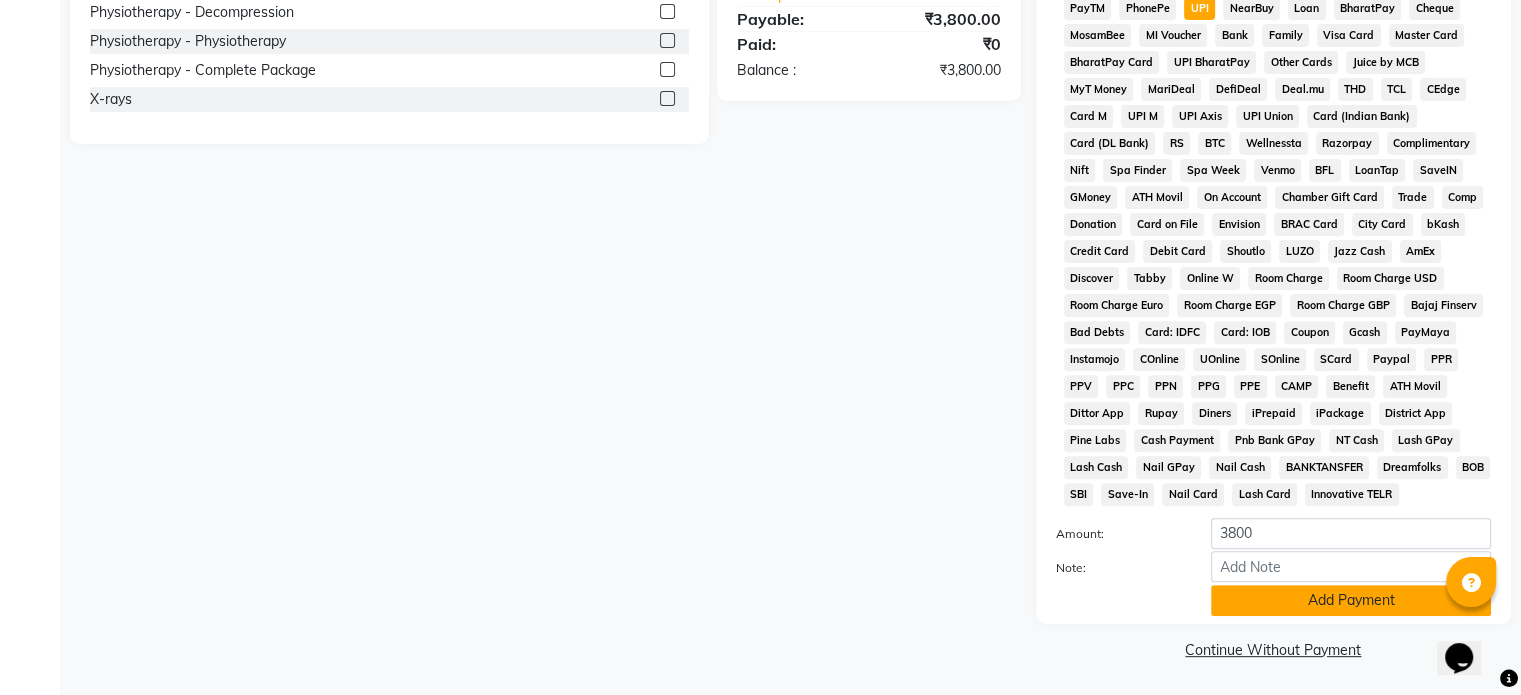 click on "Add Payment" 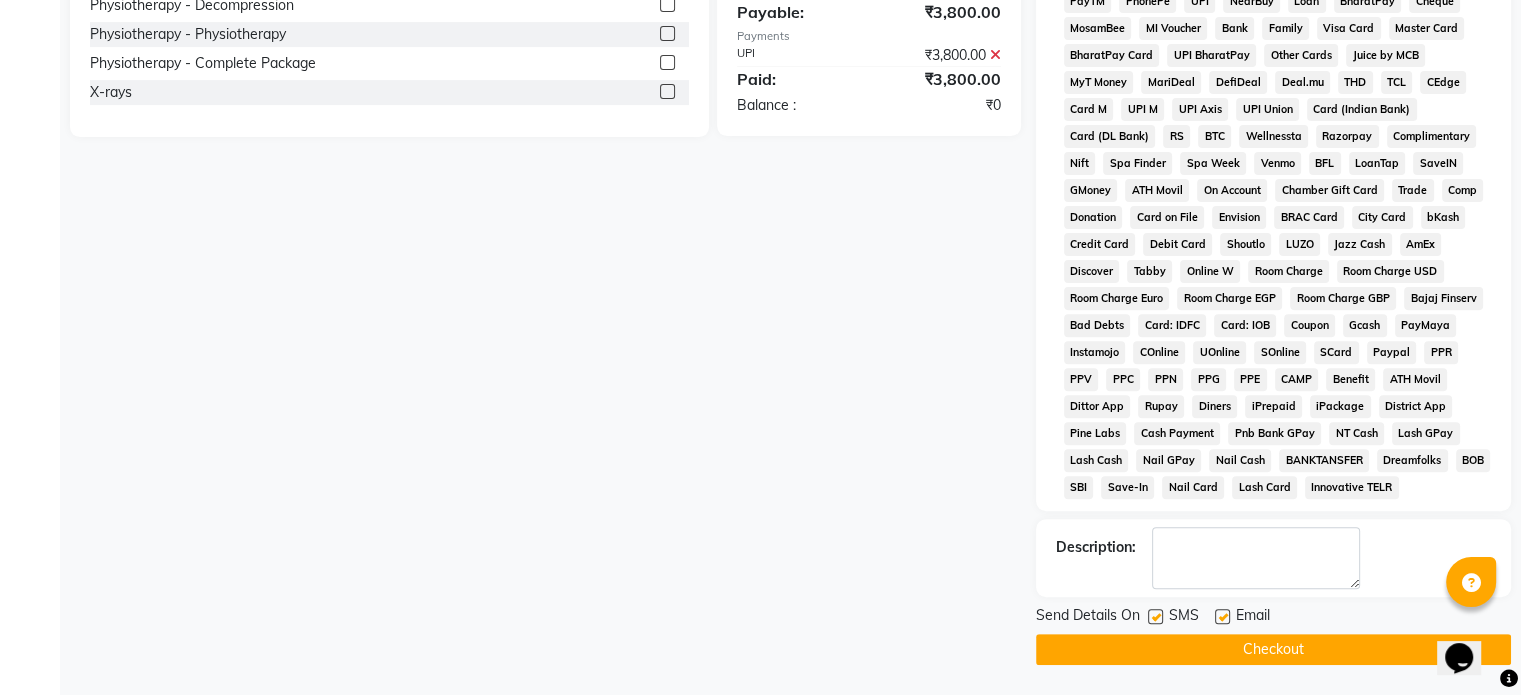 click 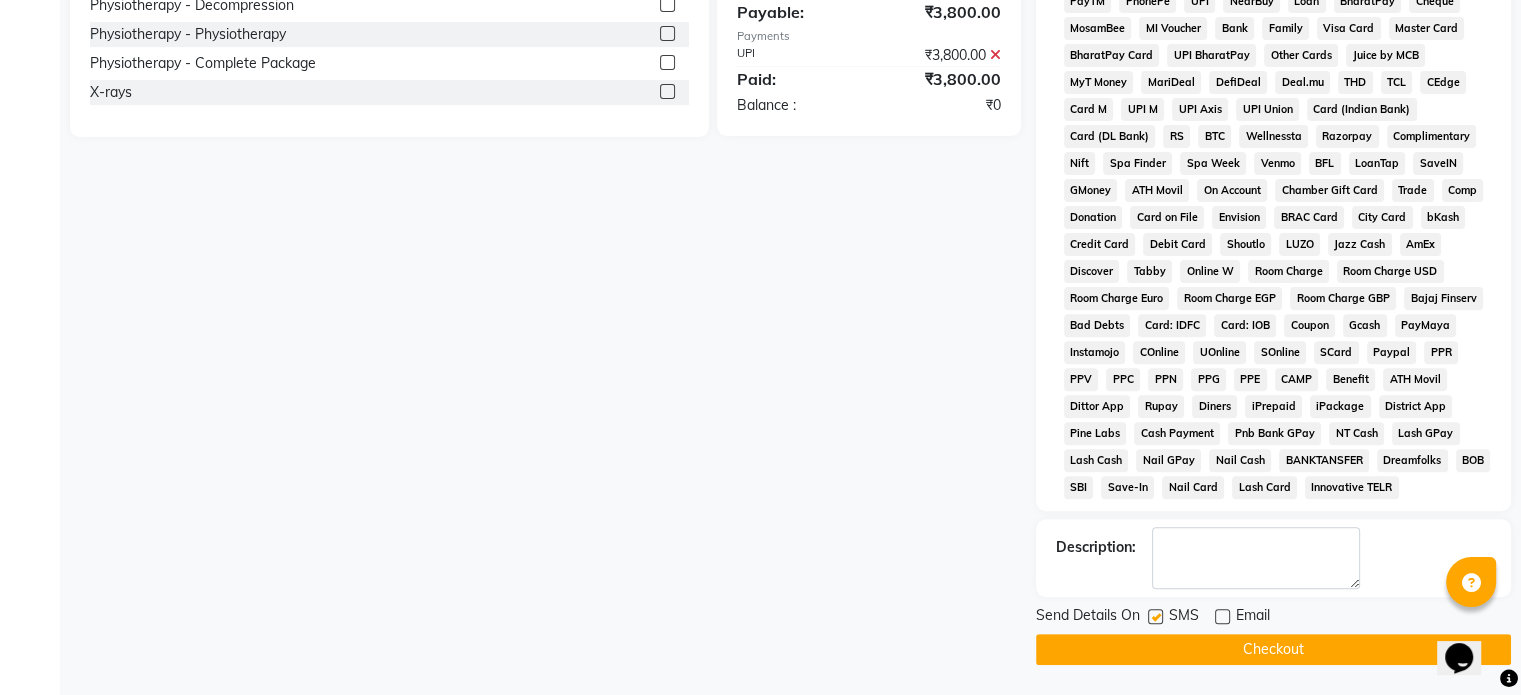 click 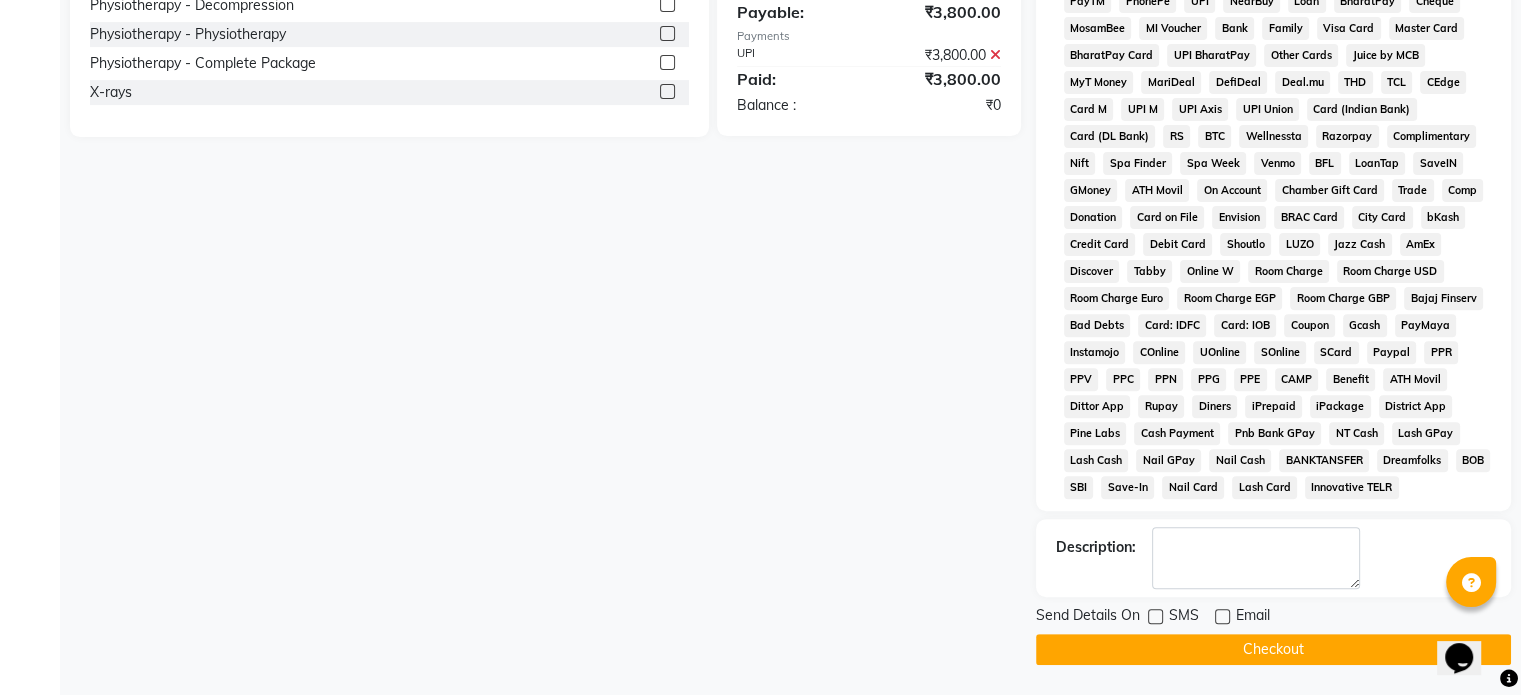 click on "Checkout" 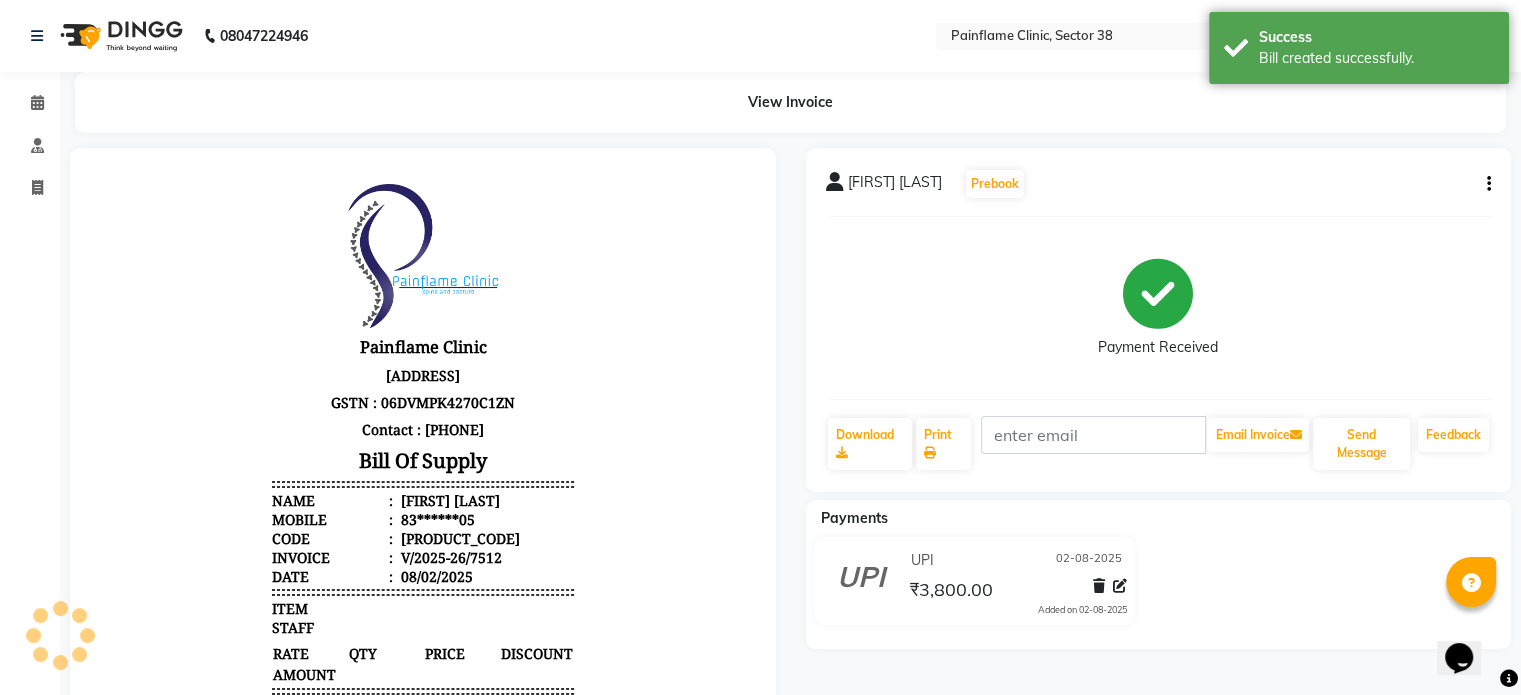 scroll, scrollTop: 0, scrollLeft: 0, axis: both 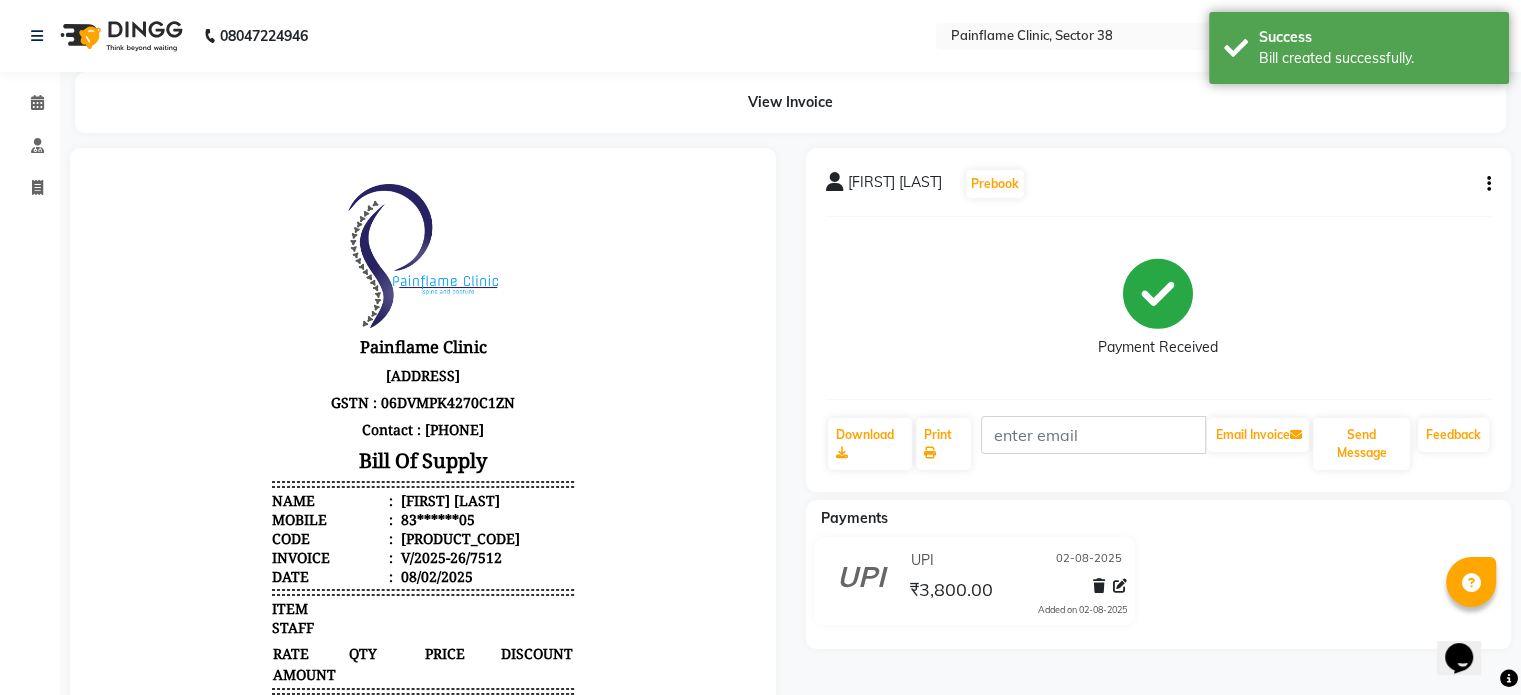 click 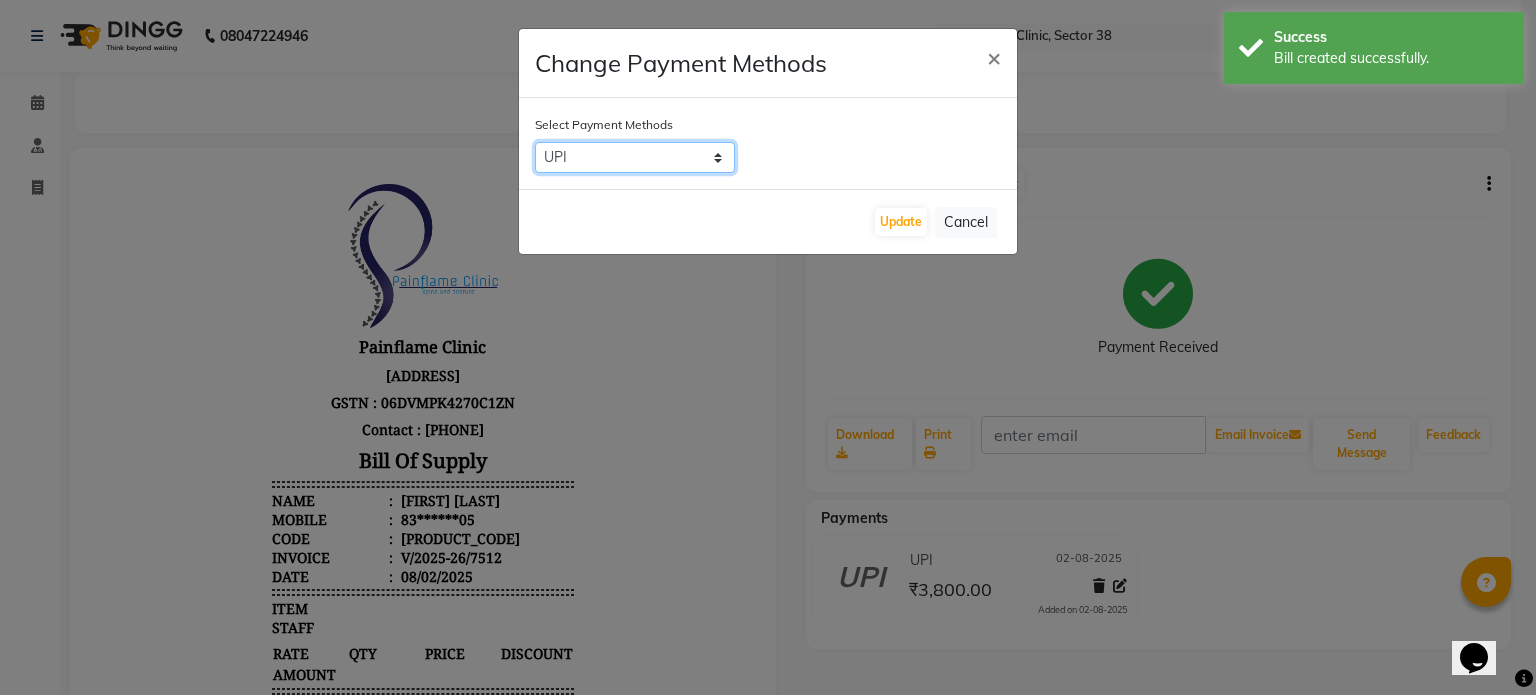 click on "CASH   CARD   ONLINE   CUSTOM   GPay   PayTM   PhonePe   UPI   NearBuy   Loan   BharatPay   Cheque   MosamBee   MI Voucher   Bank   Family   Visa Card   Master Card   BharatPay Card   UPI BharatPay   Other Cards   Juice by MCB   MyT Money   MariDeal   DefiDeal   Deal.mu   THD   TCL   CEdge   Card M   UPI M   UPI Axis   UPI Union   Card (Indian Bank)   Card (DL Bank)   RS   BTC   Wellnessta   Razorpay   Complimentary   Nift   Spa Finder   Spa Week   Venmo   BFL   LoanTap   SaveIN   GMoney   ATH Movil   On Account   Chamber Gift Card   Trade   Comp   Donation   Card on File   Envision   BRAC Card   City Card   bKash   Credit Card   Debit Card   Shoutlo   LUZO   Jazz Cash   AmEx   Discover   Tabby   Online W   Room Charge   Room Charge USD   Room Charge Euro   Room Charge EGP   Room Charge GBP   Bajaj Finserv   Bad Debts   Card: IDFC   Card: IOB   Coupon   Gcash   PayMaya   Instamojo   COnline   UOnline   SOnline   SCard   Paypal   PPR   PPV   PPC   PPN   PPG   PPE   CAMP   Benefit   ATH Movil   Dittor App" 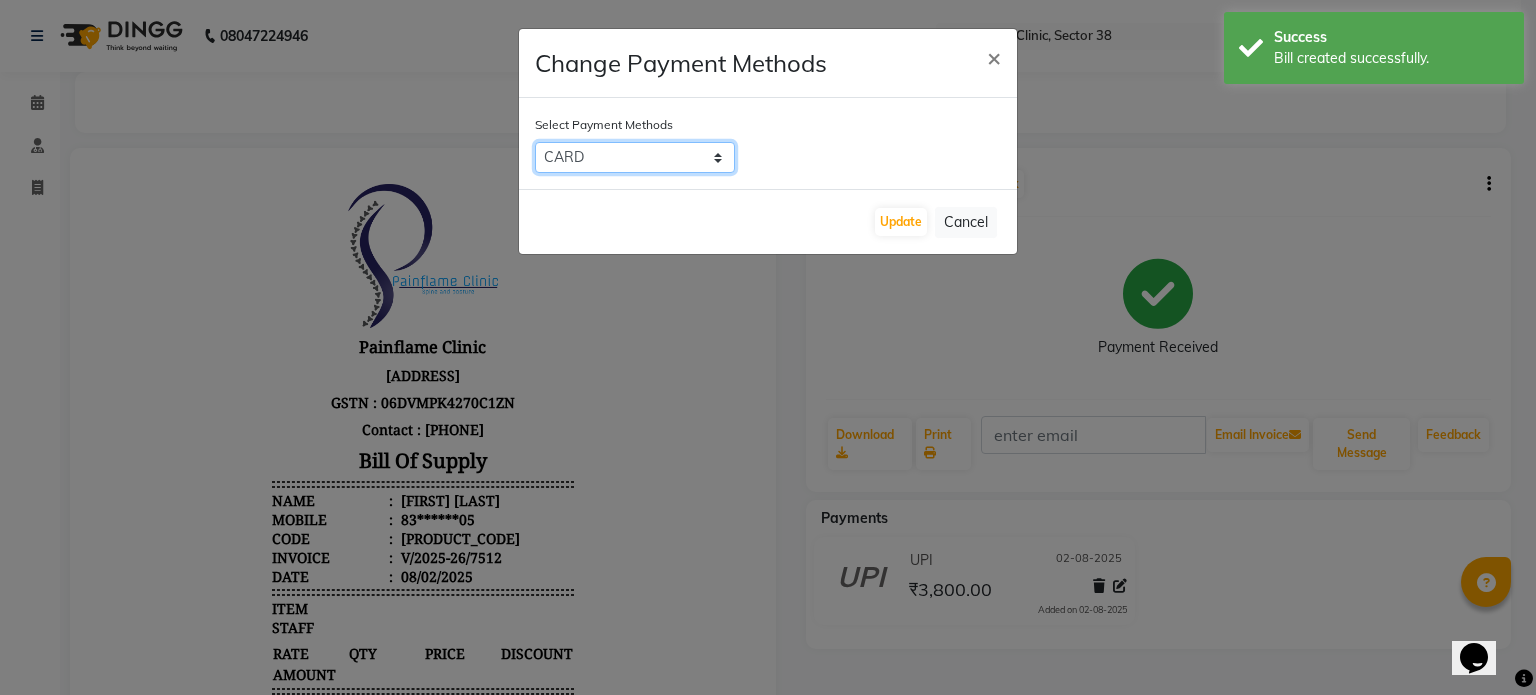 click on "CASH   CARD   ONLINE   CUSTOM   GPay   PayTM   PhonePe   UPI   NearBuy   Loan   BharatPay   Cheque   MosamBee   MI Voucher   Bank   Family   Visa Card   Master Card   BharatPay Card   UPI BharatPay   Other Cards   Juice by MCB   MyT Money   MariDeal   DefiDeal   Deal.mu   THD   TCL   CEdge   Card M   UPI M   UPI Axis   UPI Union   Card (Indian Bank)   Card (DL Bank)   RS   BTC   Wellnessta   Razorpay   Complimentary   Nift   Spa Finder   Spa Week   Venmo   BFL   LoanTap   SaveIN   GMoney   ATH Movil   On Account   Chamber Gift Card   Trade   Comp   Donation   Card on File   Envision   BRAC Card   City Card   bKash   Credit Card   Debit Card   Shoutlo   LUZO   Jazz Cash   AmEx   Discover   Tabby   Online W   Room Charge   Room Charge USD   Room Charge Euro   Room Charge EGP   Room Charge GBP   Bajaj Finserv   Bad Debts   Card: IDFC   Card: IOB   Coupon   Gcash   PayMaya   Instamojo   COnline   UOnline   SOnline   SCard   Paypal   PPR   PPV   PPC   PPN   PPG   PPE   CAMP   Benefit   ATH Movil   Dittor App" 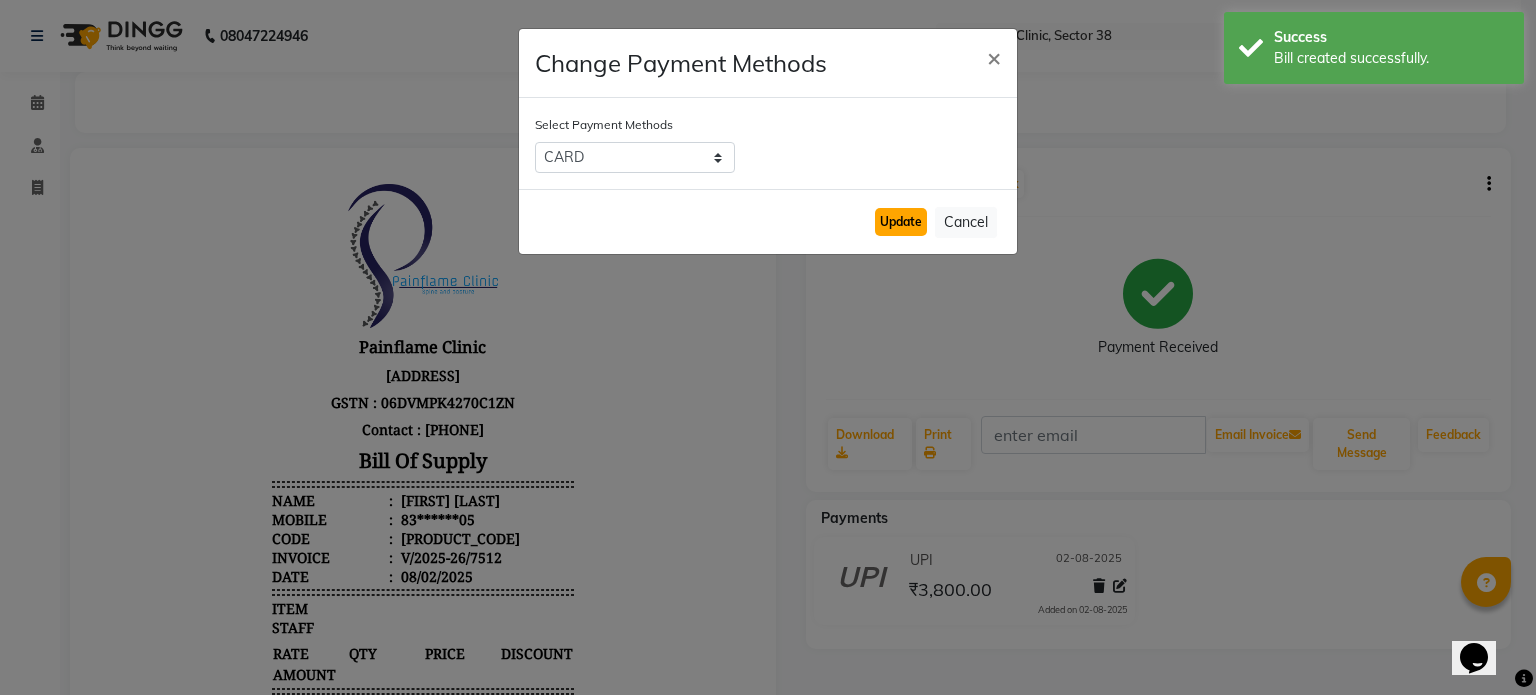 click on "Update" 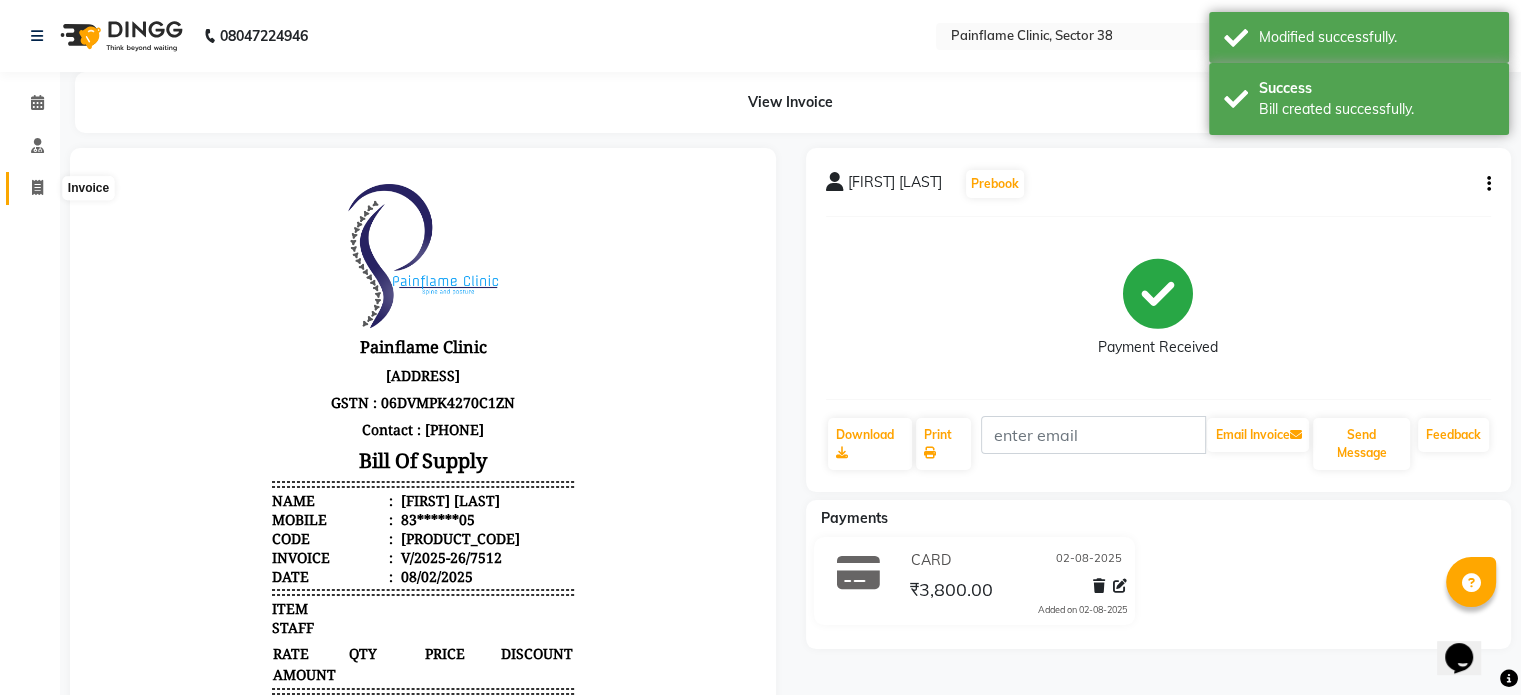 click 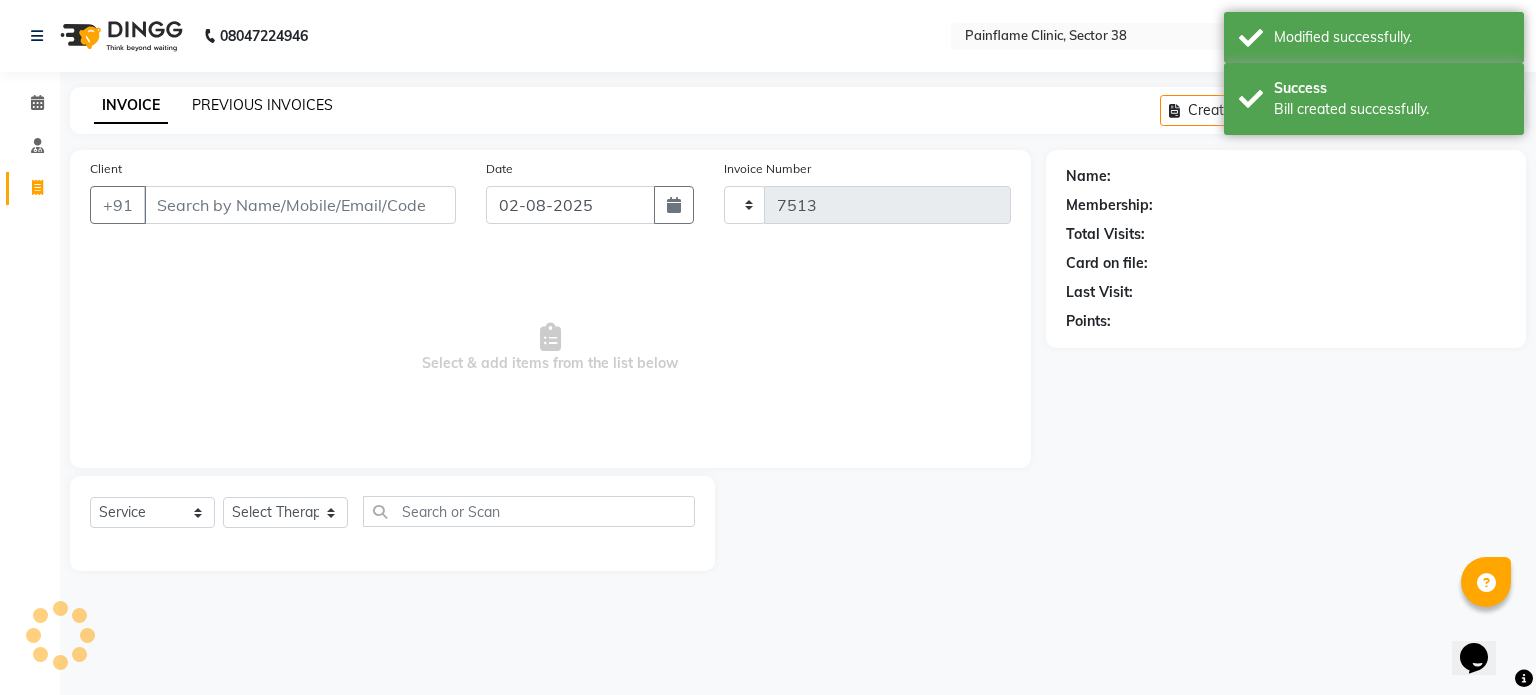click on "PREVIOUS INVOICES" 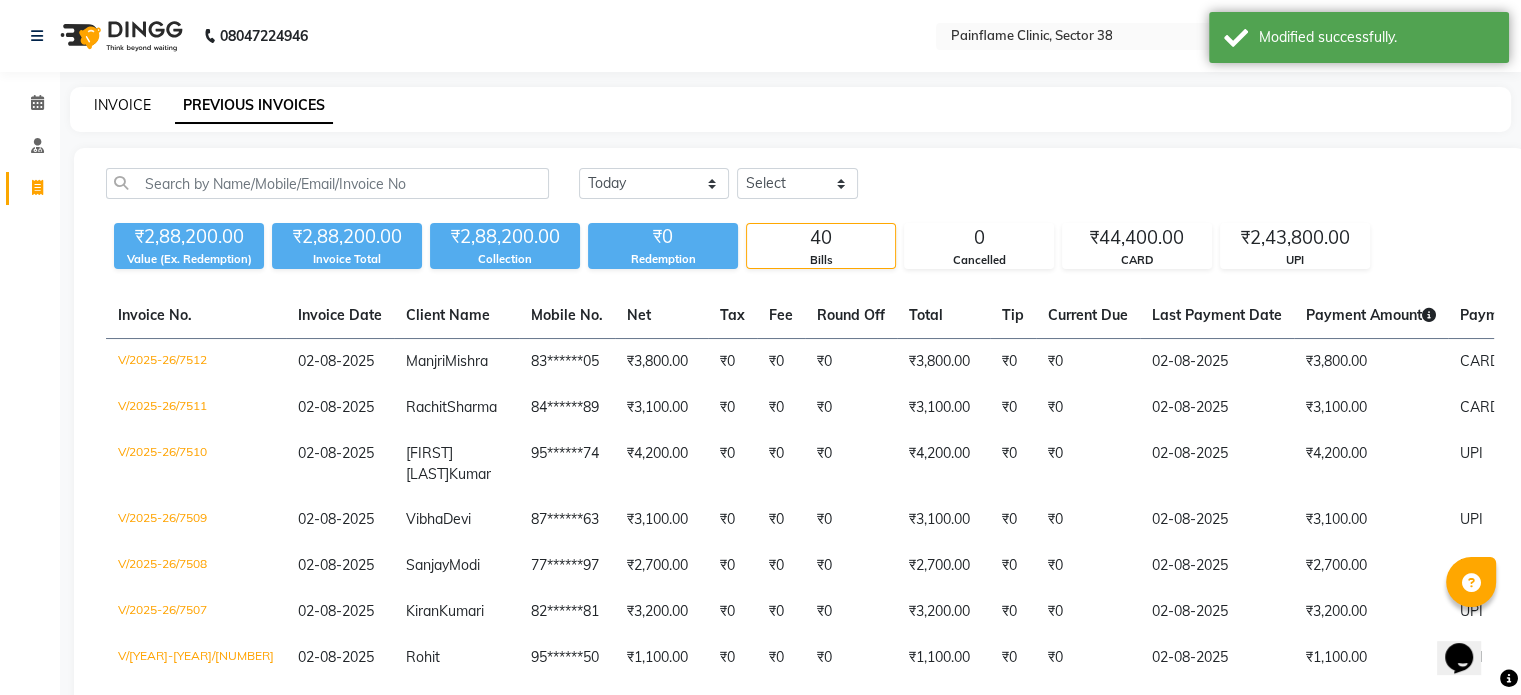 click on "INVOICE" 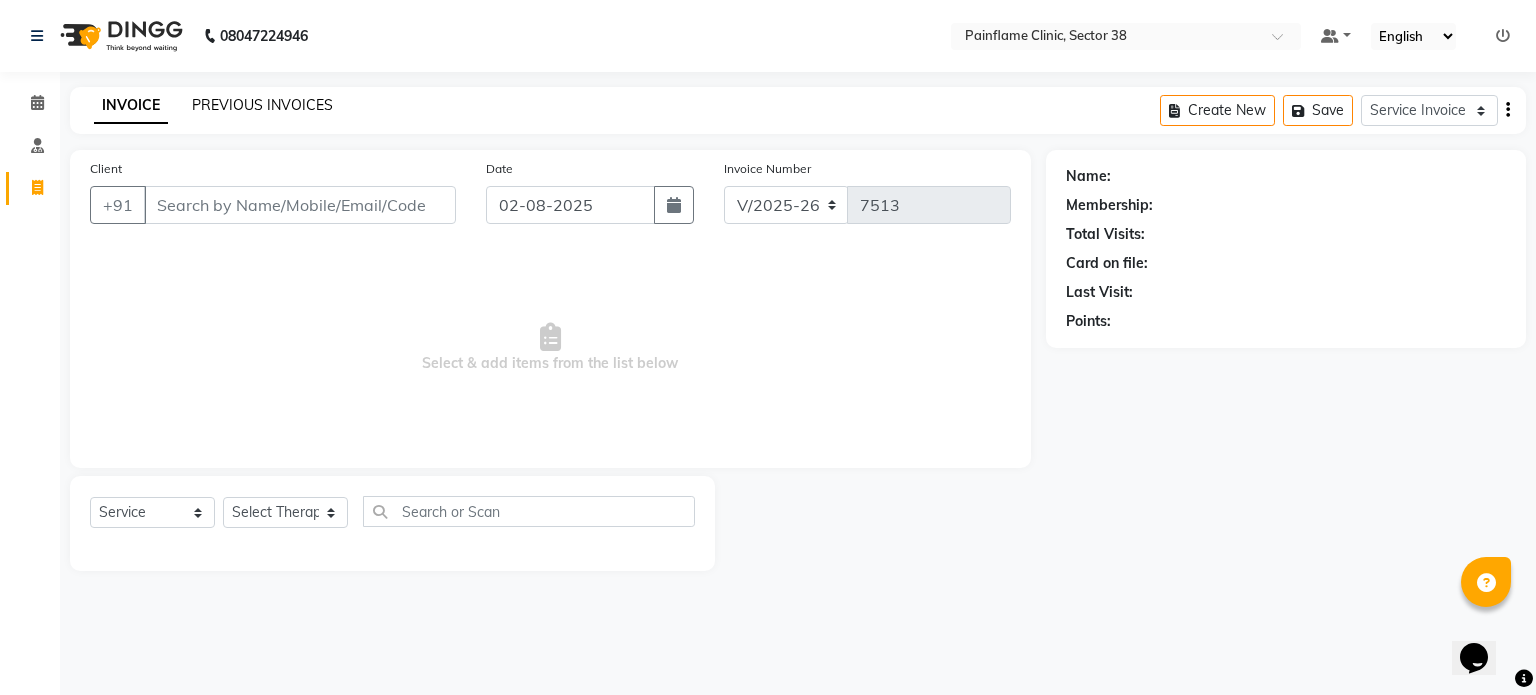 click on "PREVIOUS INVOICES" 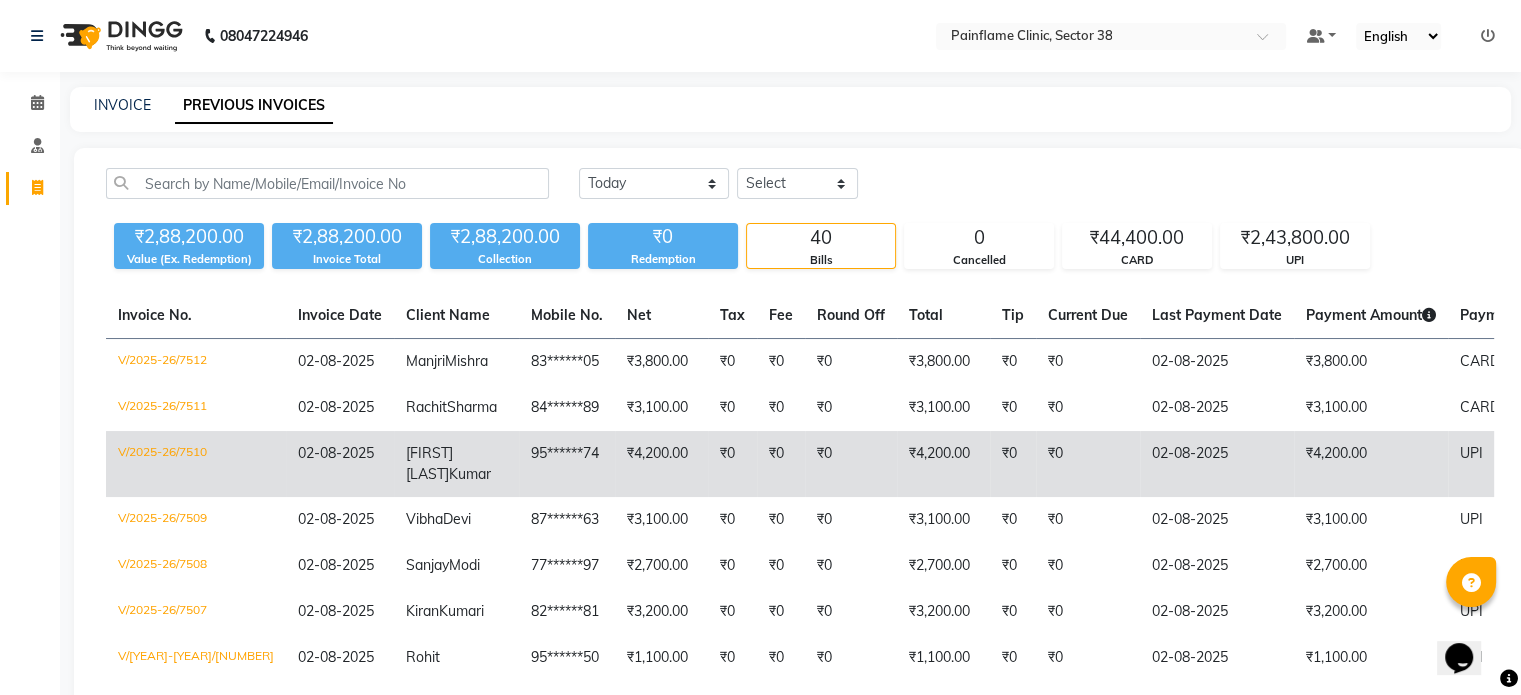click on "Kumar" 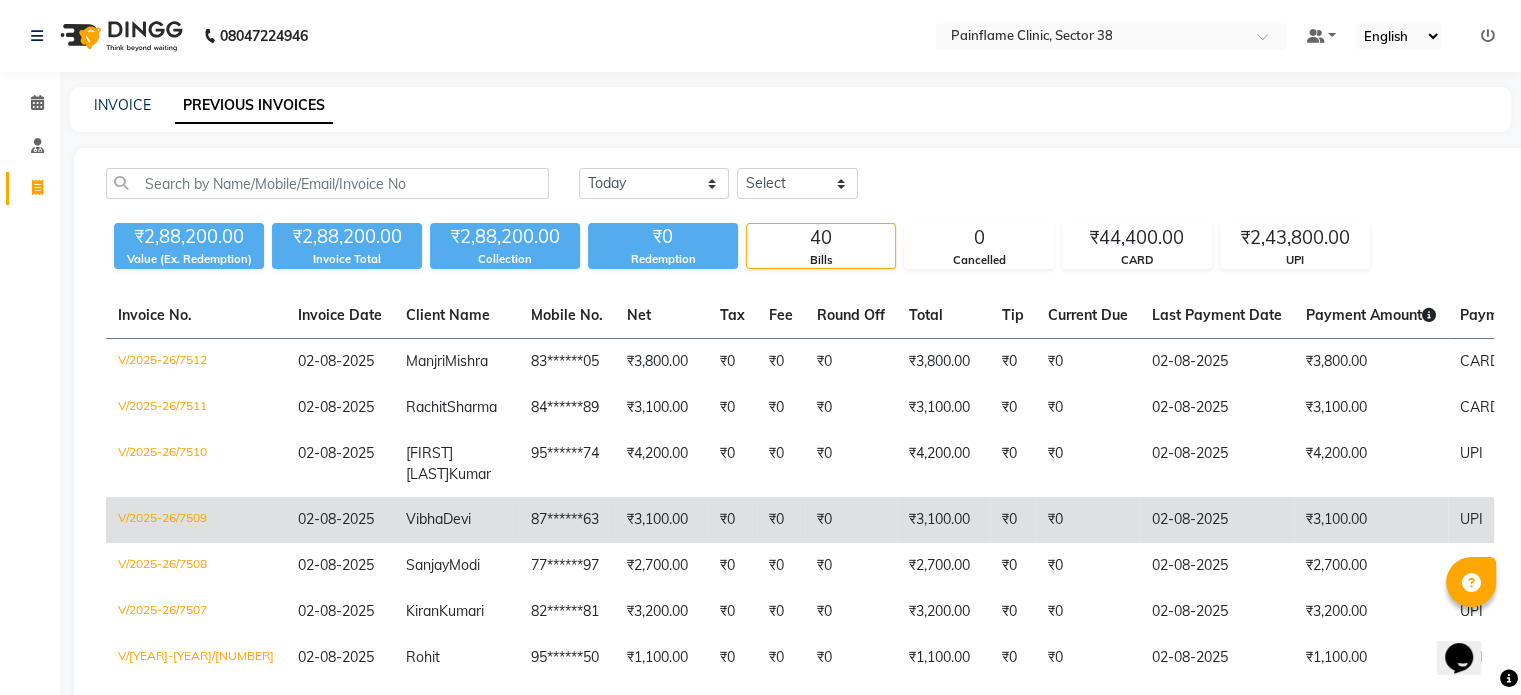 click on "₹0" 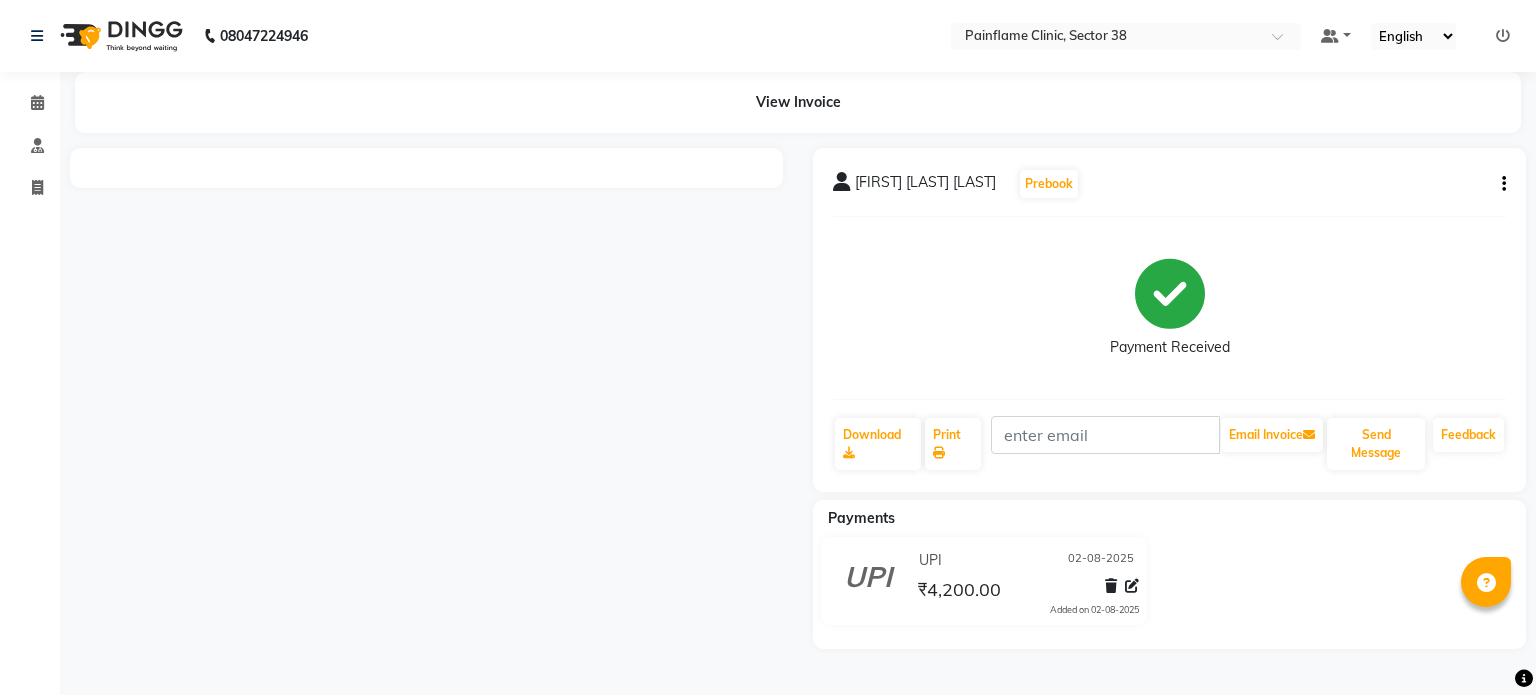 scroll, scrollTop: 0, scrollLeft: 0, axis: both 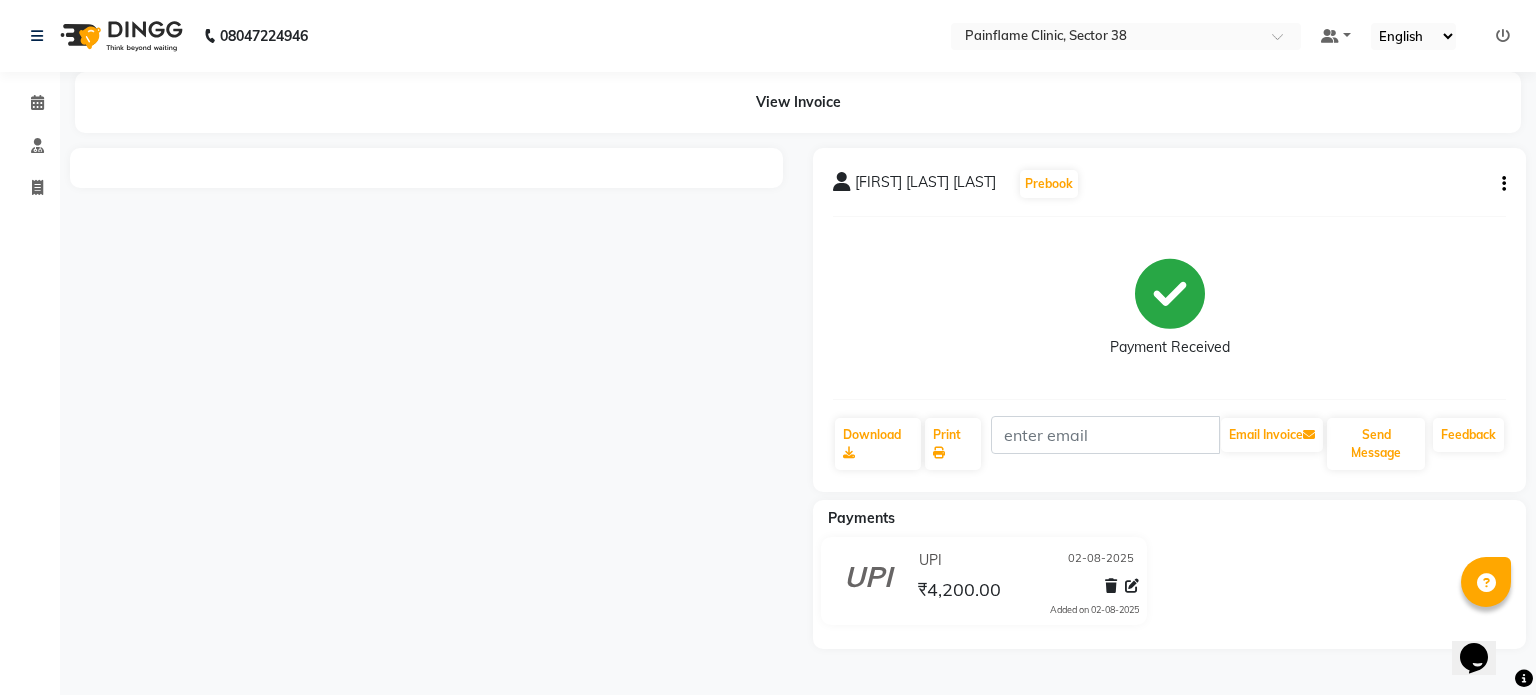 click 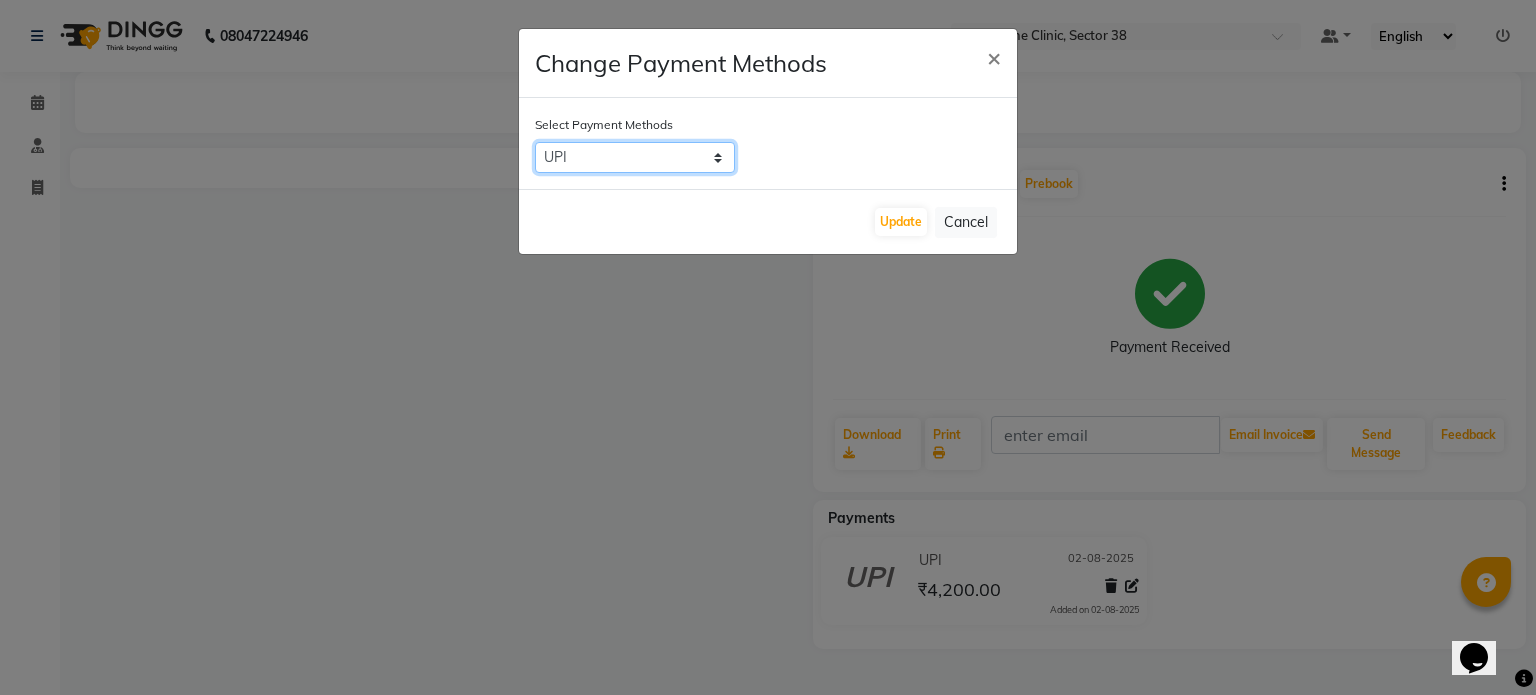 click on "CASH   CARD   ONLINE   CUSTOM   GPay   PayTM   PhonePe   UPI   NearBuy   Loan   BharatPay   Cheque   MosamBee   MI Voucher   Bank   Family   Visa Card   Master Card   BharatPay Card   UPI BharatPay   Other Cards   Juice by MCB   MyT Money   MariDeal   DefiDeal   Deal.mu   THD   TCL   CEdge   Card M   UPI M   UPI Axis   UPI Union   Card (Indian Bank)   Card (DL Bank)   RS   BTC   Wellnessta   Razorpay   Complimentary   Nift   Spa Finder   Spa Week   Venmo   BFL   LoanTap   SaveIN   GMoney   ATH Movil   On Account   Chamber Gift Card   Trade   Comp   Donation   Card on File   Envision   BRAC Card   City Card   bKash   Credit Card   Debit Card   Shoutlo   LUZO   Jazz Cash   AmEx   Discover   Tabby   Online W   Room Charge   Room Charge USD   Room Charge Euro   Room Charge EGP   Room Charge GBP   Bajaj Finserv   Bad Debts   Card: IDFC   Card: IOB   Coupon   Gcash   PayMaya   Instamojo   COnline   UOnline   SOnline   SCard   Paypal   PPR   PPV   PPC   PPN   PPG   PPE   CAMP   Benefit   ATH Movil   Dittor App" 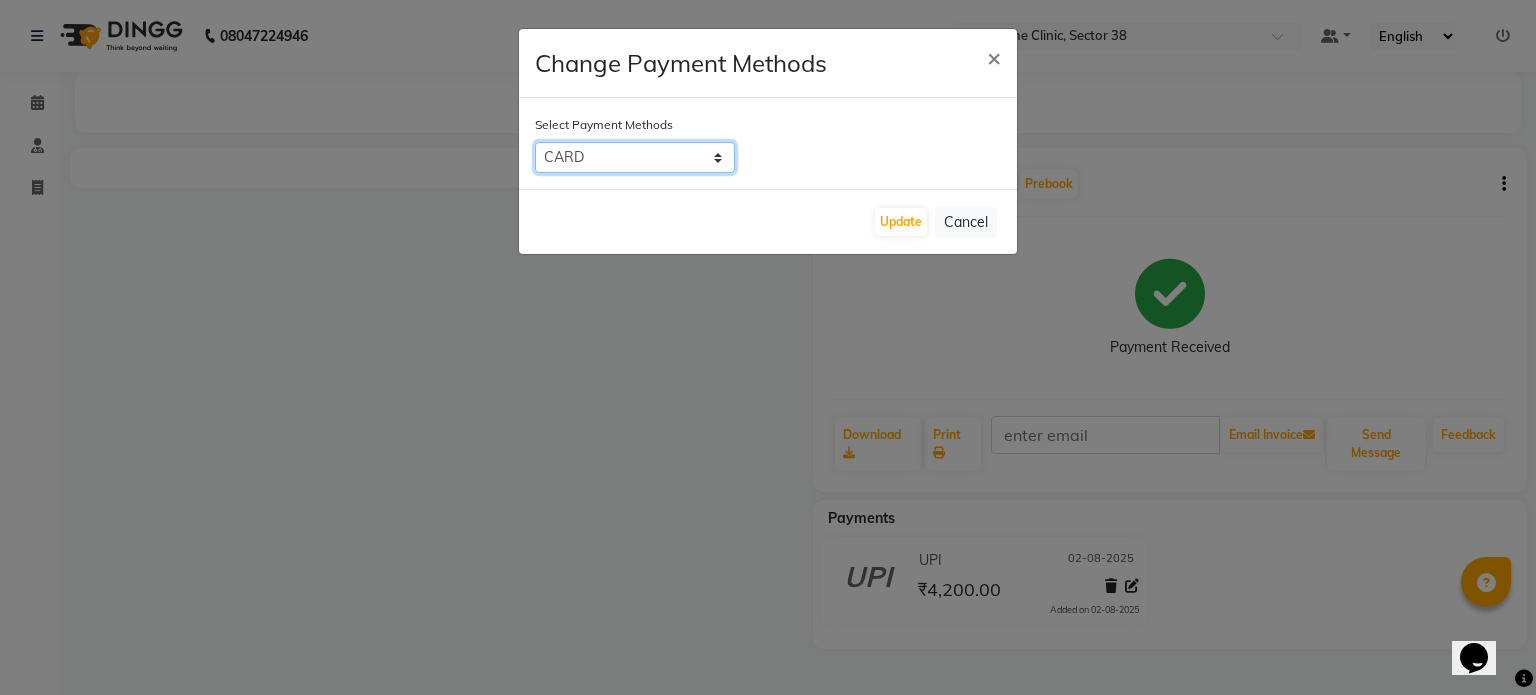 click on "CASH   CARD   ONLINE   CUSTOM   GPay   PayTM   PhonePe   UPI   NearBuy   Loan   BharatPay   Cheque   MosamBee   MI Voucher   Bank   Family   Visa Card   Master Card   BharatPay Card   UPI BharatPay   Other Cards   Juice by MCB   MyT Money   MariDeal   DefiDeal   Deal.mu   THD   TCL   CEdge   Card M   UPI M   UPI Axis   UPI Union   Card (Indian Bank)   Card (DL Bank)   RS   BTC   Wellnessta   Razorpay   Complimentary   Nift   Spa Finder   Spa Week   Venmo   BFL   LoanTap   SaveIN   GMoney   ATH Movil   On Account   Chamber Gift Card   Trade   Comp   Donation   Card on File   Envision   BRAC Card   City Card   bKash   Credit Card   Debit Card   Shoutlo   LUZO   Jazz Cash   AmEx   Discover   Tabby   Online W   Room Charge   Room Charge USD   Room Charge Euro   Room Charge EGP   Room Charge GBP   Bajaj Finserv   Bad Debts   Card: IDFC   Card: IOB   Coupon   Gcash   PayMaya   Instamojo   COnline   UOnline   SOnline   SCard   Paypal   PPR   PPV   PPC   PPN   PPG   PPE   CAMP   Benefit   ATH Movil   Dittor App" 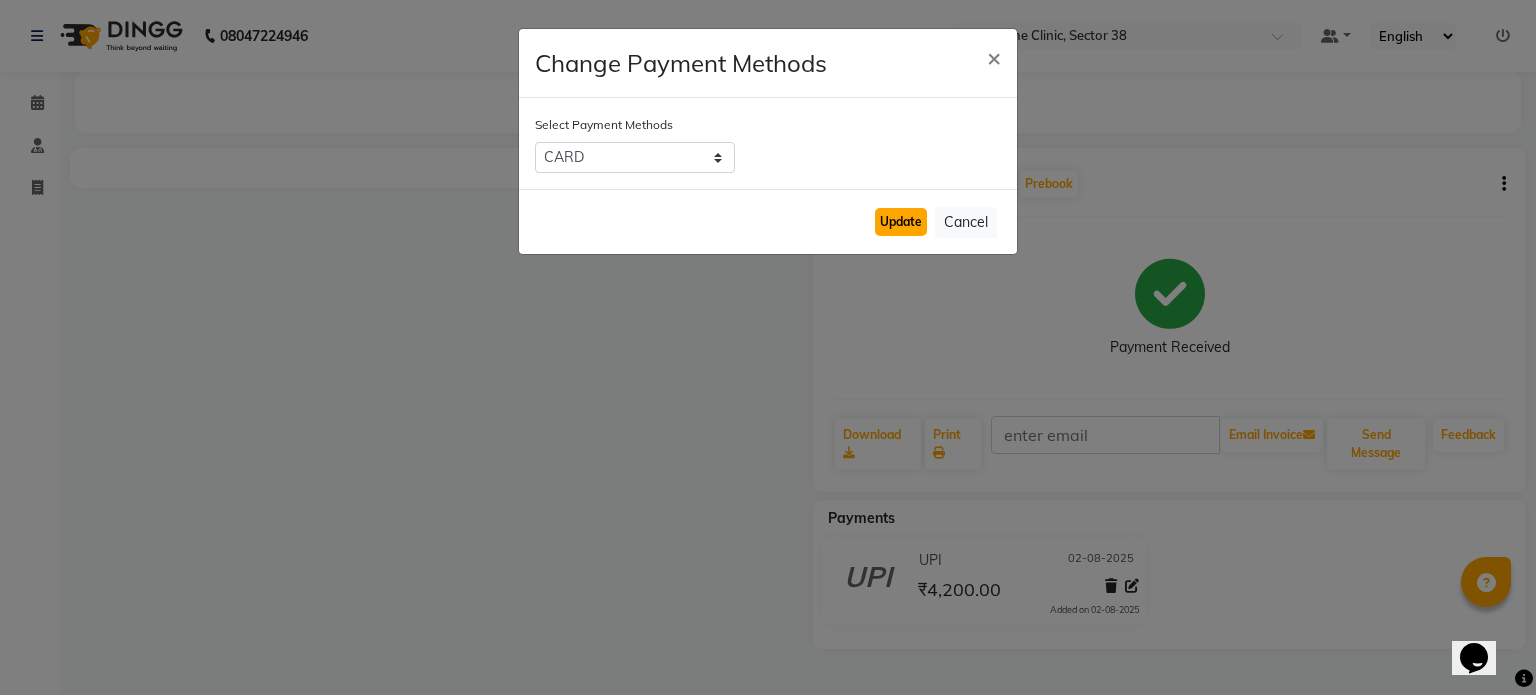 click on "Update" 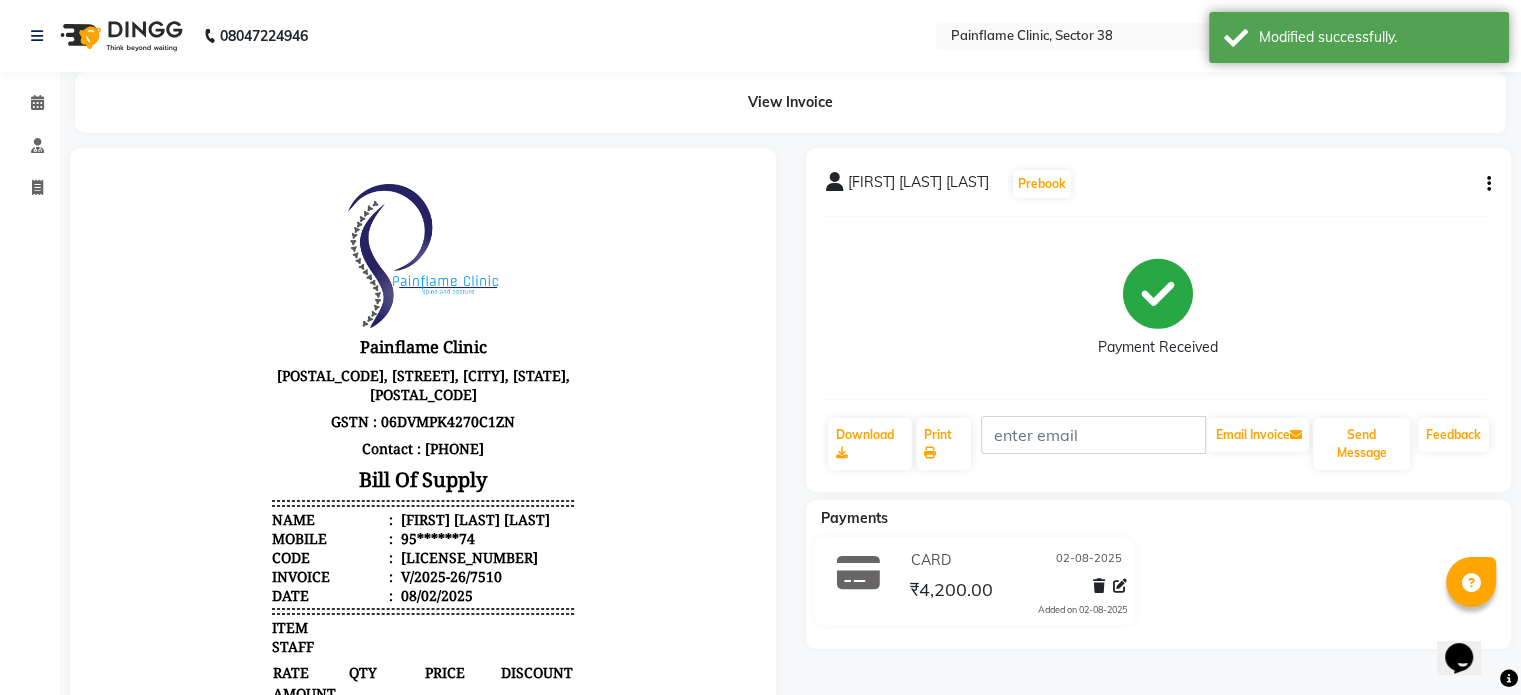 scroll, scrollTop: 0, scrollLeft: 0, axis: both 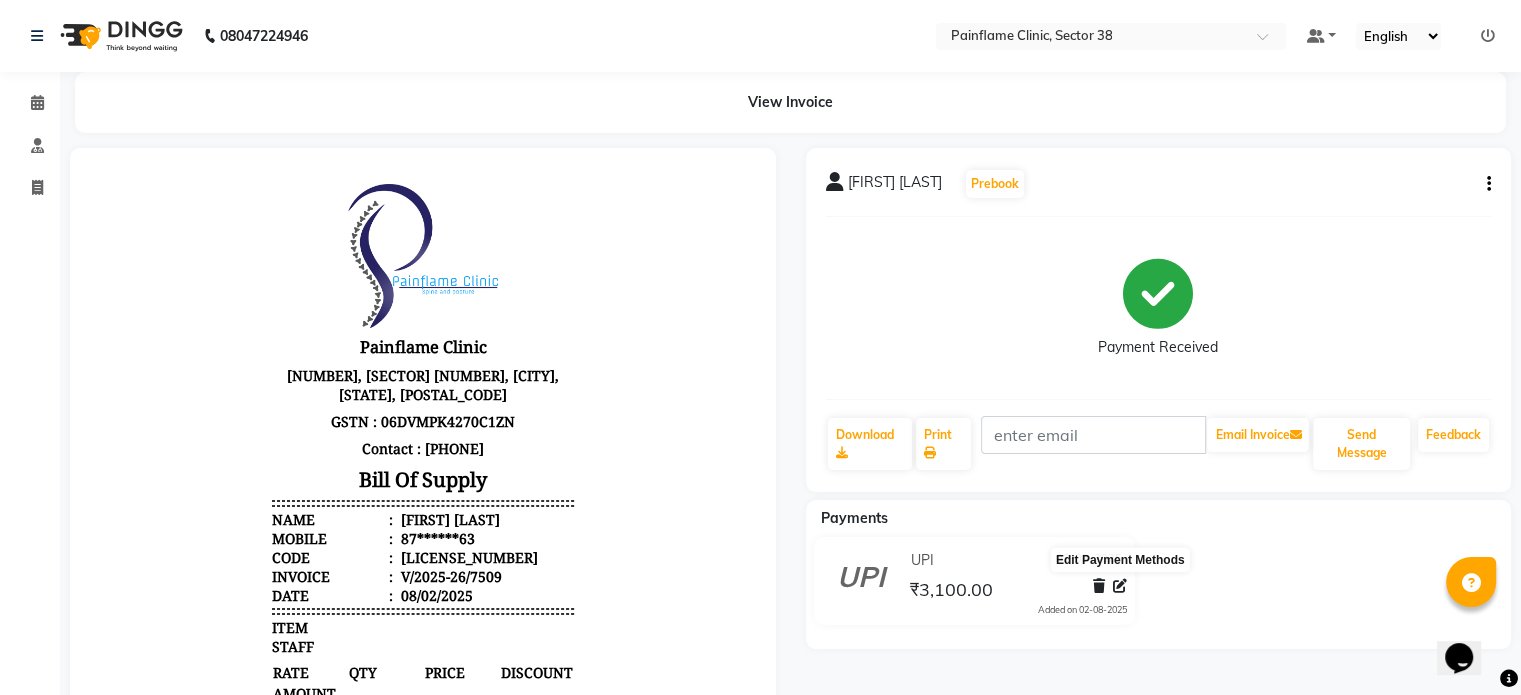 click 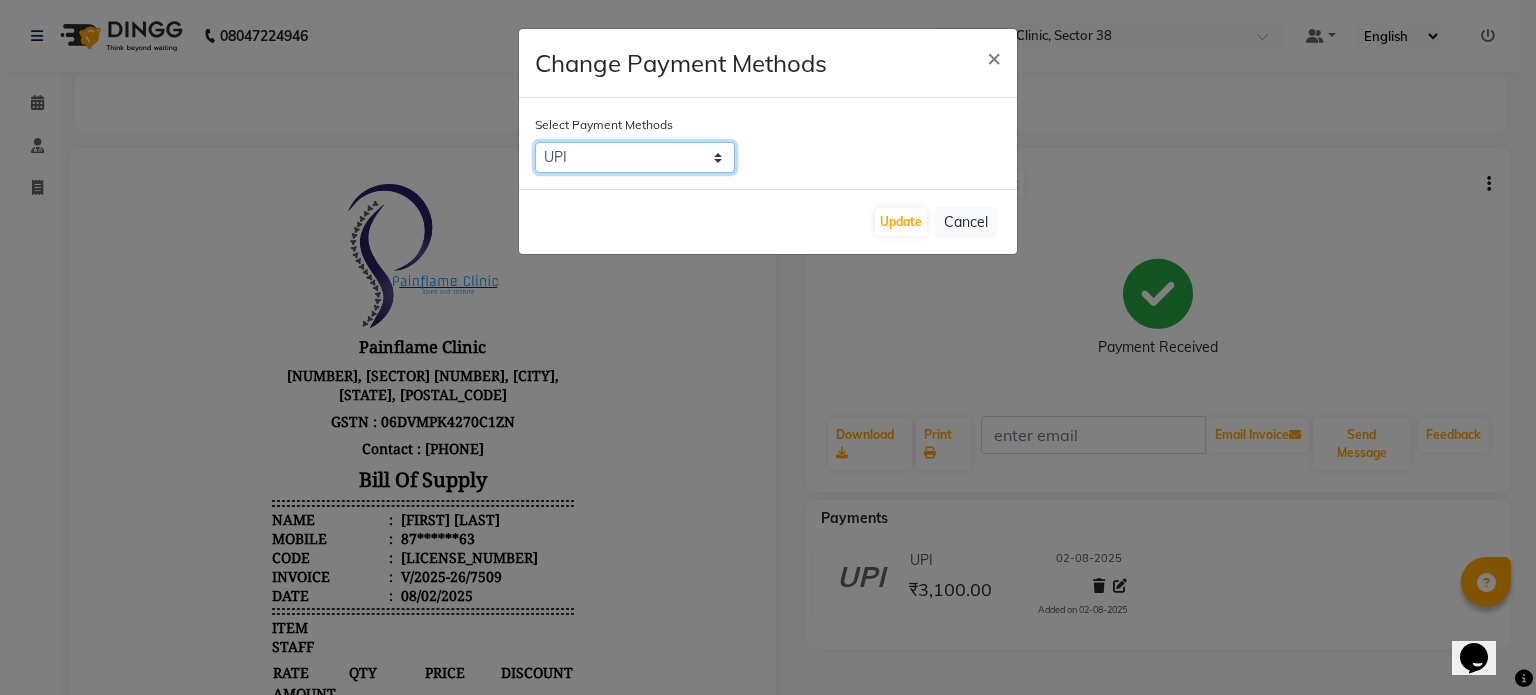 click on "CASH   CARD   ONLINE   CUSTOM   GPay   PayTM   PhonePe   UPI   NearBuy   Loan   BharatPay   Cheque   MosamBee   MI Voucher   Bank   Family   Visa Card   Master Card   BharatPay Card   UPI BharatPay   Other Cards   Juice by MCB   MyT Money   MariDeal   DefiDeal   Deal.mu   THD   TCL   CEdge   Card M   UPI M   UPI Axis   UPI Union   Card (Indian Bank)   Card (DL Bank)   RS   BTC   Wellnessta   Razorpay   Complimentary   Nift   Spa Finder   Spa Week   Venmo   BFL   LoanTap   SaveIN   GMoney   ATH Movil   On Account   Chamber Gift Card   Trade   Comp   Donation   Card on File   Envision   BRAC Card   City Card   bKash   Credit Card   Debit Card   Shoutlo   LUZO   Jazz Cash   AmEx   Discover   Tabby   Online W   Room Charge   Room Charge USD   Room Charge Euro   Room Charge EGP   Room Charge GBP   Bajaj Finserv   Bad Debts   Card: IDFC   Card: IOB   Coupon   Gcash   PayMaya   Instamojo   COnline   UOnline   SOnline   SCard   Paypal   PPR   PPV   PPC   PPN   PPG   PPE   CAMP   Benefit   ATH Movil   Dittor App" 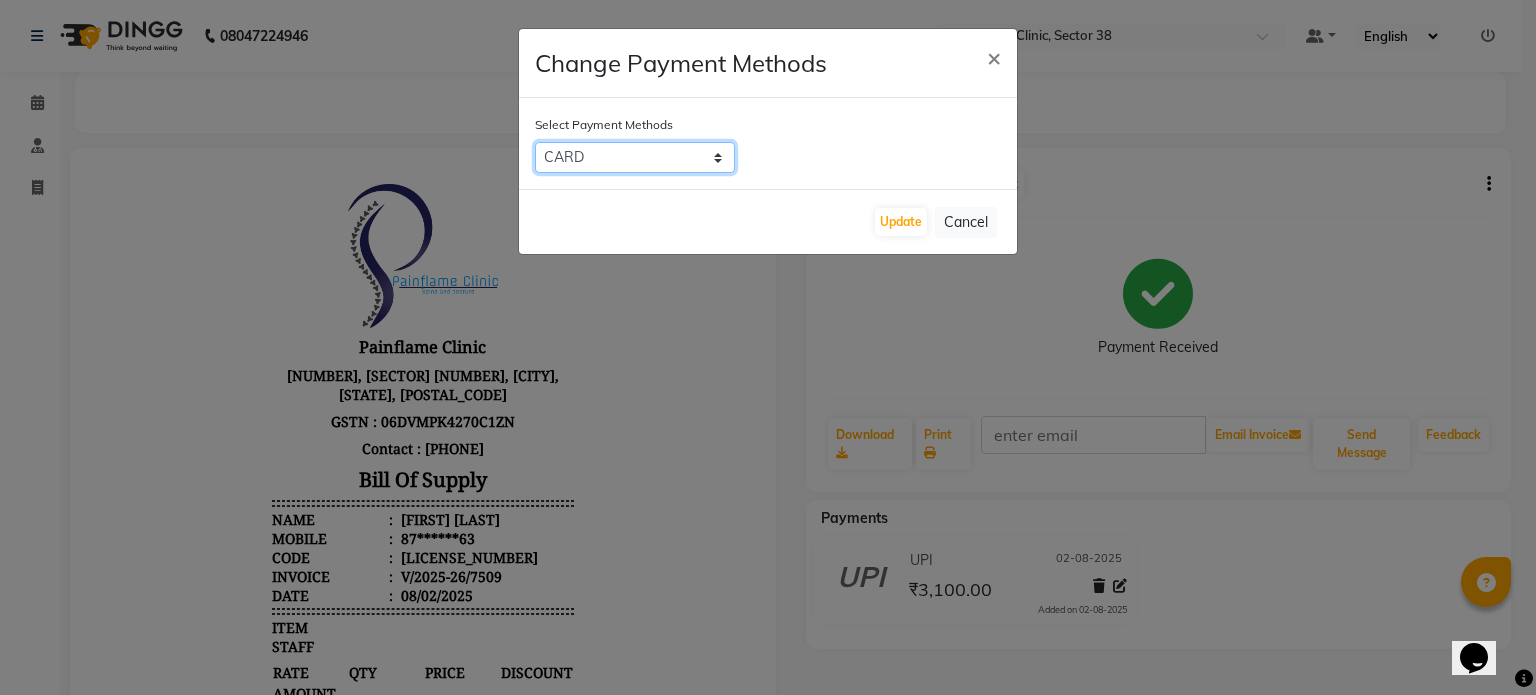 click on "CASH   CARD   ONLINE   CUSTOM   GPay   PayTM   PhonePe   UPI   NearBuy   Loan   BharatPay   Cheque   MosamBee   MI Voucher   Bank   Family   Visa Card   Master Card   BharatPay Card   UPI BharatPay   Other Cards   Juice by MCB   MyT Money   MariDeal   DefiDeal   Deal.mu   THD   TCL   CEdge   Card M   UPI M   UPI Axis   UPI Union   Card (Indian Bank)   Card (DL Bank)   RS   BTC   Wellnessta   Razorpay   Complimentary   Nift   Spa Finder   Spa Week   Venmo   BFL   LoanTap   SaveIN   GMoney   ATH Movil   On Account   Chamber Gift Card   Trade   Comp   Donation   Card on File   Envision   BRAC Card   City Card   bKash   Credit Card   Debit Card   Shoutlo   LUZO   Jazz Cash   AmEx   Discover   Tabby   Online W   Room Charge   Room Charge USD   Room Charge Euro   Room Charge EGP   Room Charge GBP   Bajaj Finserv   Bad Debts   Card: IDFC   Card: IOB   Coupon   Gcash   PayMaya   Instamojo   COnline   UOnline   SOnline   SCard   Paypal   PPR   PPV   PPC   PPN   PPG   PPE   CAMP   Benefit   ATH Movil   Dittor App" 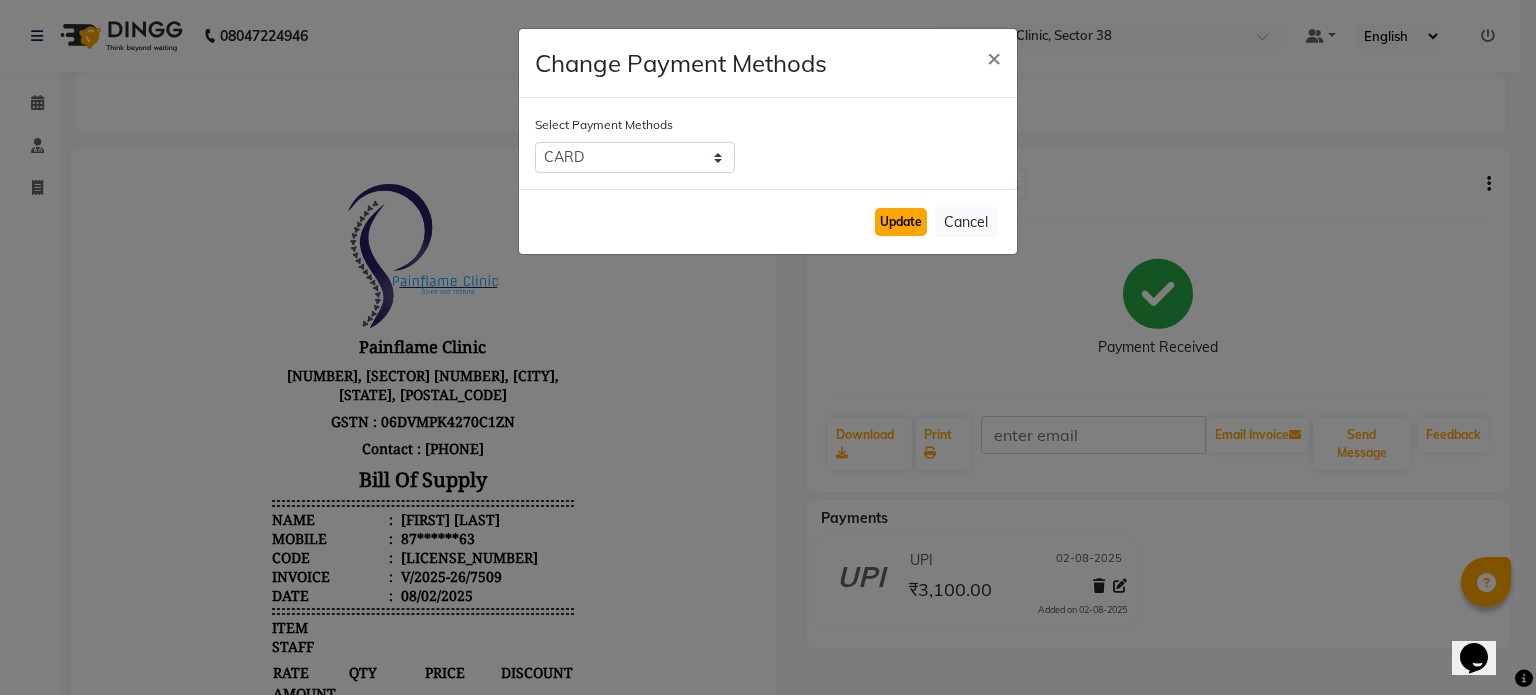 click on "Update" 